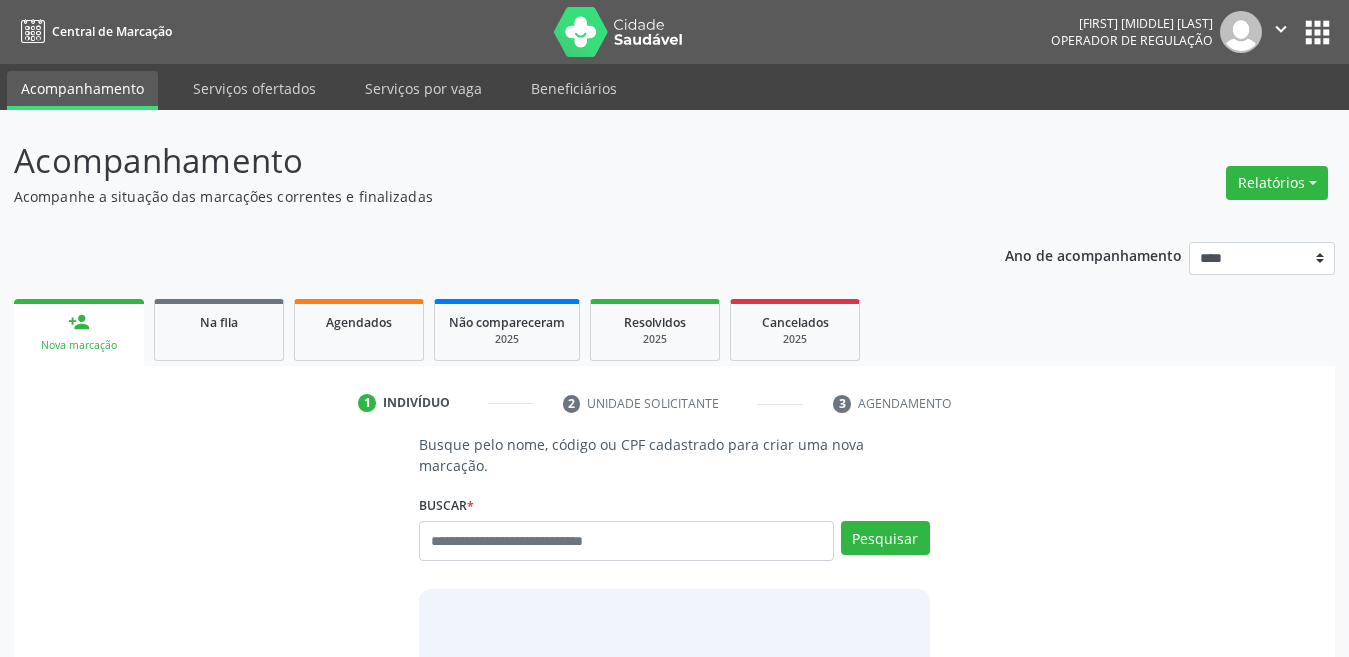 scroll, scrollTop: 0, scrollLeft: 0, axis: both 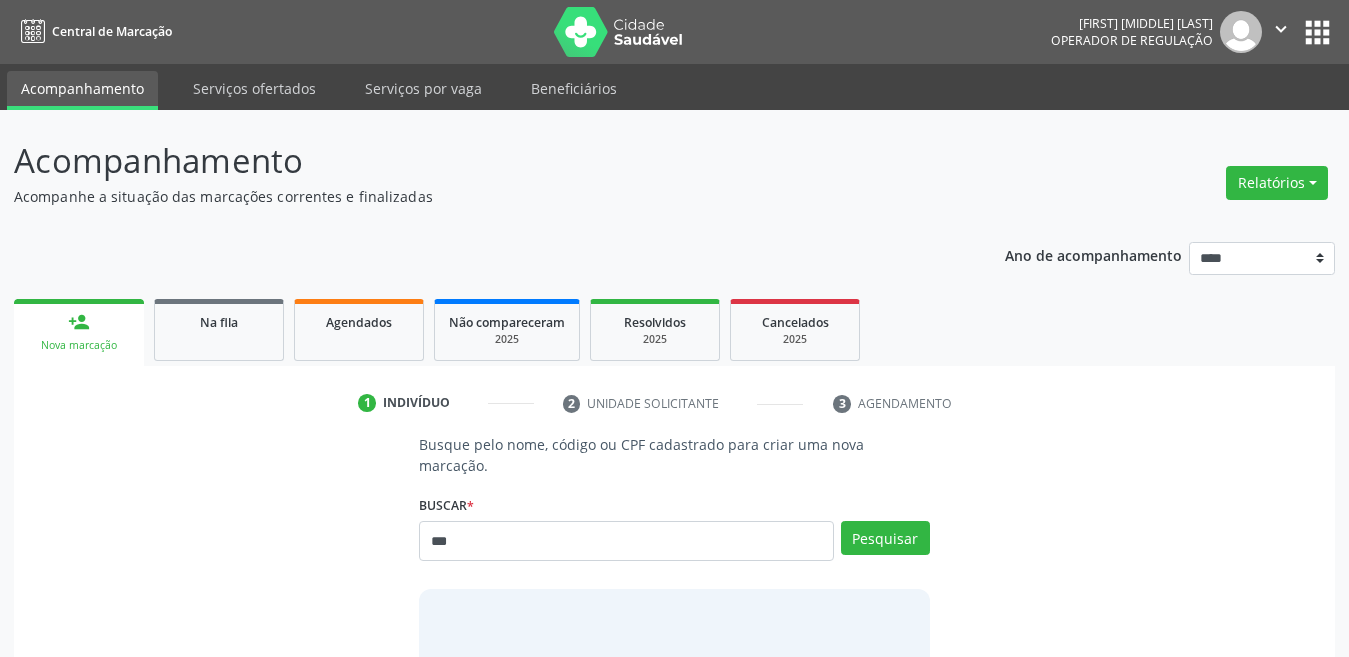 type on "***" 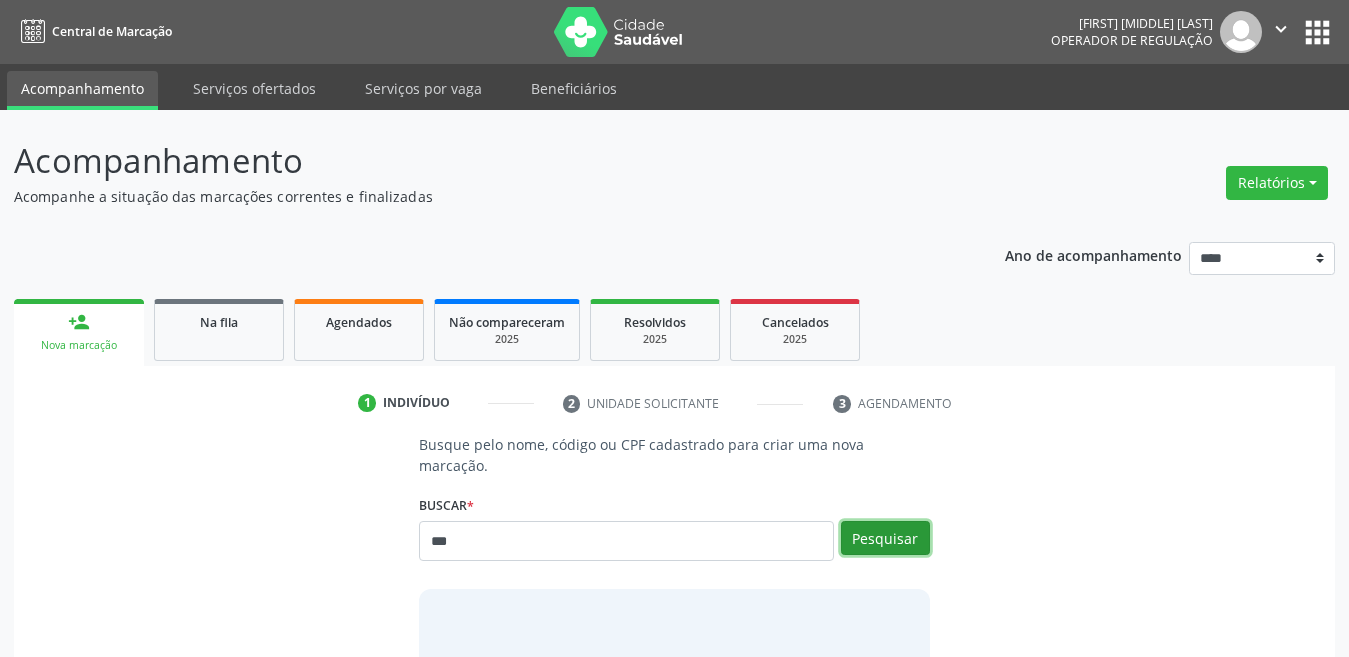 click on "Pesquisar" at bounding box center (885, 538) 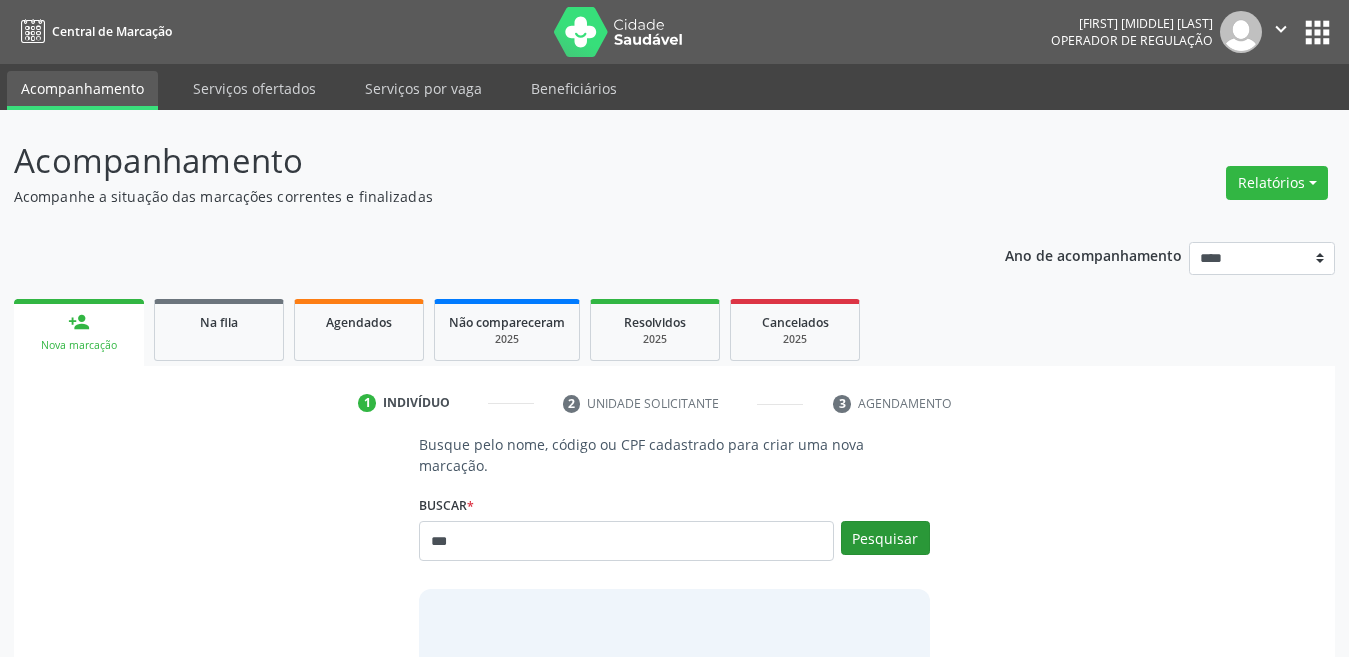 type on "***" 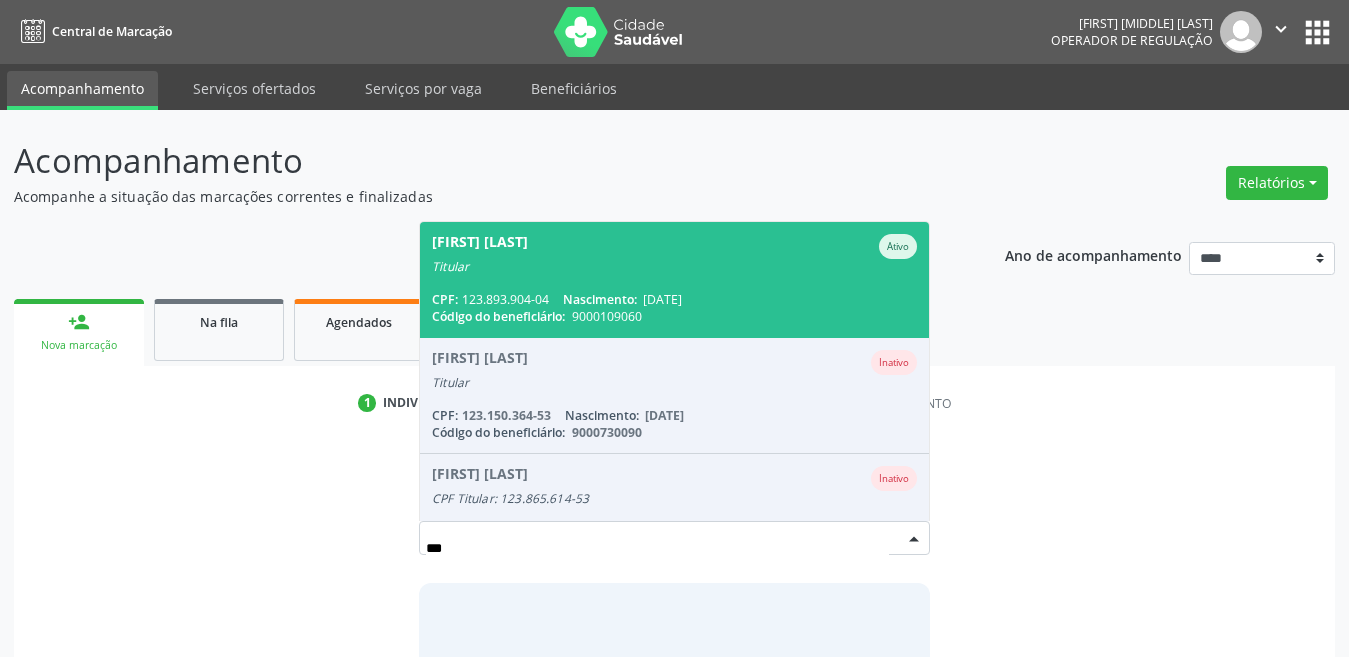 click on "[FIRST] [LAST]
Ativo
Titular
CPF:
[CPF]
Nascimento:
[DATE]
Código do beneficiário:
[NUMBER]" at bounding box center (674, 279) 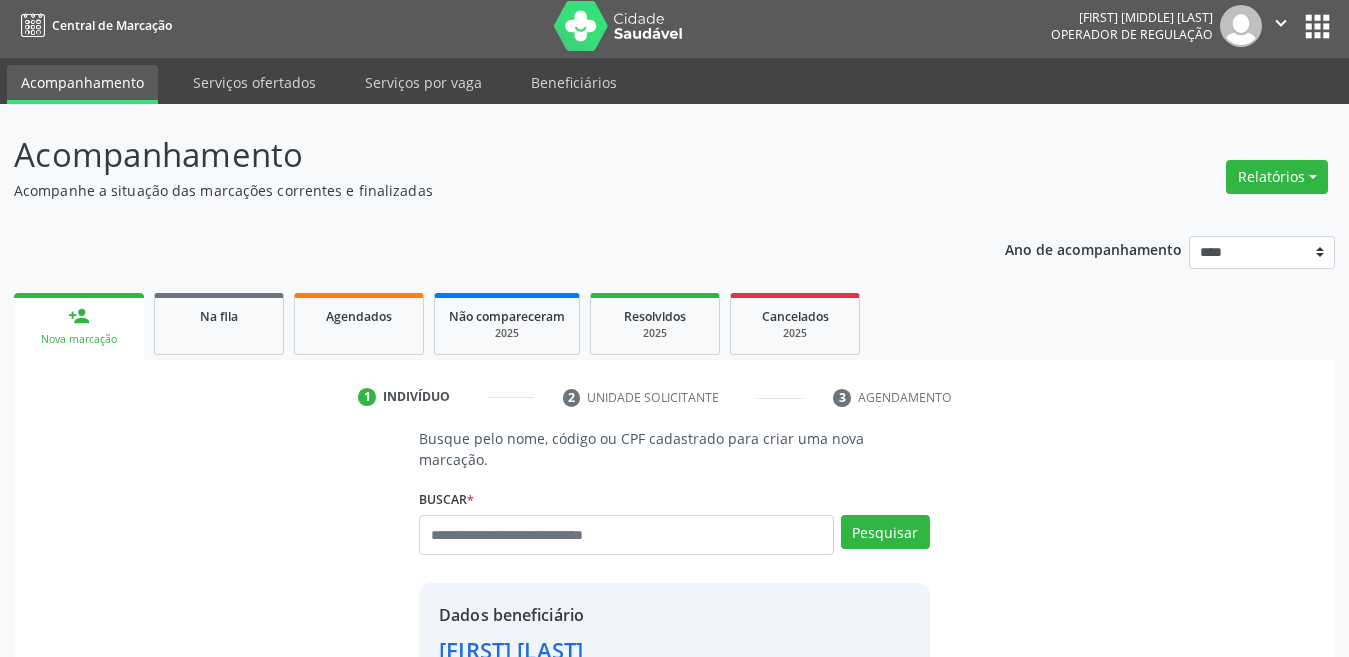 scroll, scrollTop: 399, scrollLeft: 0, axis: vertical 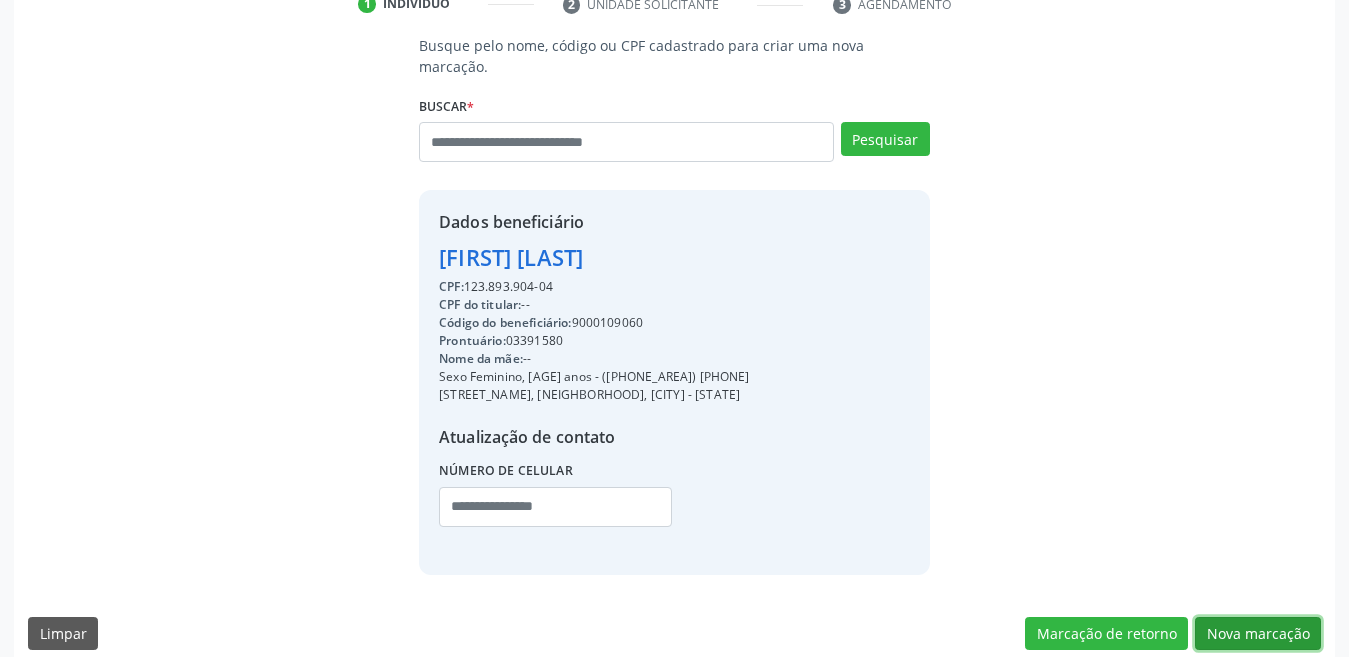 click on "Nova marcação" at bounding box center (1258, 634) 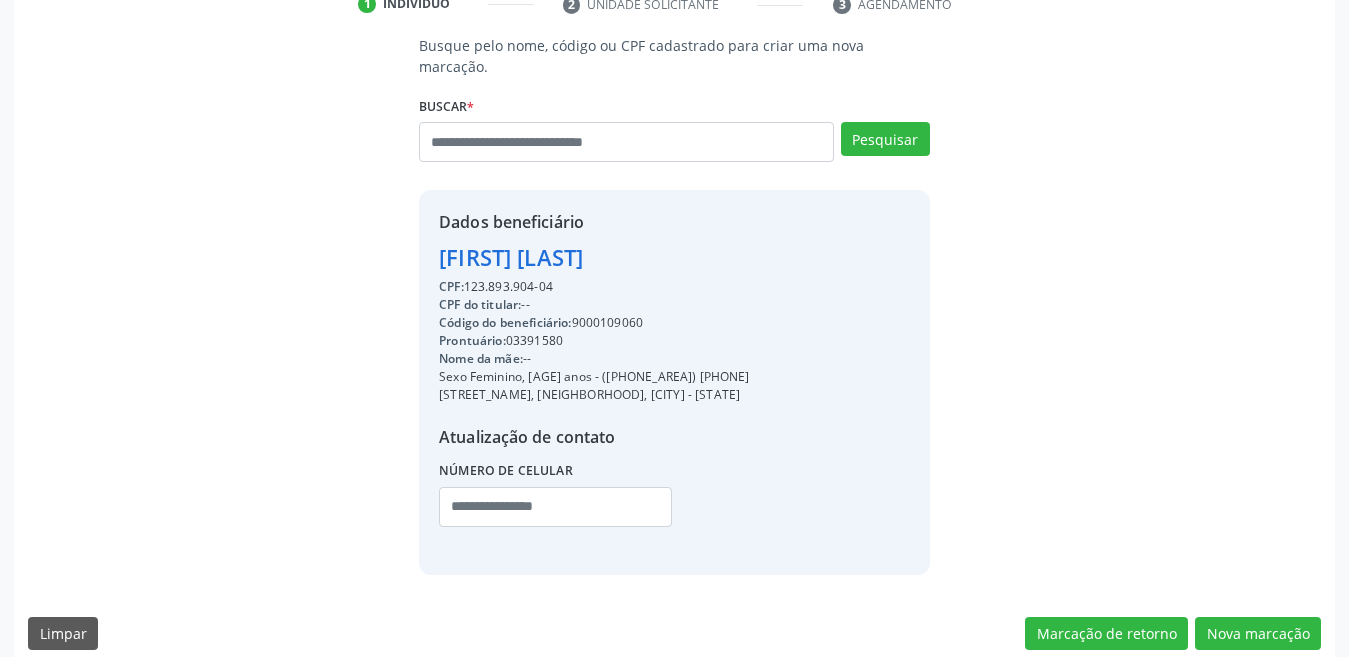 scroll, scrollTop: 236, scrollLeft: 0, axis: vertical 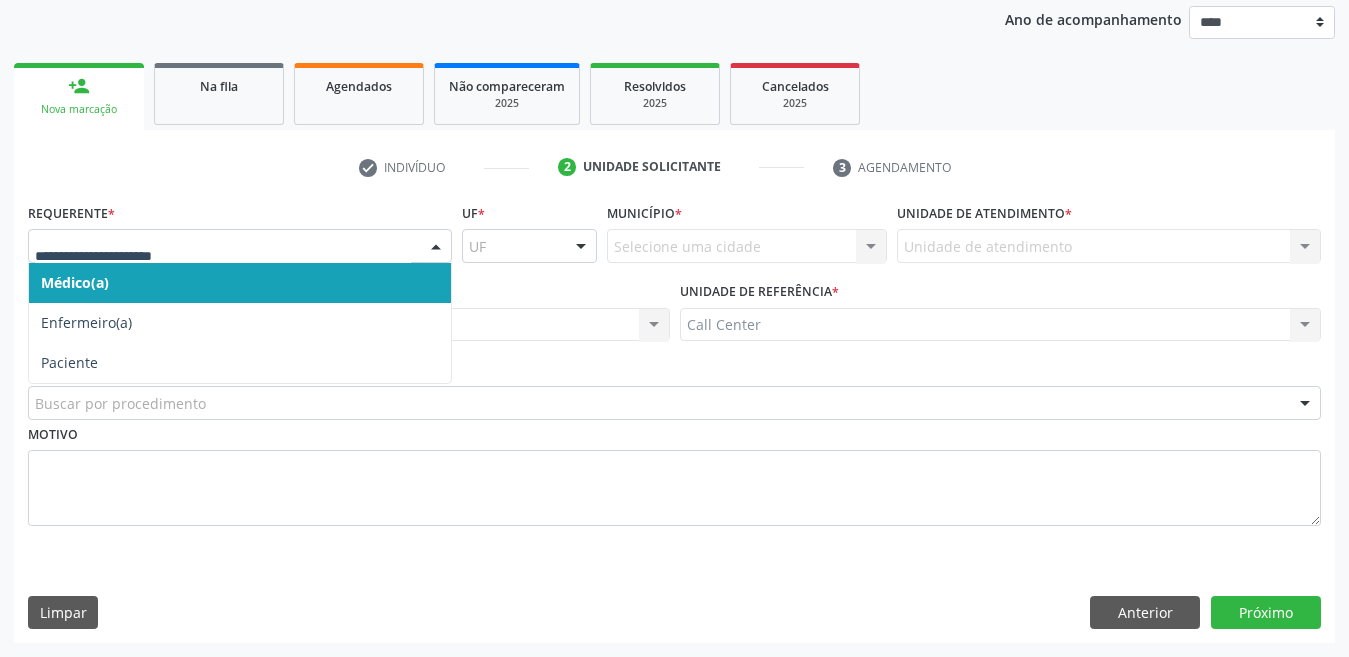 click at bounding box center [240, 246] 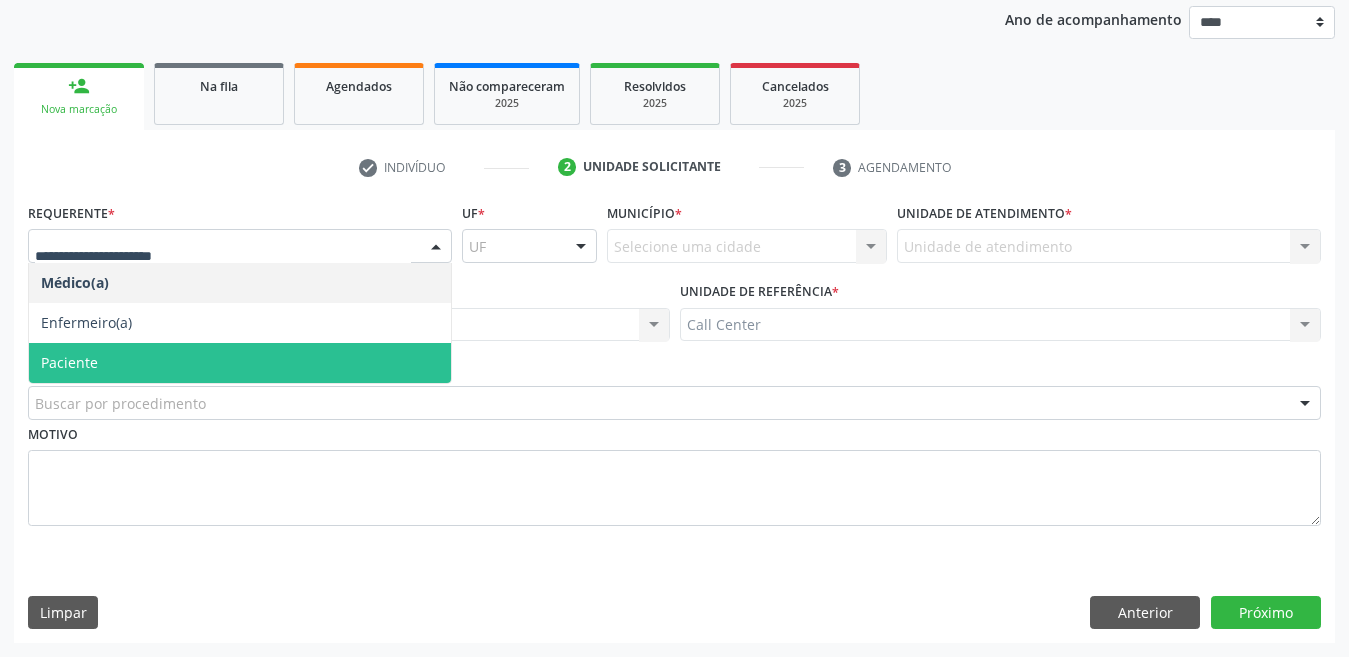 click on "Paciente" at bounding box center (240, 363) 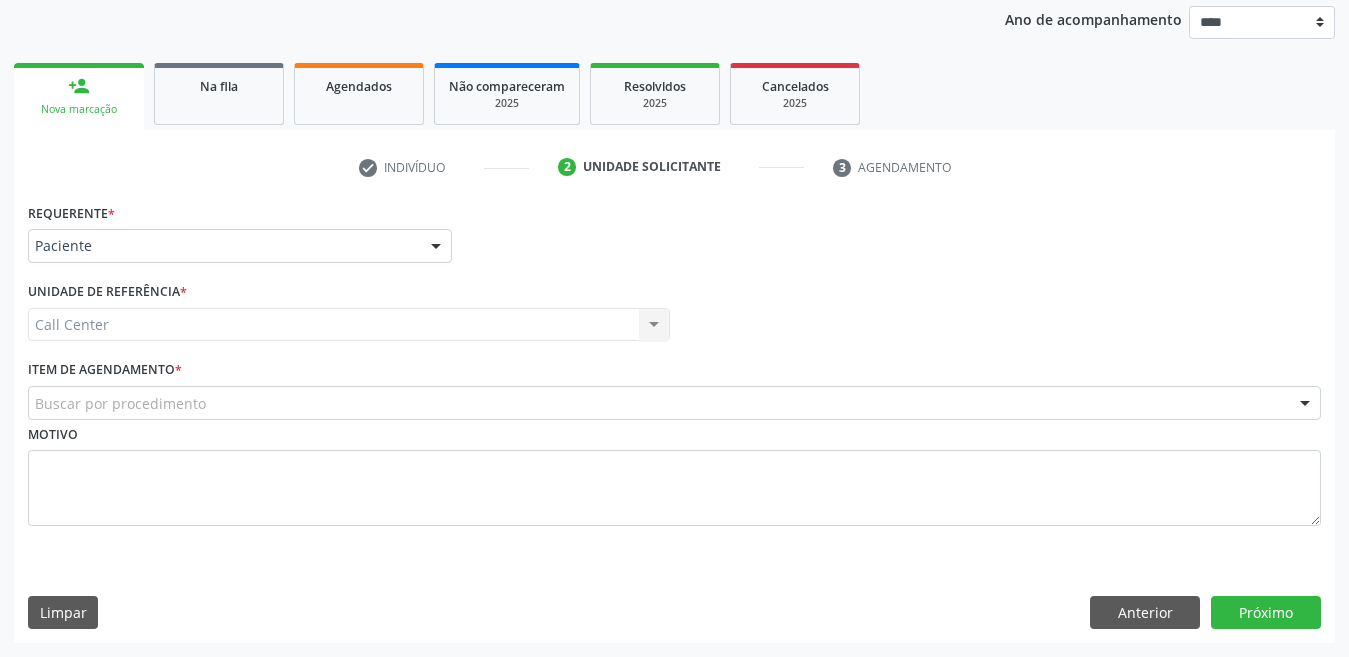 click on "Buscar por procedimento" at bounding box center [674, 403] 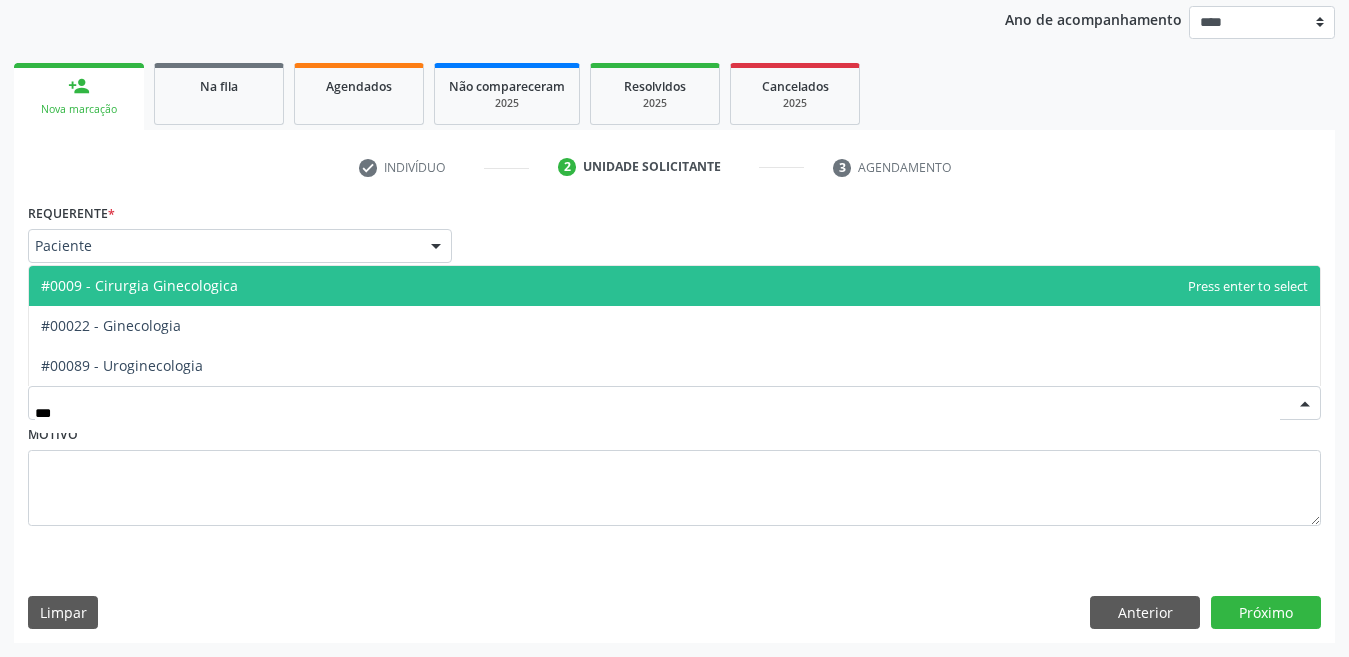 type on "****" 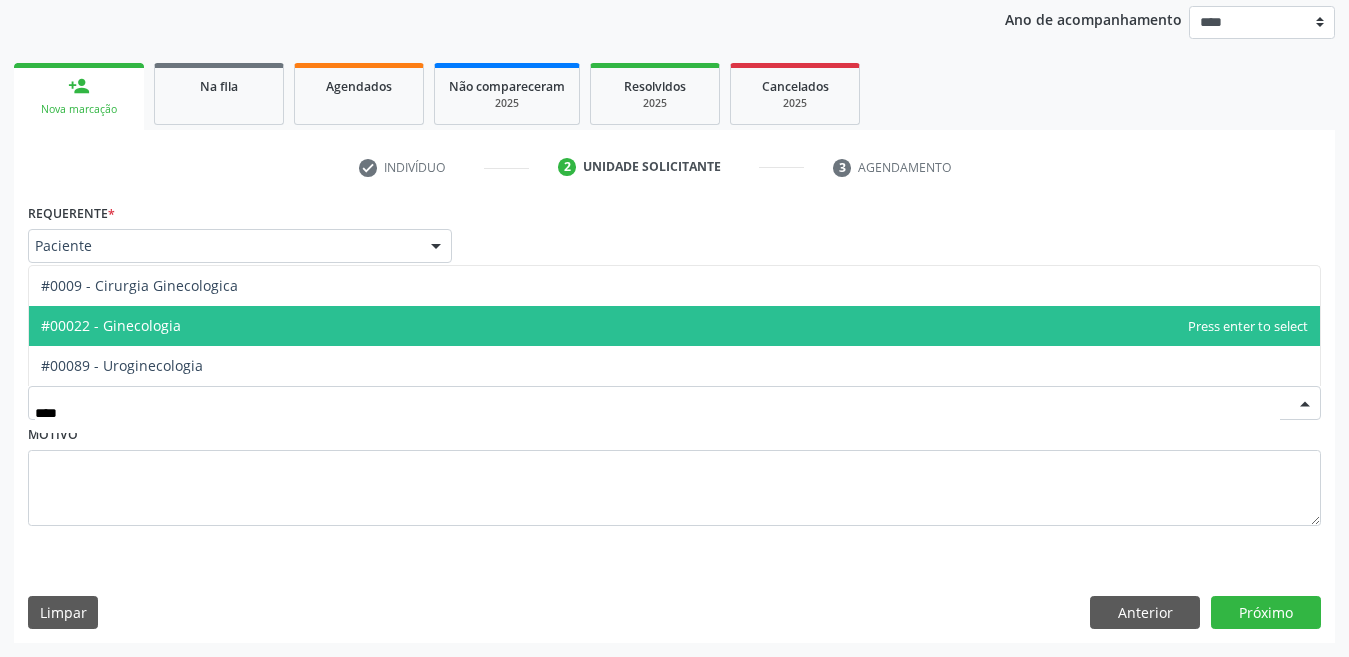click on "#00022 - Ginecologia" at bounding box center (674, 326) 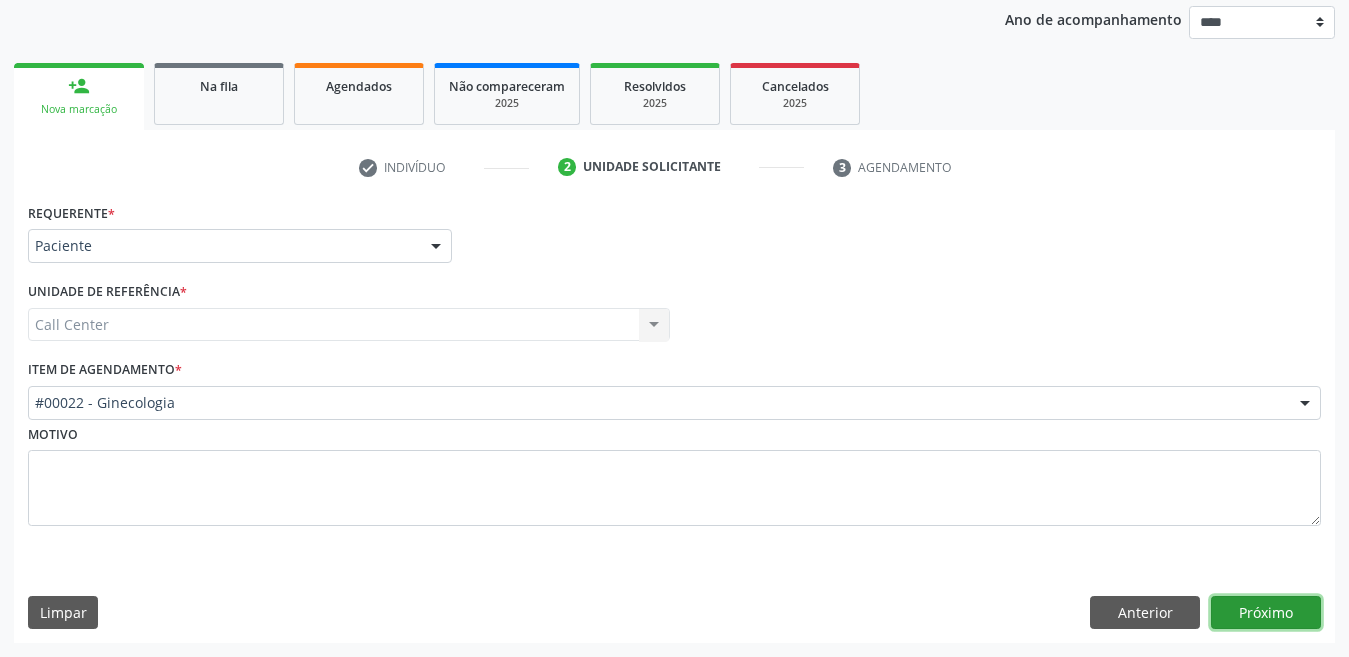 click on "Próximo" at bounding box center (1266, 613) 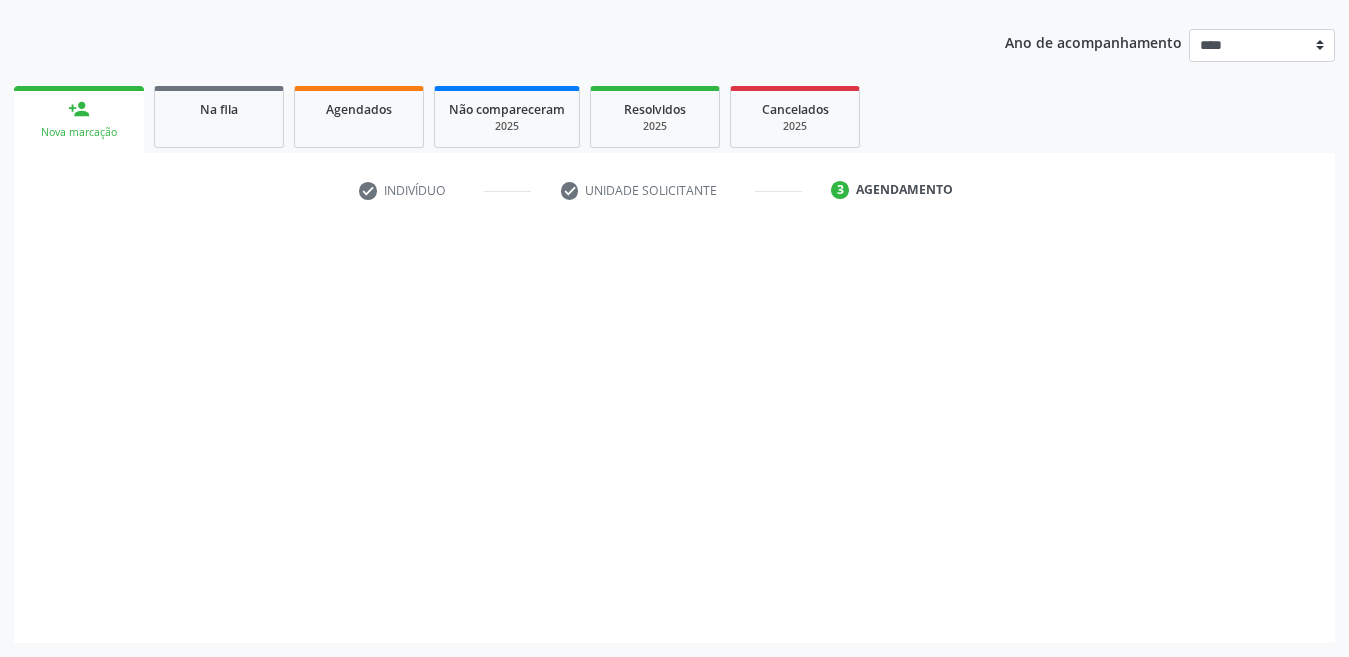 scroll, scrollTop: 213, scrollLeft: 0, axis: vertical 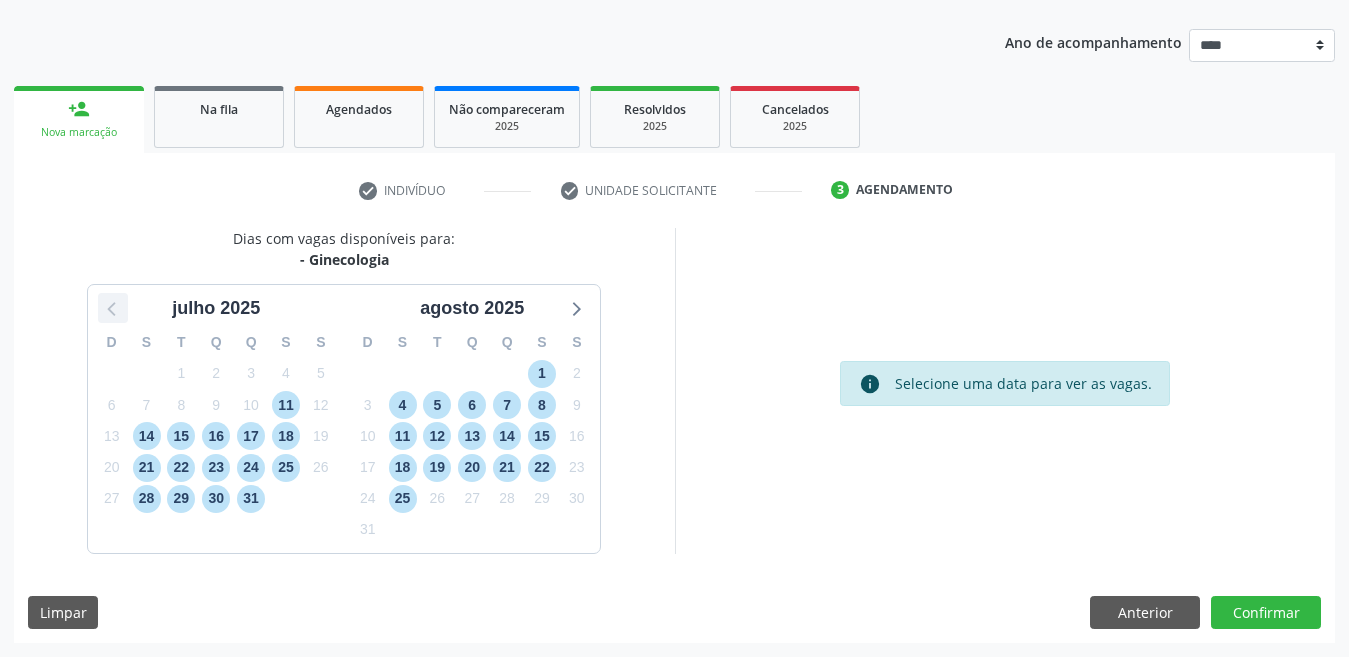 click 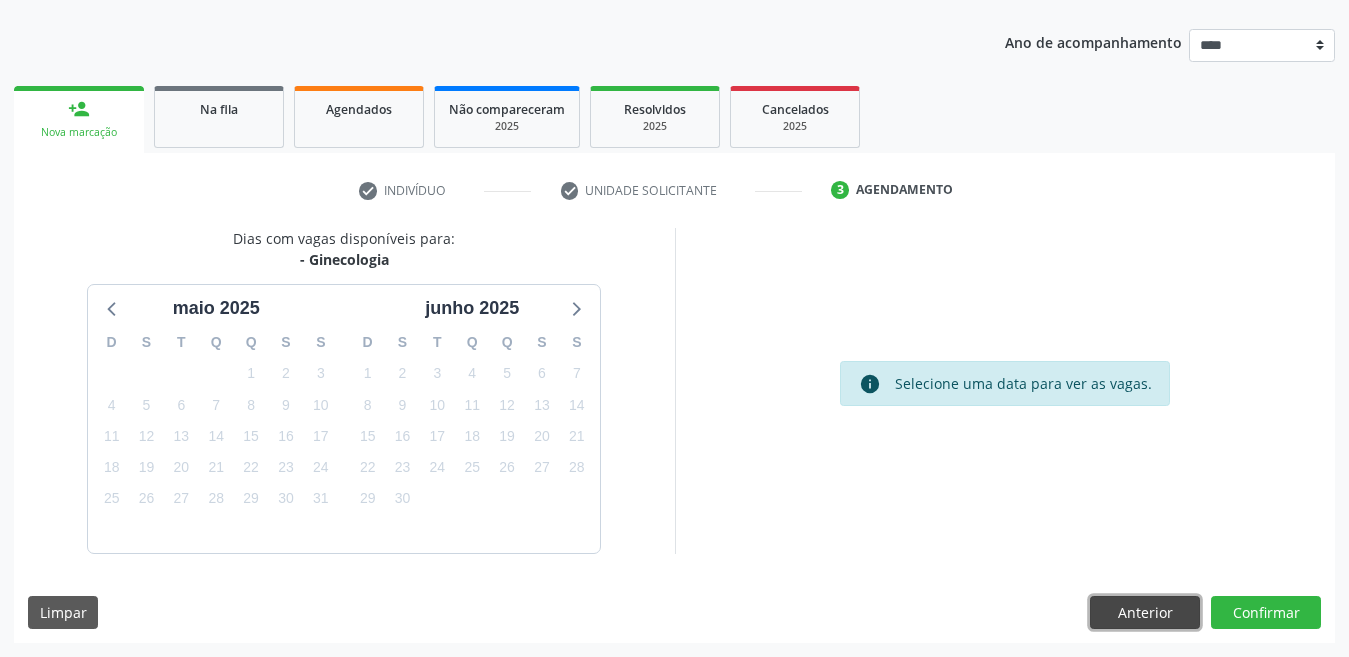 click on "Anterior" at bounding box center (1145, 613) 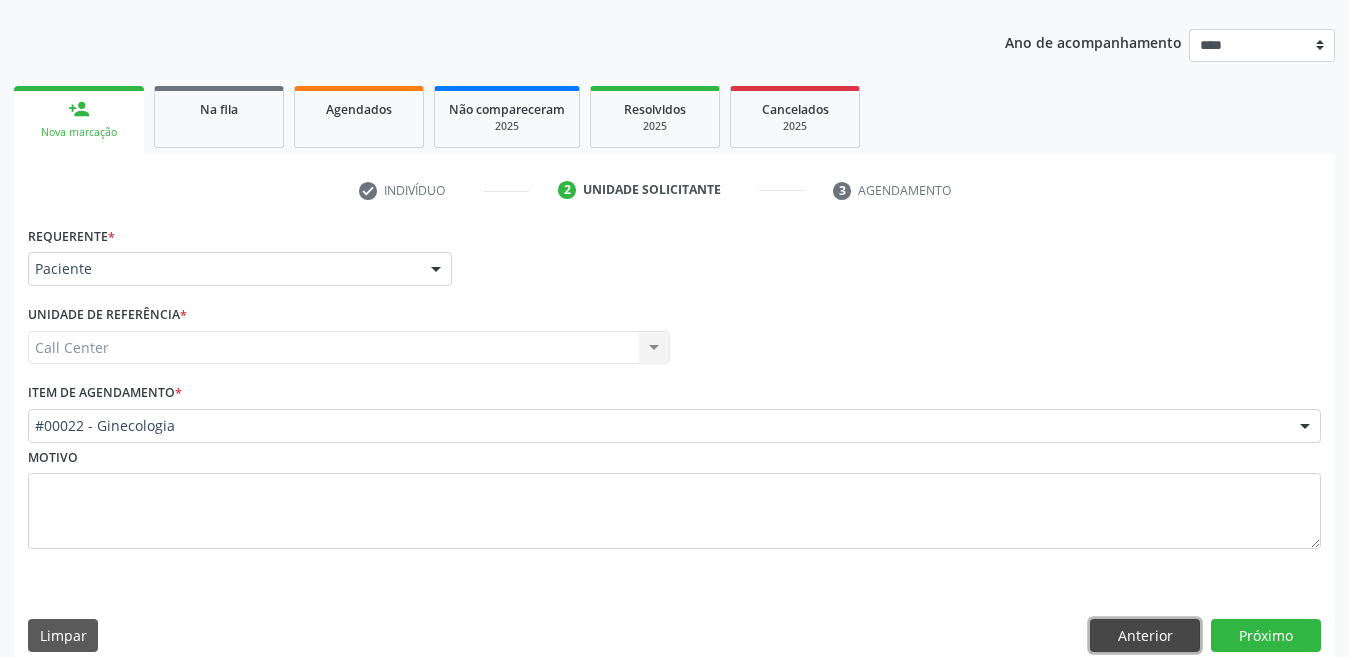 click on "Anterior" at bounding box center (1145, 636) 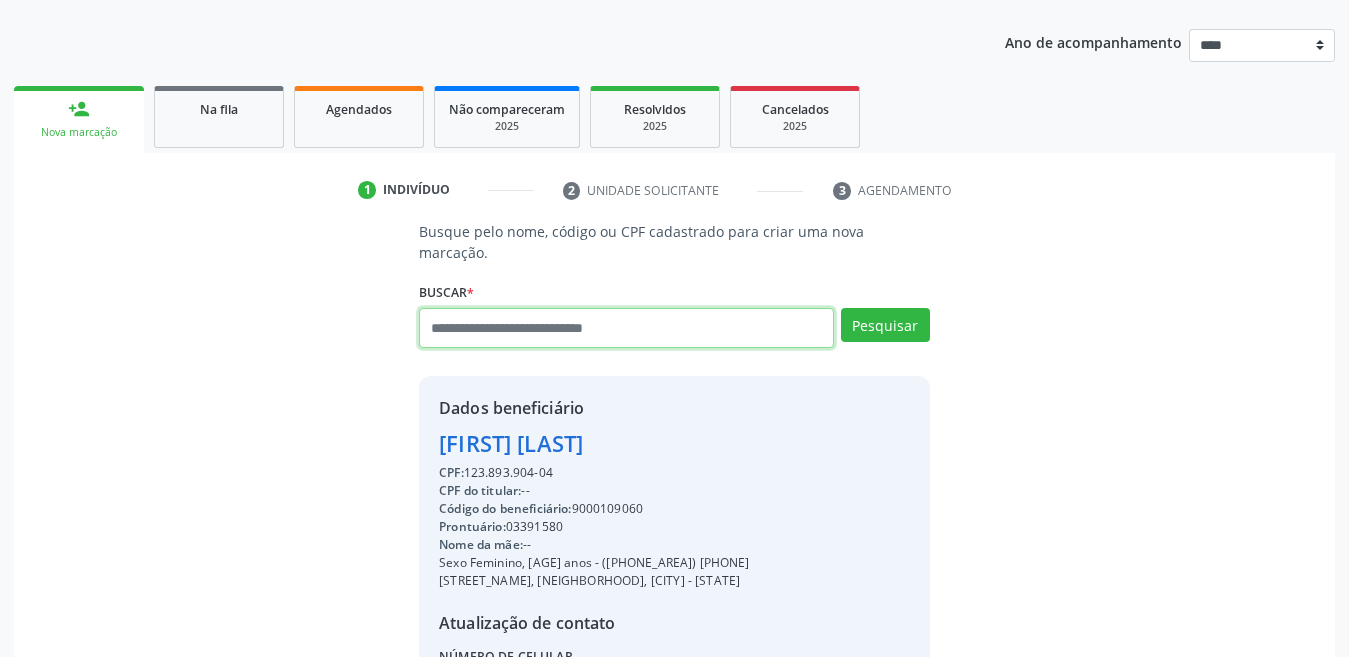 click at bounding box center (626, 328) 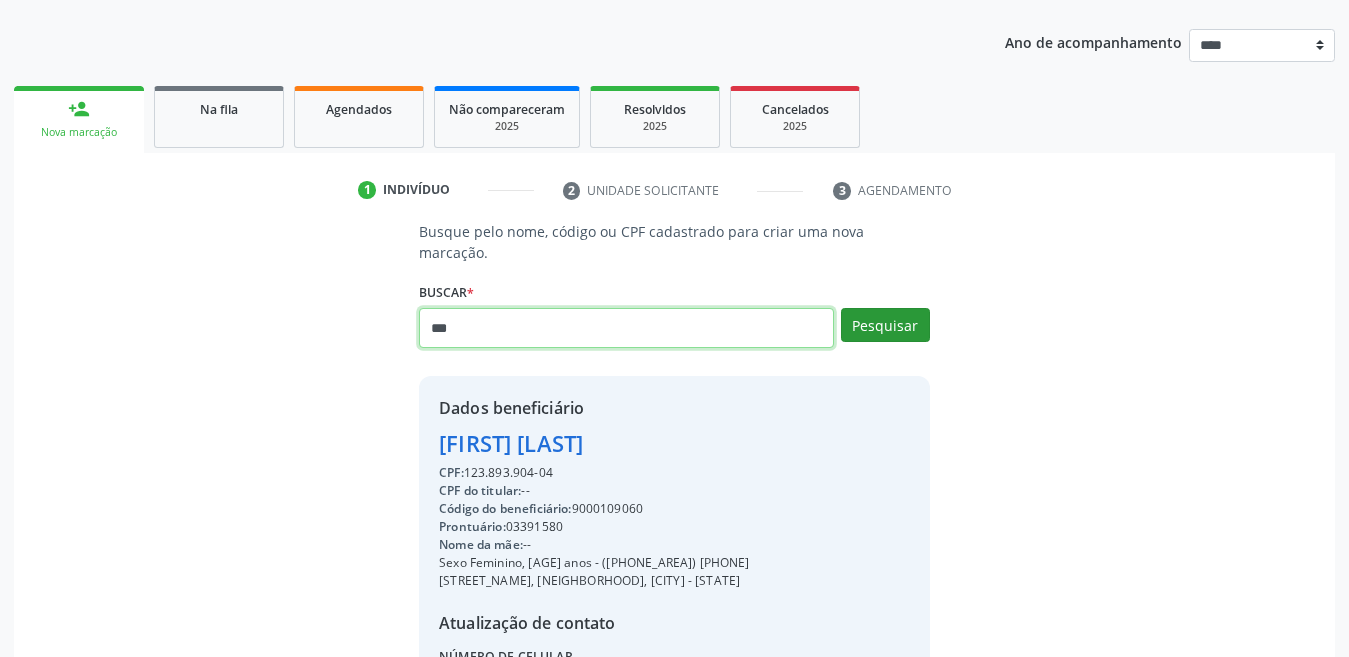 type on "***" 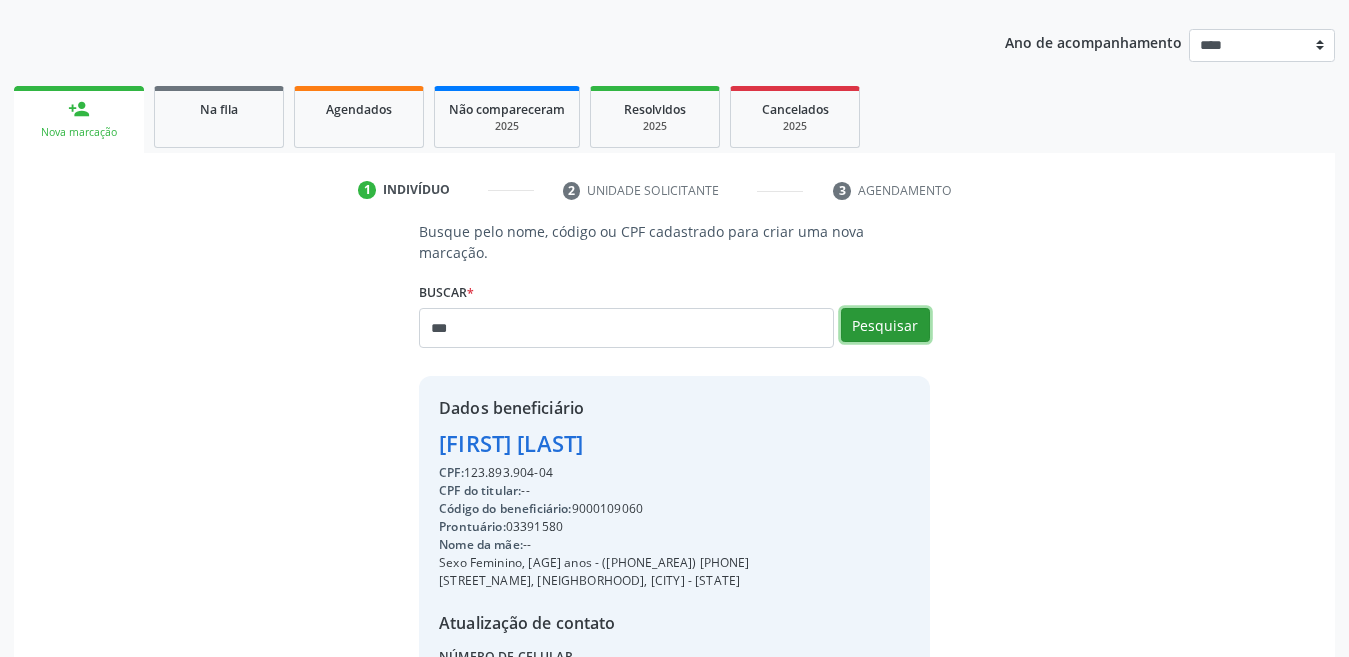 click on "Pesquisar" at bounding box center [885, 325] 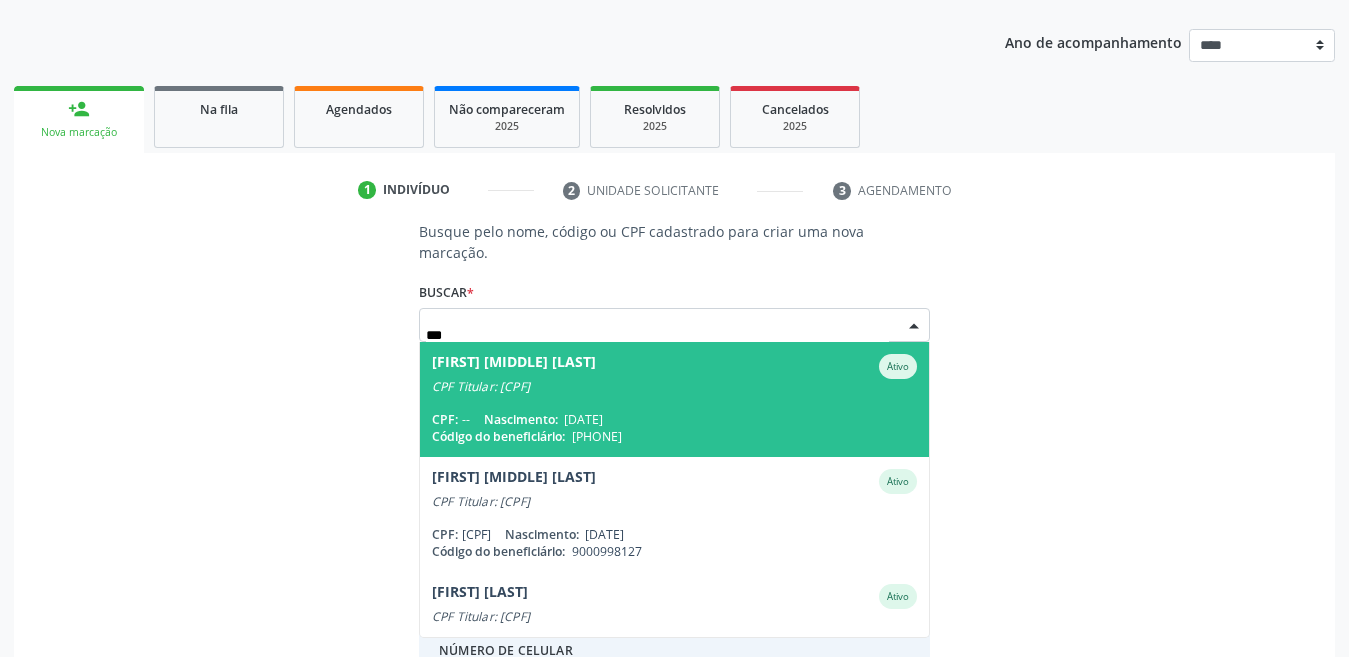 click on "[PHONE]" at bounding box center [597, 436] 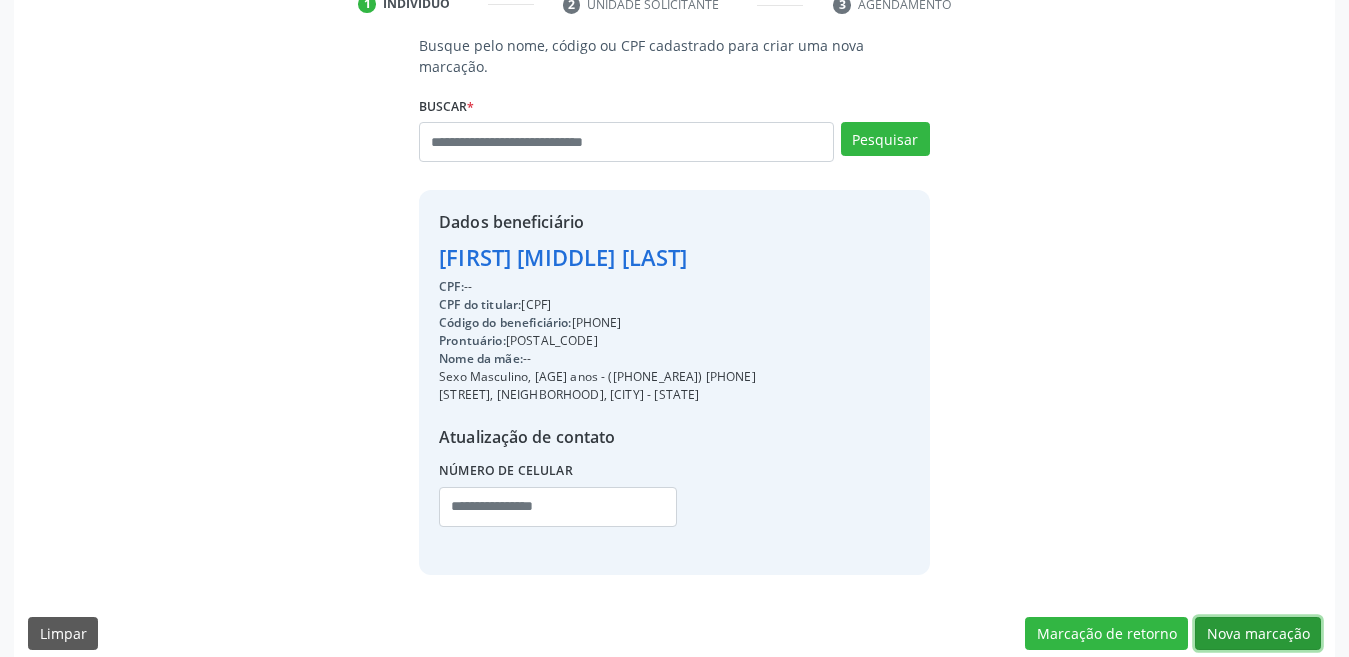 click on "Nova marcação" at bounding box center [1258, 634] 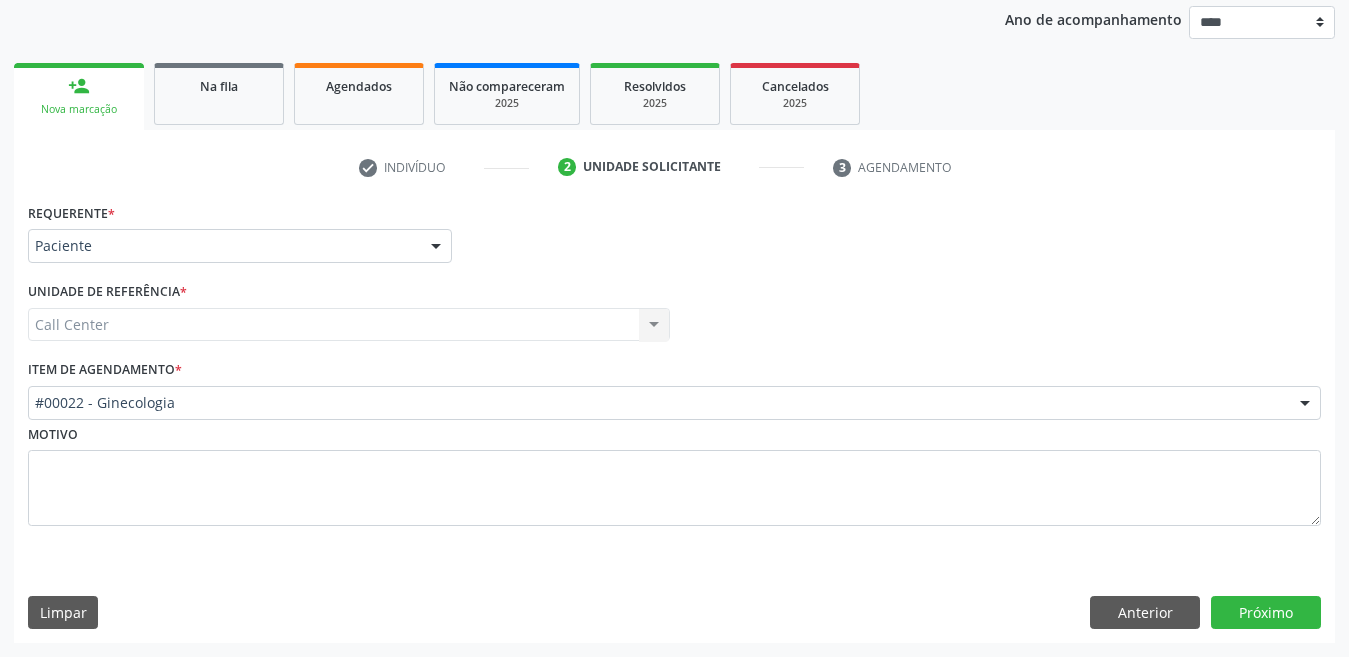 scroll, scrollTop: 236, scrollLeft: 0, axis: vertical 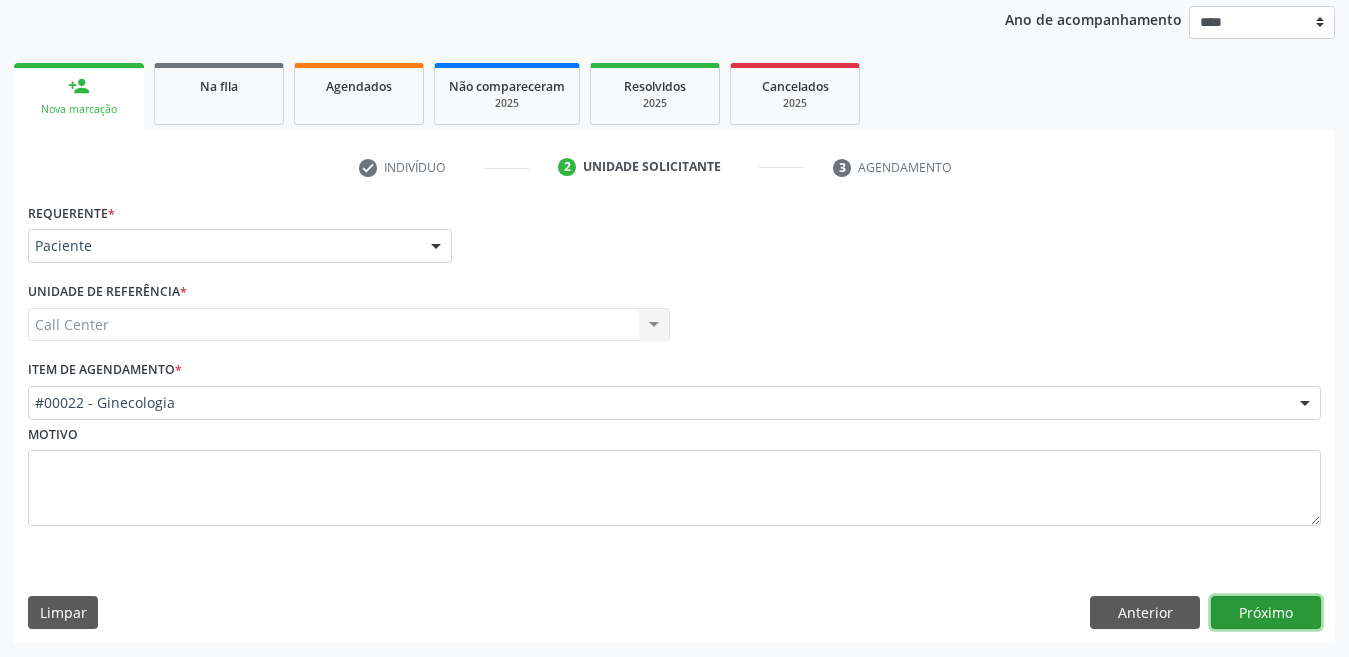 click on "Próximo" at bounding box center (1266, 613) 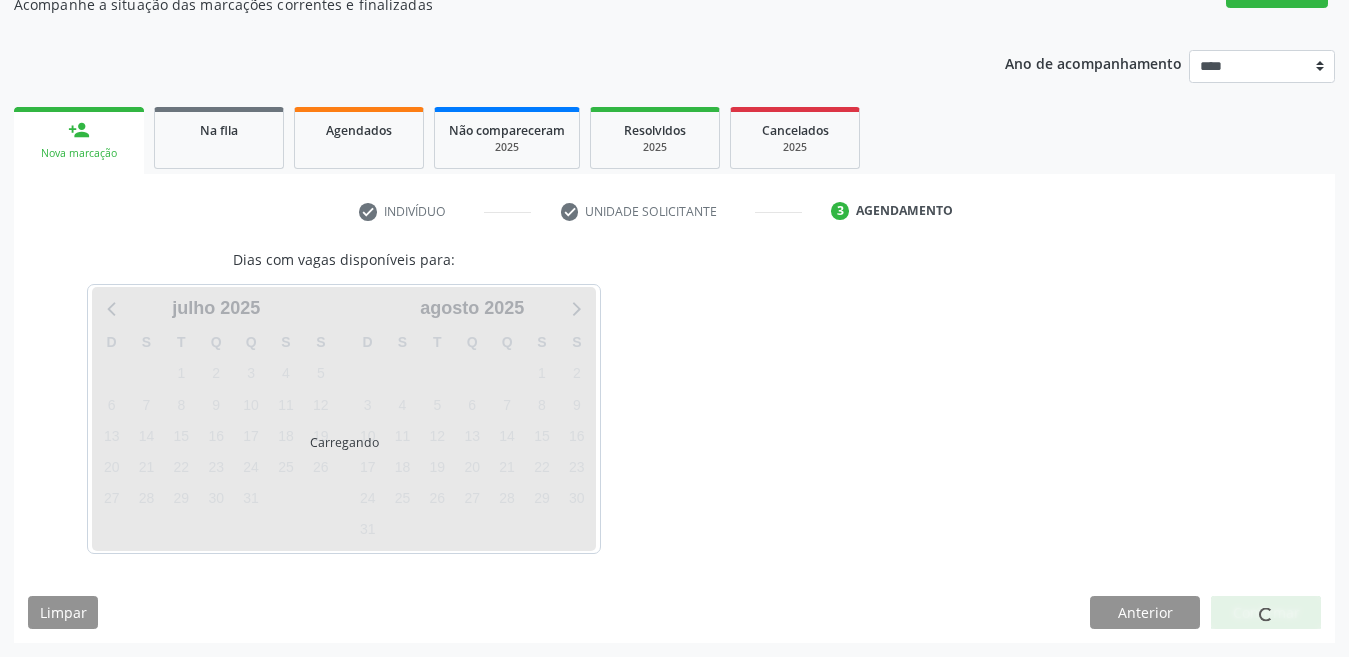 scroll, scrollTop: 192, scrollLeft: 0, axis: vertical 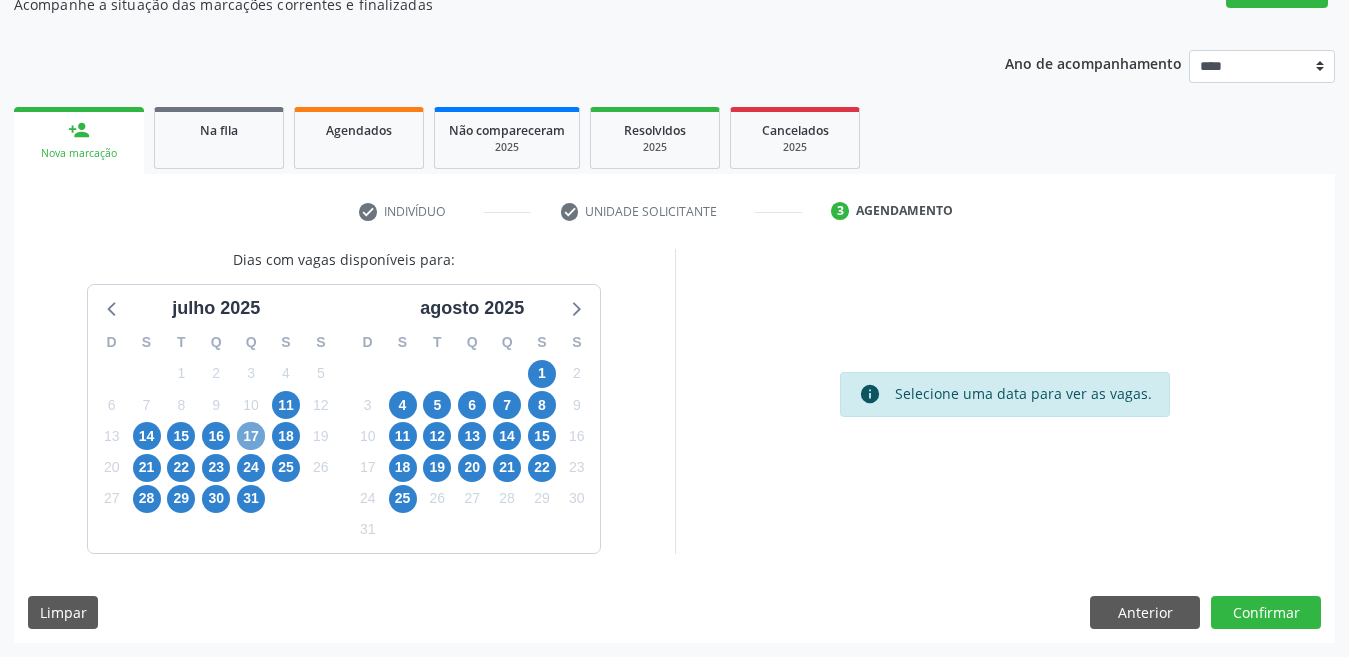 click on "17" at bounding box center [251, 436] 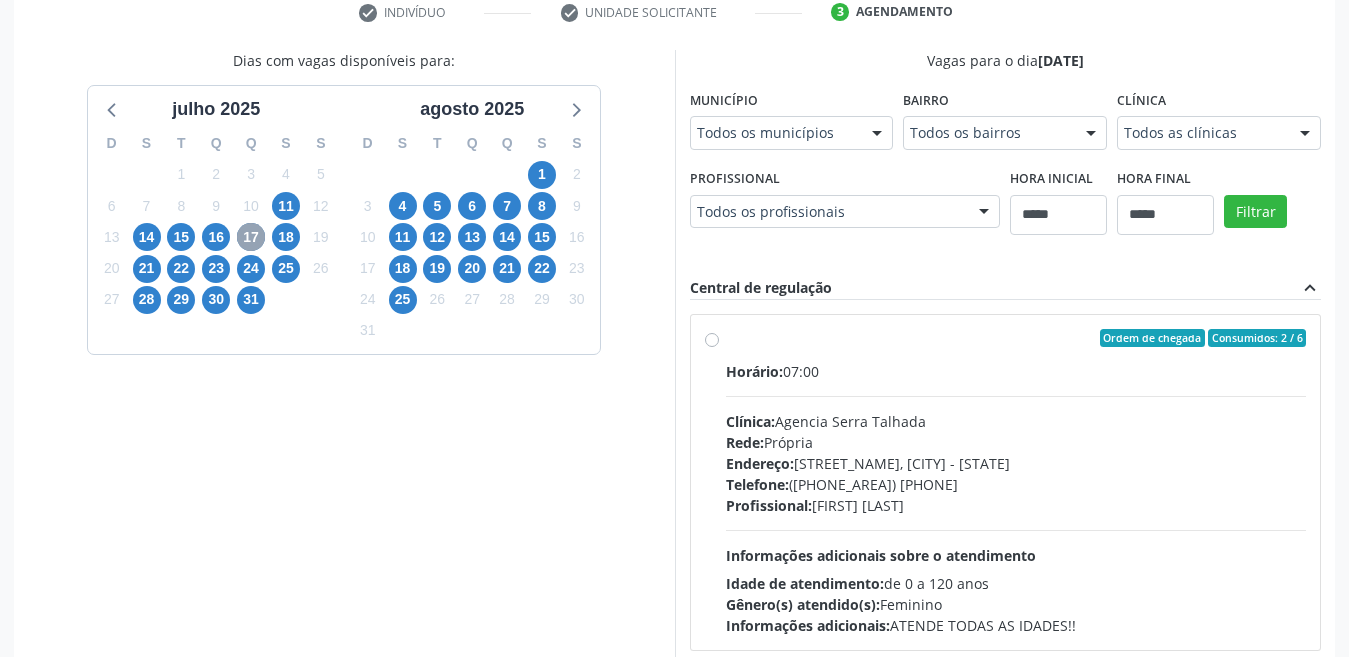 scroll, scrollTop: 392, scrollLeft: 0, axis: vertical 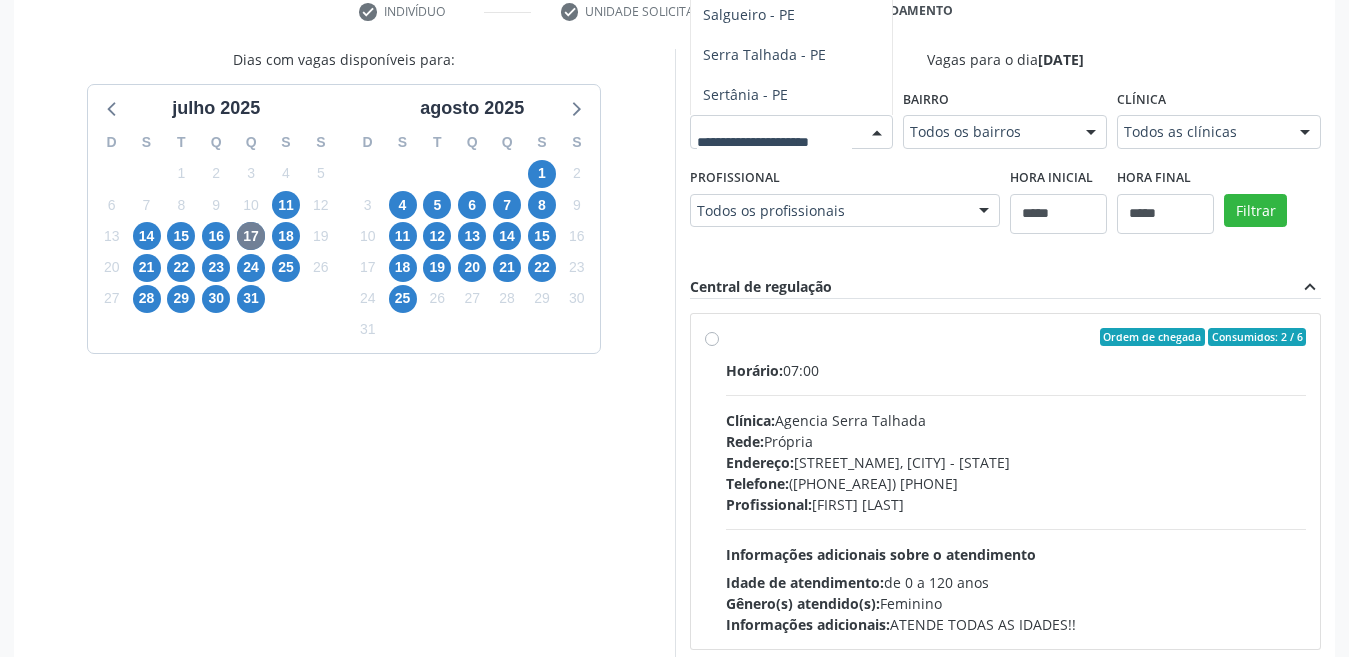 click at bounding box center [792, 132] 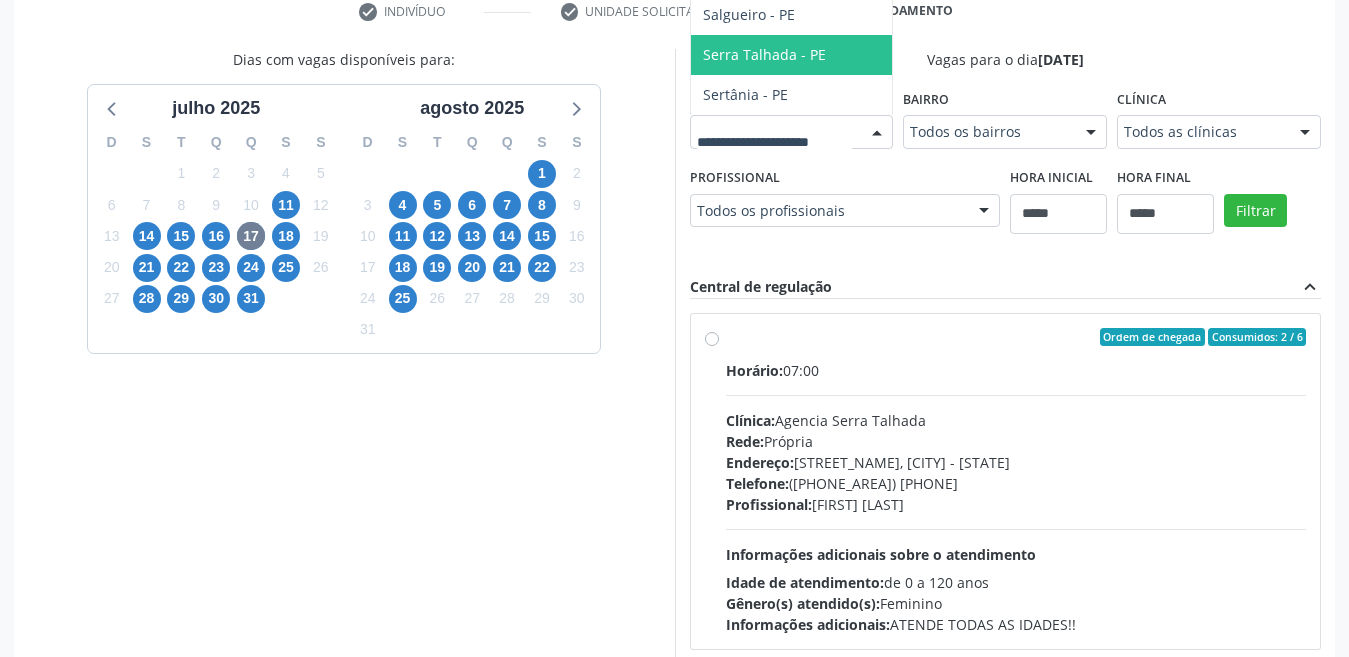 drag, startPoint x: 927, startPoint y: 243, endPoint x: 797, endPoint y: 250, distance: 130.18832 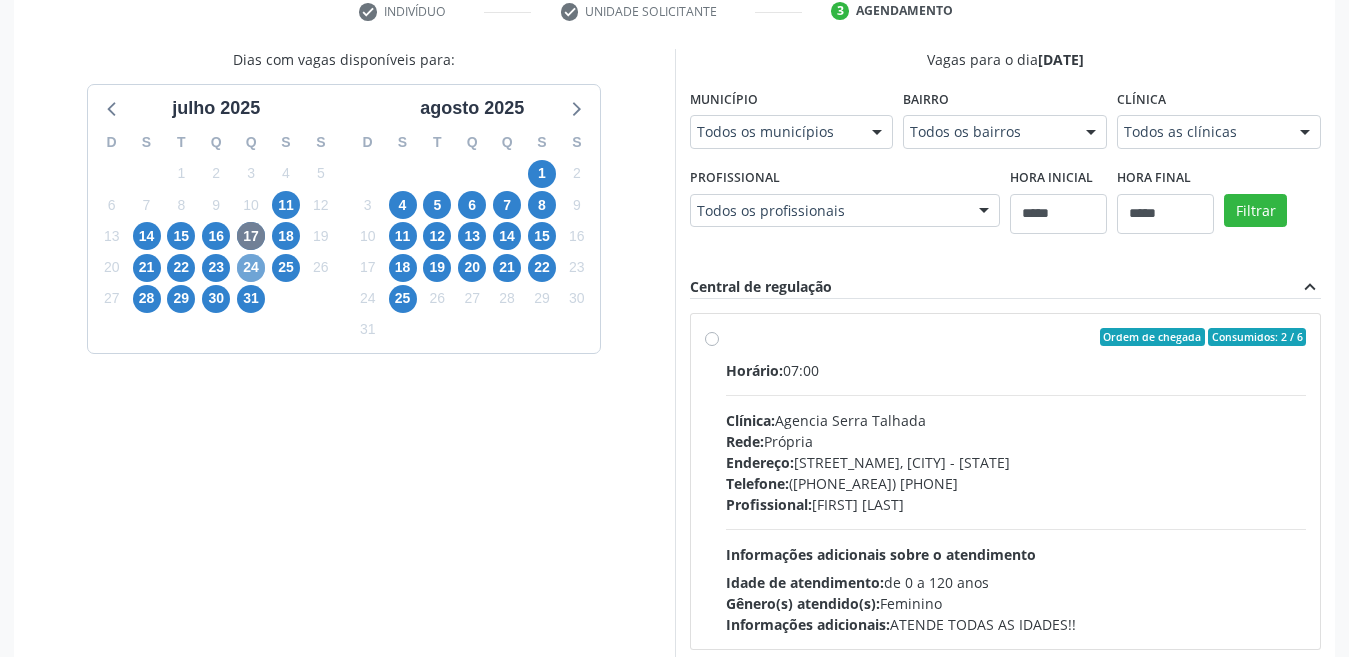 click on "24" at bounding box center (251, 268) 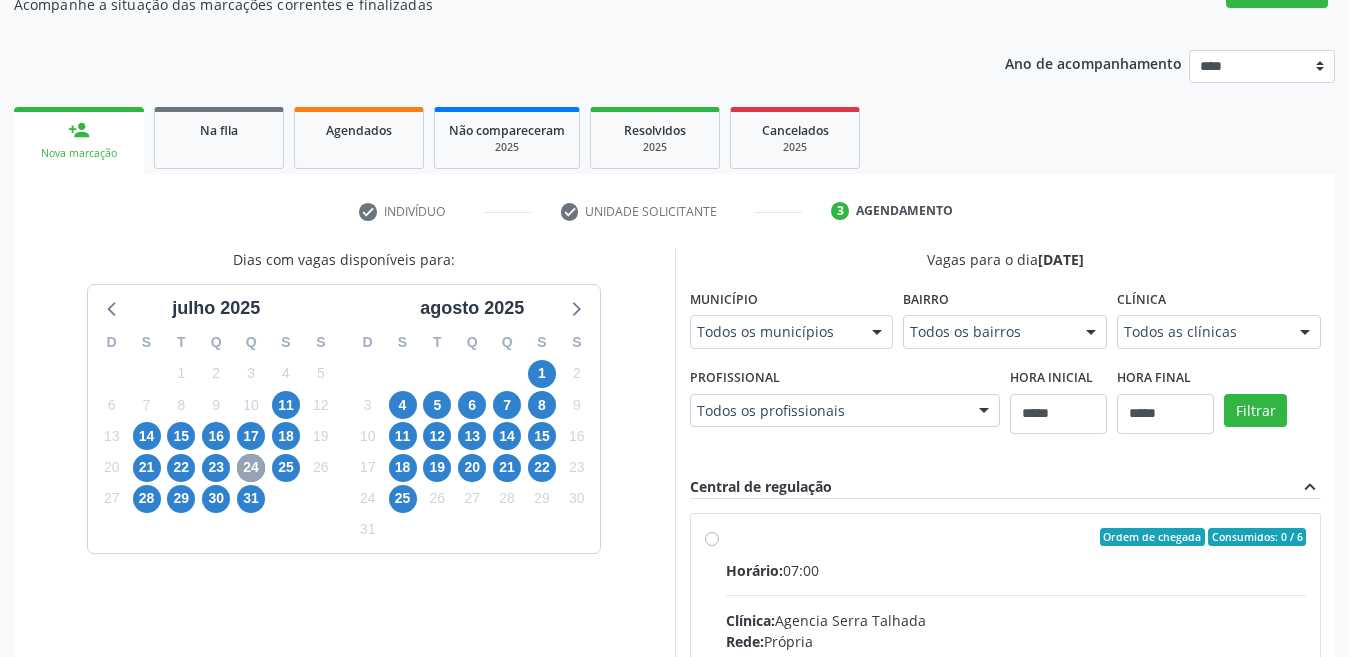 scroll, scrollTop: 392, scrollLeft: 0, axis: vertical 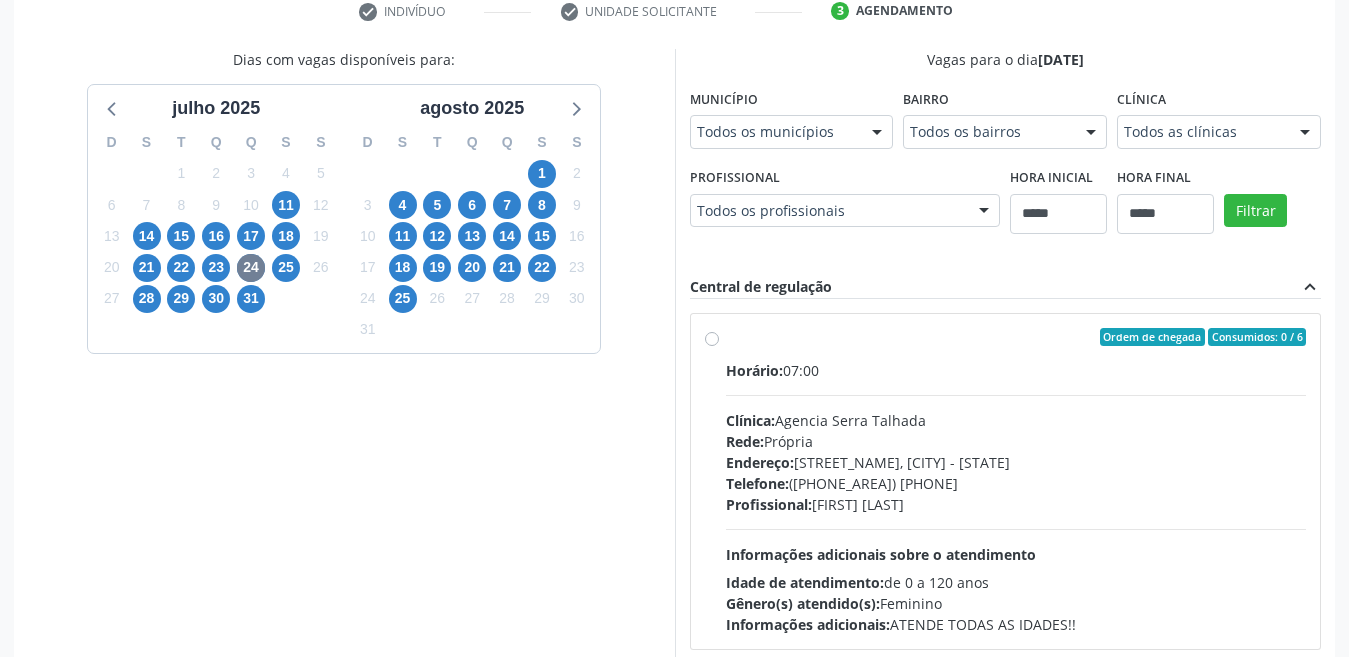 click on "Todos os municípios" at bounding box center (792, 132) 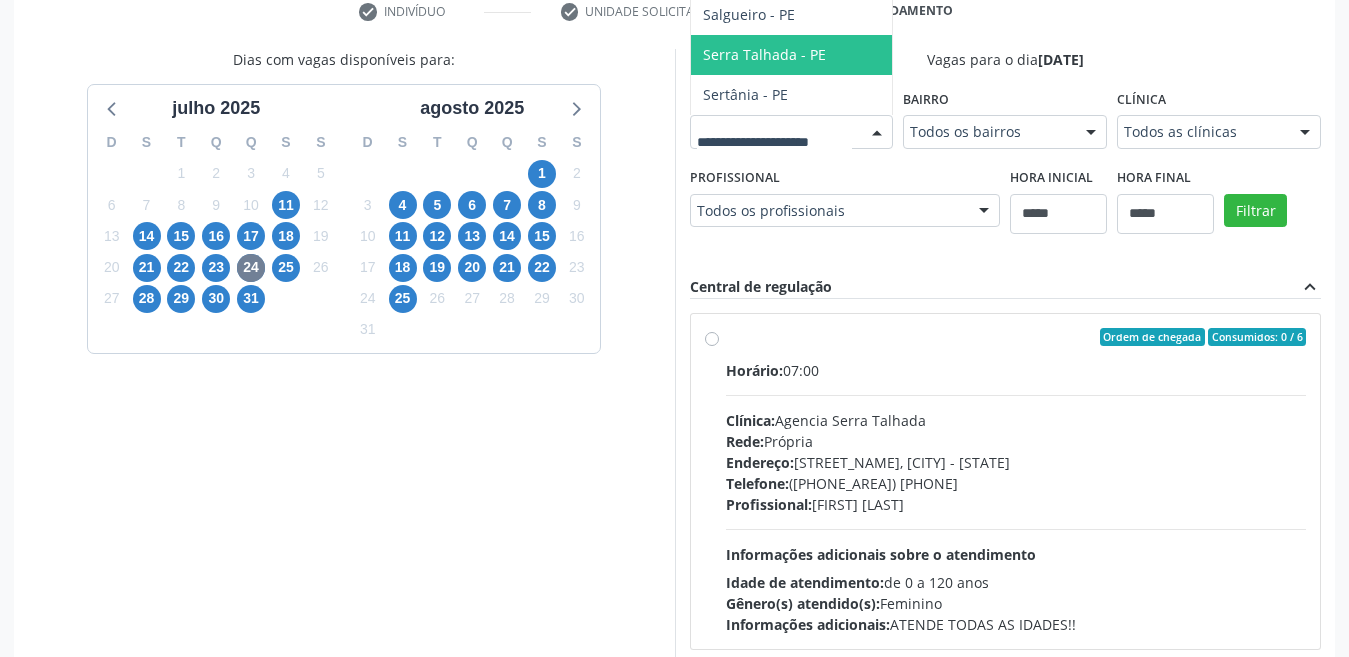 click on "Dias com vagas disponíveis para:
julho 2025 D S T Q Q S S 29 30 1 2 3 4 5 6 7 8 9 10 11 12 13 14 15 16 17 18 19 20 21 22 23 24 25 26 27 28 29 30 31 1 2 3 4 5 6 7 8 9 agosto 2025 D S T Q Q S S 27 28 29 30 31 1 2 3 4 5 6 7 8 9 10 11 12 13 14 15 16 17 18 19 20 21 22 23 24 25 26 27 28 29 30 31 1 2 3 4 5 6
Vagas para o dia
24/07/2025
Município
Todos os municípios   Cabo de Santo Agostinho - PE   Salgueiro - PE   Serra Talhada - PE   Sertânia - PE
Nenhum resultado encontrado para: "   "
Não há nenhuma opção para ser exibida.
Bairro
Todos os bairros         Todos os bairros   Centro
Nenhum resultado encontrado para: "   "
Não há nenhuma opção para ser exibida.
Clínica
Todos as clínicas         Todos as clínicas   Agencia Salgueiro   Agencia Serra Talhada   Clinica Nossa Senhora do Carmo   Top Saude       "" at bounding box center (674, 374) 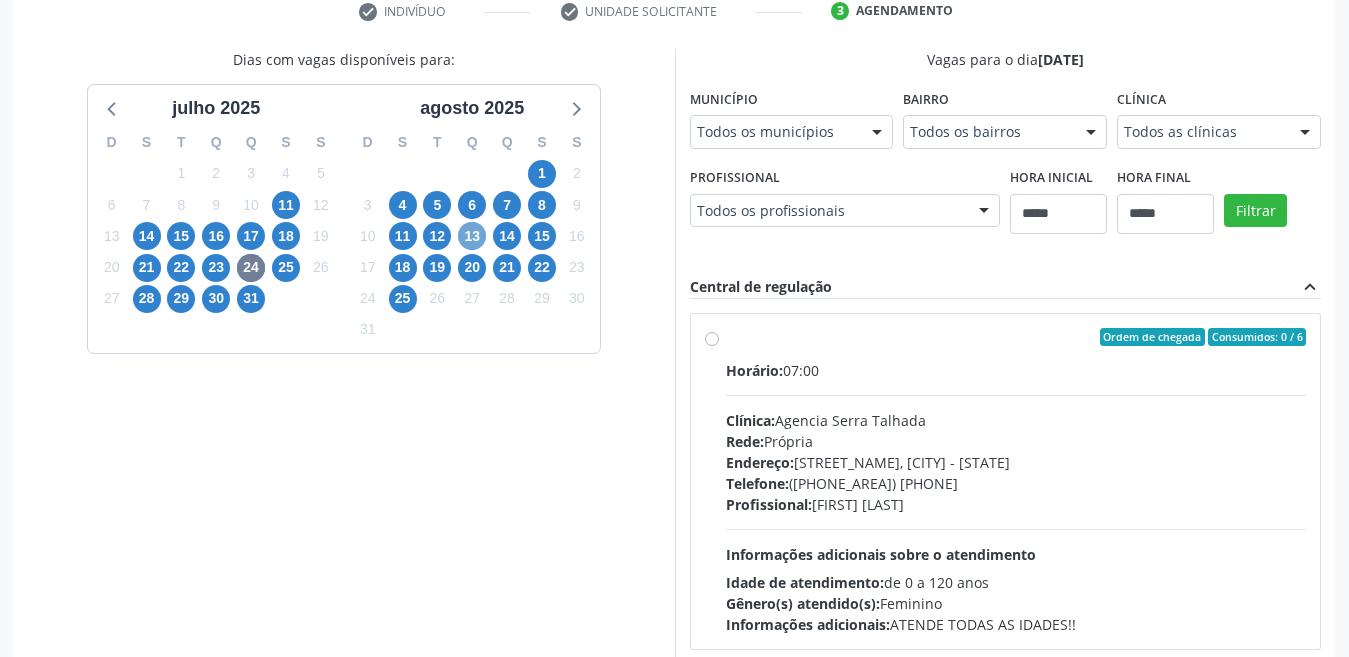 click on "13" at bounding box center (472, 236) 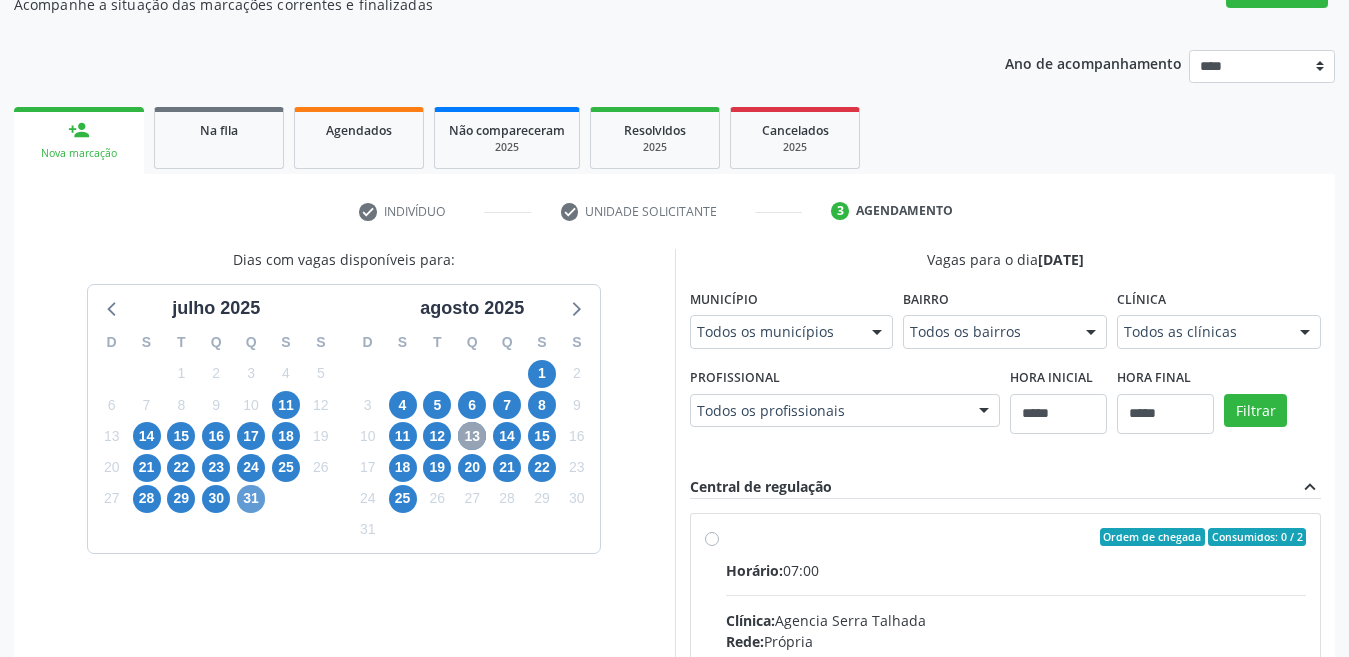 scroll, scrollTop: 392, scrollLeft: 0, axis: vertical 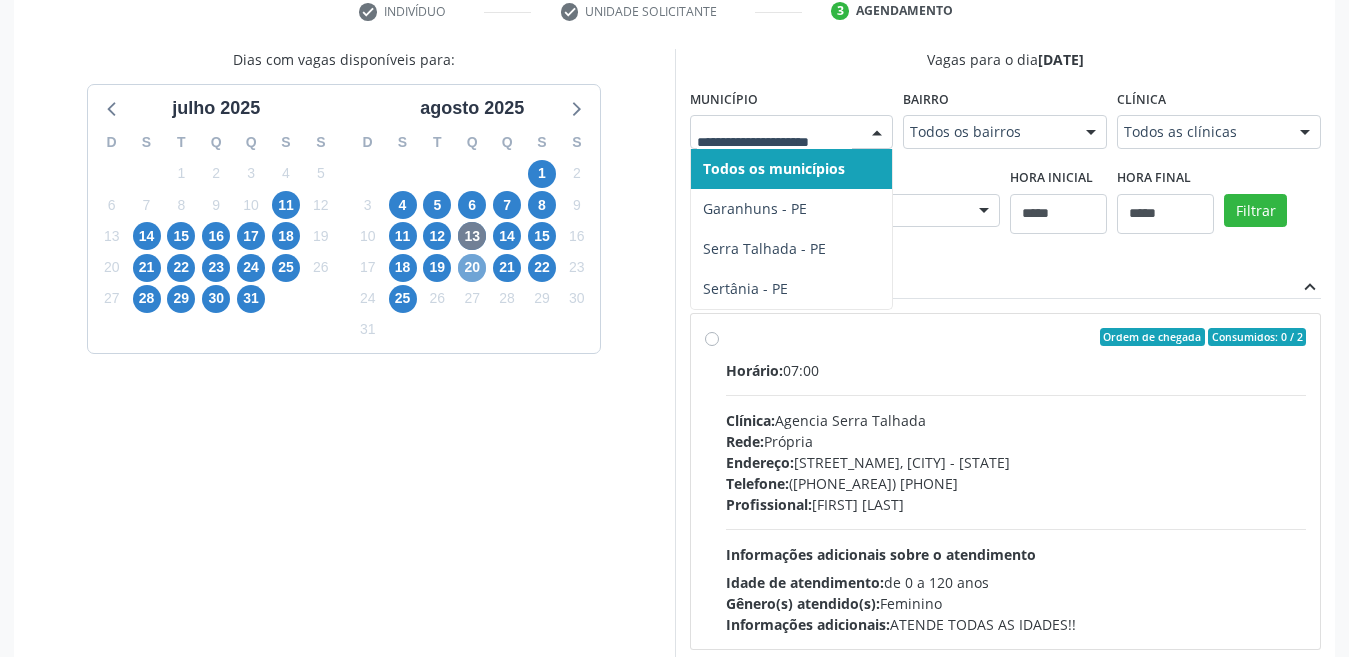 click on "20" at bounding box center (472, 268) 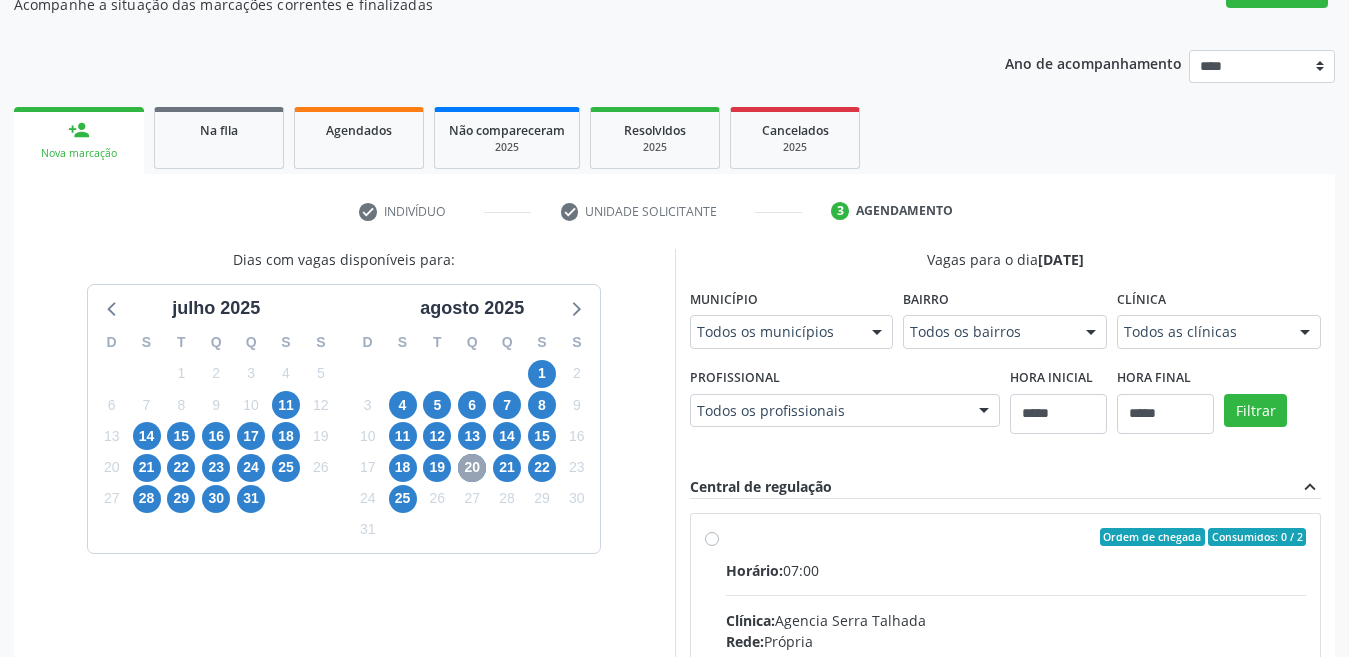 scroll, scrollTop: 392, scrollLeft: 0, axis: vertical 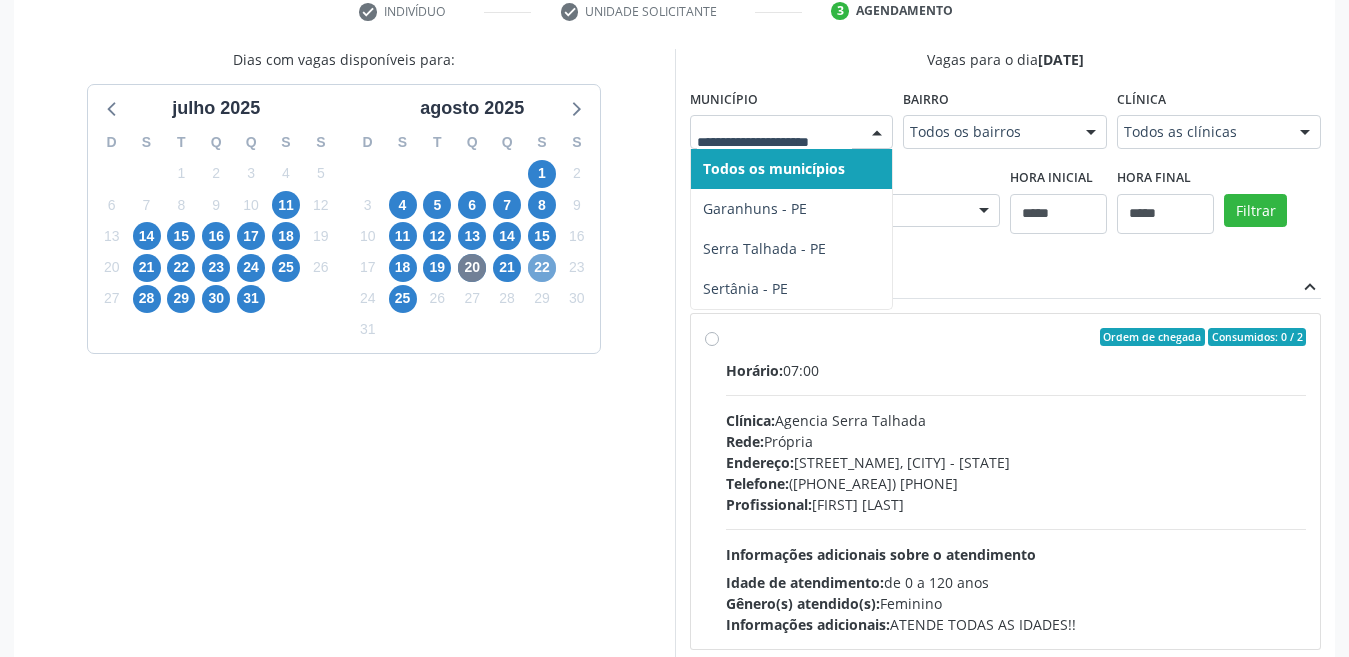 click on "22" at bounding box center [542, 268] 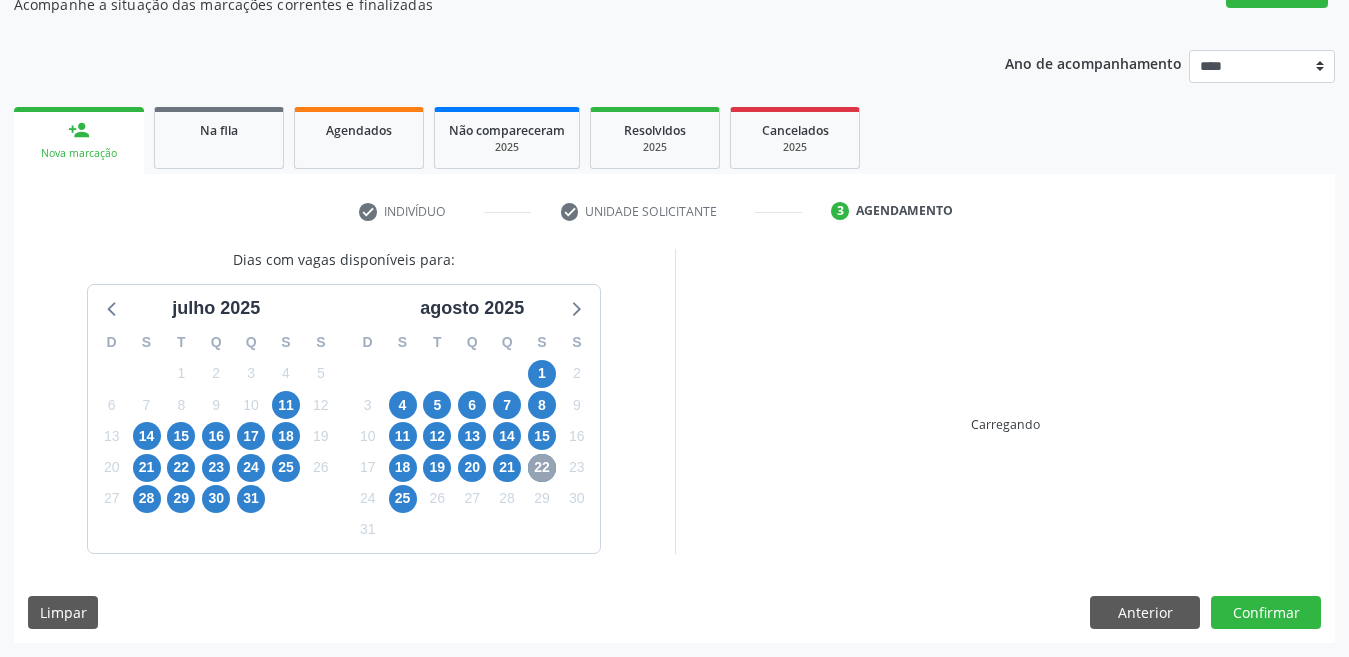 scroll, scrollTop: 392, scrollLeft: 0, axis: vertical 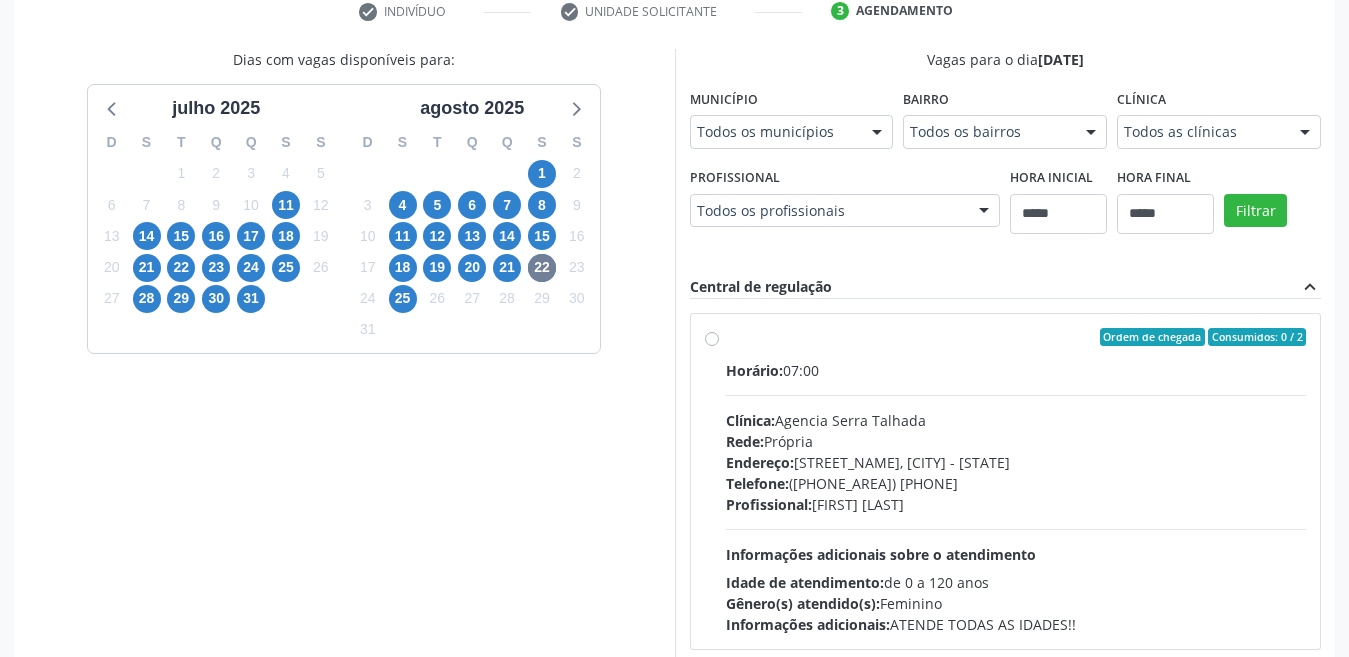 click on "Todos os municípios" at bounding box center (792, 132) 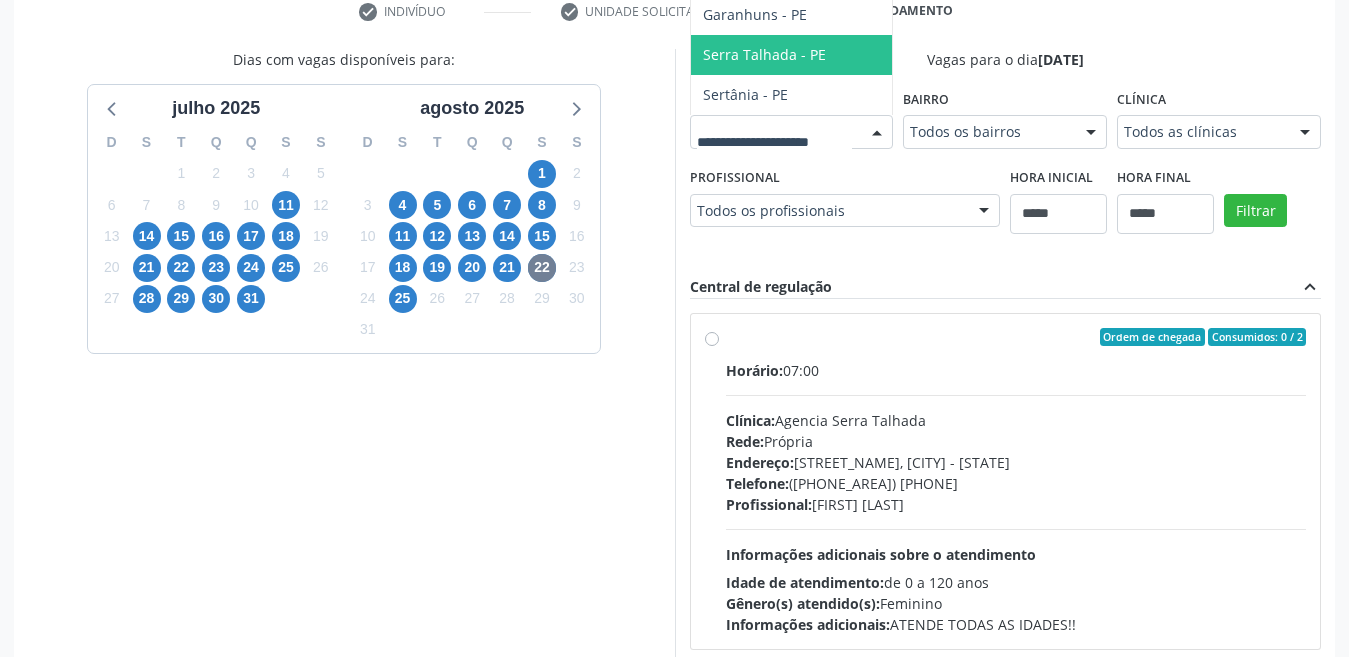 click on "Dias com vagas disponíveis para:
julho 2025 D S T Q Q S S 29 30 1 2 3 4 5 6 7 8 9 10 11 12 13 14 15 16 17 18 19 20 21 22 23 24 25 26 27 28 29 30 31 1 2 3 4 5 6 7 8 9 agosto 2025 D S T Q Q S S 27 28 29 30 31 1 2 3 4 5 6 7 8 9 10 11 12 13 14 15 16 17 18 19 20 21 22 23 24 25 26 27 28 29 30 31 1 2 3 4 5 6
Vagas para o dia
22/08/2025
Município
Todos os municípios   Cabo de Santo Agostinho - PE   Caruaru - PE   Garanhuns - PE   Serra Talhada - PE   Sertânia - PE
Nenhum resultado encontrado para: "   "
Não há nenhuma opção para ser exibida.
Bairro
Todos os bairros         Todos os bairros   Centro   Heliópolis   Mauricio de Nassau
Nenhum resultado encontrado para: "   "
Não há nenhuma opção para ser exibida.
Clínica
Todos as clínicas         Todos as clínicas   Agencia Serra Talhada   Clinica Nossa Senhora do Carmo" at bounding box center (674, 374) 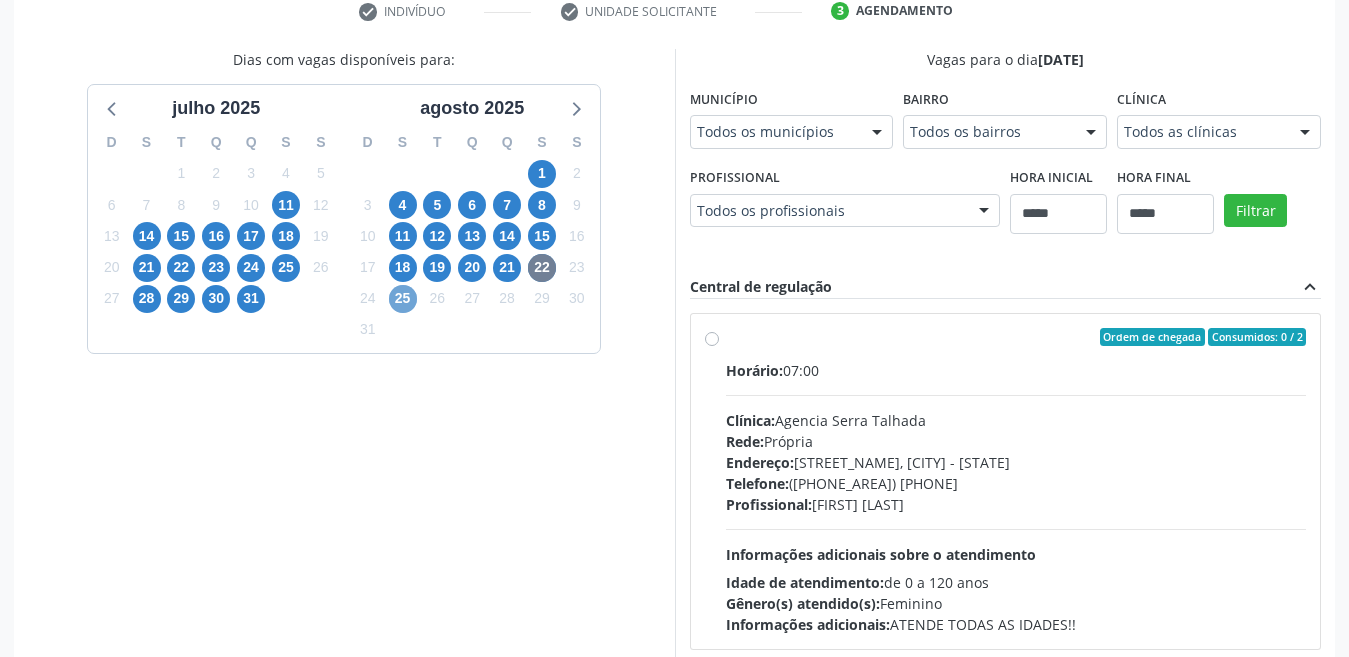 click on "25" at bounding box center (403, 299) 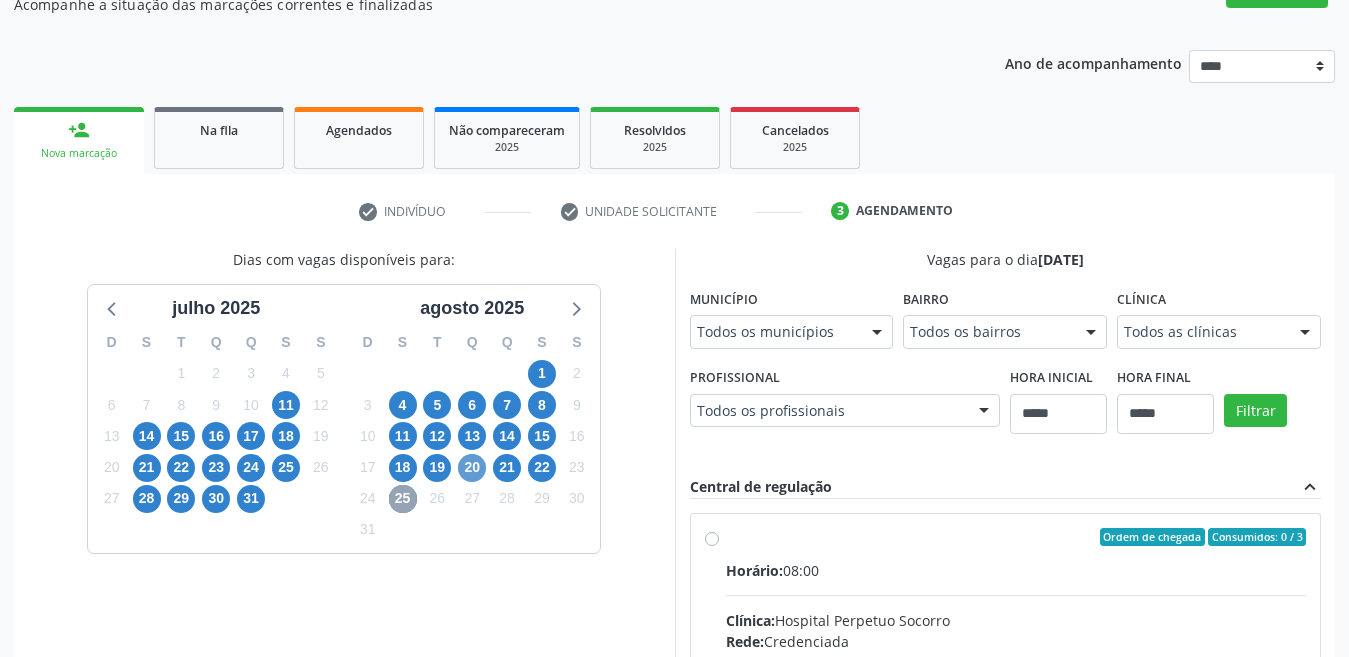 scroll, scrollTop: 392, scrollLeft: 0, axis: vertical 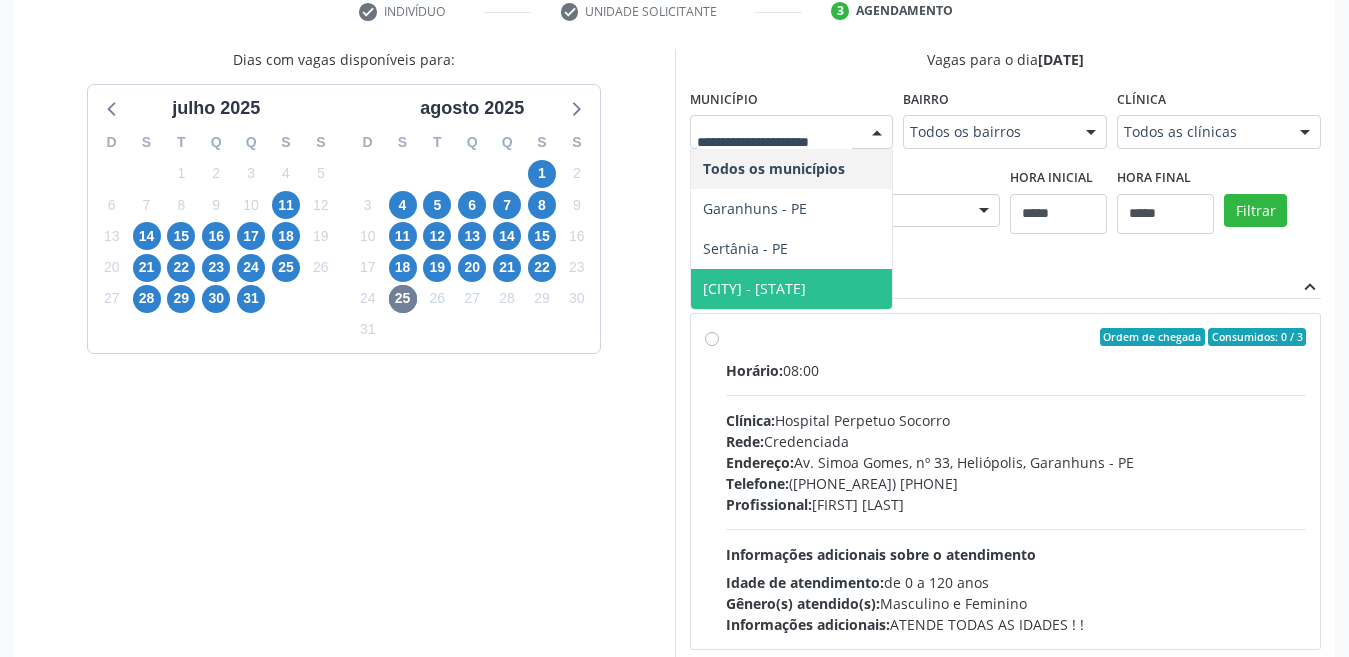 click on "Dias com vagas disponíveis para:
julho 2025 D S T Q Q S S 29 30 1 2 3 4 5 6 7 8 9 10 11 12 13 14 15 16 17 18 19 20 21 22 23 24 25 26 27 28 29 30 31 1 2 3 4 5 6 7 8 9 agosto 2025 D S T Q Q S S 27 28 29 30 31 1 2 3 4 5 6 7 8 9 10 11 12 13 14 15 16 17 18 19 20 21 22 23 24 25 26 27 28 29 30 31 1 2 3 4 5 6" at bounding box center [344, 374] 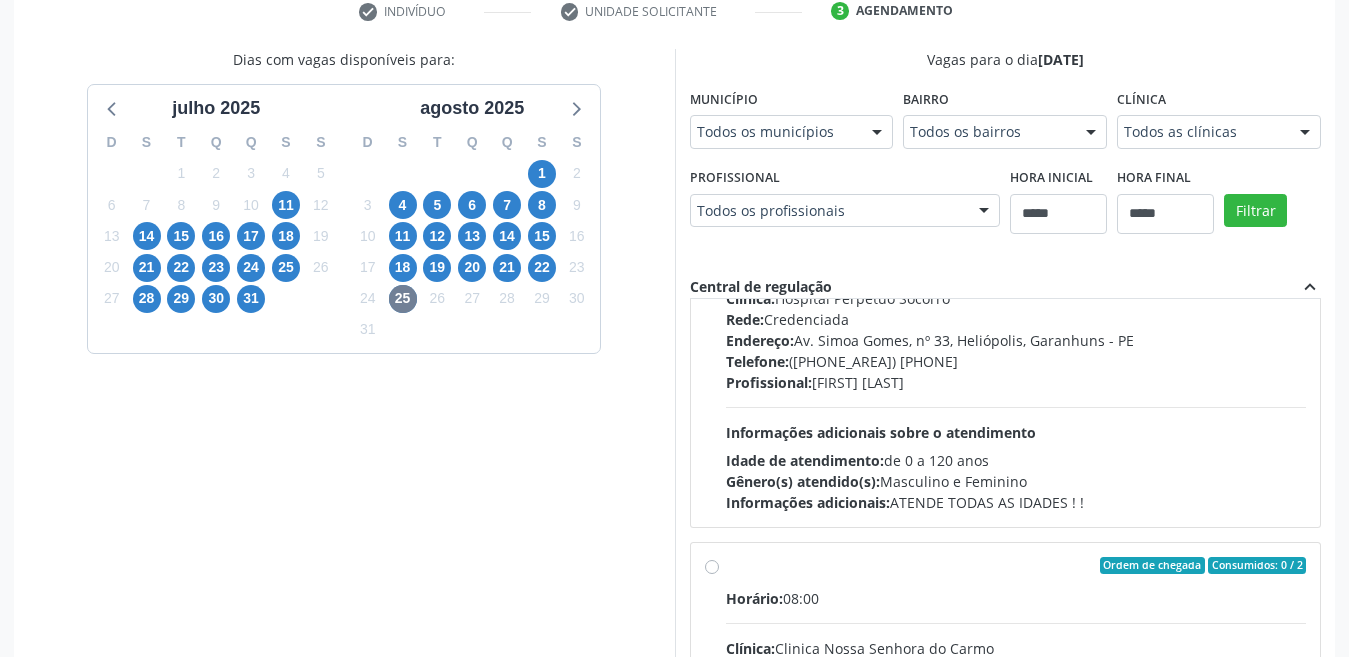 scroll, scrollTop: 300, scrollLeft: 0, axis: vertical 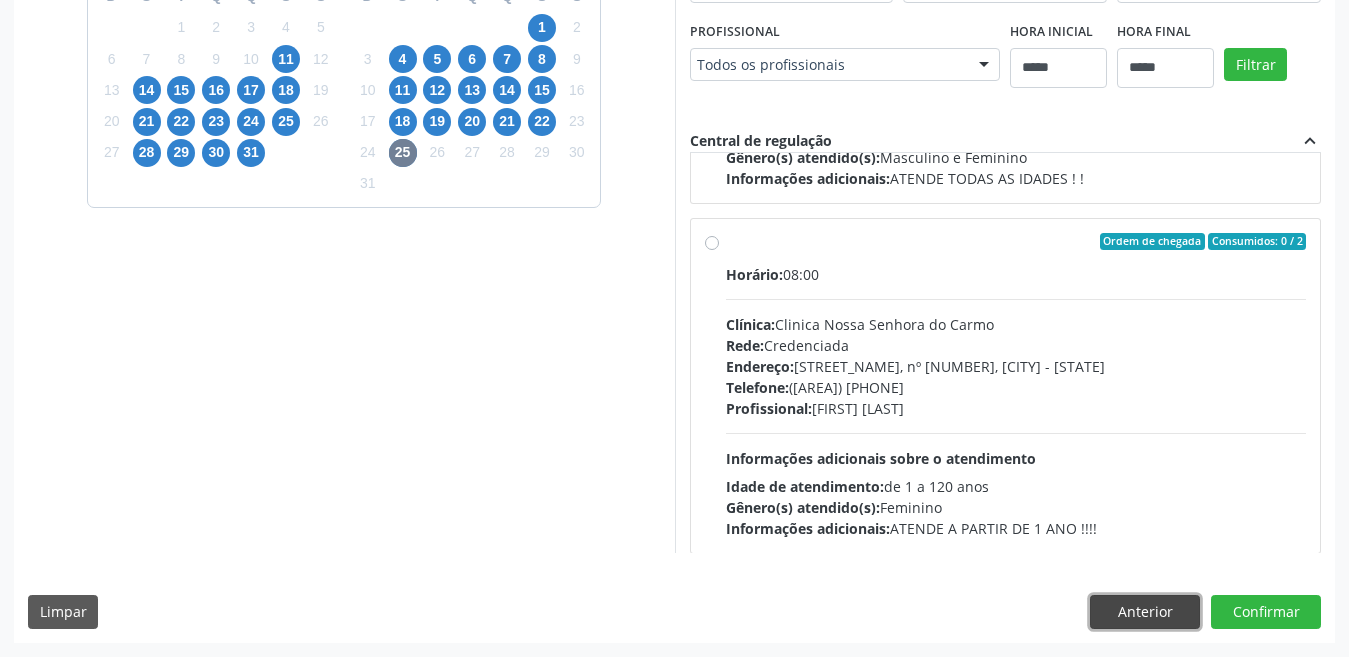 click on "Anterior" at bounding box center [1145, 612] 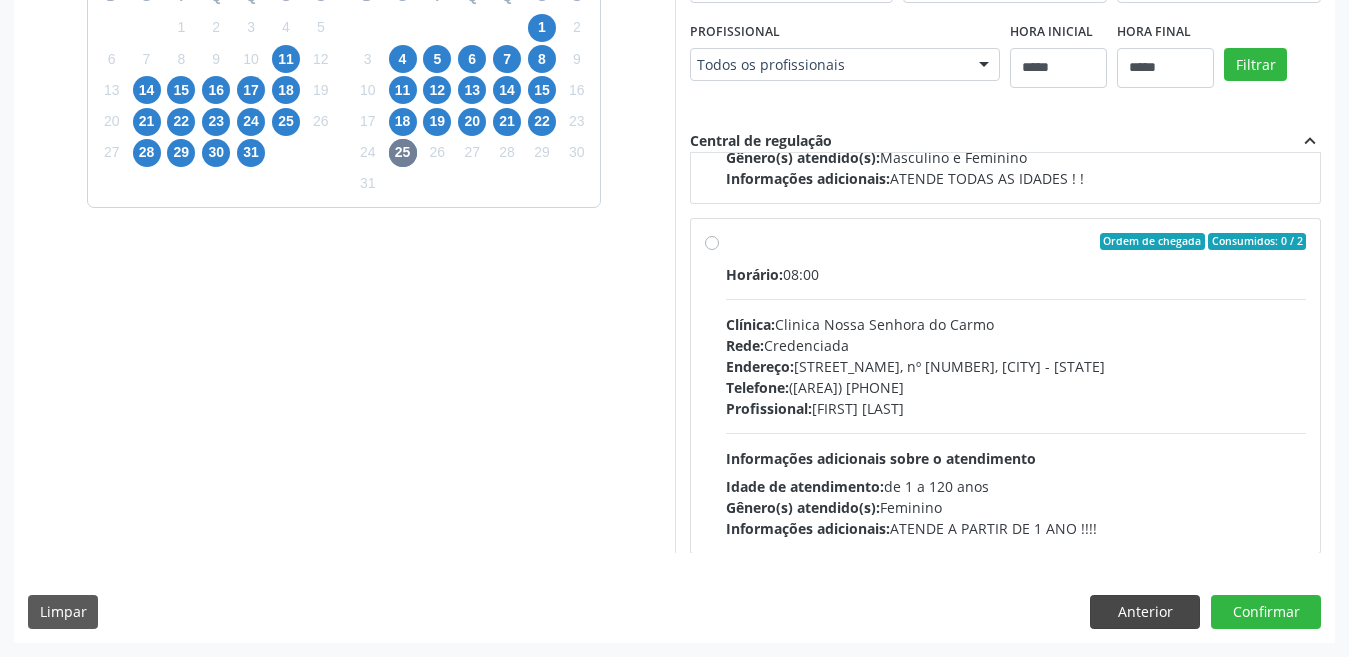 scroll, scrollTop: 236, scrollLeft: 0, axis: vertical 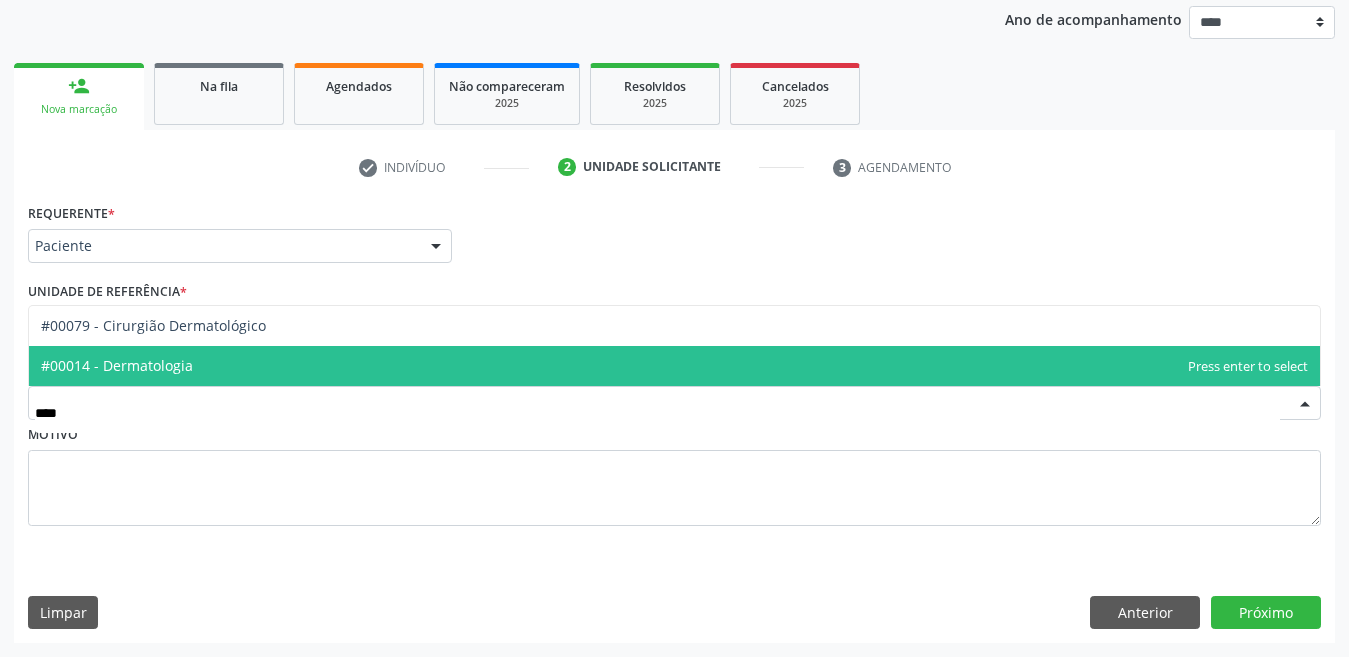 click on "#00014 - Dermatologia" at bounding box center [674, 366] 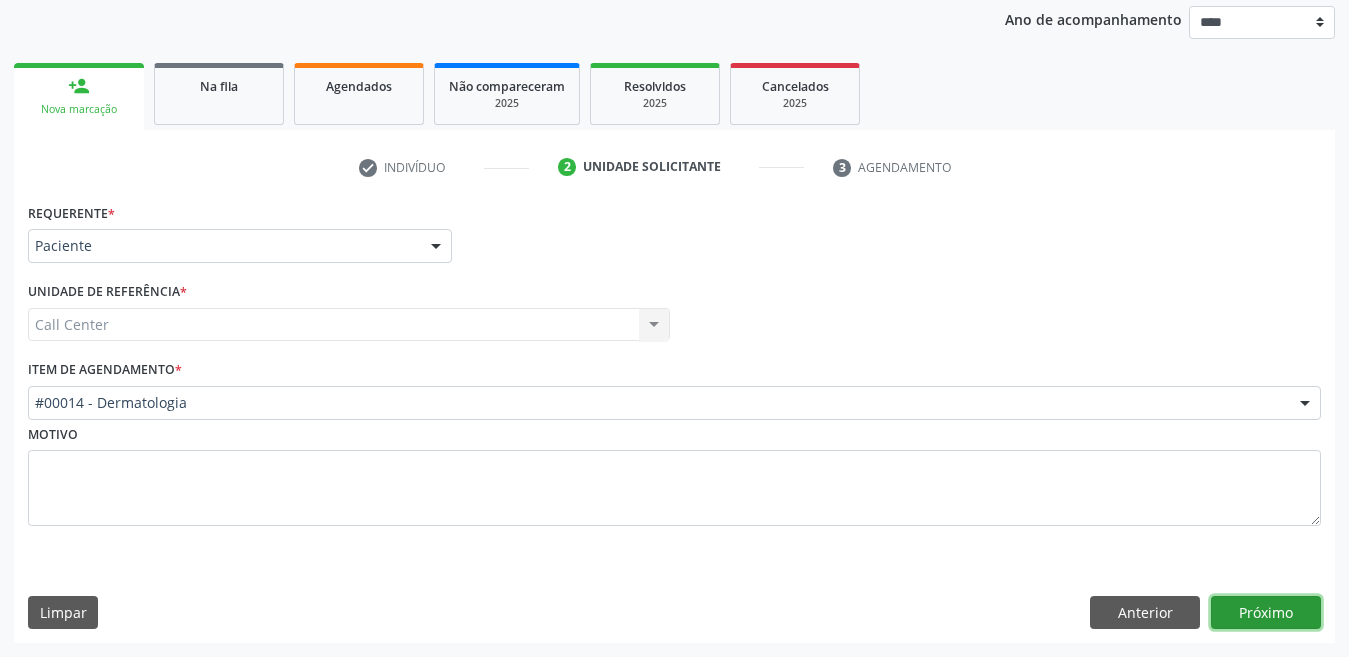 click on "Próximo" at bounding box center [1266, 613] 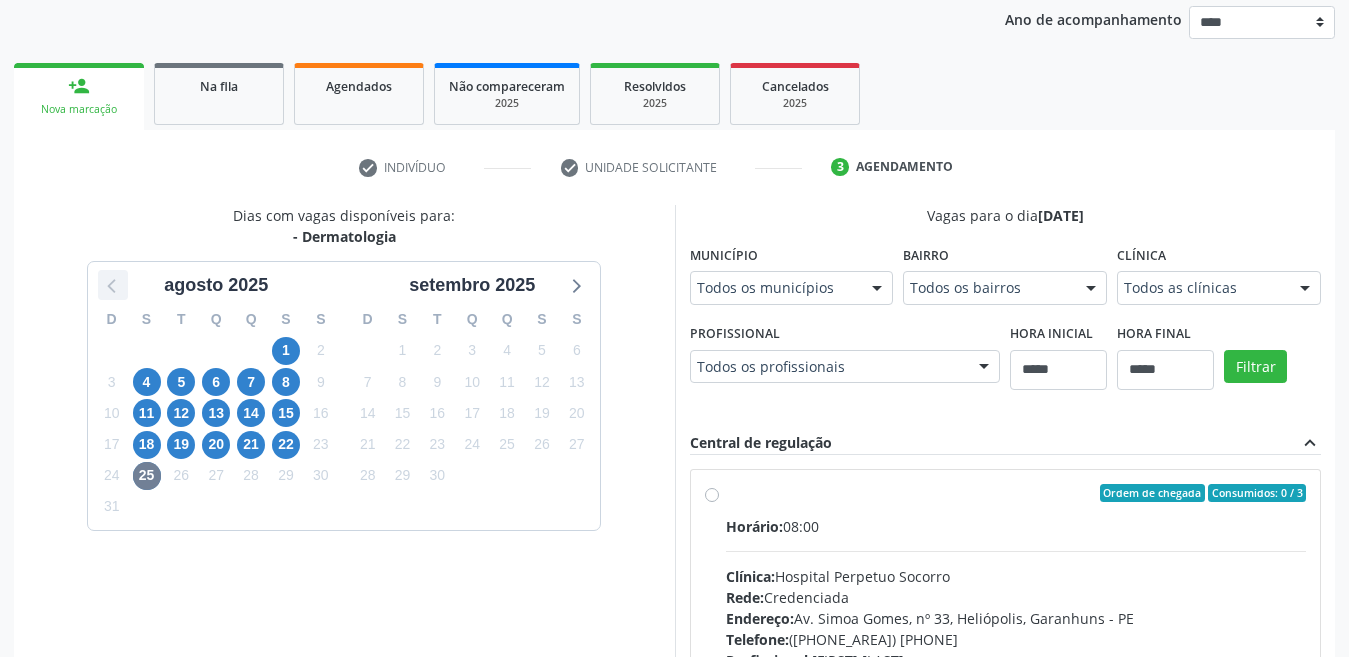 click 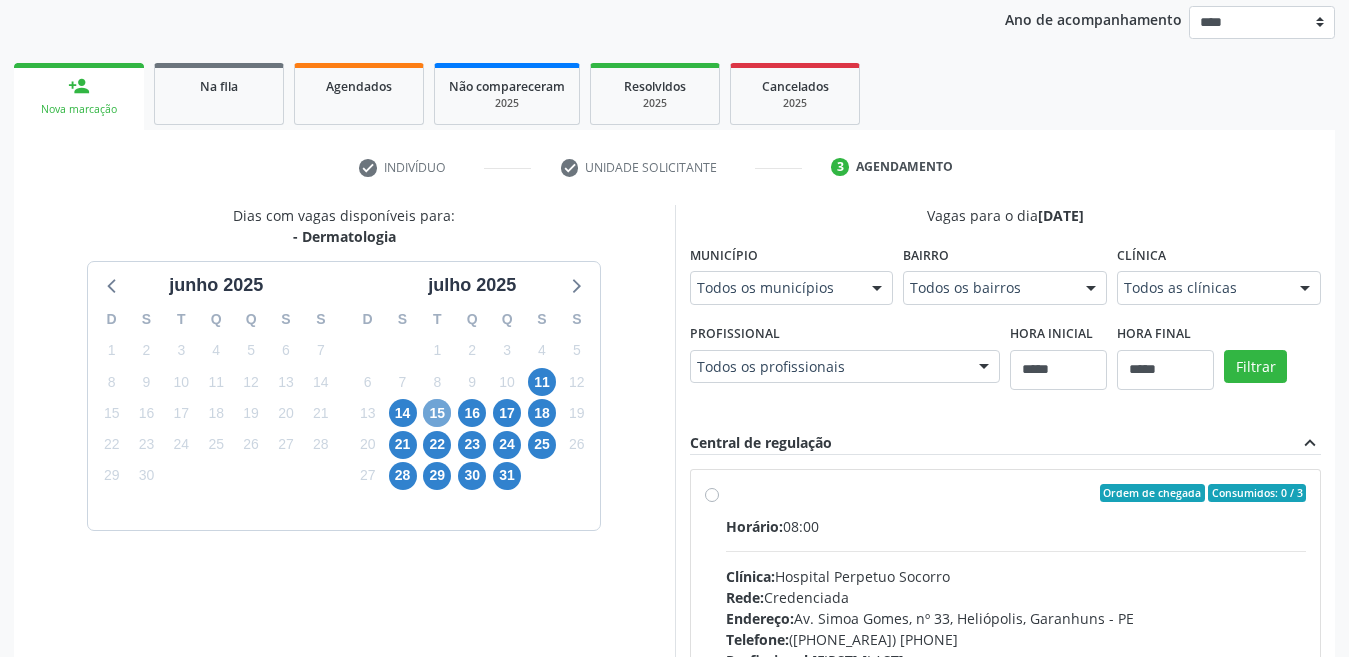 click on "15" at bounding box center [437, 413] 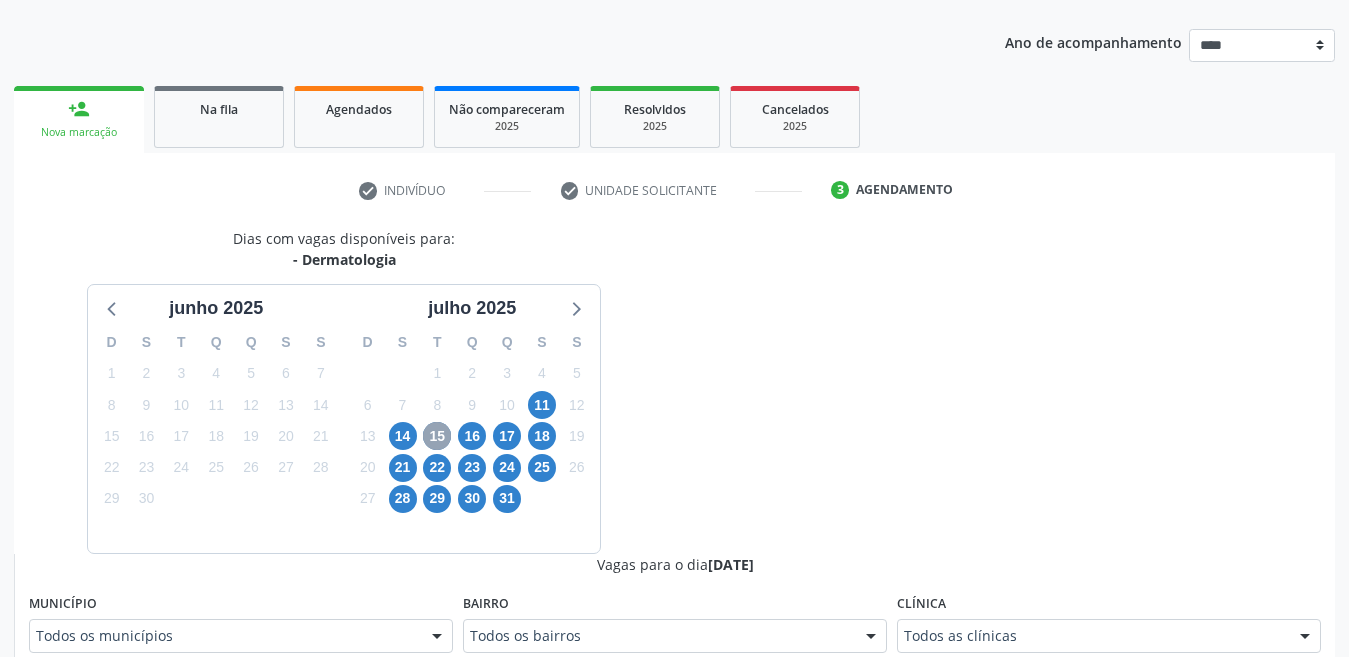 scroll, scrollTop: 236, scrollLeft: 0, axis: vertical 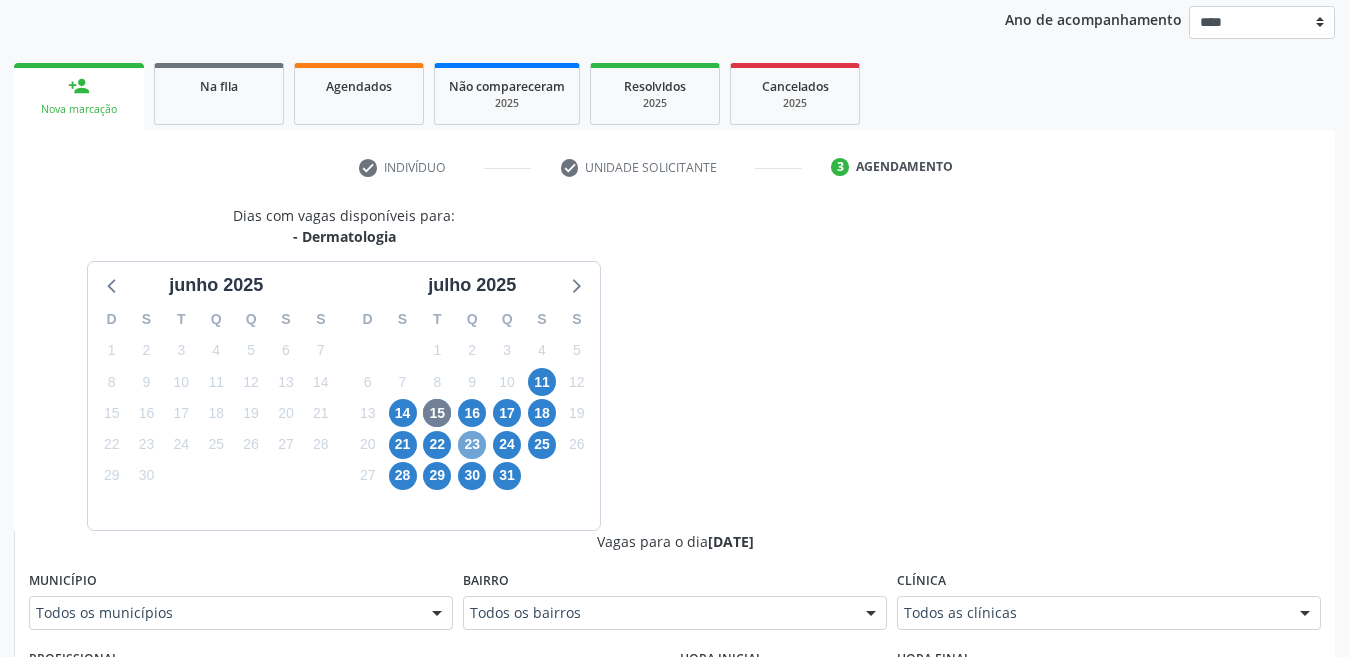 click on "23" at bounding box center [472, 445] 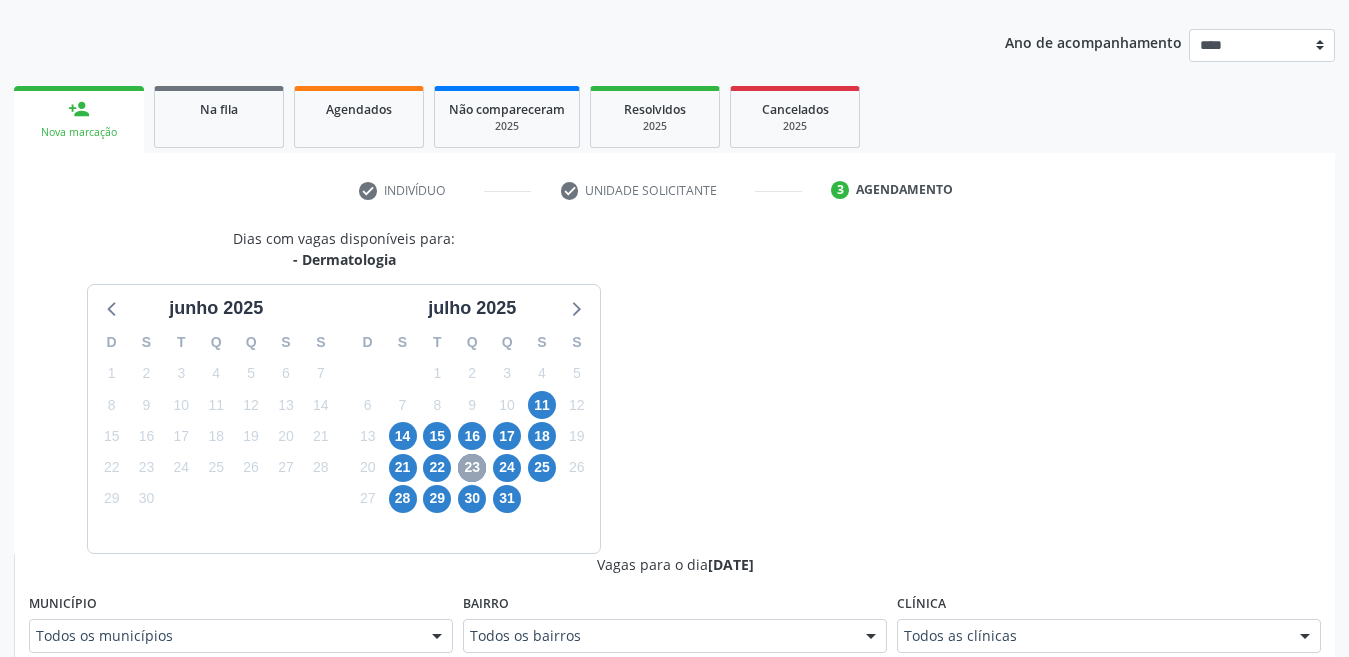 scroll, scrollTop: 236, scrollLeft: 0, axis: vertical 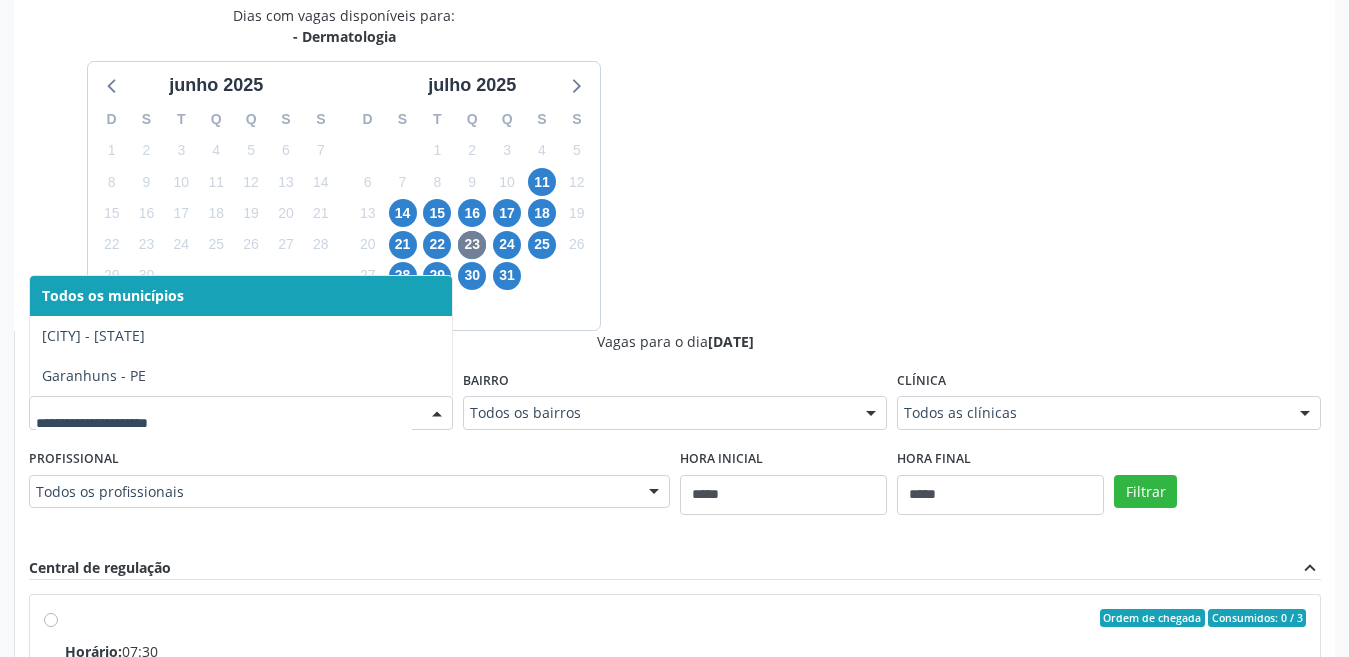 click on "julho 2025" at bounding box center (472, 80) 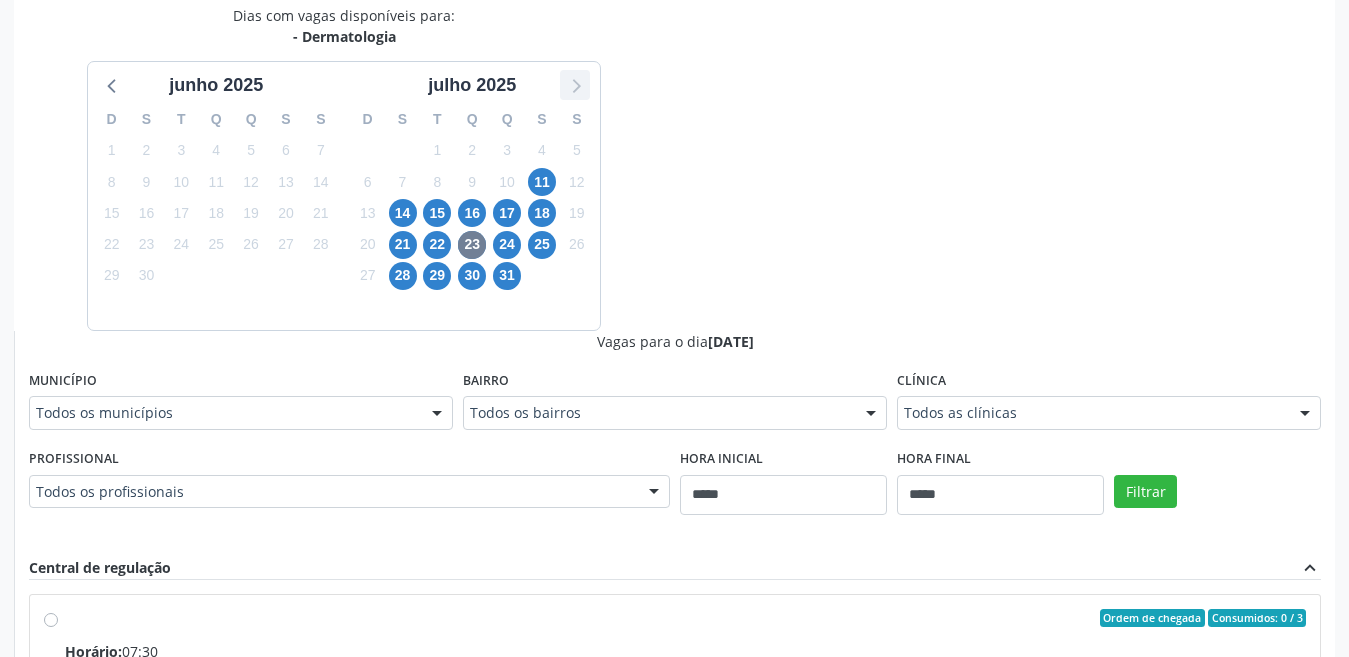 click 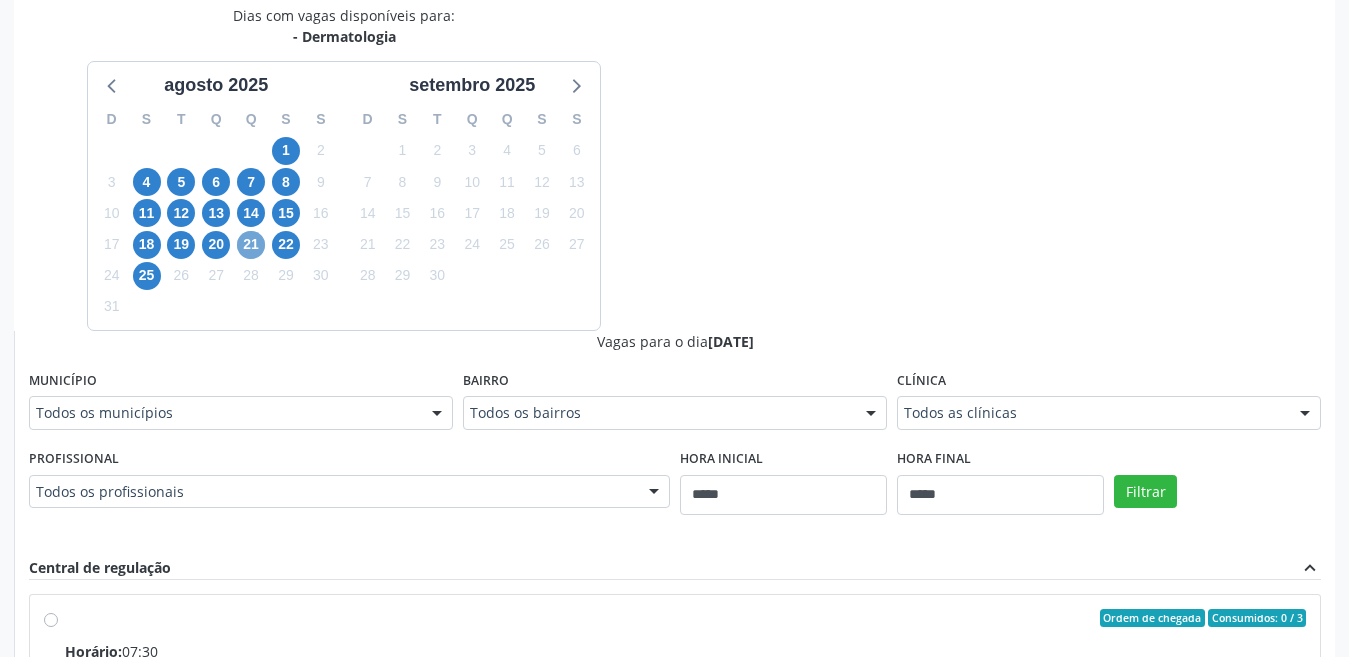 click on "21" at bounding box center (251, 245) 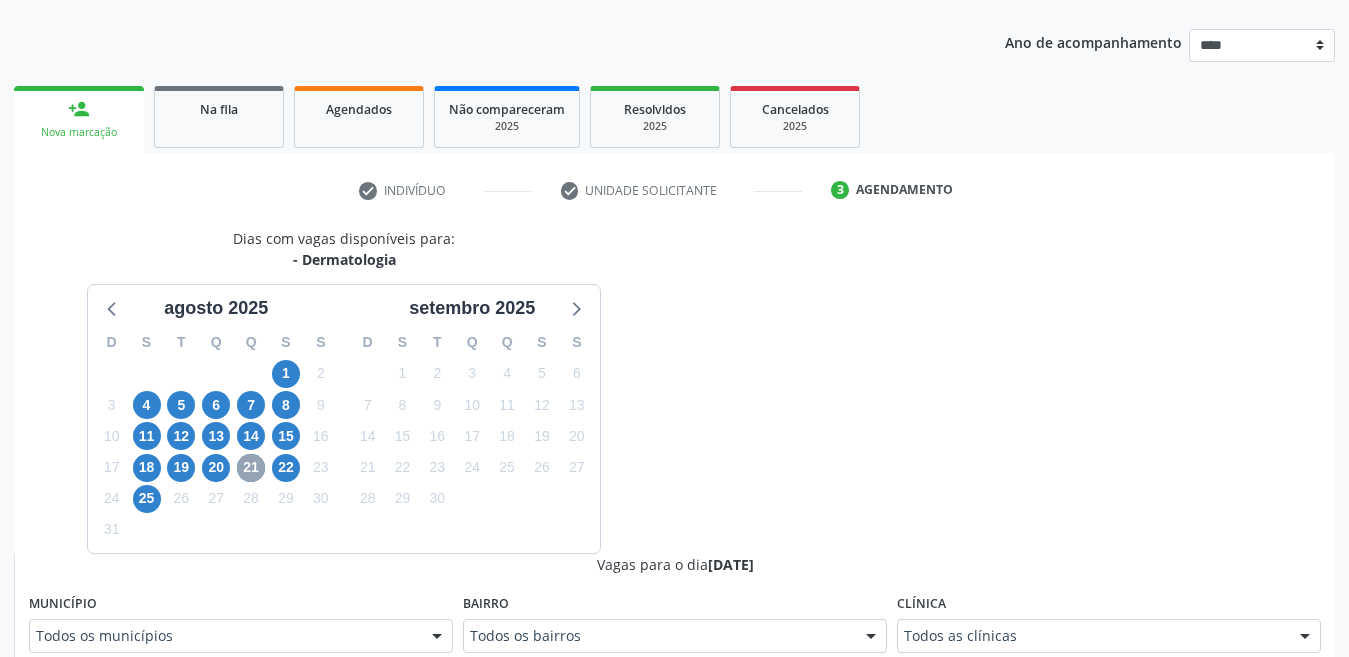 scroll, scrollTop: 436, scrollLeft: 0, axis: vertical 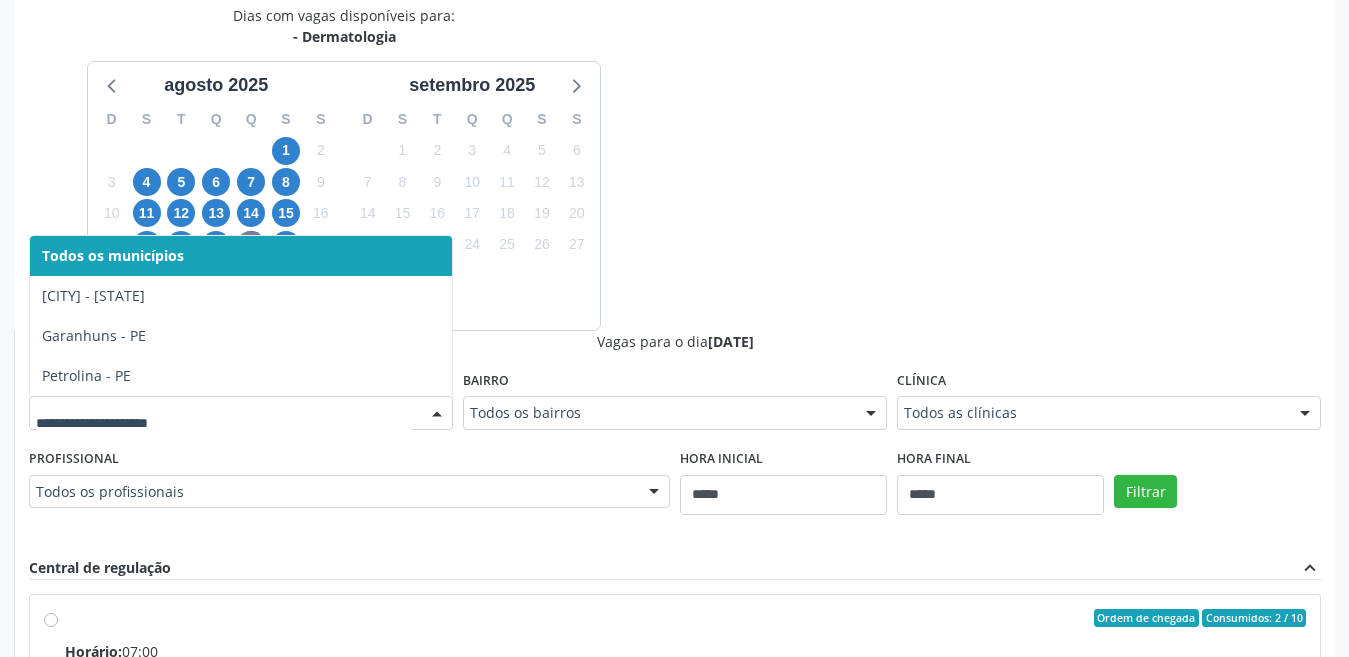 click at bounding box center [241, 413] 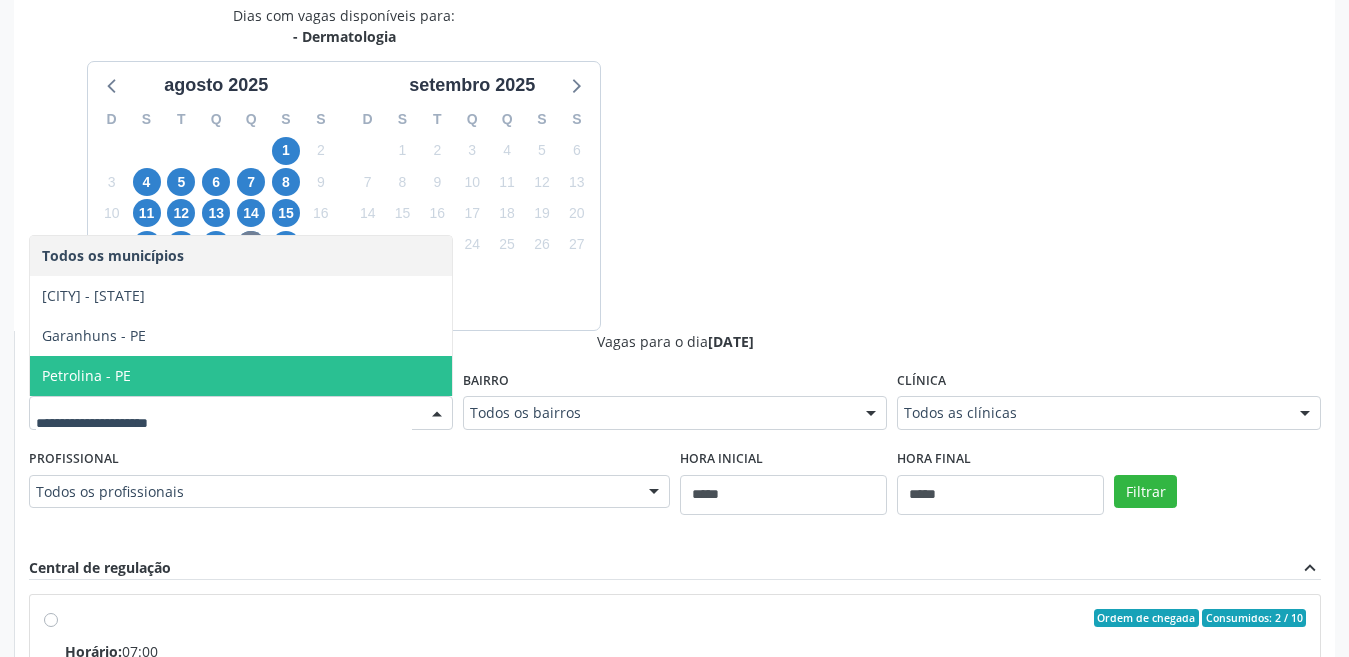 click on "Dias com vagas disponíveis para:
- Dermatologia
agosto 2025 D S T Q Q S S 27 28 29 30 31 1 2 3 4 5 6 7 8 9 10 11 12 13 14 15 16 17 18 19 20 21 22 23 24 25 26 27 28 29 30 31 1 2 3 4 5 6 setembro 2025 D S T Q Q S S 31 1 2 3 4 5 6 7 8 9 10 11 12 13 14 15 16 17 18 19 20 21 22 23 24 25 26 27 28 29 30 1 2 3 4 5 6 7 8 9 10 11
Vagas para o dia
21/08/2025
Município
Todos os municípios   Cabo de Santo Agostinho - PE   Garanhuns - PE   Petrolina - PE
Nenhum resultado encontrado para: "   "
Não há nenhuma opção para ser exibida.
Bairro
Todos os bairros         Todos os bairros   Centro   Heliópolis
Nenhum resultado encontrado para: "   "
Não há nenhuma opção para ser exibida.
Clínica
Todos as clínicas         Todos as clínicas   Agencia de Petrolina   Hospital Perpetuo Socorro   Top Saude       "" at bounding box center (674, 492) 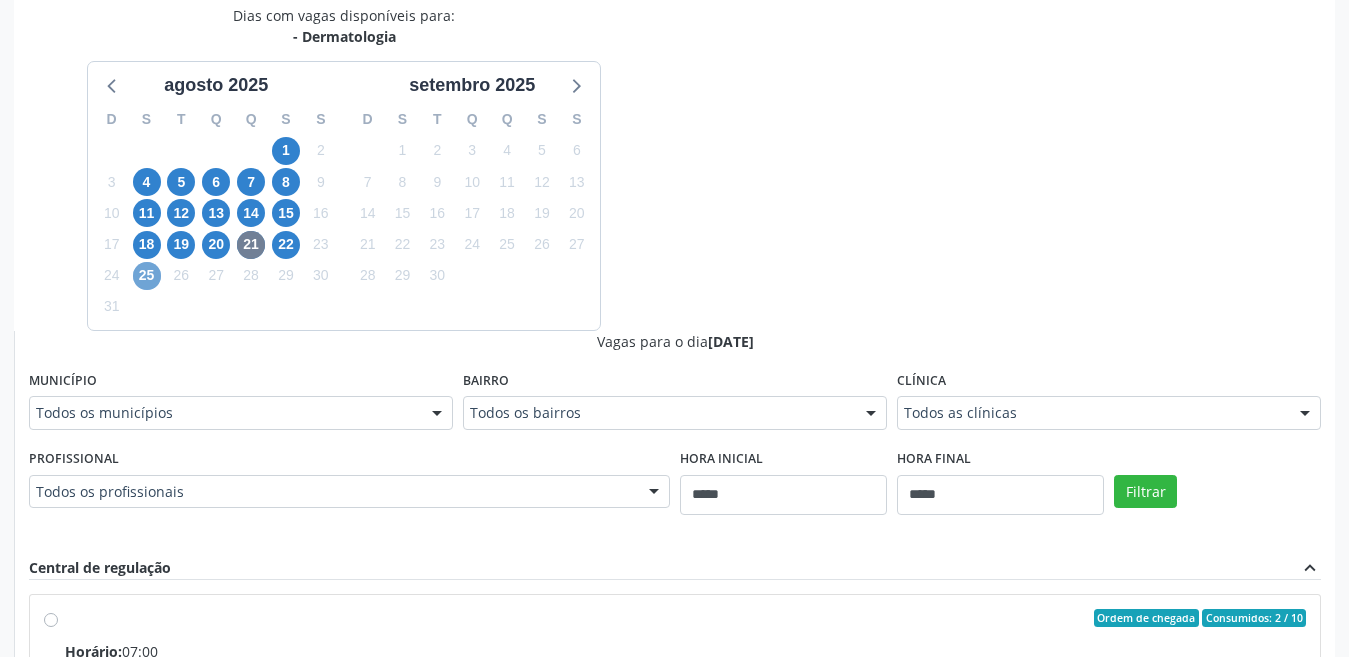 click on "25" at bounding box center (147, 276) 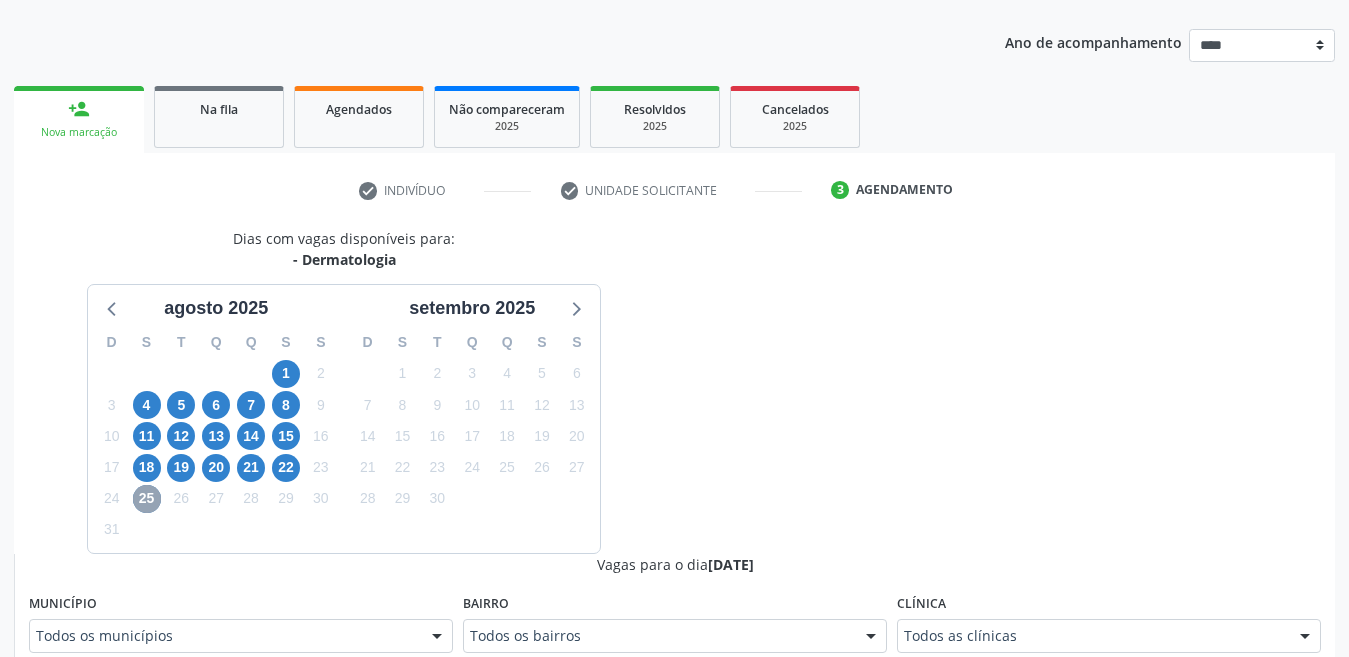 scroll, scrollTop: 436, scrollLeft: 0, axis: vertical 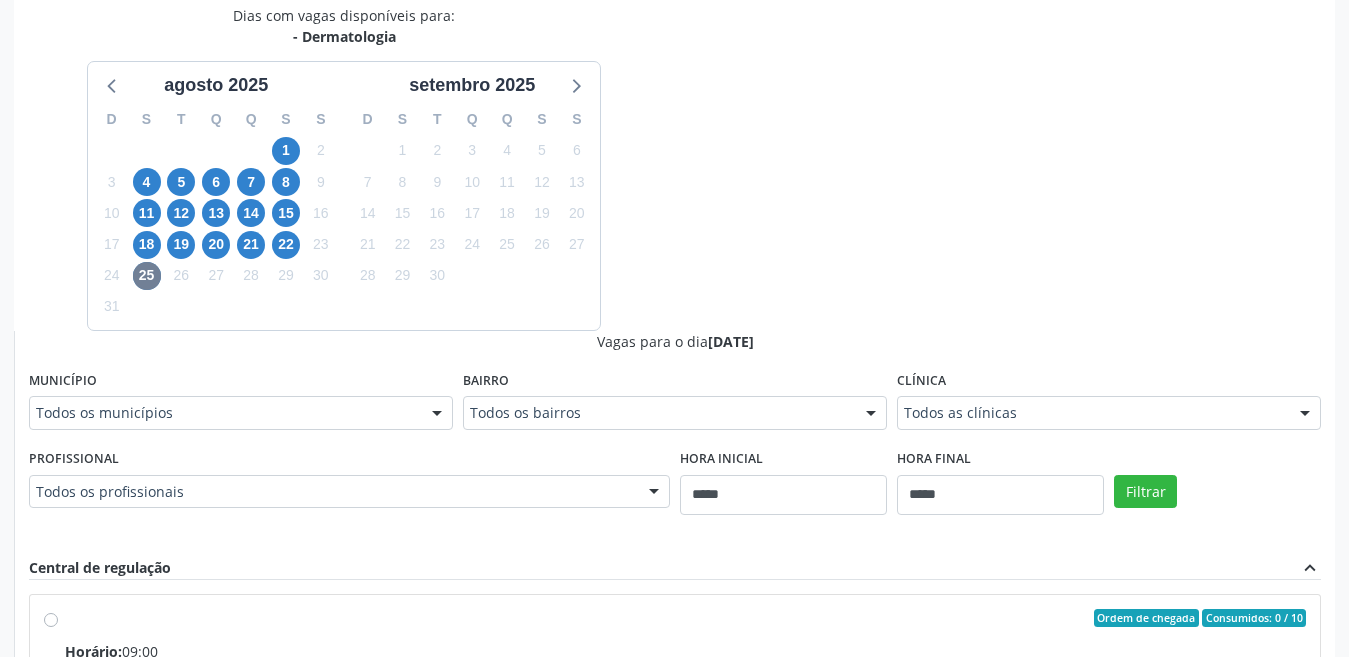 drag, startPoint x: 254, startPoint y: 435, endPoint x: 255, endPoint y: 423, distance: 12.0415945 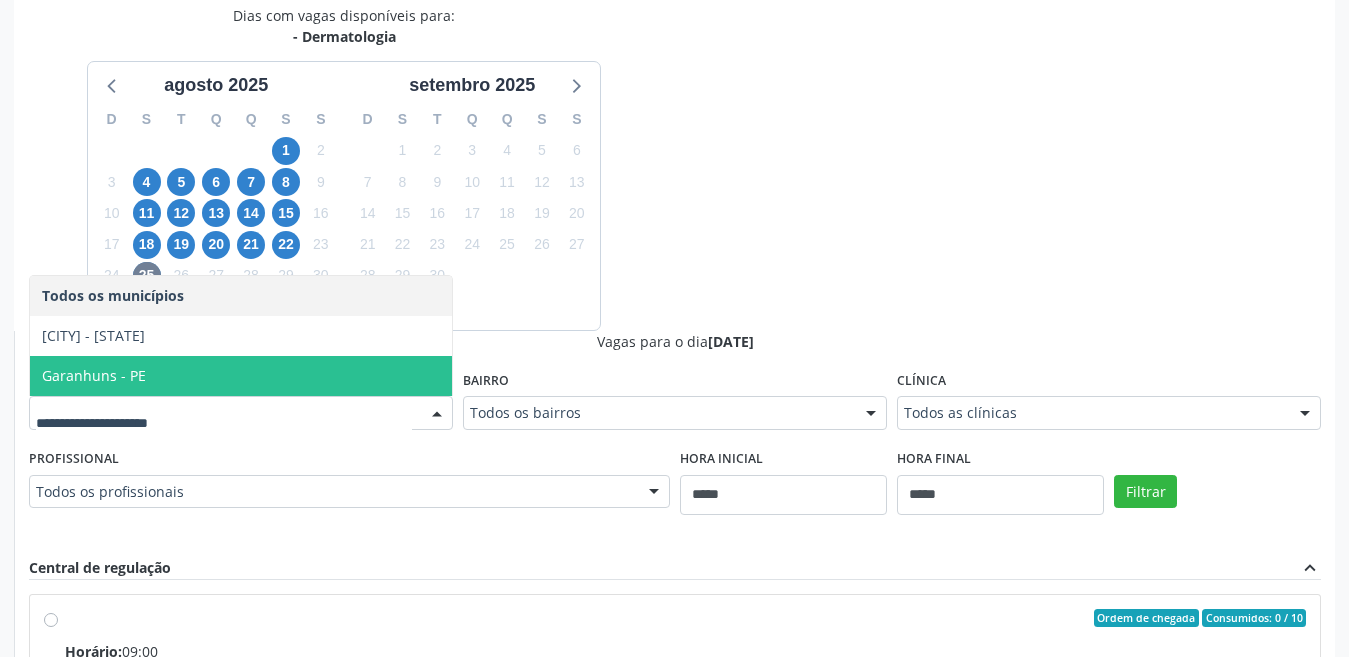 click on "Dias com vagas disponíveis para:
- Dermatologia
agosto 2025 D S T Q Q S S 27 28 29 30 31 1 2 3 4 5 6 7 8 9 10 11 12 13 14 15 16 17 18 19 20 21 22 23 24 25 26 27 28 29 30 31 1 2 3 4 5 6 setembro 2025 D S T Q Q S S 31 1 2 3 4 5 6 7 8 9 10 11 12 13 14 15 16 17 18 19 20 21 22 23 24 25 26 27 28 29 30 1 2 3 4 5 6 7 8 9 10 11
Vagas para o dia
25/08/2025
Município
Todos os municípios   Cabo de Santo Agostinho - PE   Garanhuns - PE
Nenhum resultado encontrado para: "   "
Não há nenhuma opção para ser exibida.
Bairro
Todos os bairros         Todos os bairros   Centro   Heliópolis
Nenhum resultado encontrado para: "   "
Não há nenhuma opção para ser exibida.
Clínica
Todos as clínicas         Todos as clínicas   Hospital Perpetuo Socorro   Top Saude
Nenhum resultado encontrado para: "   "" at bounding box center (674, 492) 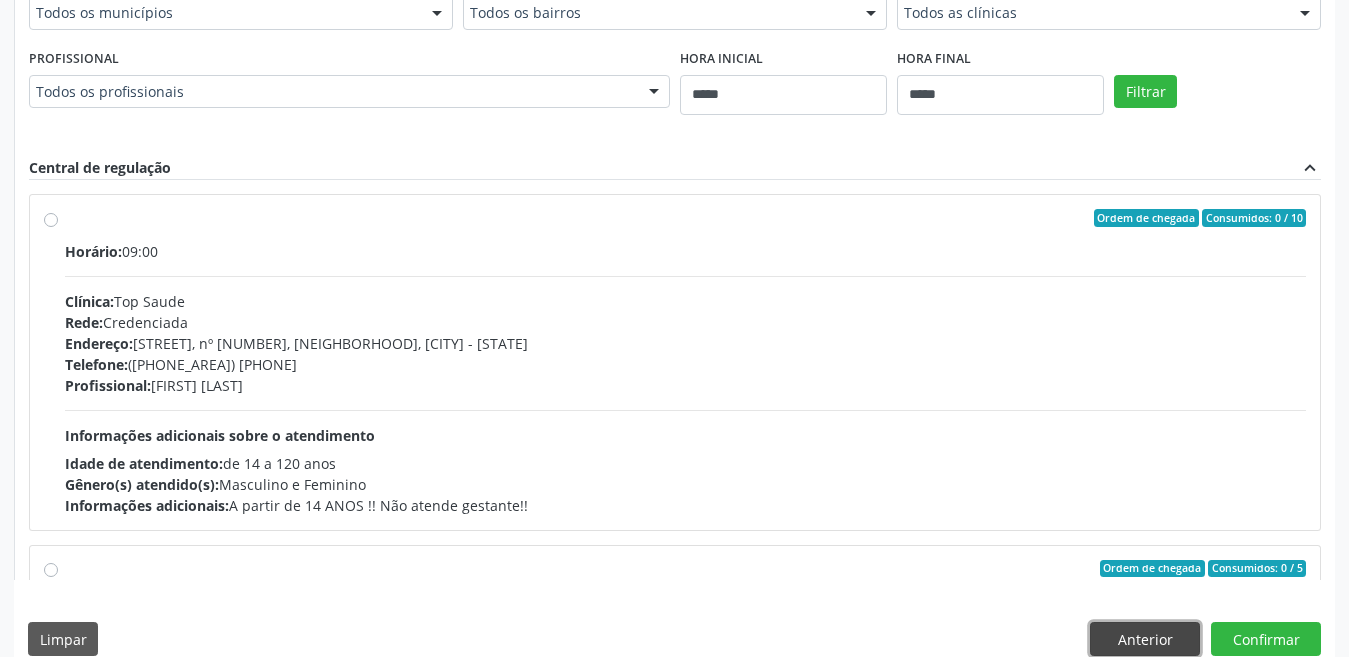 click on "Anterior" at bounding box center (1145, 639) 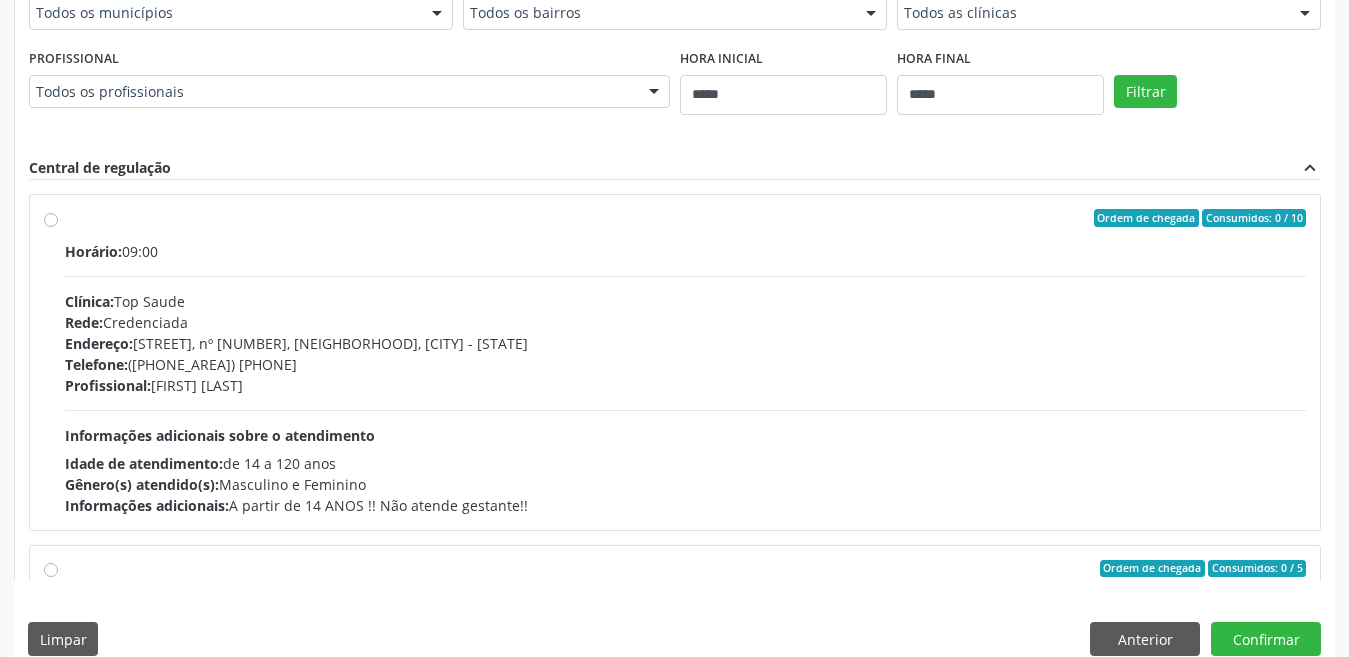 scroll, scrollTop: 236, scrollLeft: 0, axis: vertical 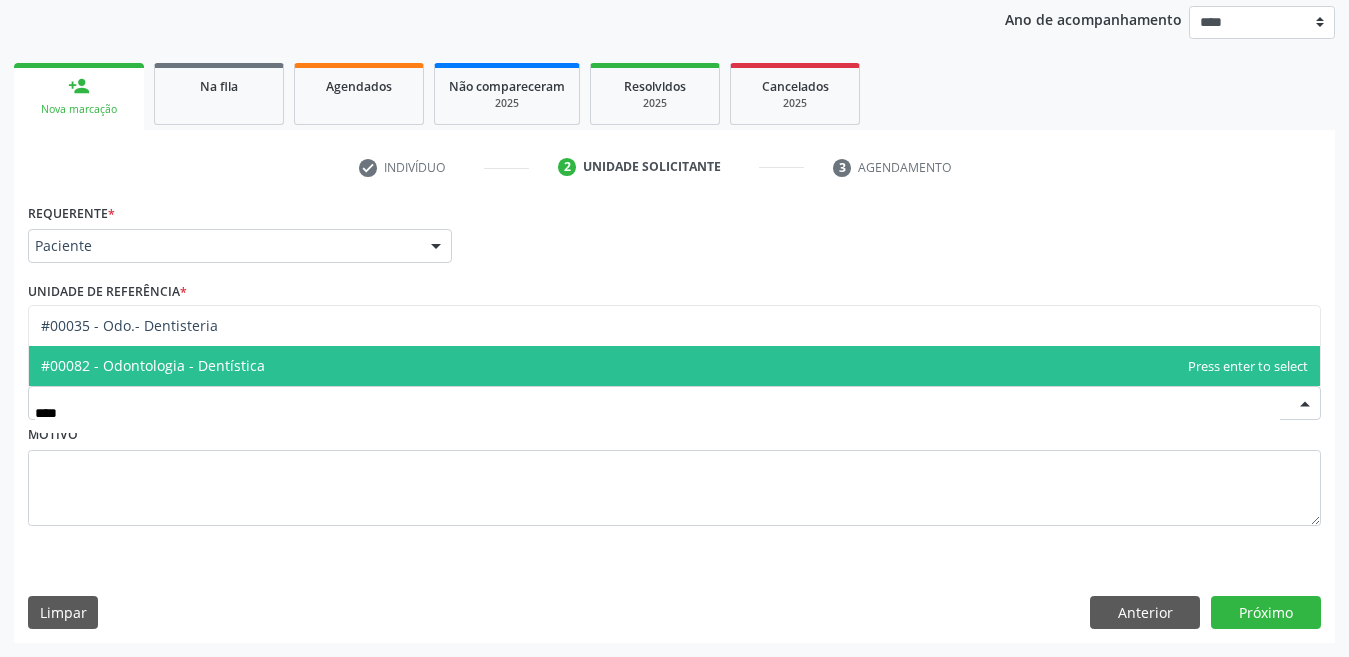 click on "#00082 - Odontologia - Dentística" at bounding box center [153, 365] 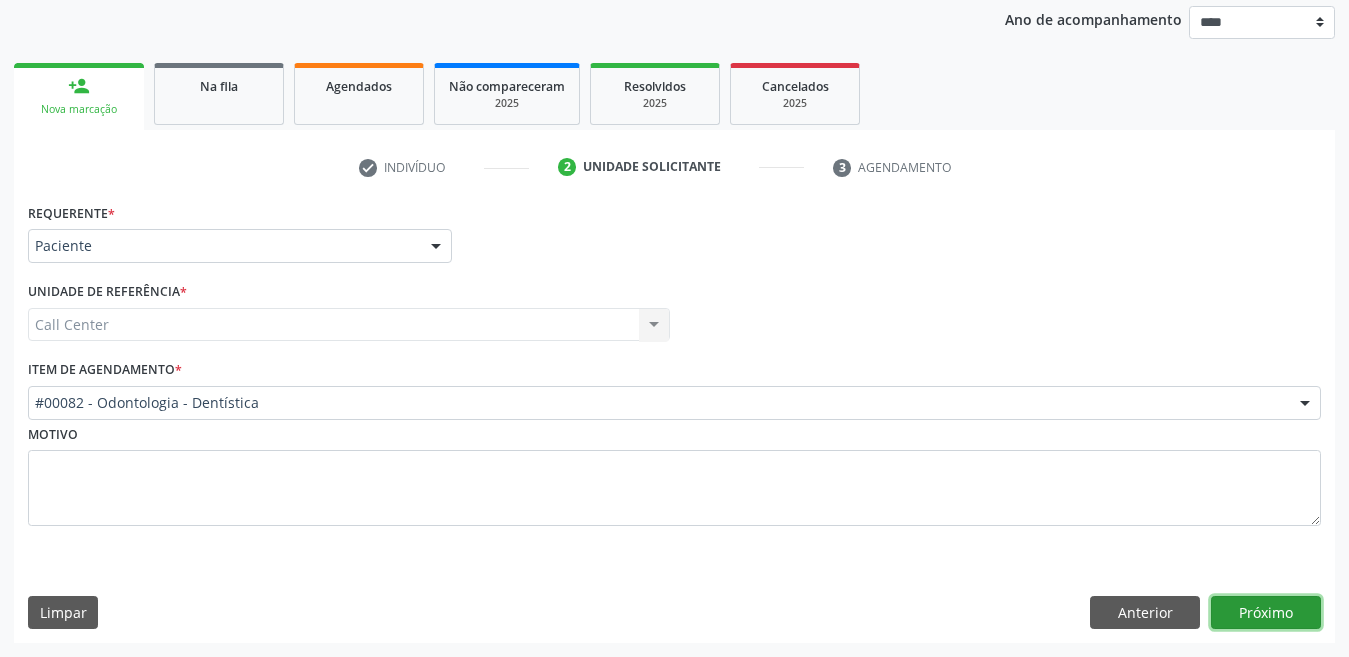 click on "Próximo" at bounding box center [1266, 613] 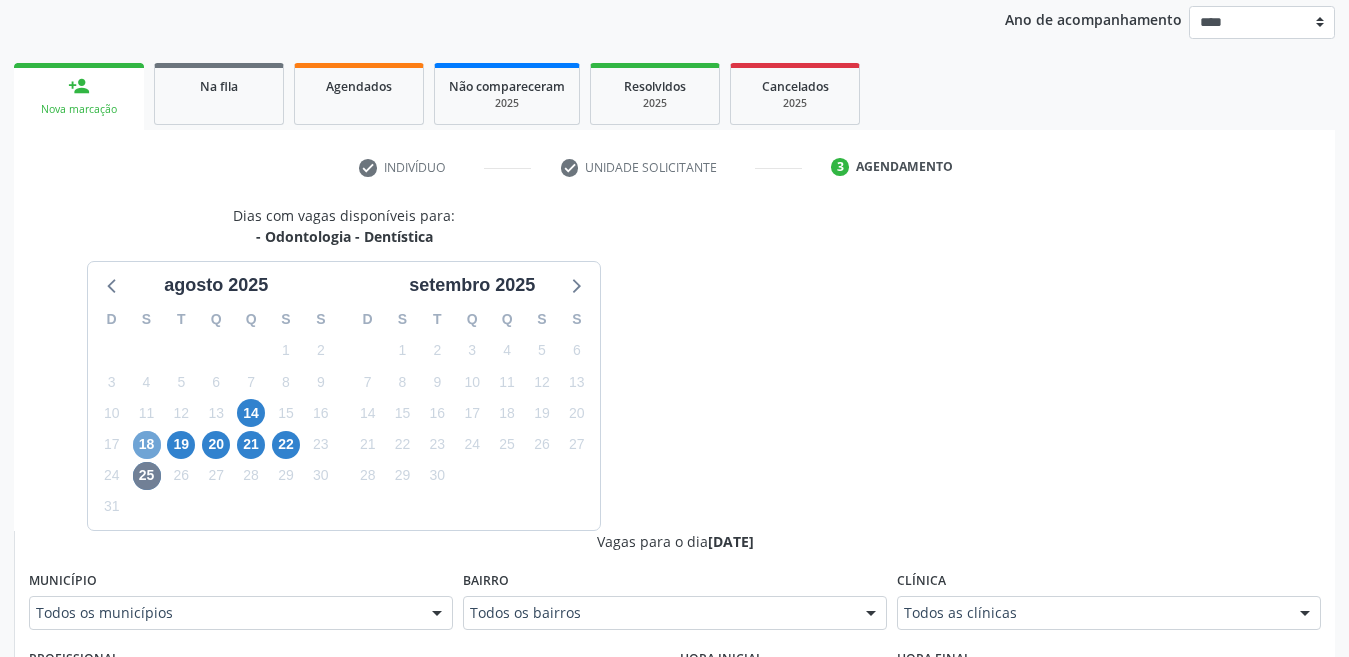 click on "18" at bounding box center (147, 445) 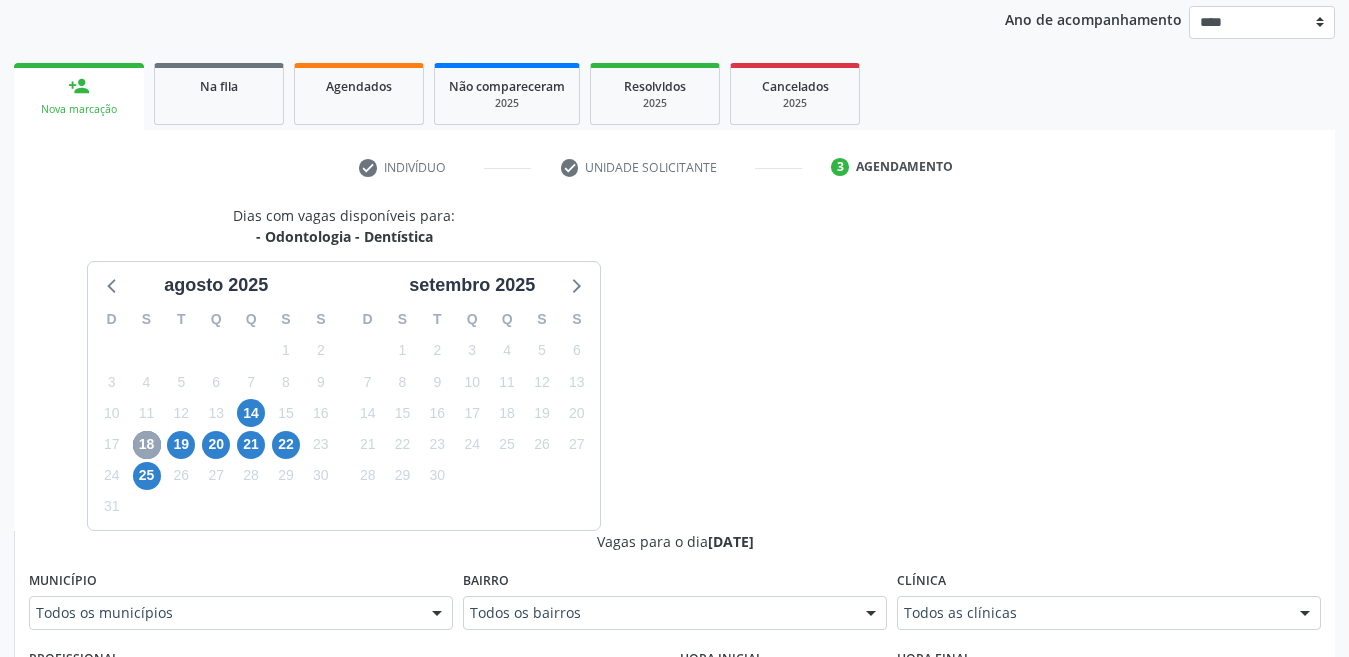 scroll, scrollTop: 436, scrollLeft: 0, axis: vertical 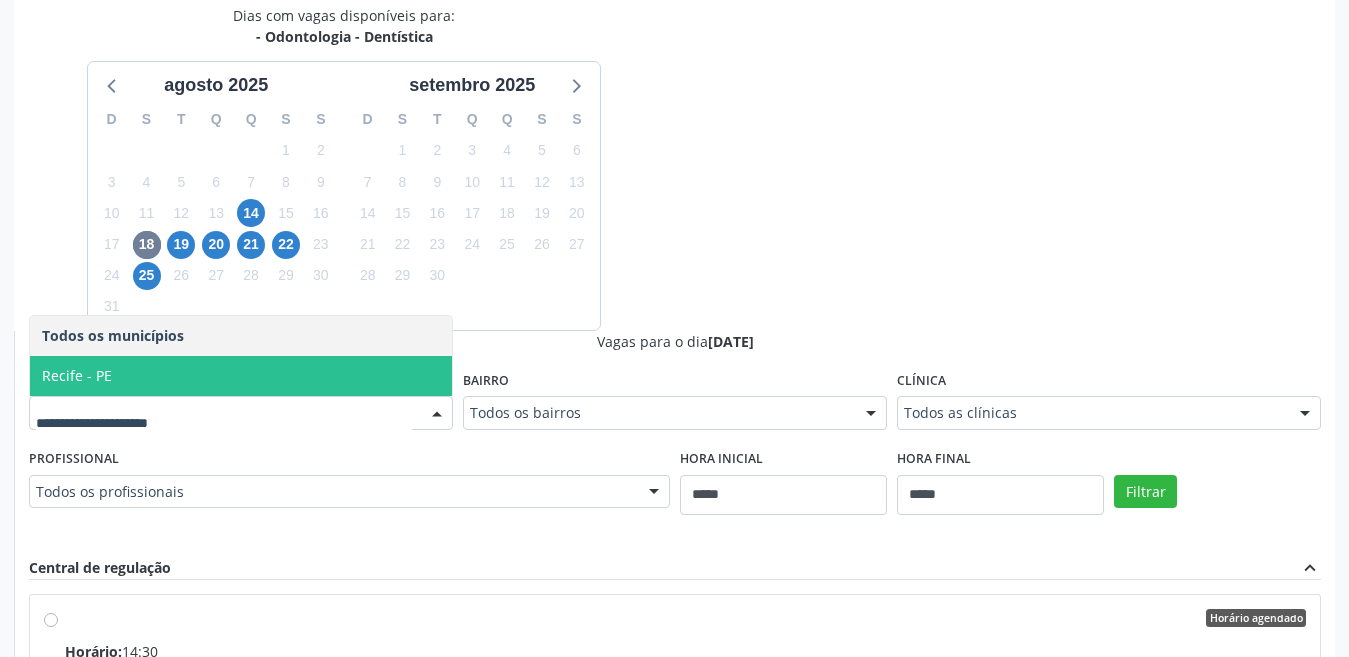 click on "Recife - PE" at bounding box center [241, 376] 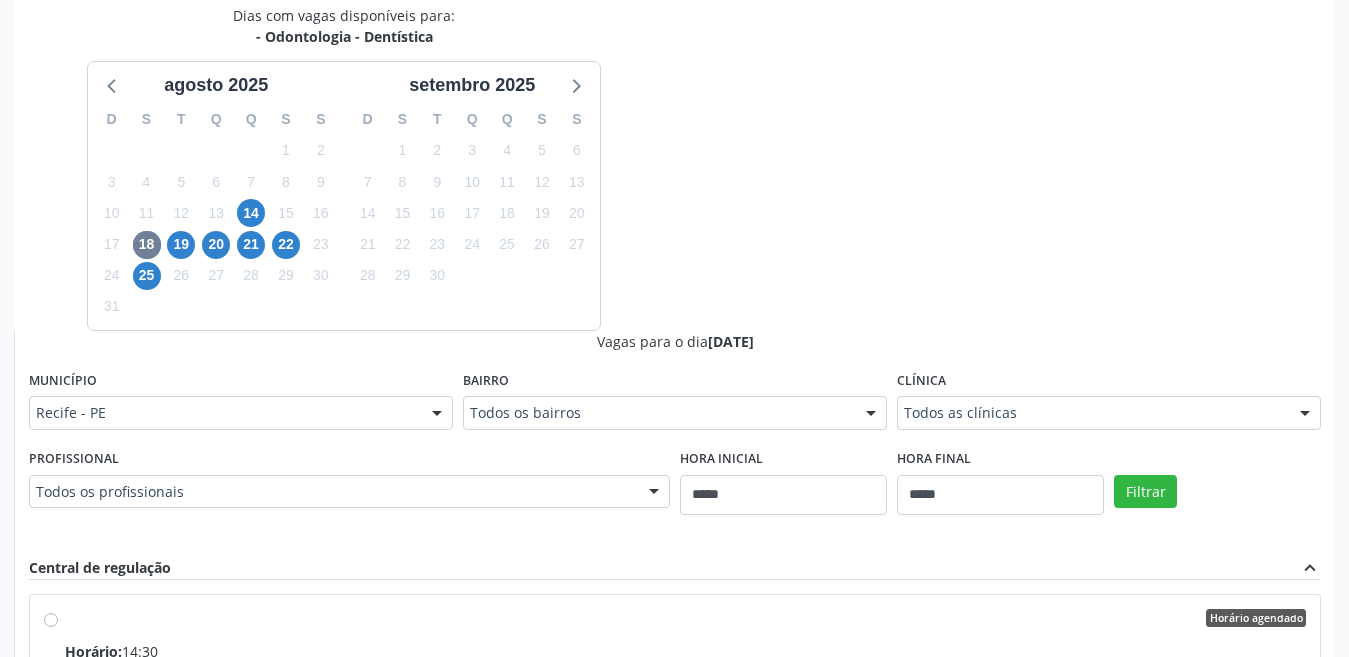 click on "Dias com vagas disponíveis para:
- Odontologia - Dentística
agosto 2025 D S T Q Q S S 27 28 29 30 31 1 2 3 4 5 6 7 8 9 10 11 12 13 14 15 16 17 18 19 20 21 22 23 24 25 26 27 28 29 30 31 1 2 3 4 5 6 setembro 2025 D S T Q Q S S 31 1 2 3 4 5 6 7 8 9 10 11 12 13 14 15 16 17 18 19 20 21 22 23 24 25 26 27 28 29 30 1 2 3 4 5 6 7 8 9 10 11
Vagas para o dia
18/08/2025
Município
Recife - PE         Todos os municípios   Recife - PE
Nenhum resultado encontrado para: "   "
Não há nenhuma opção para ser exibida.
Bairro
Todos os bairros         Todos os bairros   Torre
Nenhum resultado encontrado para: "   "
Não há nenhuma opção para ser exibida.
Clínica
Todos as clínicas         Todos as clínicas   Centro de Saude Bucal Retorno
Nenhum resultado encontrado para: "   "
Profissional" at bounding box center (674, 492) 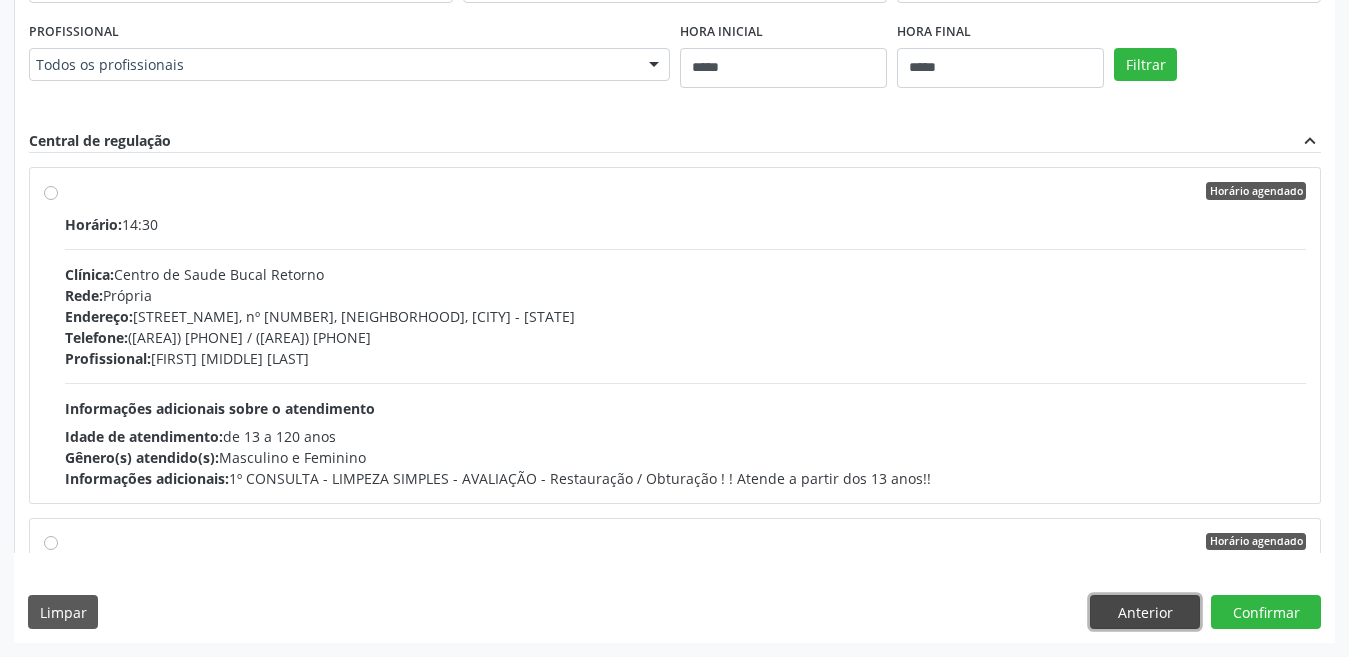 click on "Anterior" at bounding box center (1145, 612) 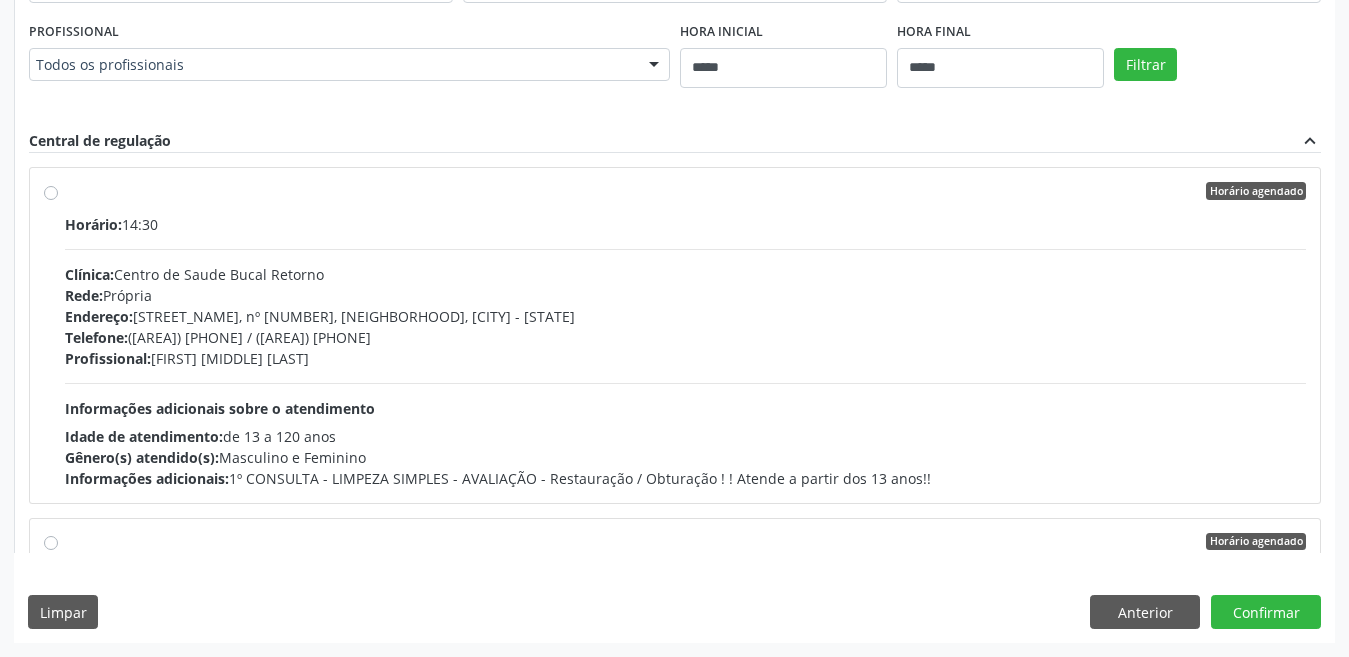 scroll, scrollTop: 236, scrollLeft: 0, axis: vertical 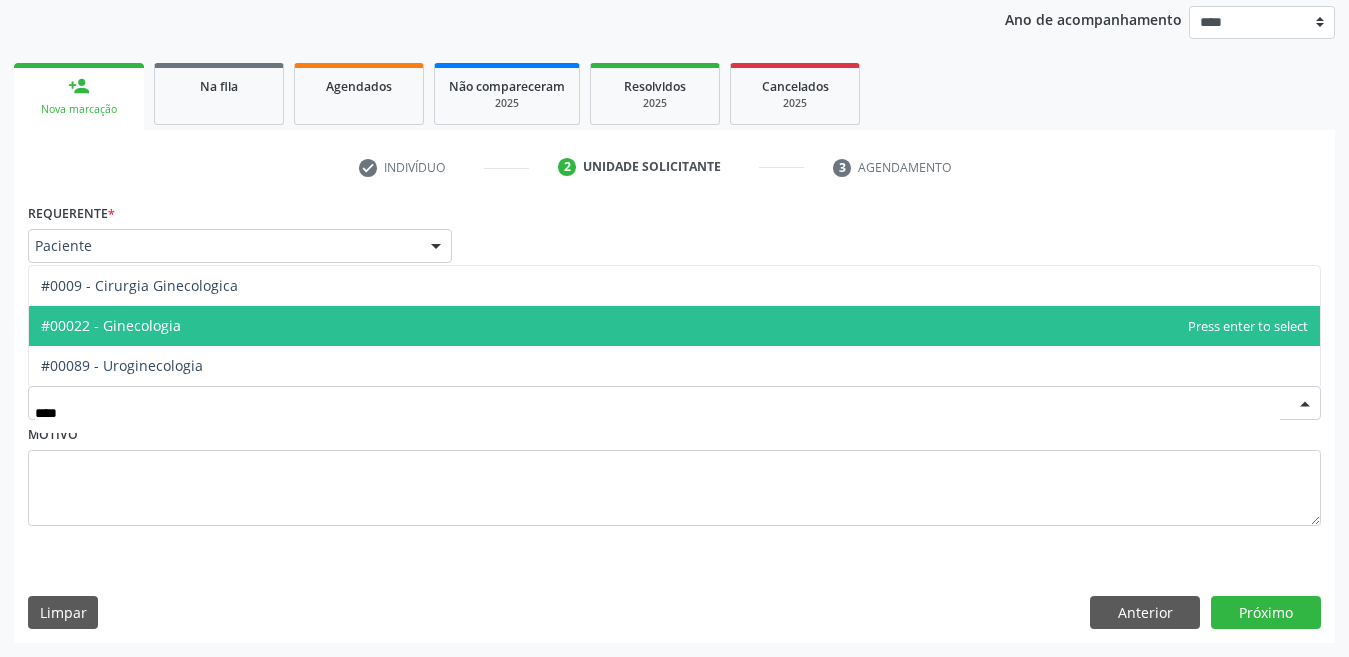click on "#00022 - Ginecologia" at bounding box center (674, 326) 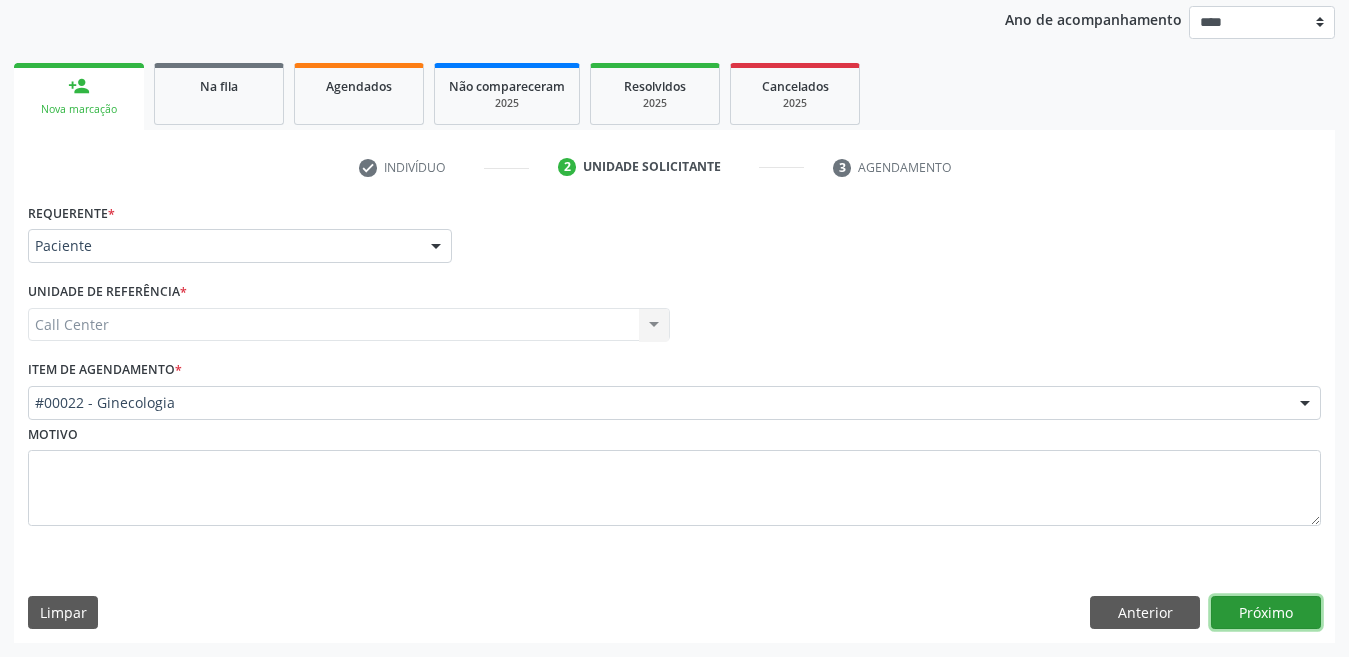 click on "Próximo" at bounding box center (1266, 613) 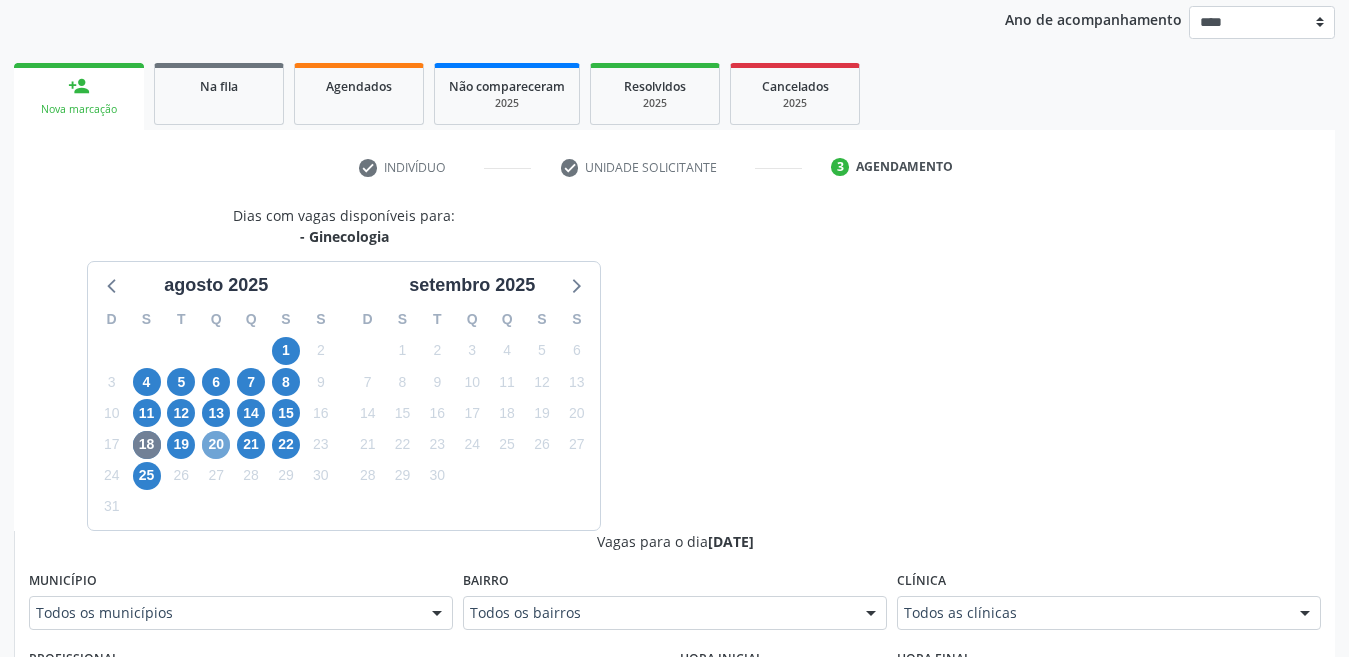 click on "20" at bounding box center [216, 445] 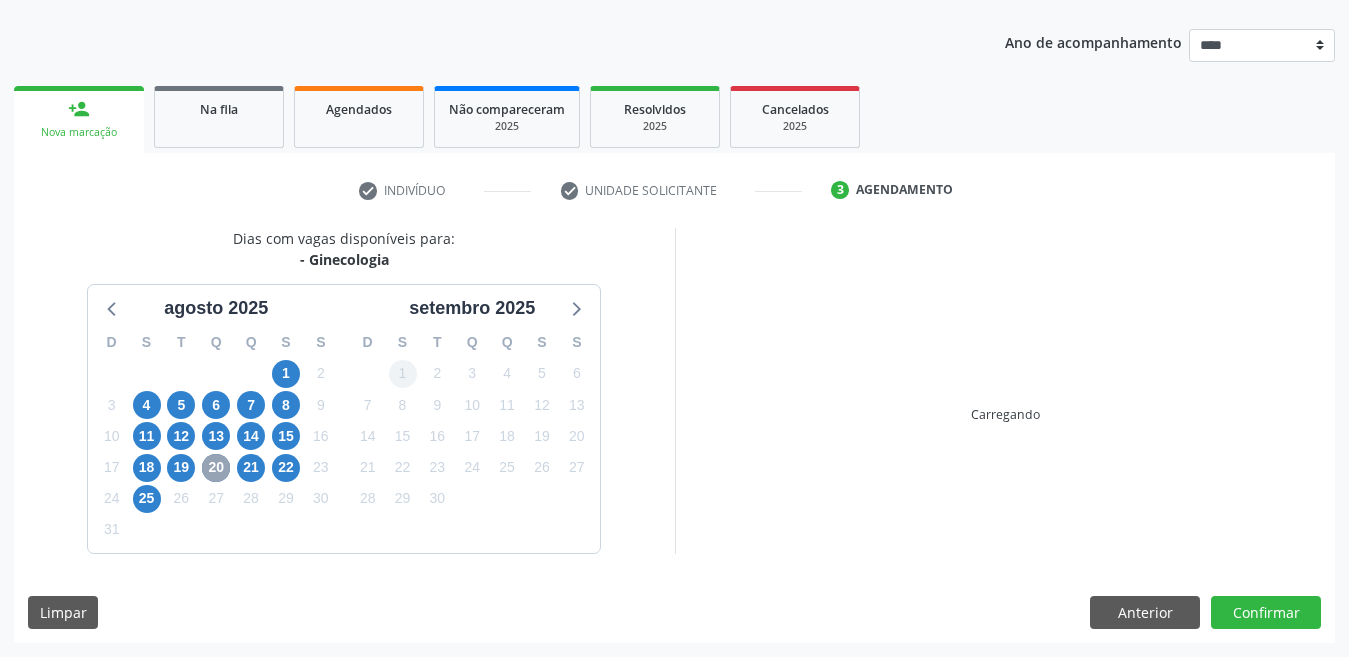 scroll, scrollTop: 236, scrollLeft: 0, axis: vertical 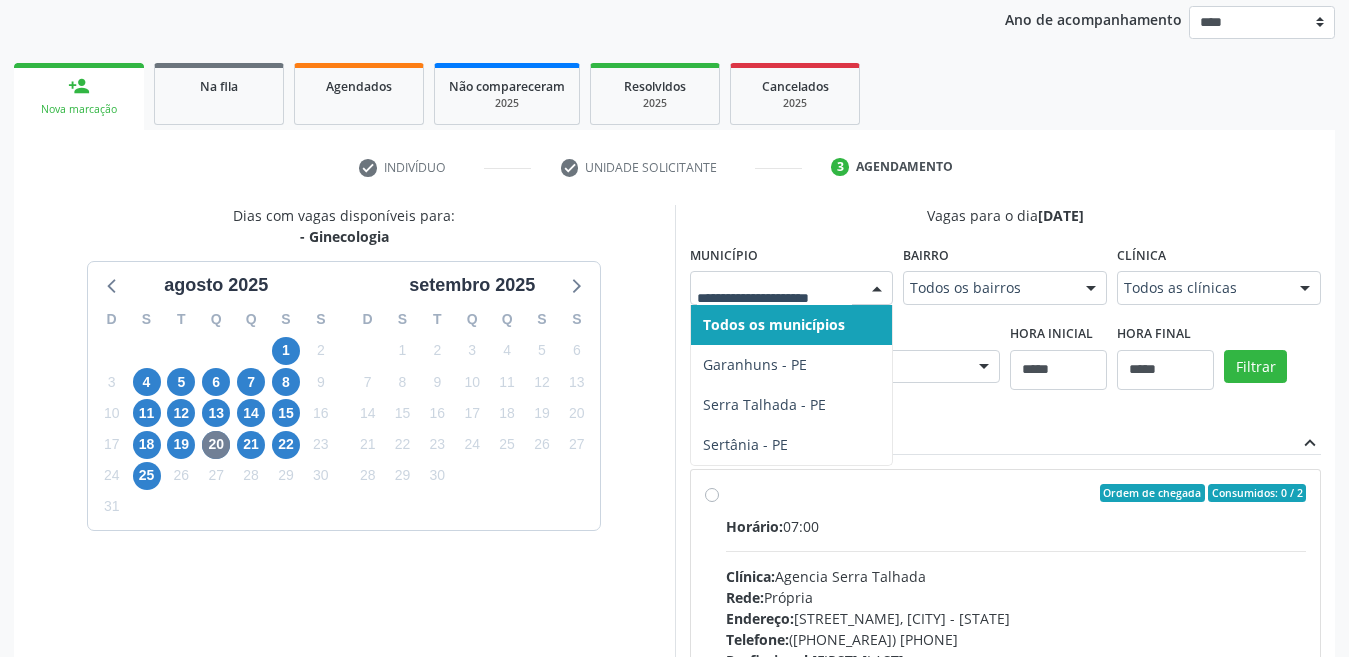 click at bounding box center [792, 288] 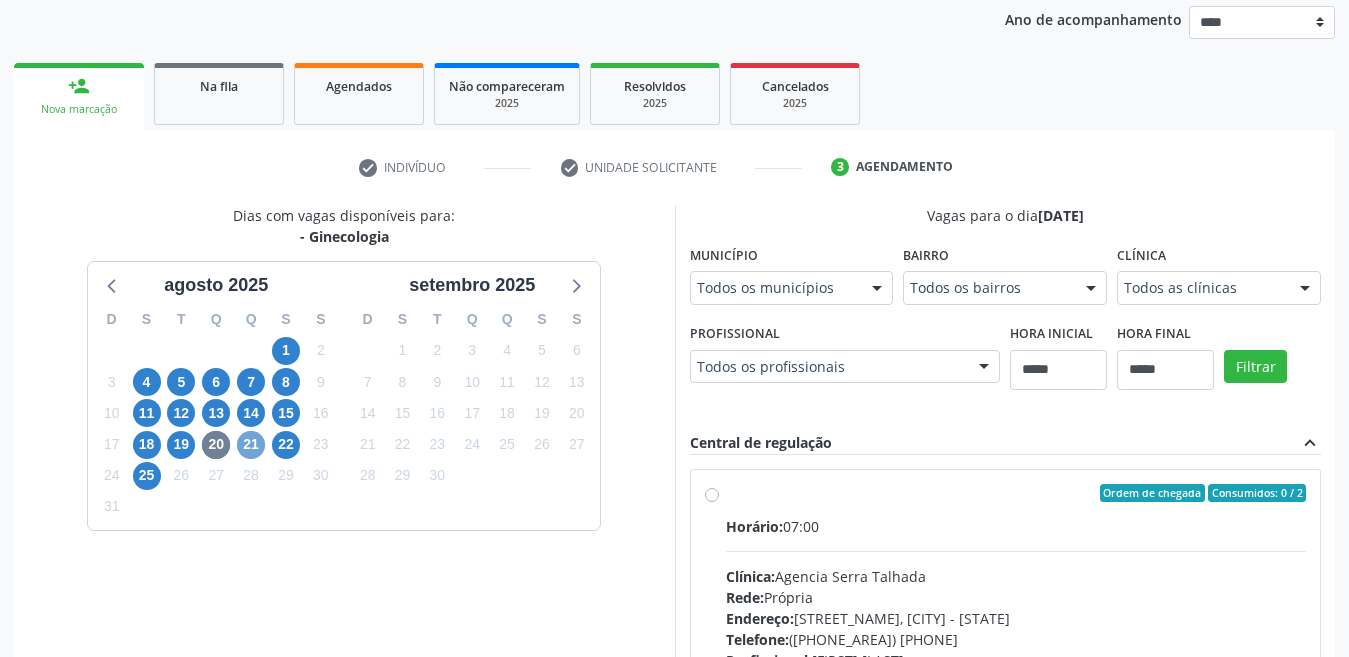 click on "21" at bounding box center (251, 445) 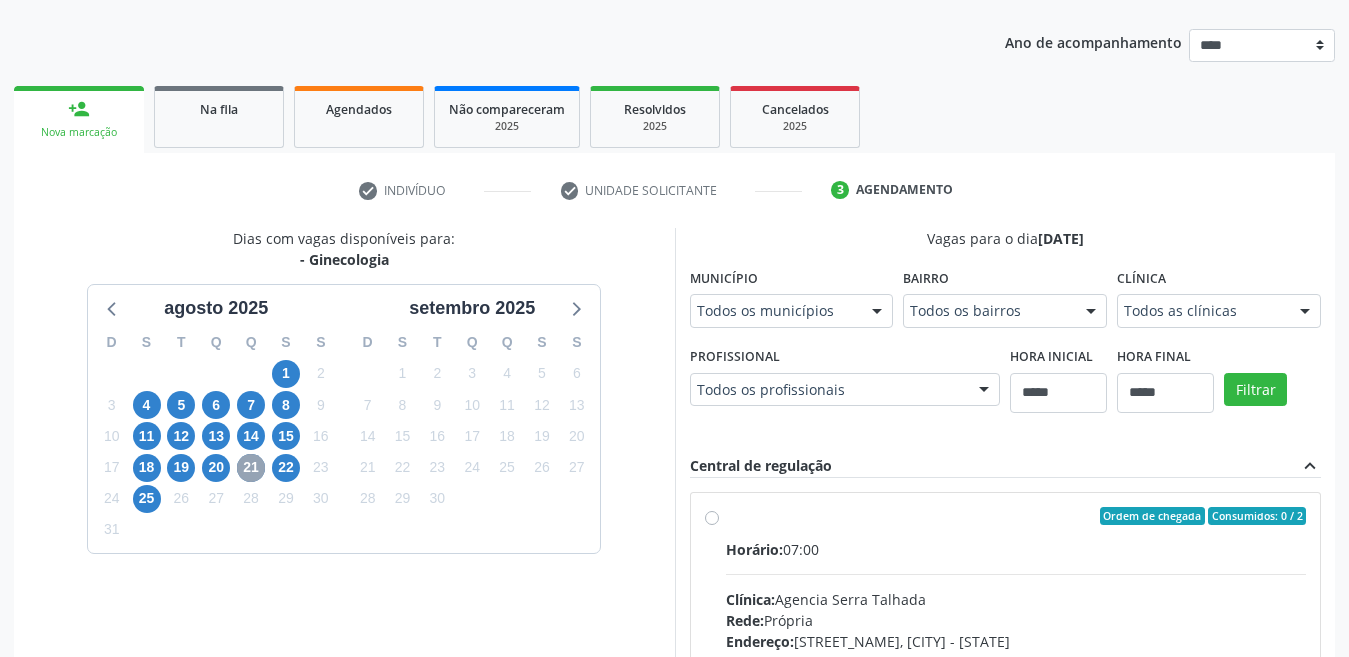 scroll, scrollTop: 236, scrollLeft: 0, axis: vertical 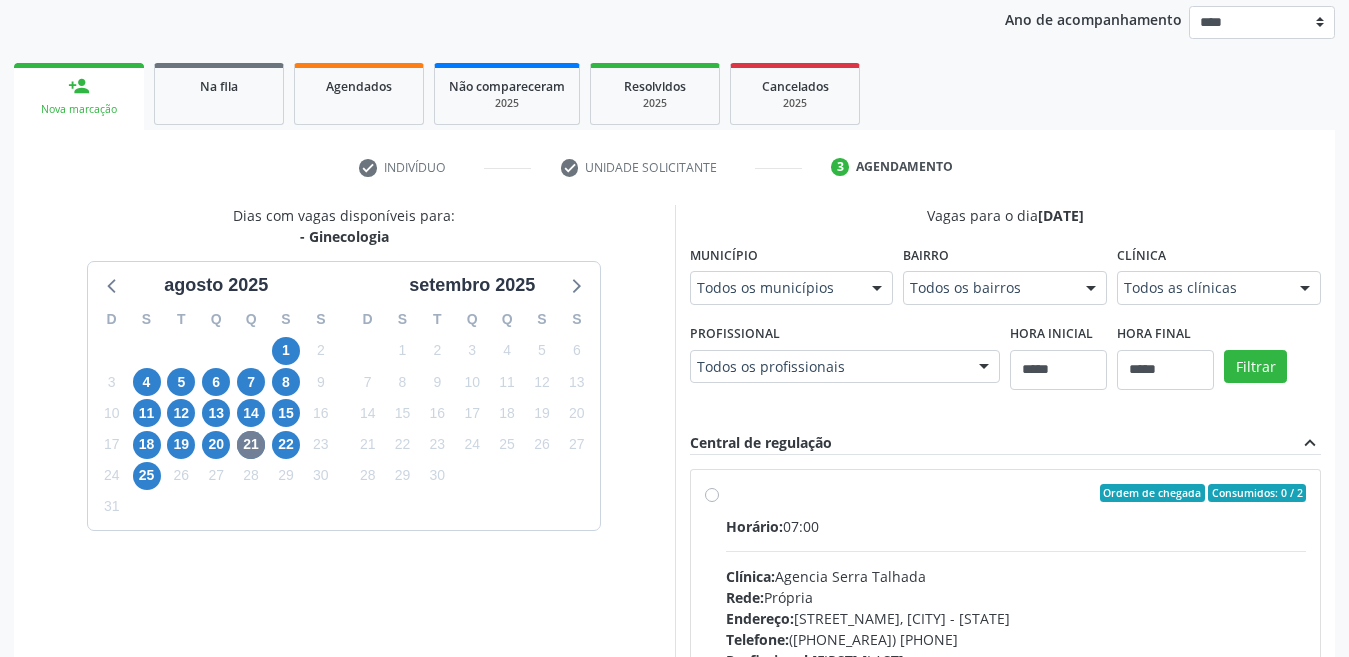 click on "Município
Todos os municípios         Todos os municípios   Cabo de Santo Agostinho - PE   Garanhuns - PE   Serra Talhada - PE   Sertânia - PE
Nenhum resultado encontrado para: "   "
Não há nenhuma opção para ser exibida." at bounding box center [792, 279] 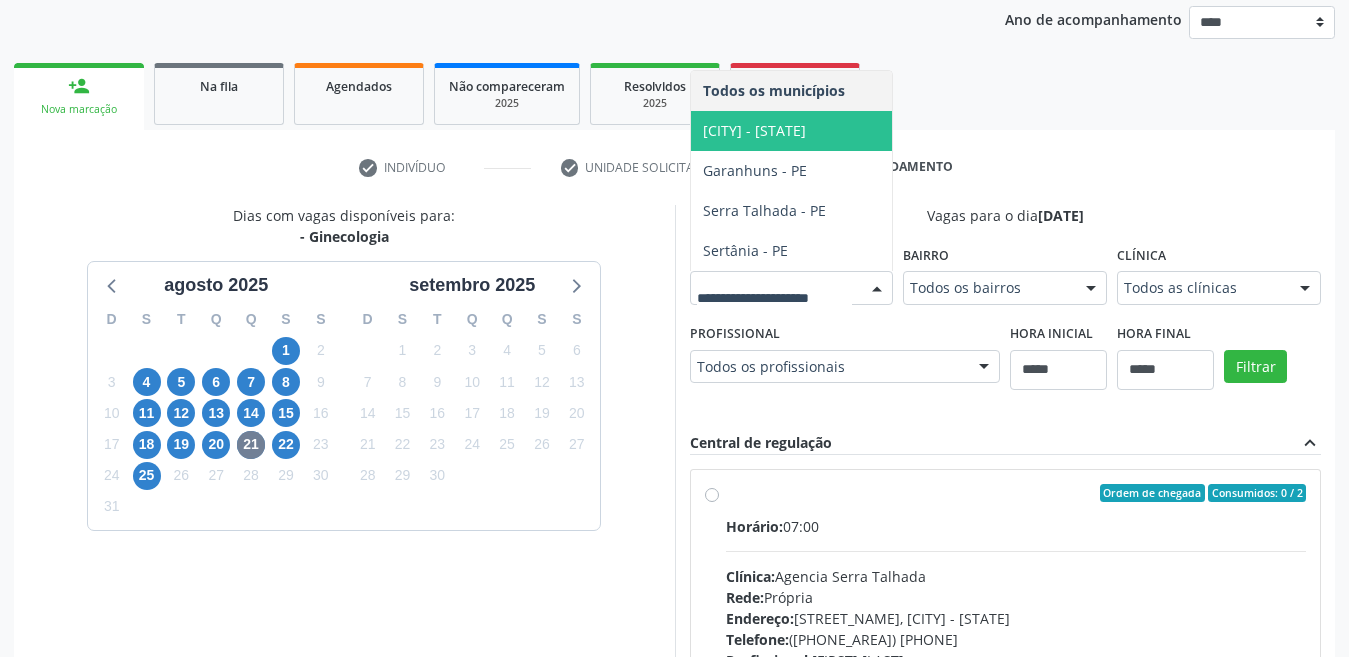 click on "Dias com vagas disponíveis para:
- Ginecologia
agosto 2025 D S T Q Q S S 27 28 29 30 31 1 2 3 4 5 6 7 8 9 10 11 12 13 14 15 16 17 18 19 20 21 22 23 24 25 26 27 28 29 30 31 1 2 3 4 5 6 setembro 2025 D S T Q Q S S 31 1 2 3 4 5 6 7 8 9 10 11 12 13 14 15 16 17 18 19 20 21 22 23 24 25 26 27 28 29 30 1 2 3 4 5 6 7 8 9 10 11
Vagas para o dia
21/08/2025
Município
Todos os municípios   Cabo de Santo Agostinho - PE   Garanhuns - PE   Serra Talhada - PE   Sertânia - PE
Nenhum resultado encontrado para: "   "
Não há nenhuma opção para ser exibida.
Bairro
Todos os bairros         Todos os bairros   Centro   Heliópolis
Nenhum resultado encontrado para: "   "
Não há nenhuma opção para ser exibida.
Clínica
Todos as clínicas         Todos as clínicas   Agencia Serra Talhada   Clinica Nossa Senhora do Carmo     Top Saude" at bounding box center [674, 530] 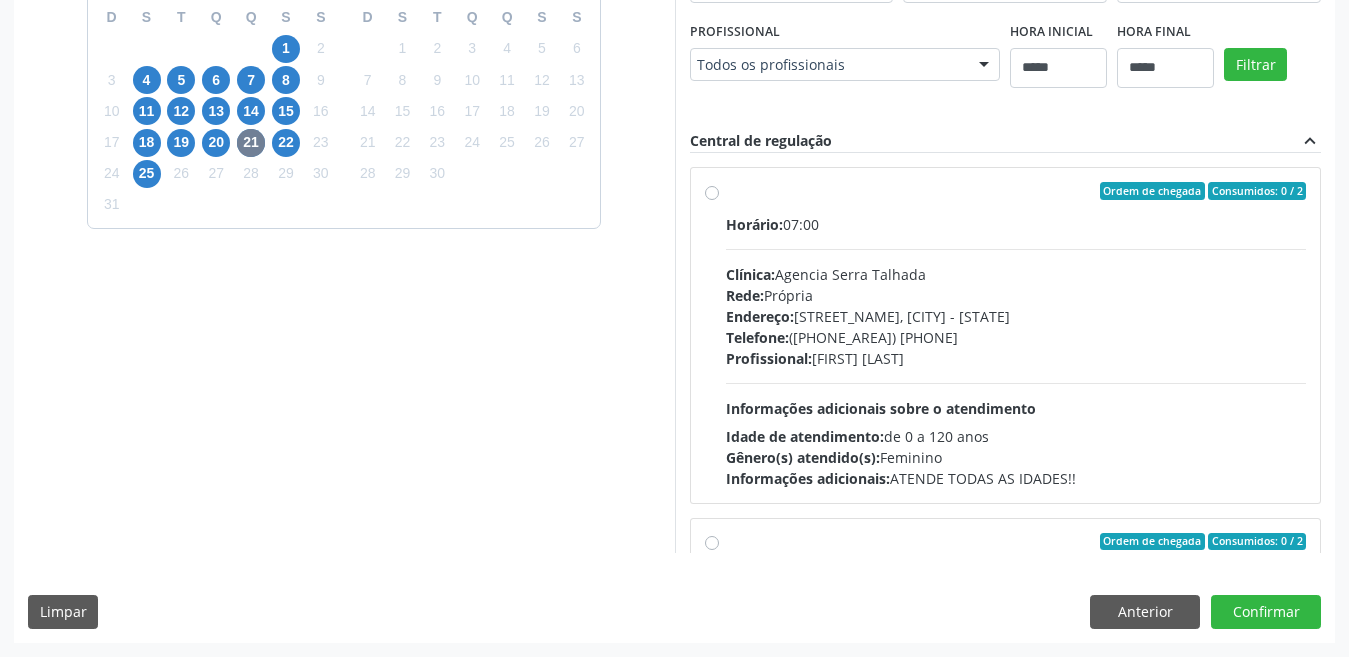 scroll, scrollTop: 736, scrollLeft: 0, axis: vertical 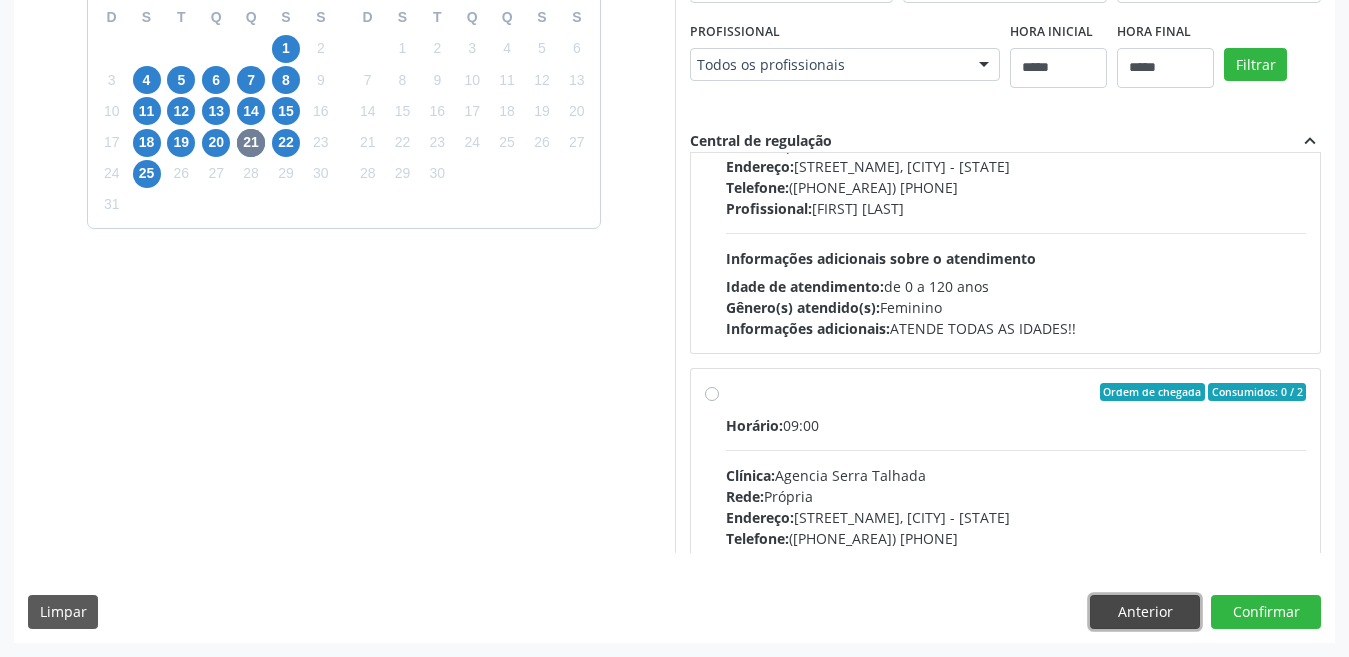 click on "Anterior" at bounding box center (1145, 612) 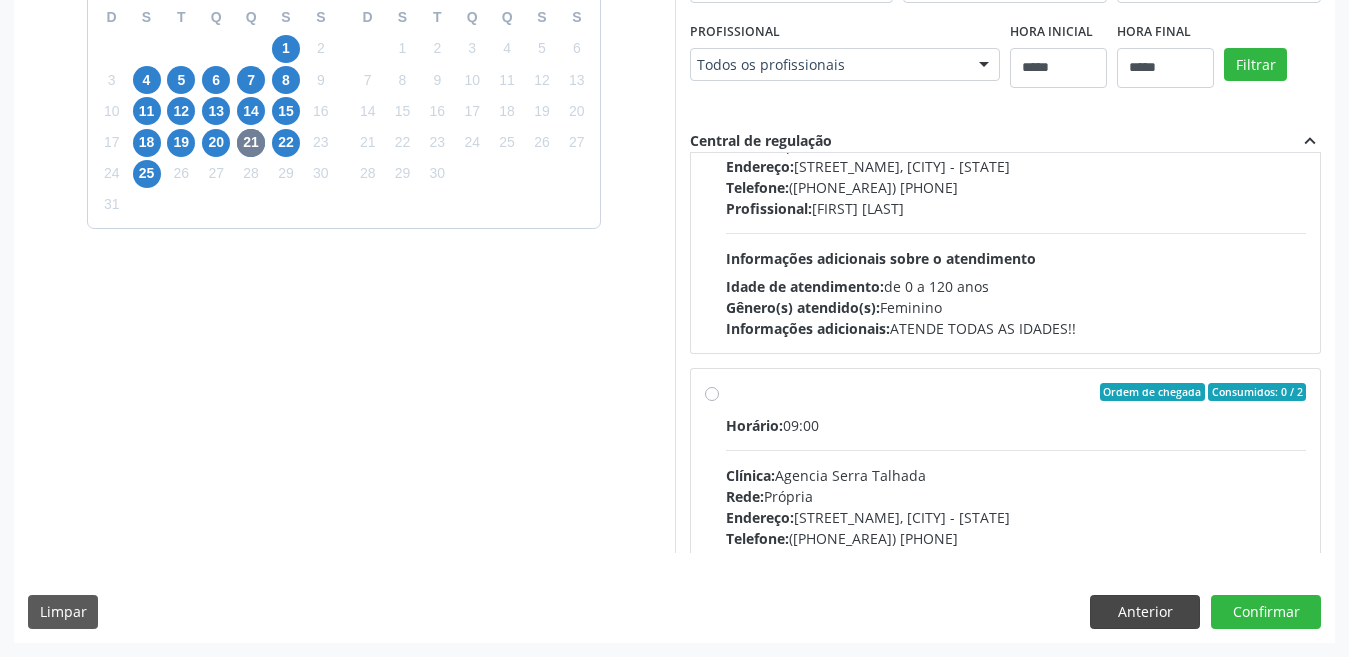 scroll, scrollTop: 236, scrollLeft: 0, axis: vertical 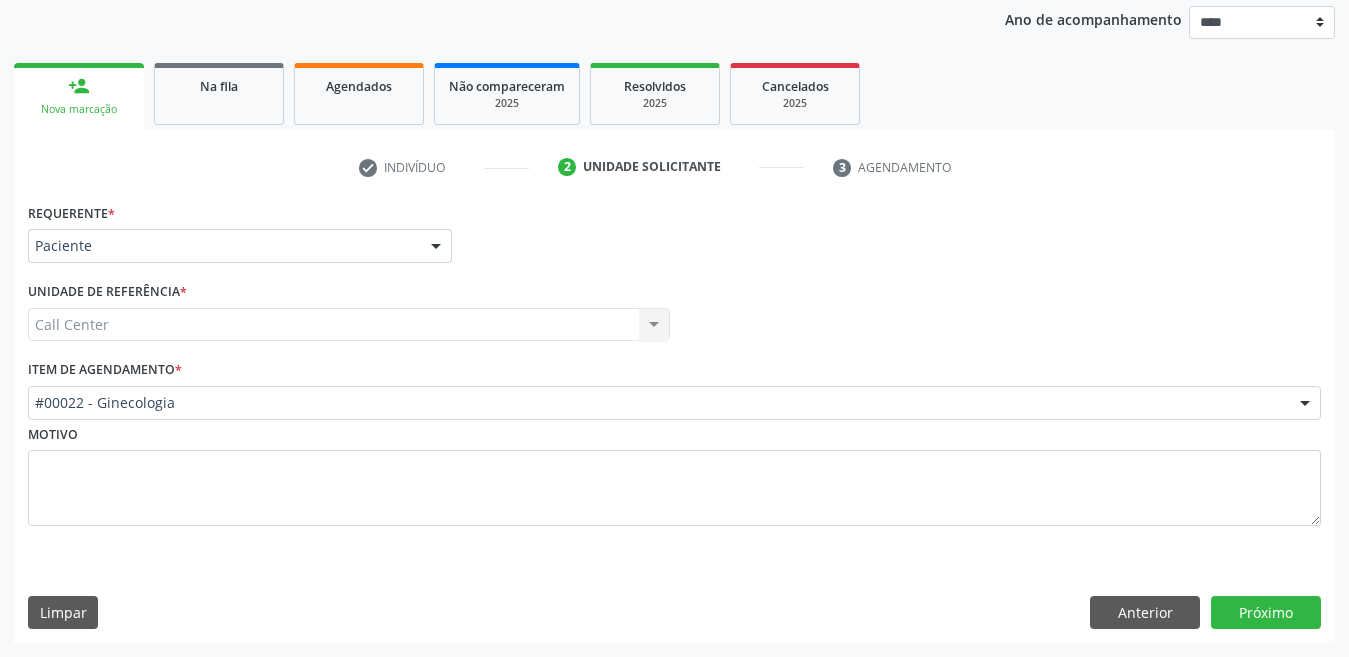 drag, startPoint x: 96, startPoint y: 404, endPoint x: 96, endPoint y: 391, distance: 13 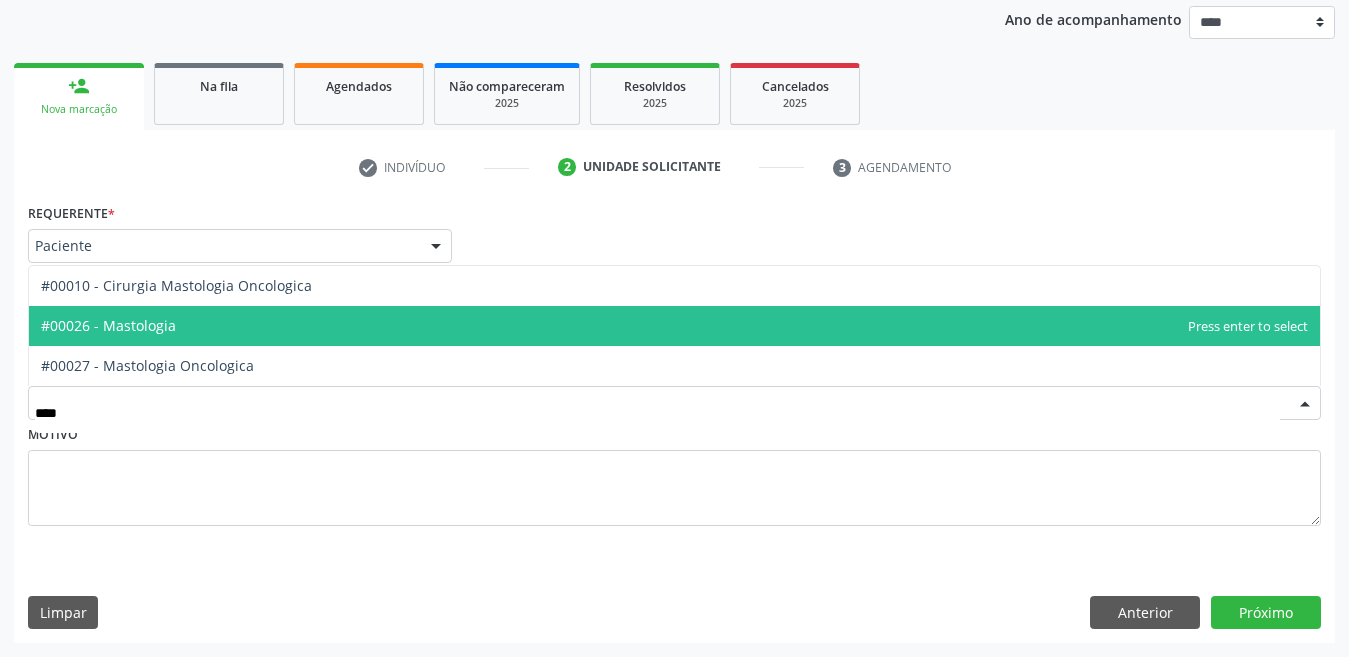 click on "#00026 - Mastologia" at bounding box center (108, 325) 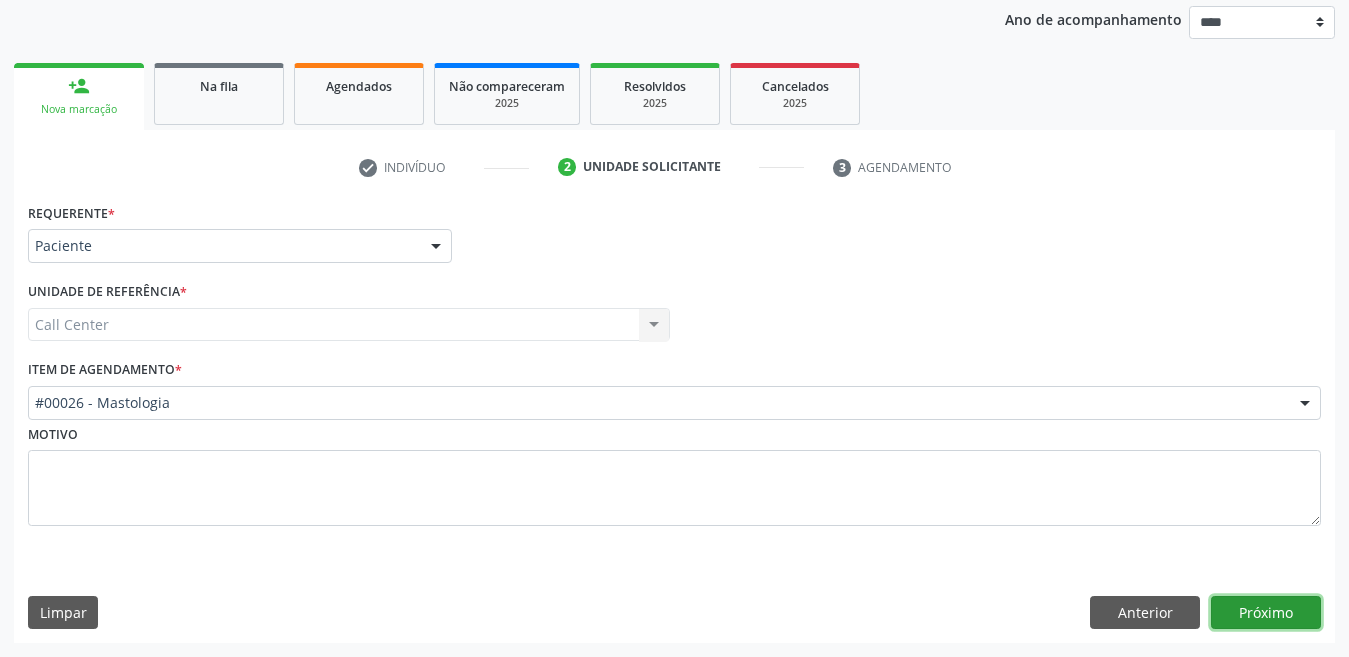 click on "Próximo" at bounding box center [1266, 613] 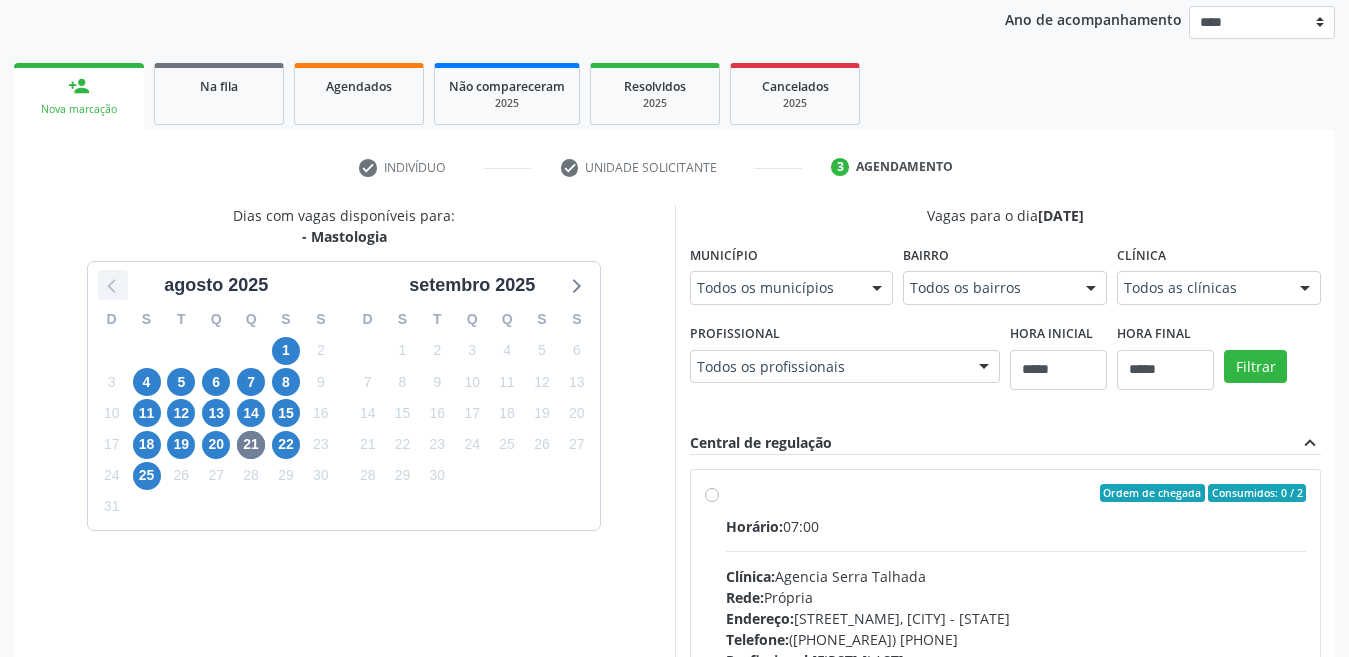 click 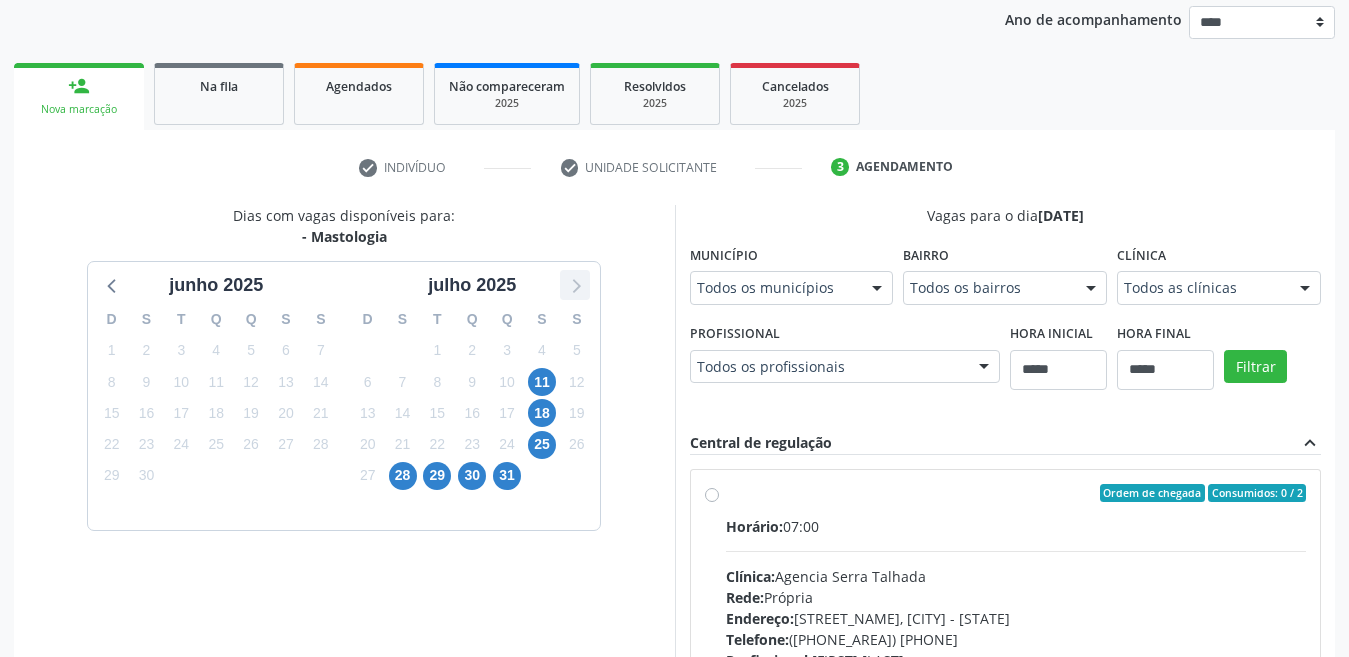 click 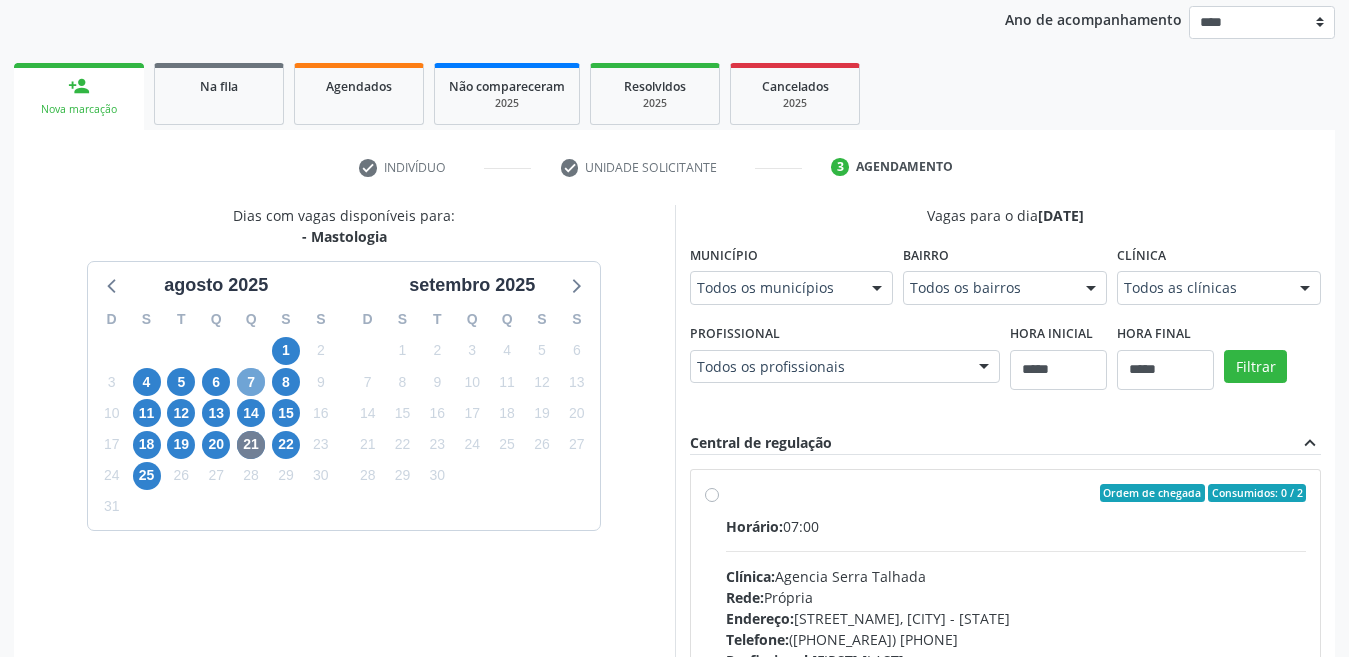 click on "7" at bounding box center [251, 382] 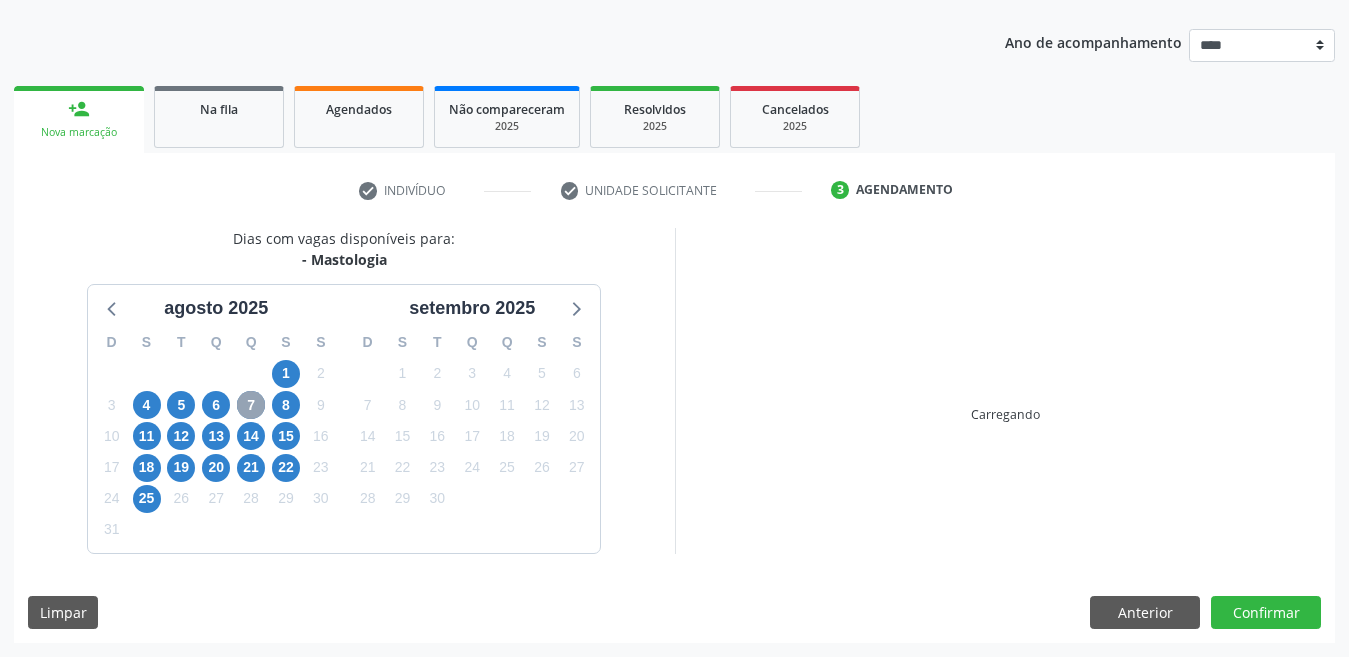 scroll, scrollTop: 236, scrollLeft: 0, axis: vertical 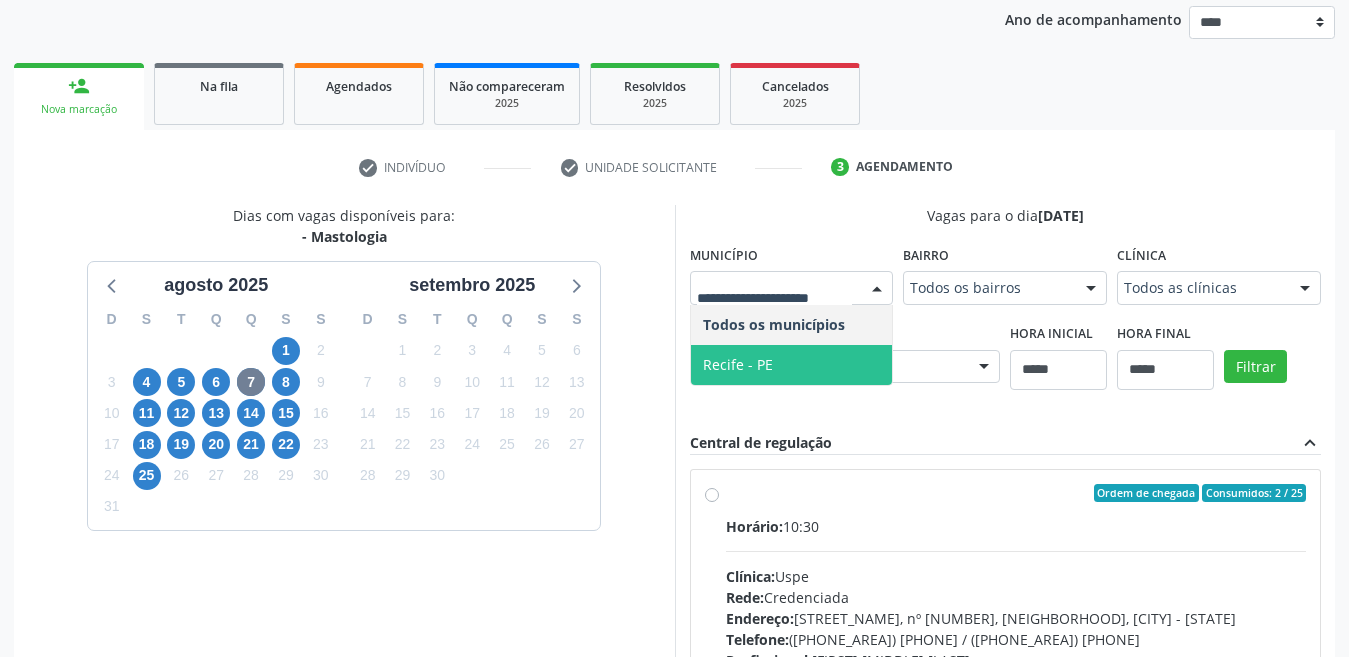 click on "Recife - PE" at bounding box center [738, 364] 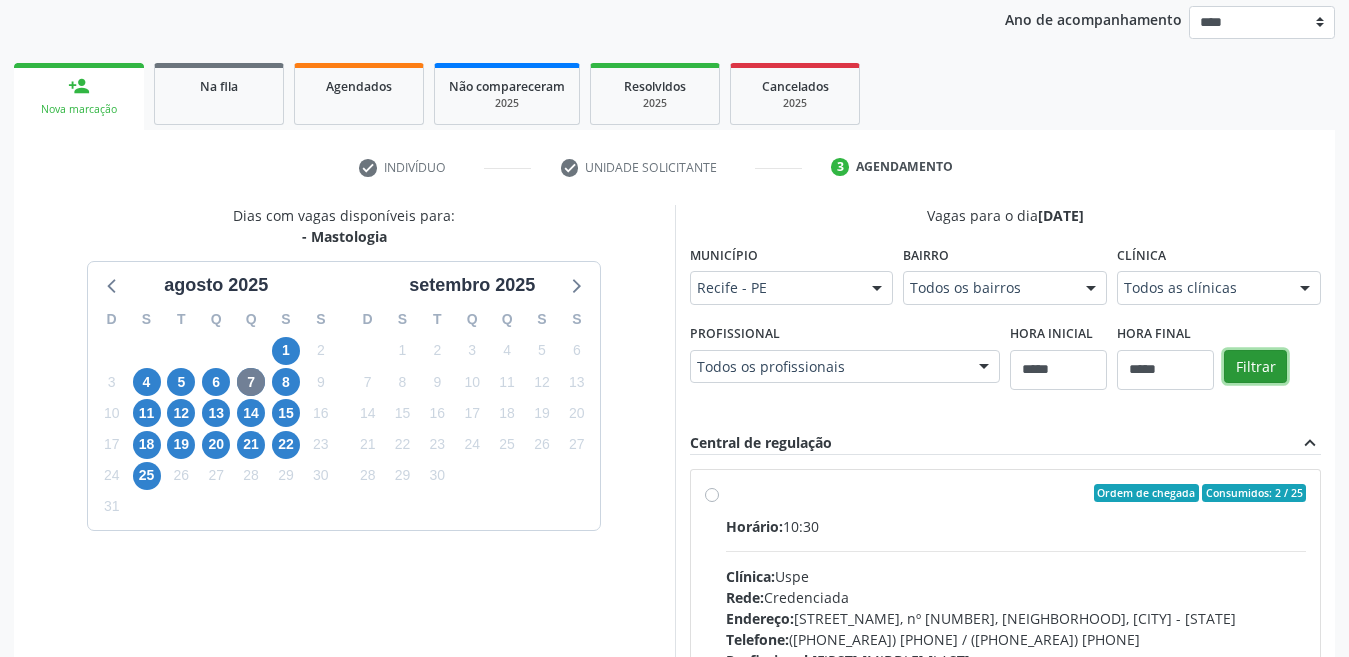 click on "Filtrar" at bounding box center (1255, 367) 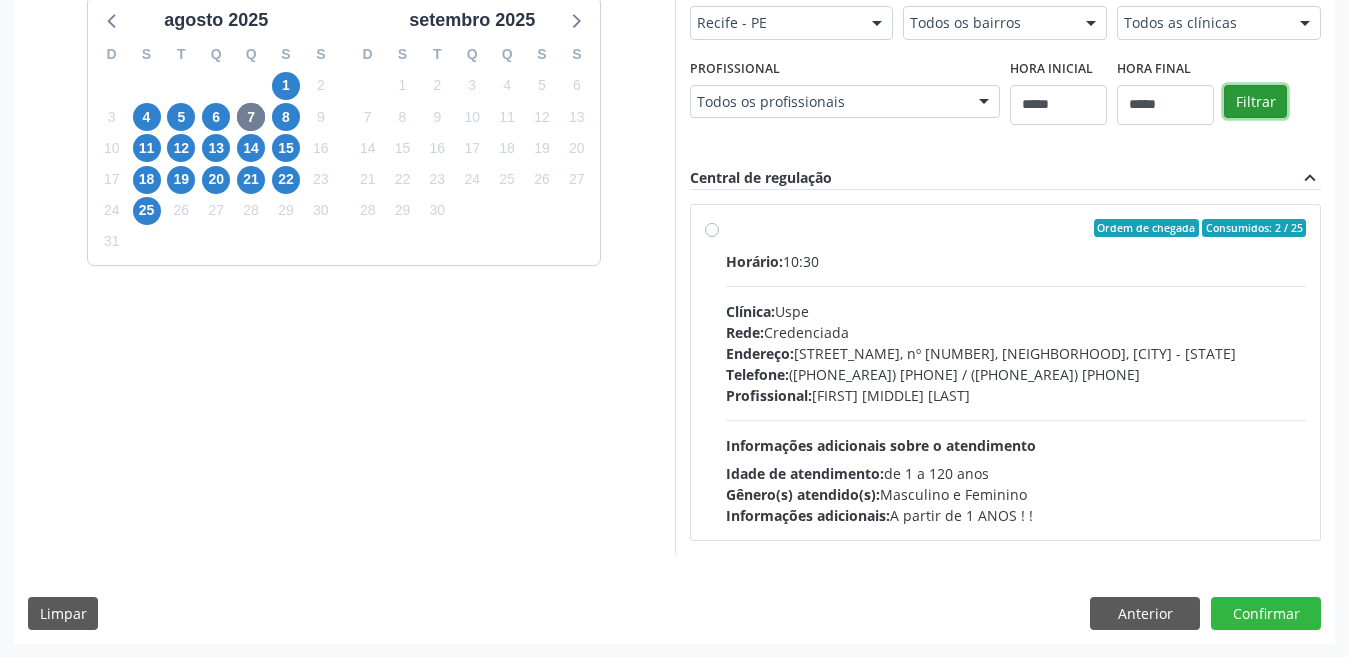 scroll, scrollTop: 402, scrollLeft: 0, axis: vertical 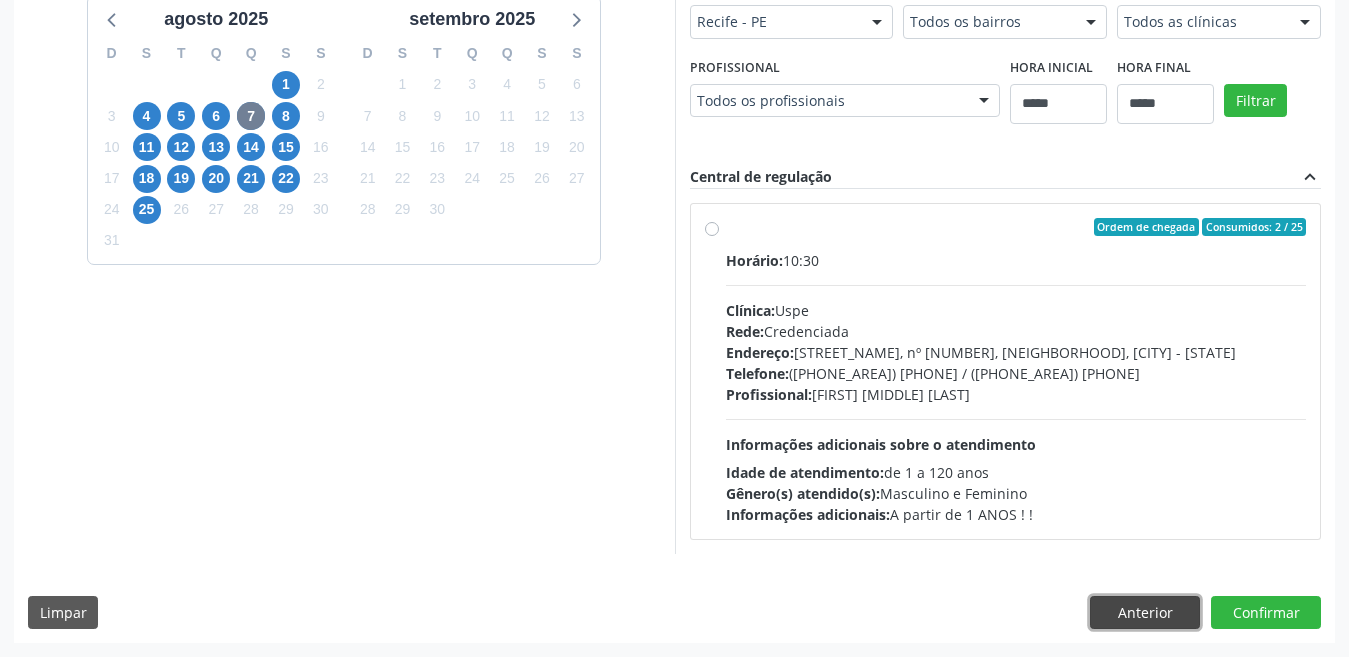click on "Anterior" at bounding box center (1145, 613) 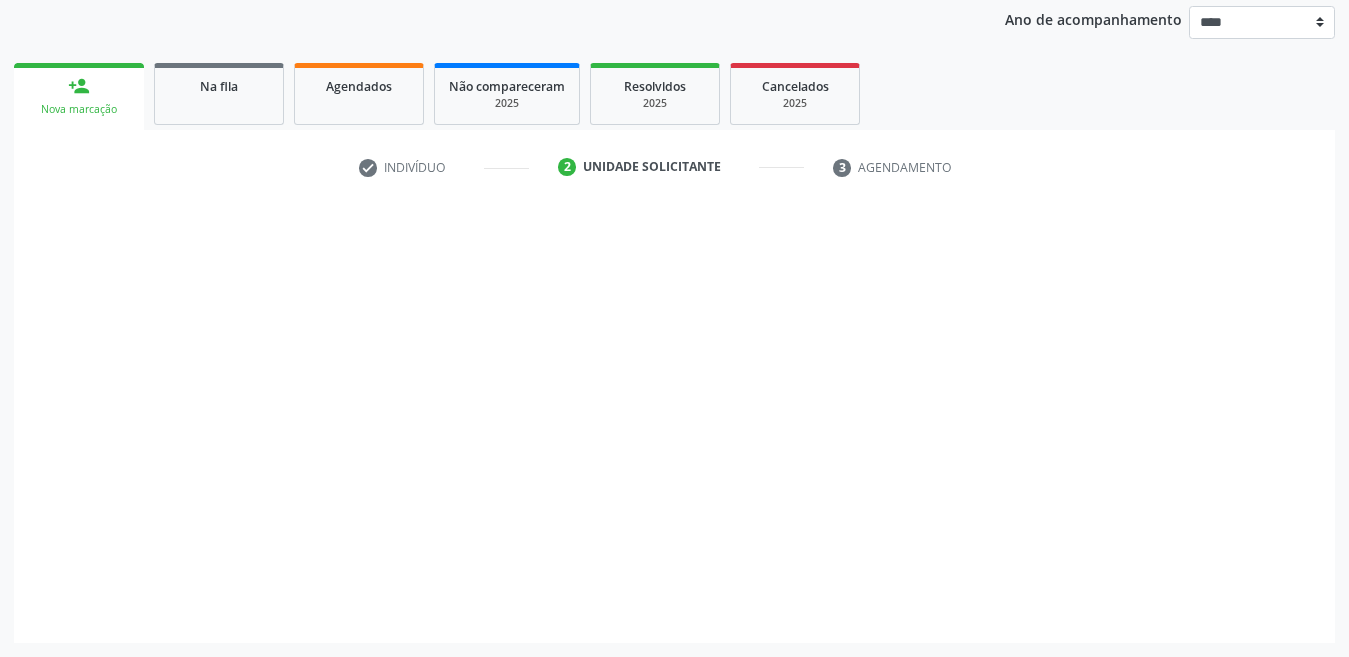 scroll, scrollTop: 236, scrollLeft: 0, axis: vertical 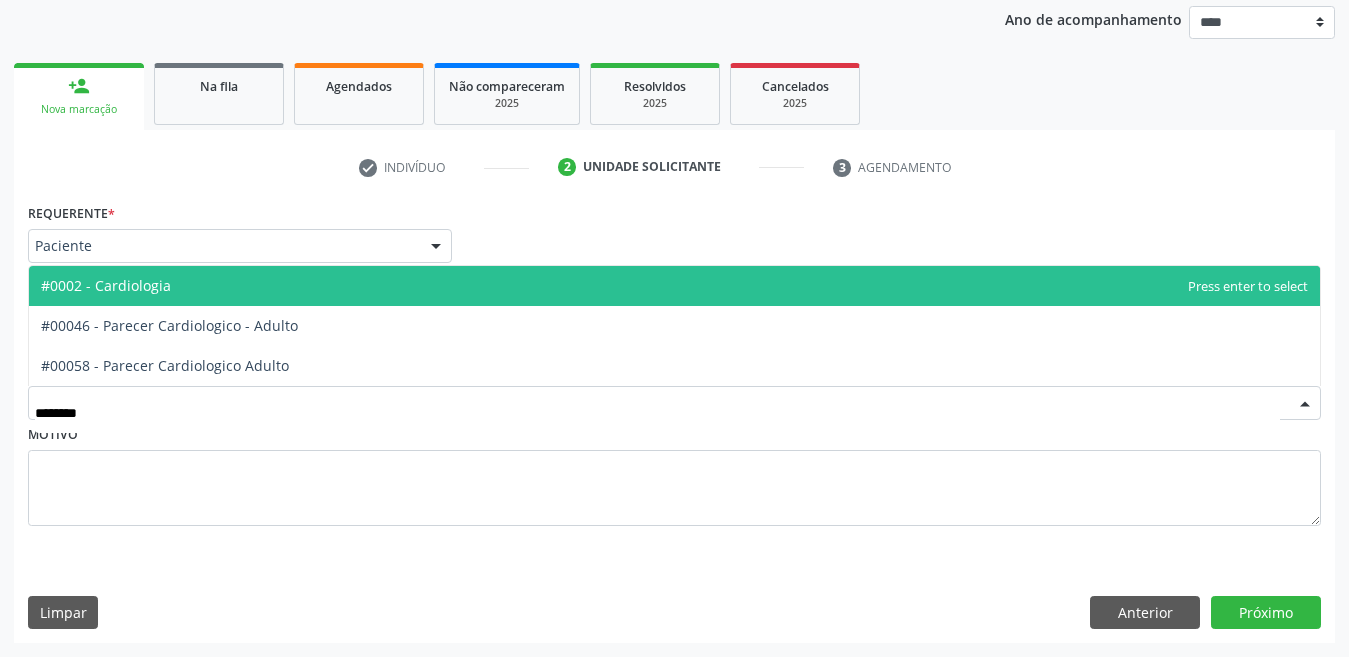 click on "#0002 - Cardiologia" at bounding box center (674, 286) 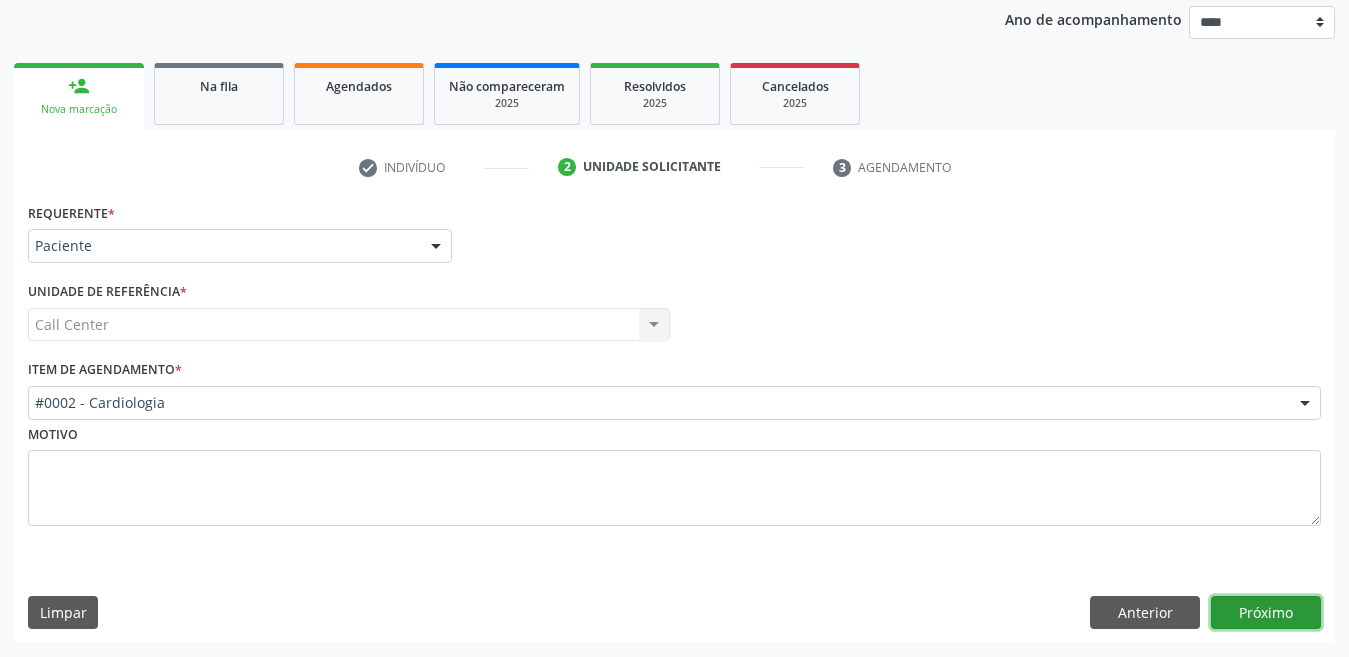 click on "Próximo" at bounding box center (1266, 613) 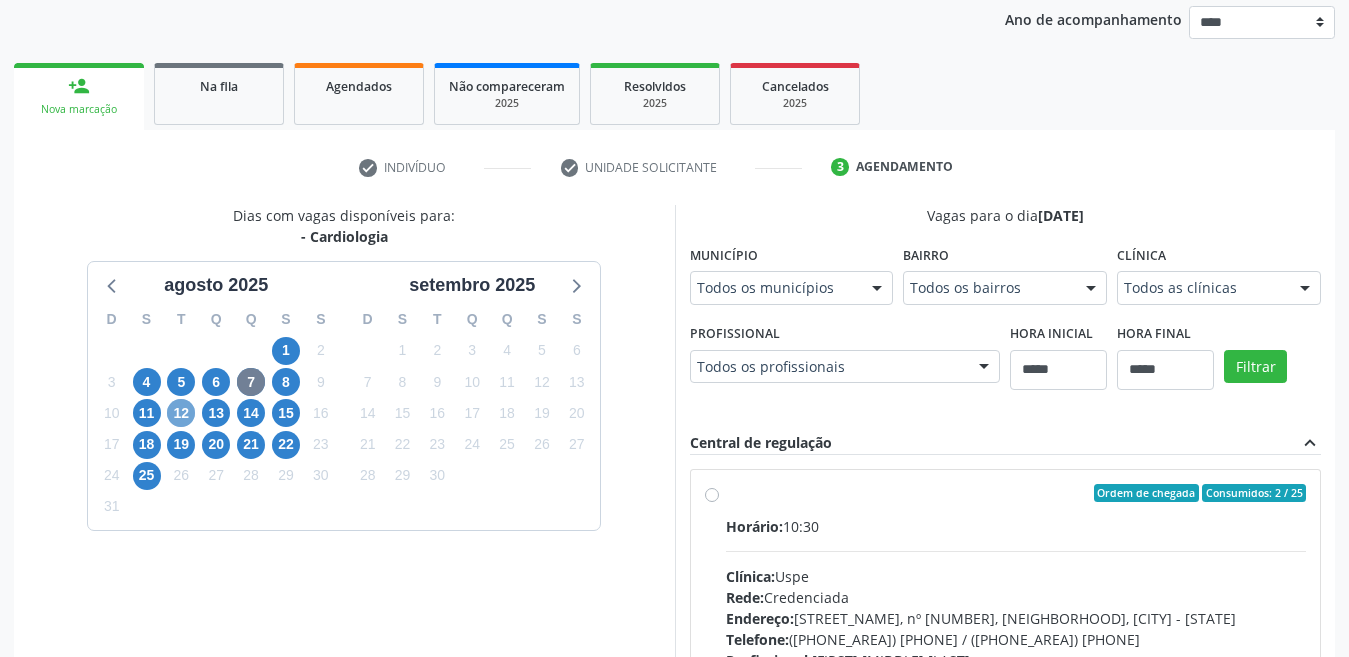 click on "12" at bounding box center (181, 413) 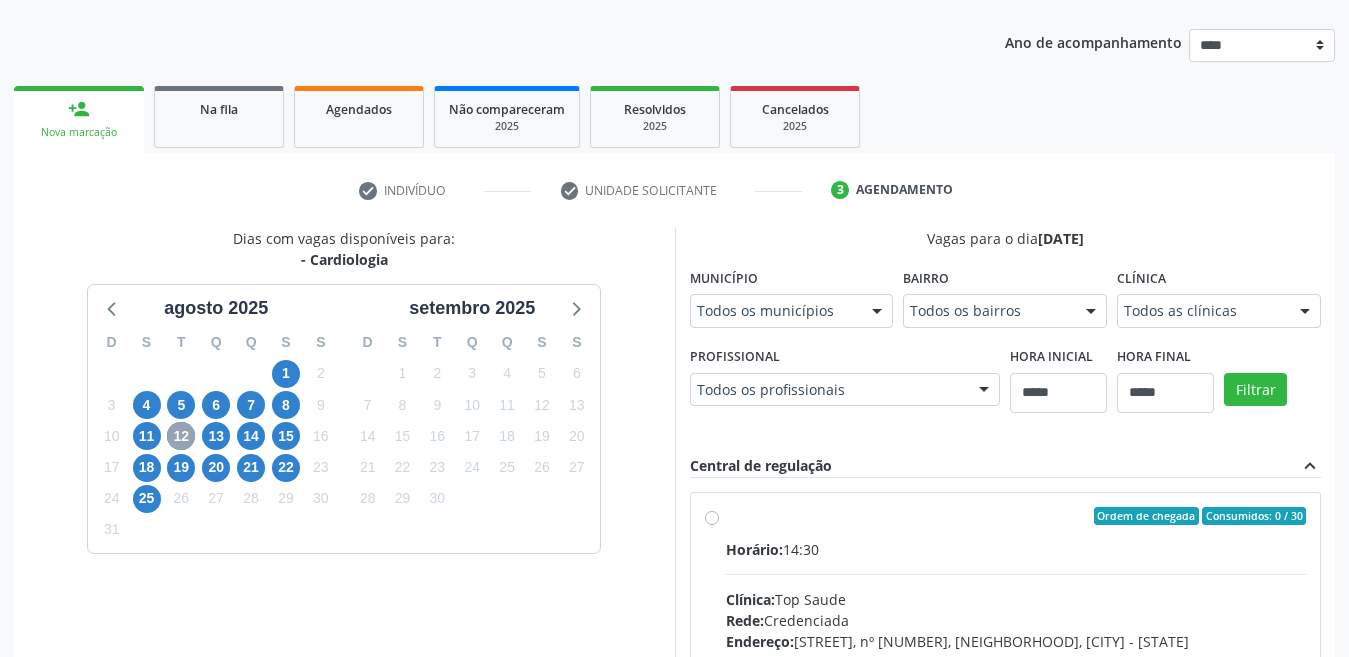 scroll, scrollTop: 236, scrollLeft: 0, axis: vertical 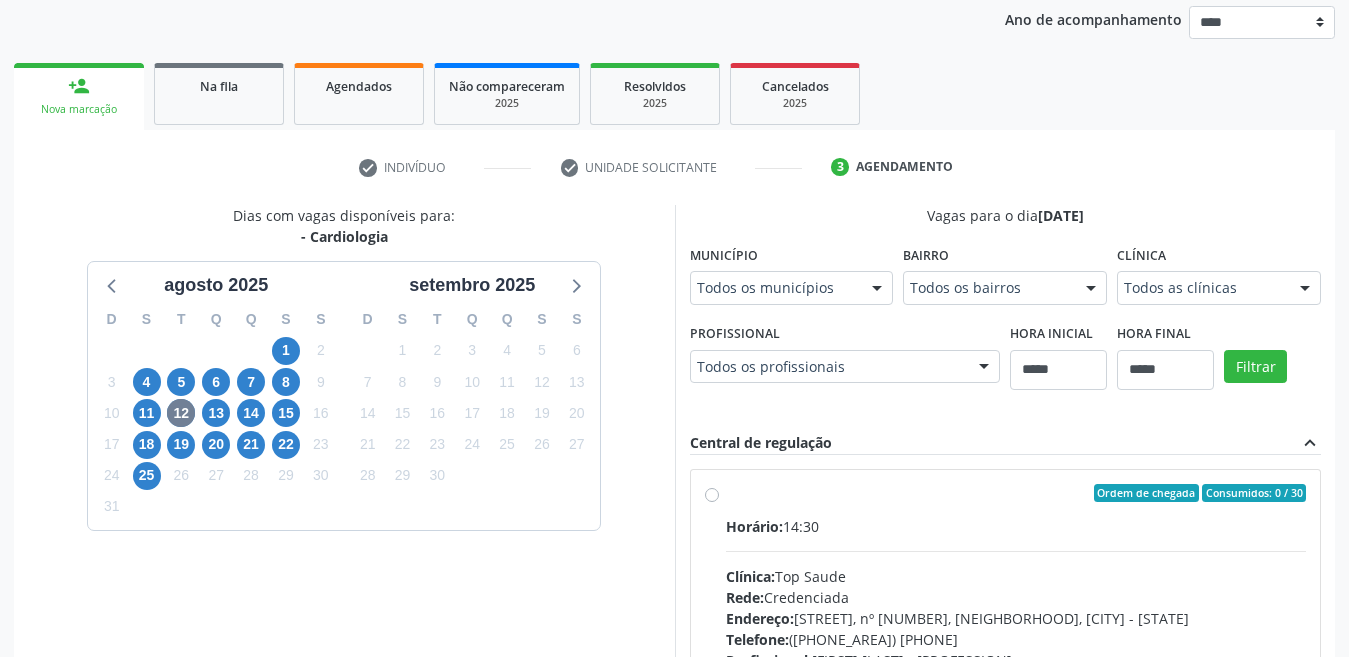 click on "Todos os municípios" at bounding box center (792, 288) 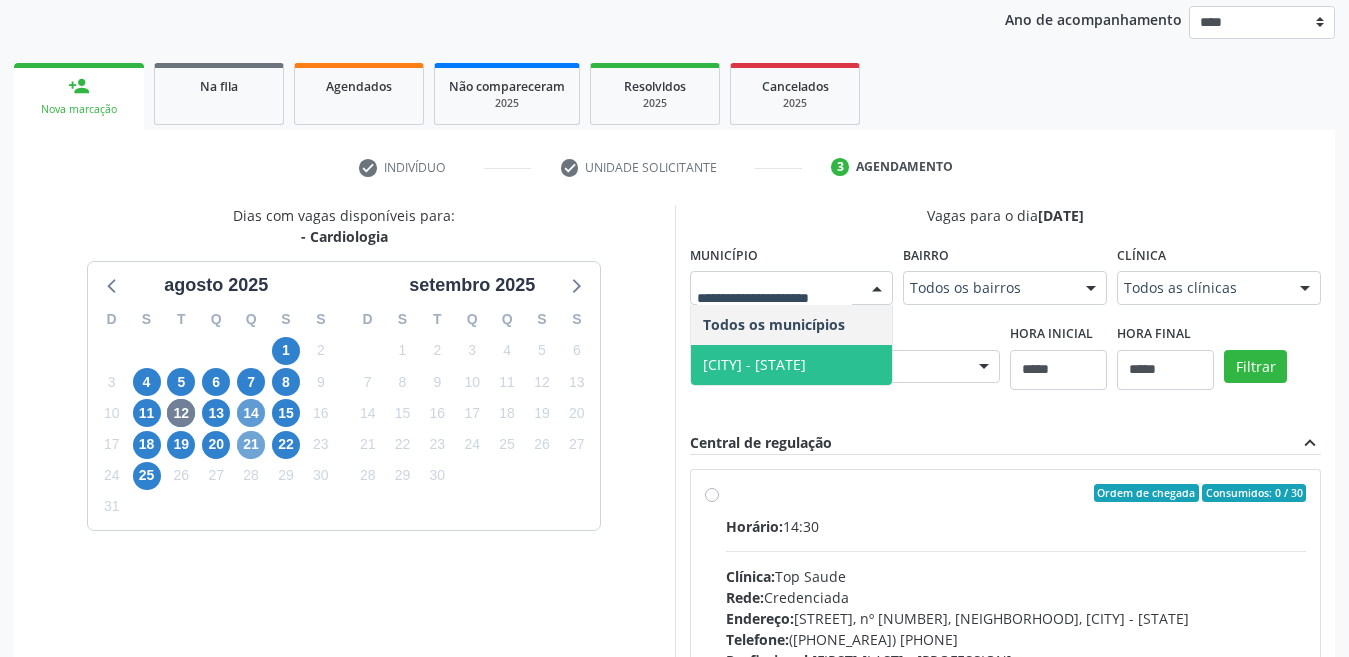 click on "21" at bounding box center [251, 445] 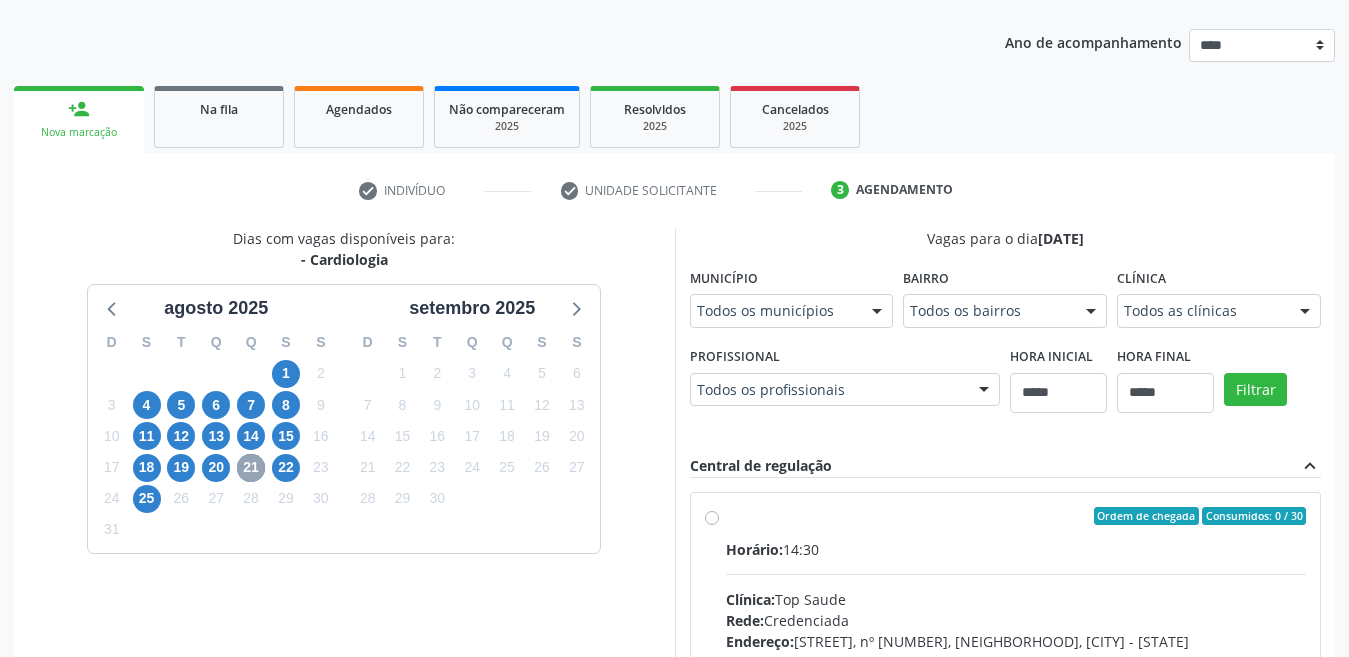 scroll, scrollTop: 236, scrollLeft: 0, axis: vertical 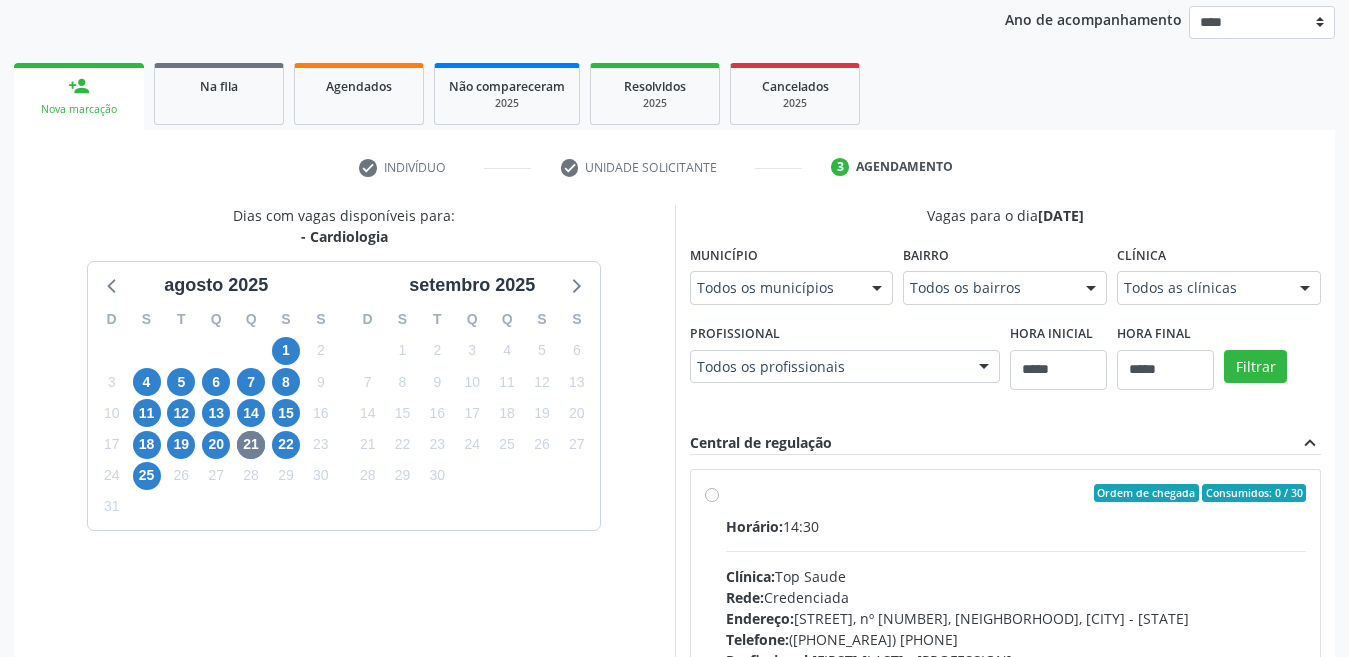 click on "Todos os municípios" at bounding box center (792, 288) 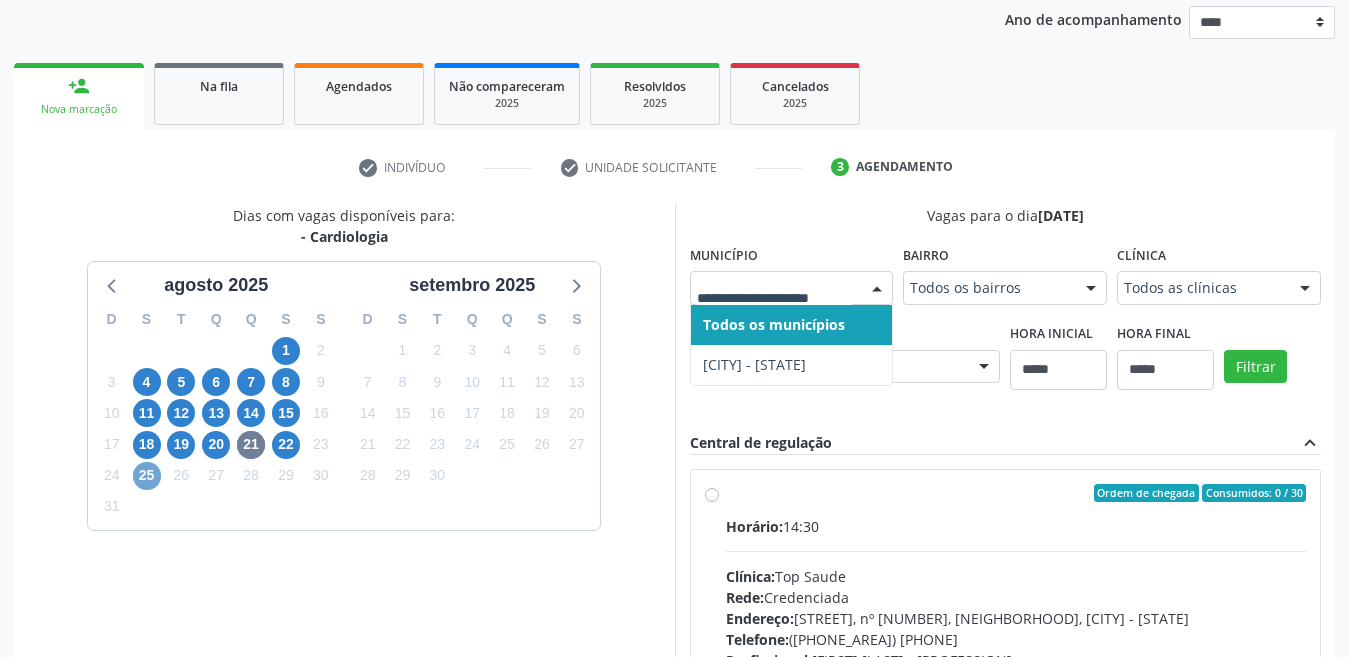 click on "25" at bounding box center (147, 476) 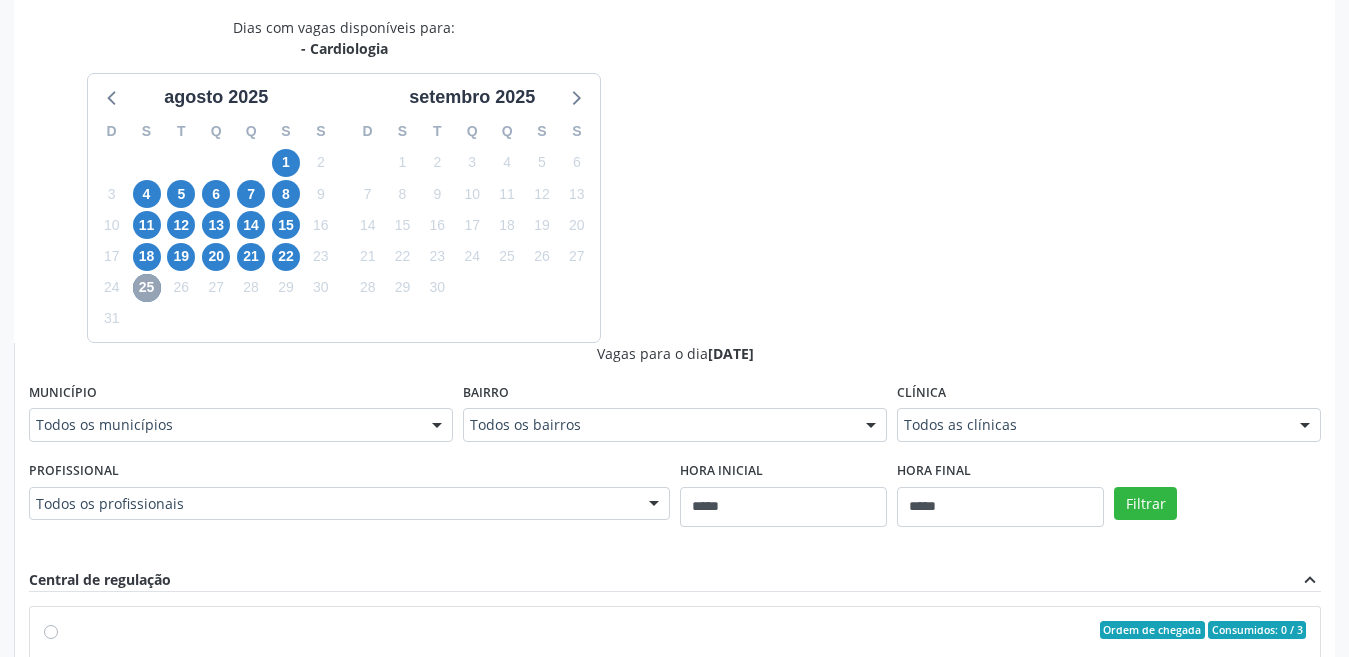 scroll, scrollTop: 436, scrollLeft: 0, axis: vertical 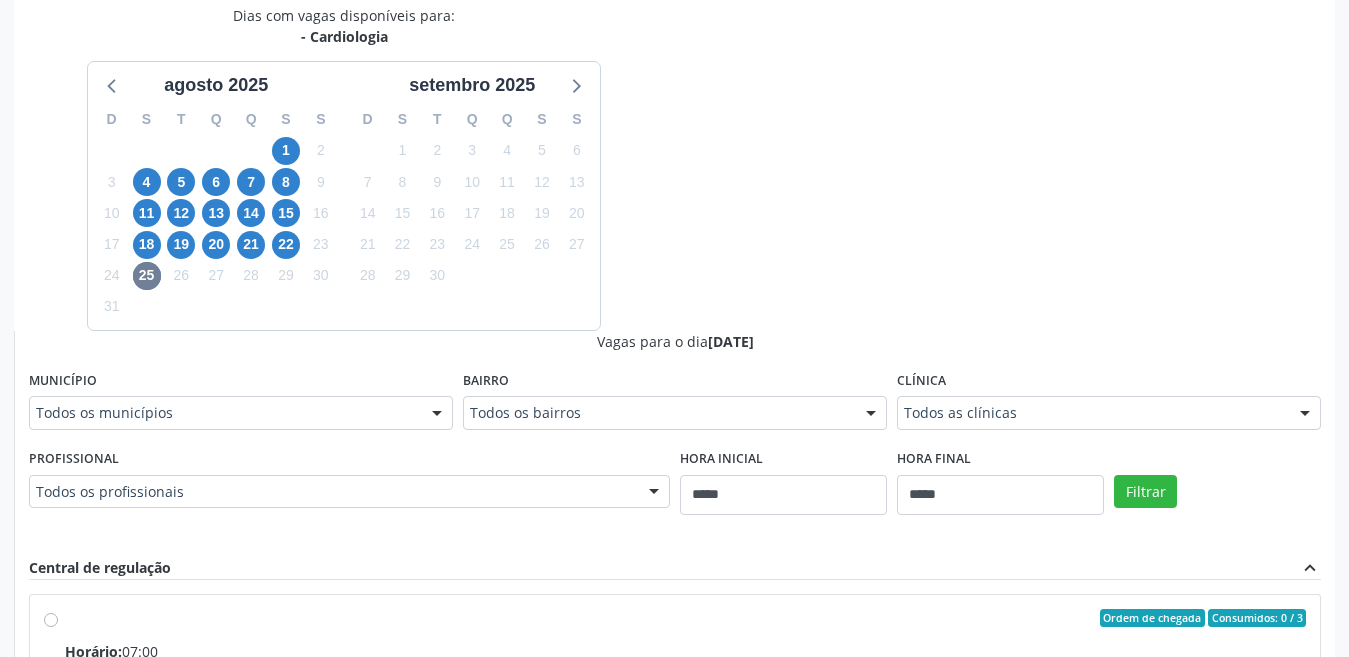click on "Município
Todos os municípios         Todos os municípios   Afogados da Ingazeira - PE   Cabo de Santo Agostinho - PE
Nenhum resultado encontrado para: "   "
Não há nenhuma opção para ser exibida." at bounding box center (241, 405) 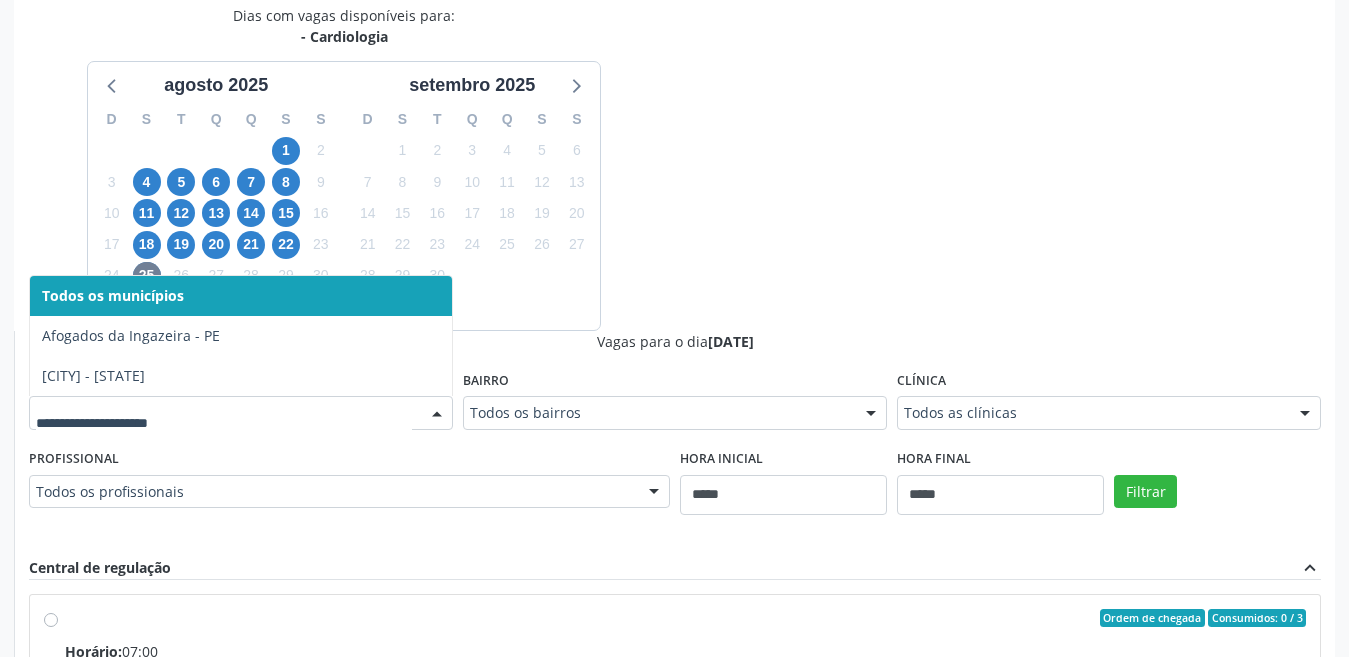 click on "Dias com vagas disponíveis para:
- Cardiologia
agosto 2025 D S T Q Q S S 27 28 29 30 31 1 2 3 4 5 6 7 8 9 10 11 12 13 14 15 16 17 18 19 20 21 22 23 24 25 26 27 28 29 30 31 1 2 3 4 5 6 setembro 2025 D S T Q Q S S 31 1 2 3 4 5 6 7 8 9 10 11 12 13 14 15 16 17 18 19 20 21 22 23 24 25 26 27 28 29 30 1 2 3 4 5 6 7 8 9 10 11
Vagas para o dia
25/08/2025
Município
Todos os municípios   Afogados da Ingazeira - PE   Cabo de Santo Agostinho - PE
Nenhum resultado encontrado para: "   "
Não há nenhuma opção para ser exibida.
Bairro
Todos os bairros         Todos os bairros   Centro
Nenhum resultado encontrado para: "   "
Não há nenhuma opção para ser exibida.
Clínica
Todos as clínicas         Todos as clínicas   Centro Hospitalar Dr. Jose Evodio de Moura   Top Saude
Nenhum resultado encontrado para: "   "" at bounding box center [674, 492] 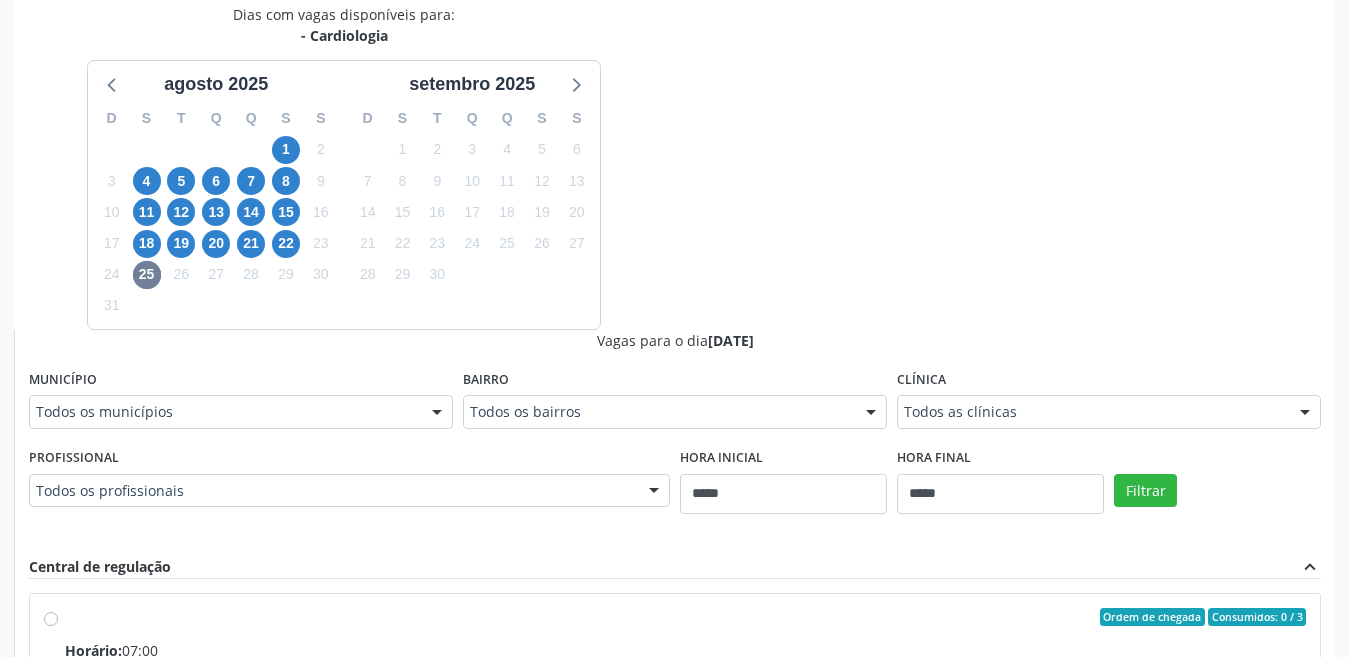 scroll, scrollTop: 863, scrollLeft: 0, axis: vertical 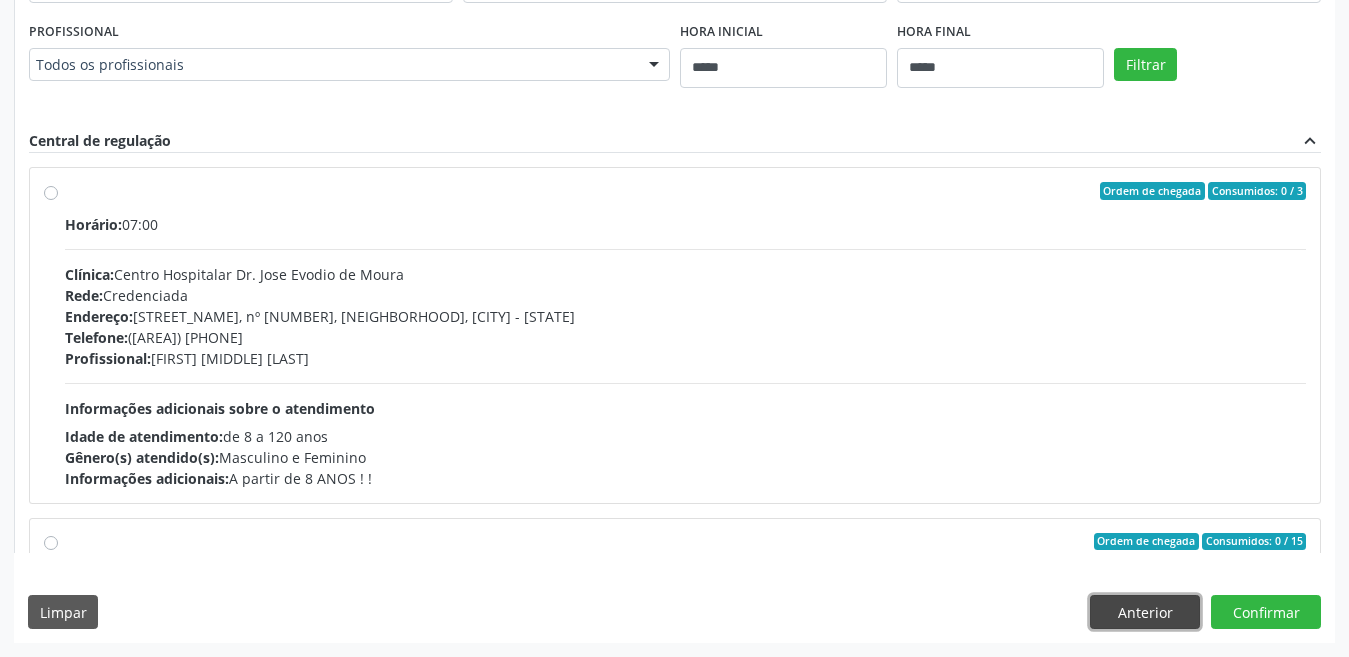 click on "Anterior" at bounding box center (1145, 612) 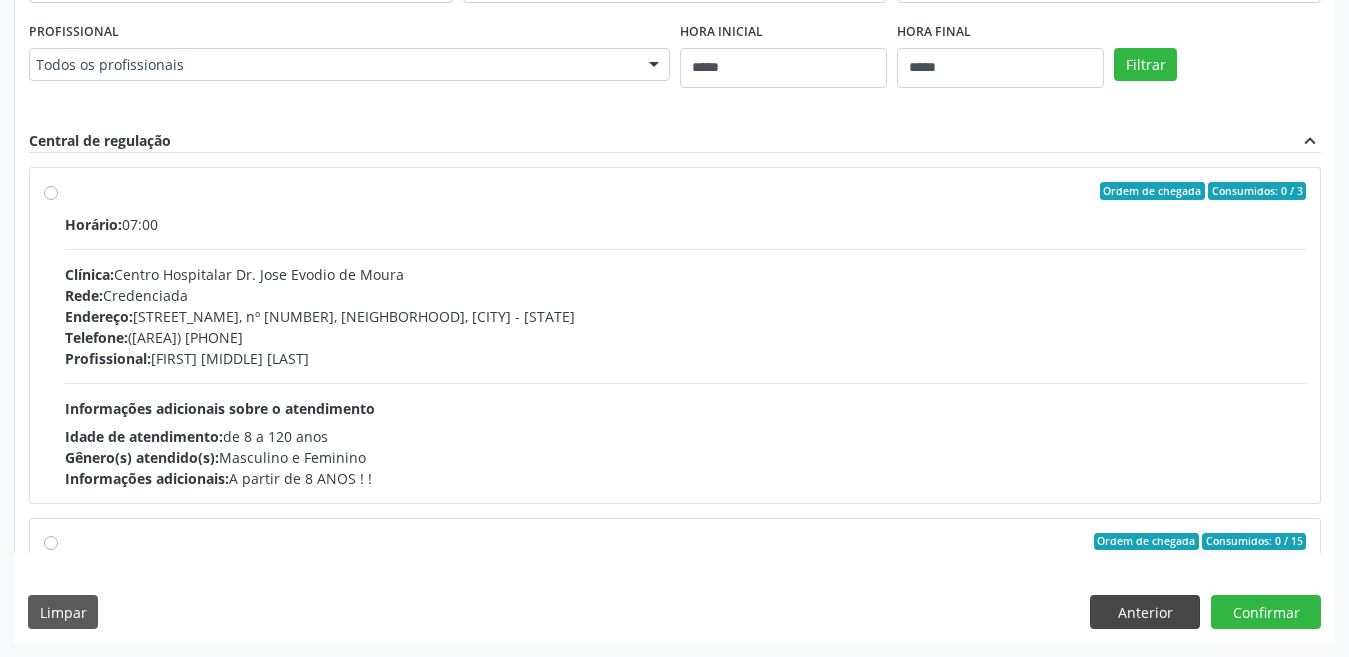 scroll, scrollTop: 236, scrollLeft: 0, axis: vertical 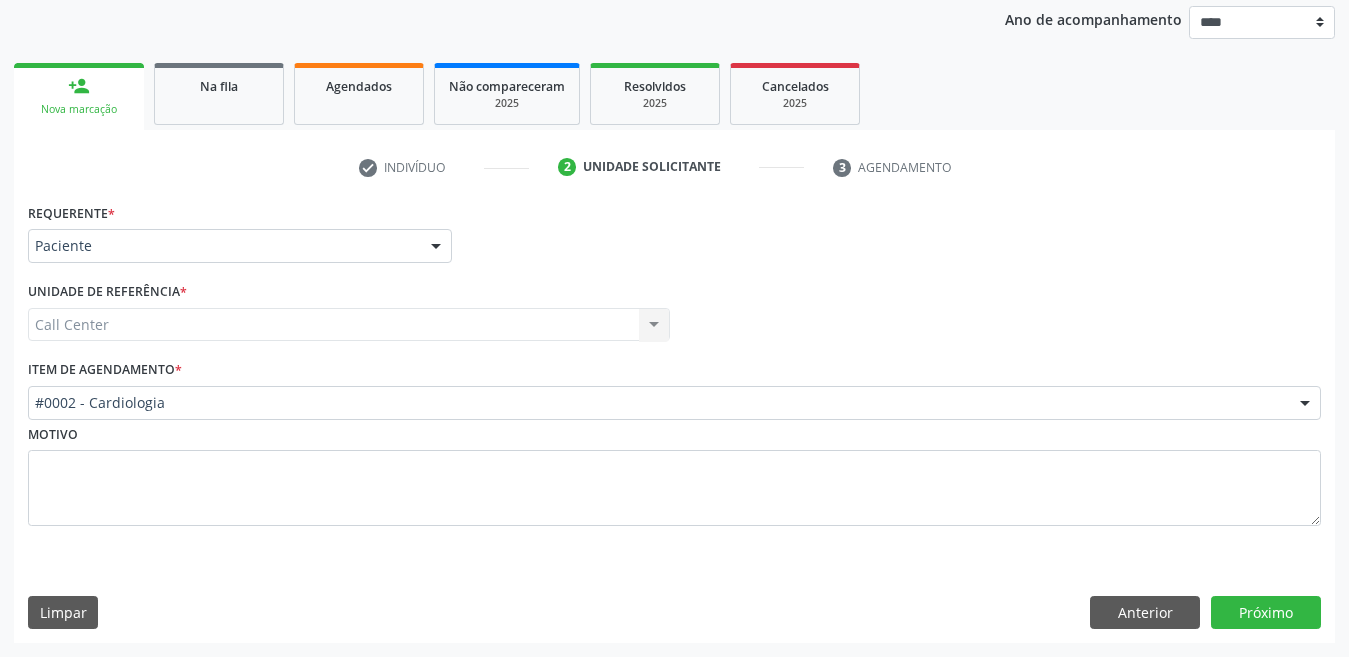 click on "Requerente
*
Paciente         Médico(a)   Enfermeiro(a)   Paciente
Nenhum resultado encontrado para: "   "
Não há nenhuma opção para ser exibida.
UF
UF
PE
Nenhum resultado encontrado para: "   "
Não há nenhuma opção para ser exibida.
Município
Selecione uma cidade
Nenhum resultado encontrado para: "   "
Não há nenhuma opção para ser exibida." at bounding box center [674, 237] 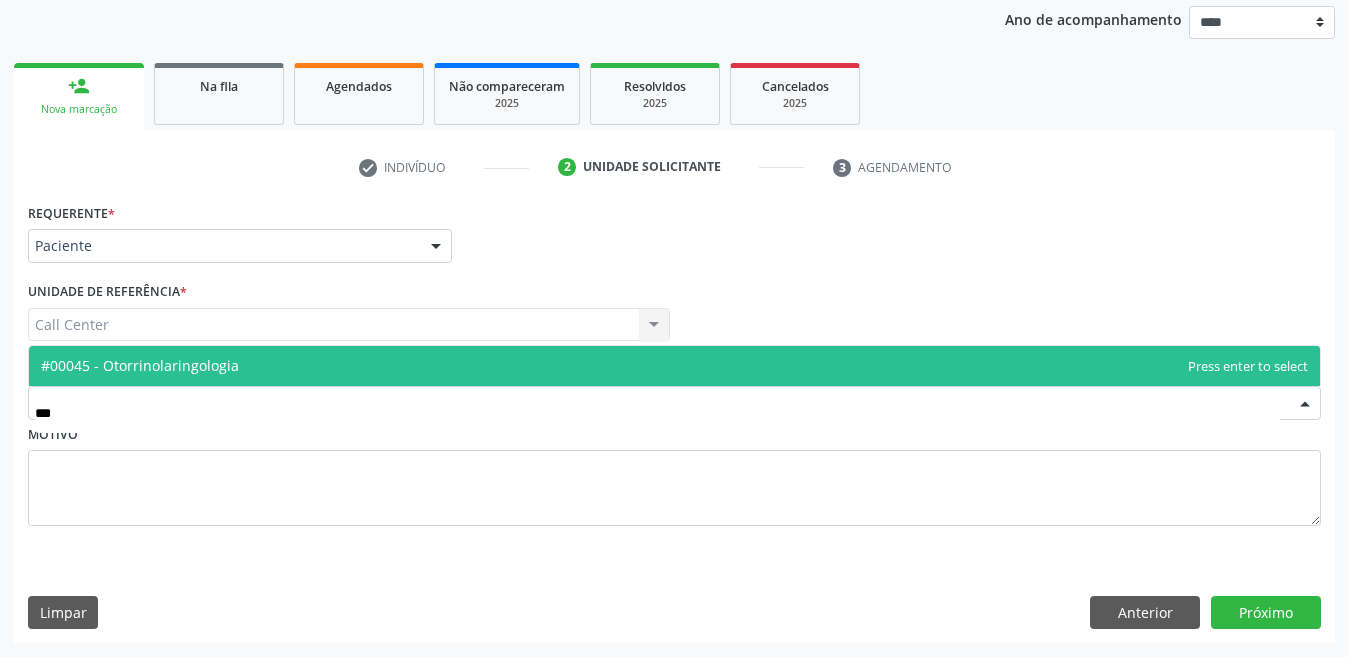 type on "****" 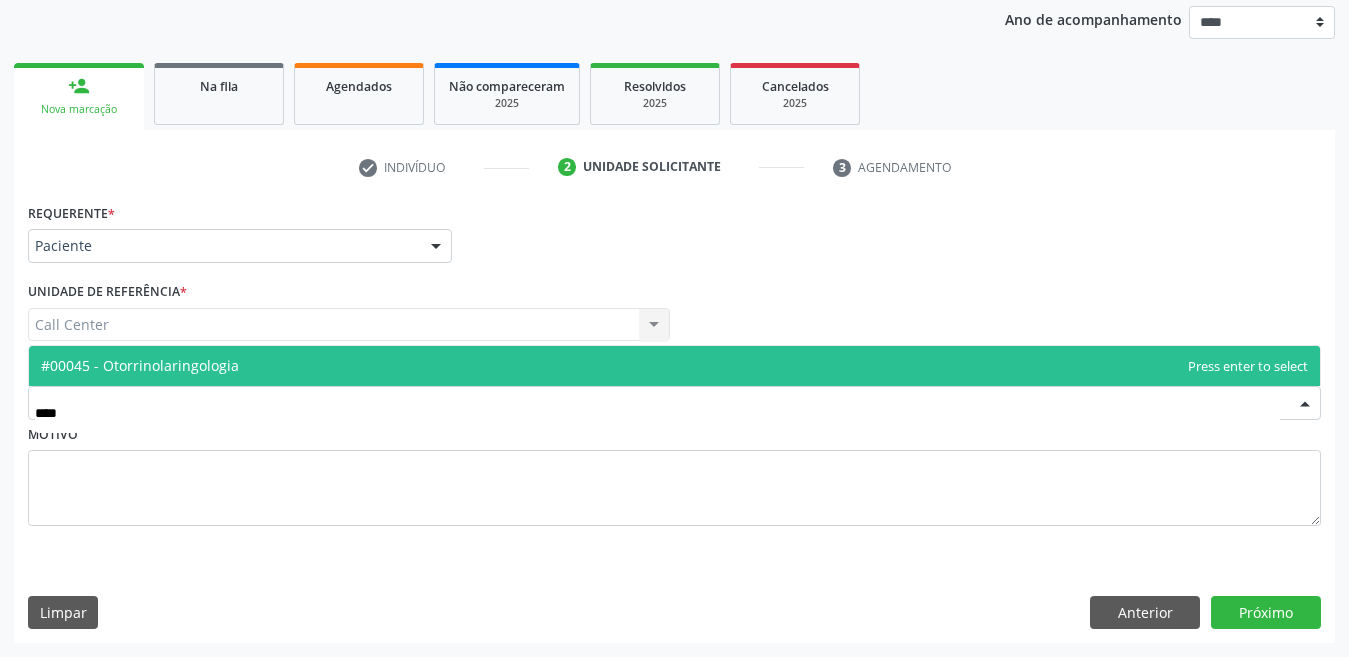 click on "#00045 - Otorrinolaringologia" at bounding box center (674, 366) 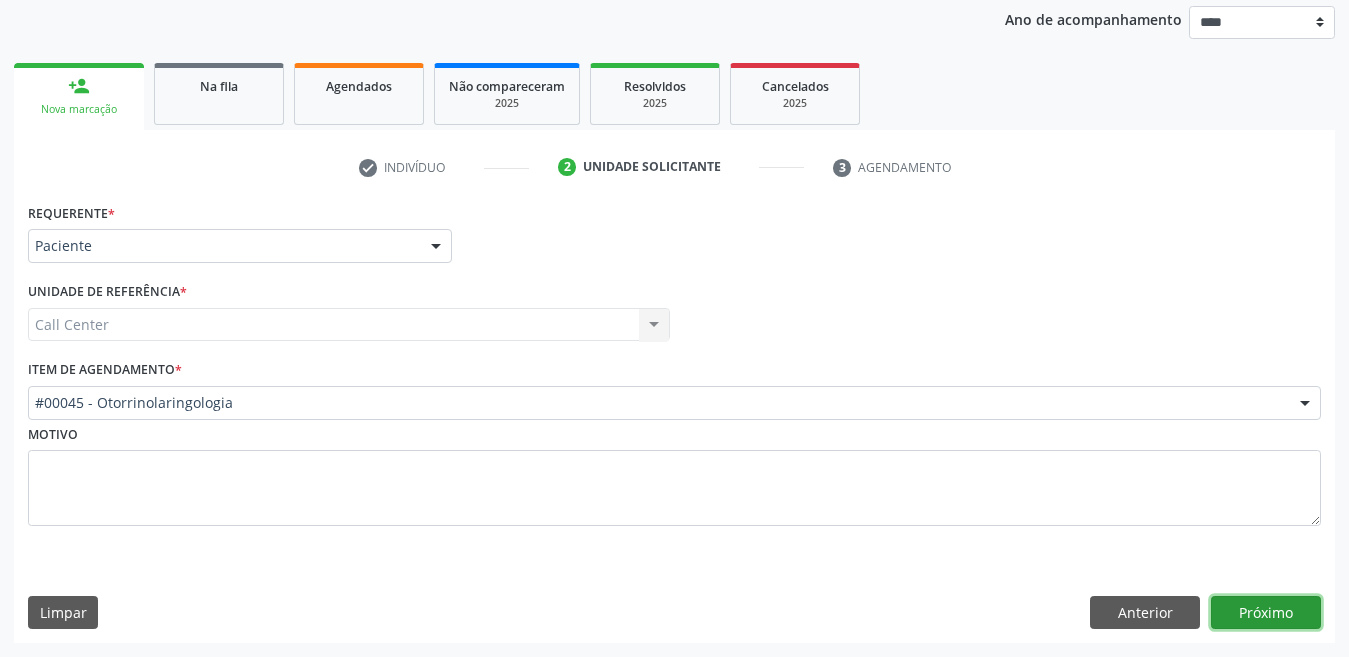 click on "Próximo" at bounding box center (1266, 613) 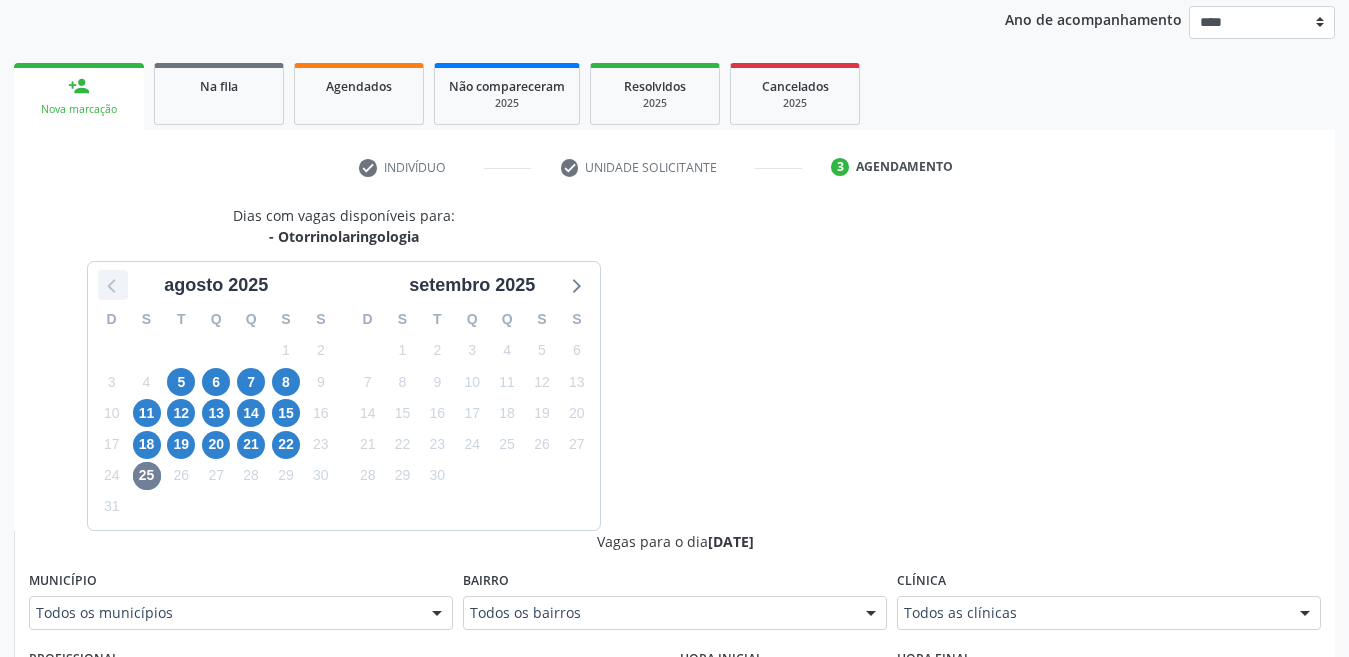 click 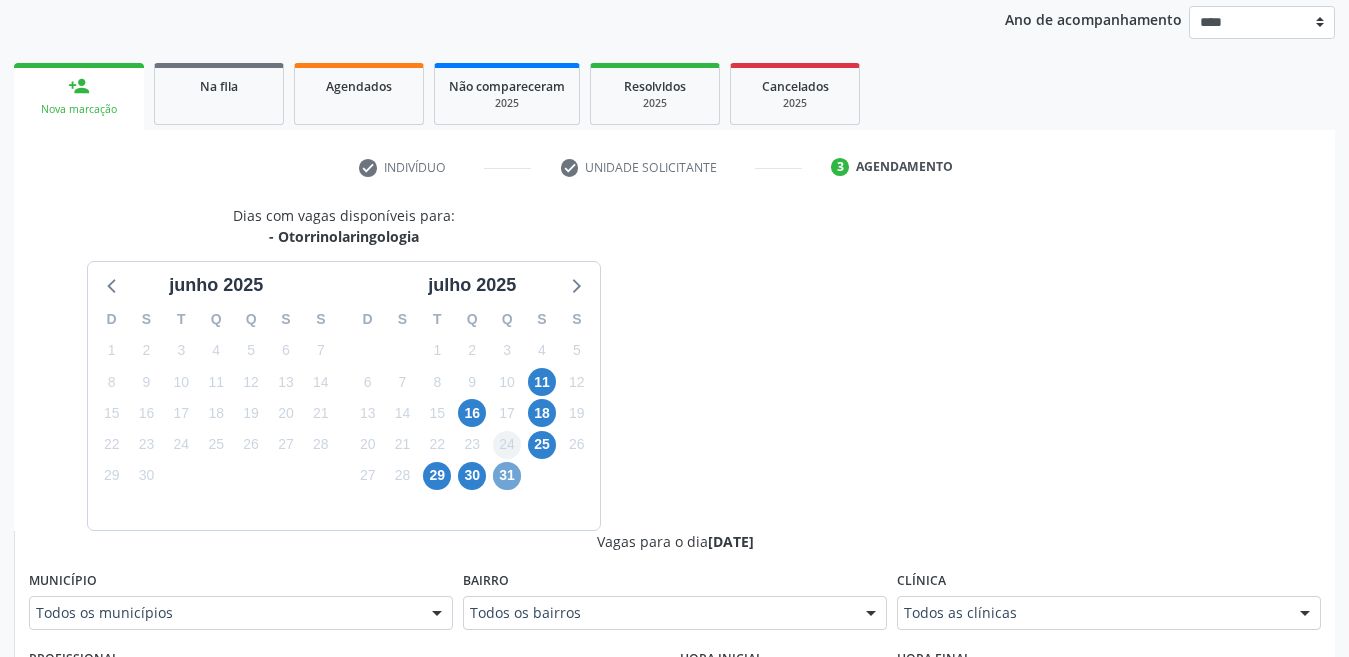 click on "31" at bounding box center (507, 476) 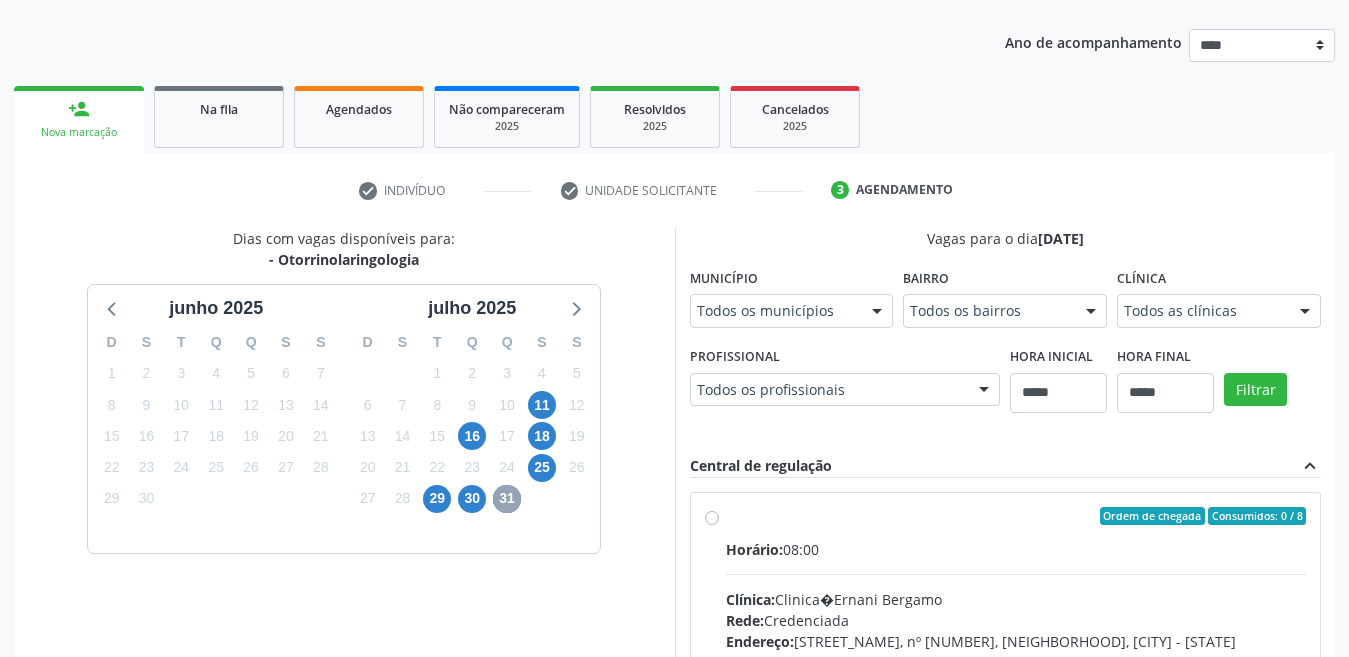 scroll, scrollTop: 236, scrollLeft: 0, axis: vertical 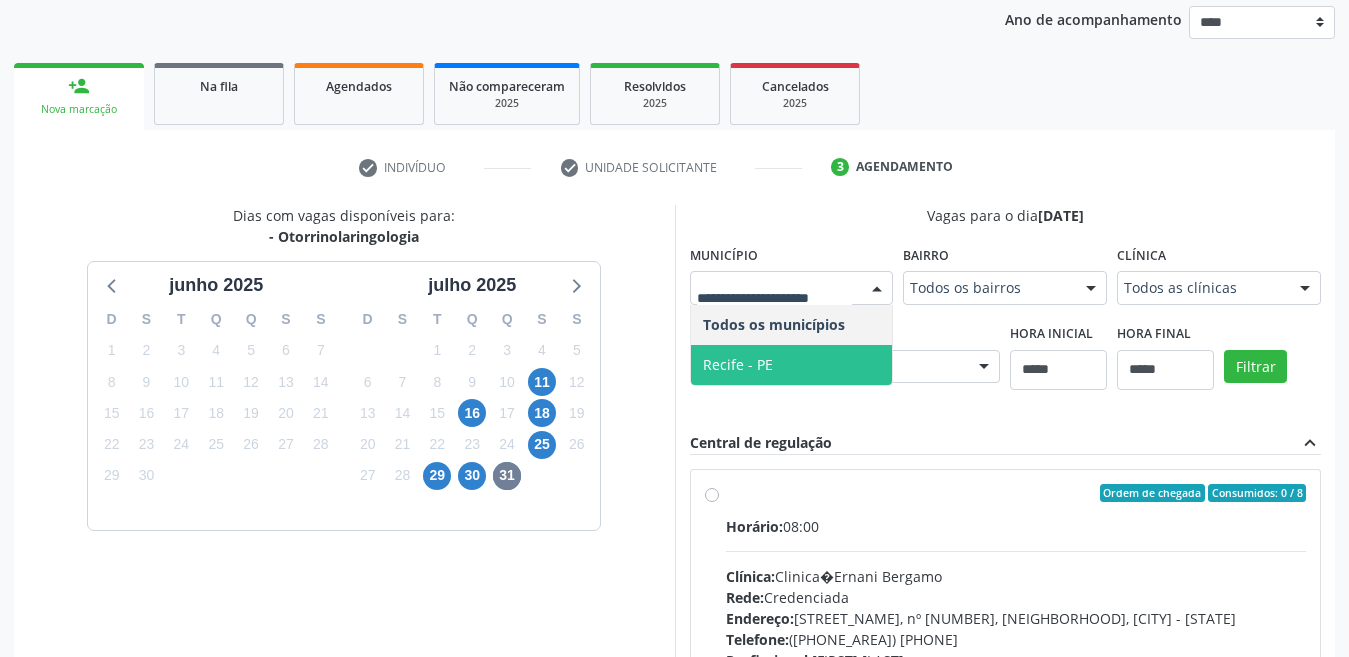click on "Recife - PE" at bounding box center (738, 364) 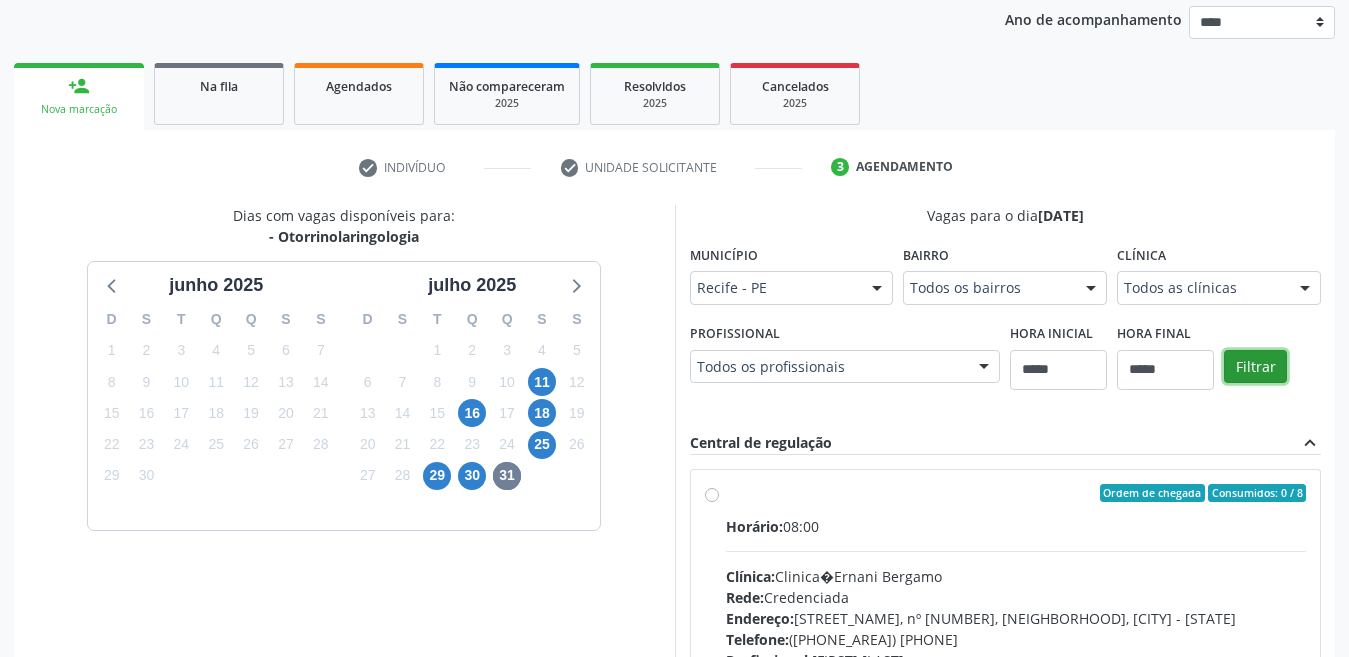 click on "Filtrar" at bounding box center [1255, 367] 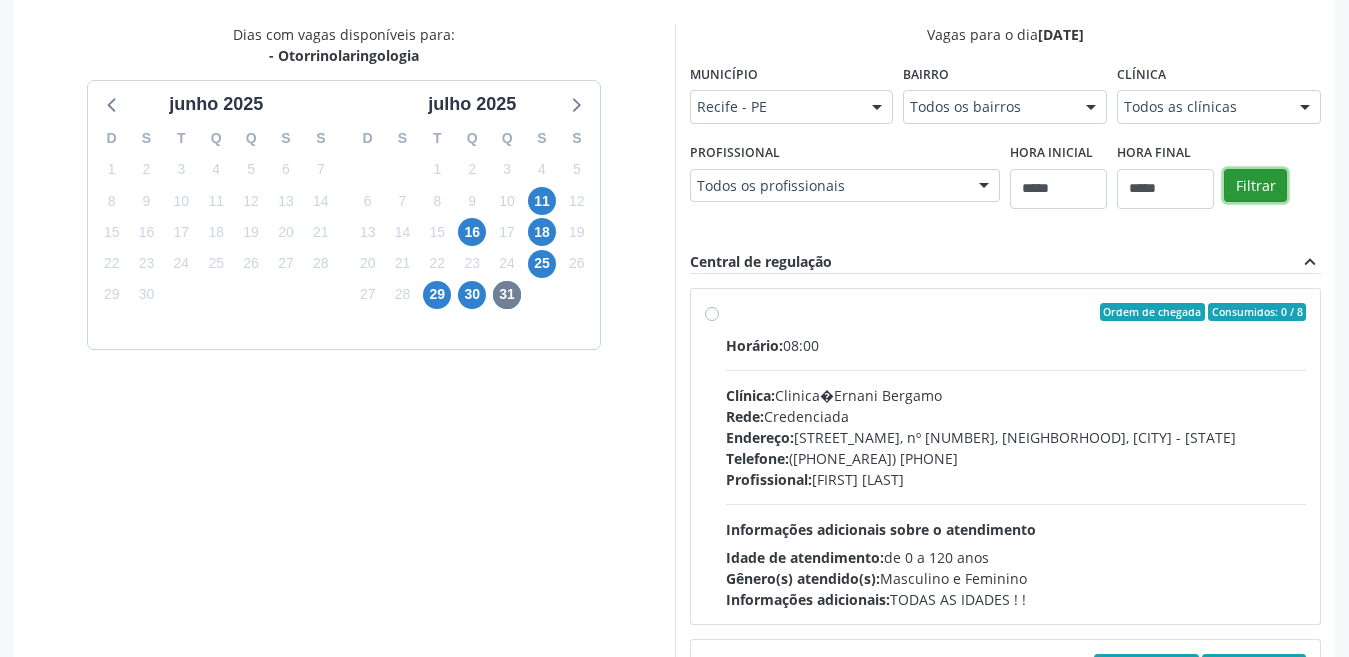 scroll, scrollTop: 436, scrollLeft: 0, axis: vertical 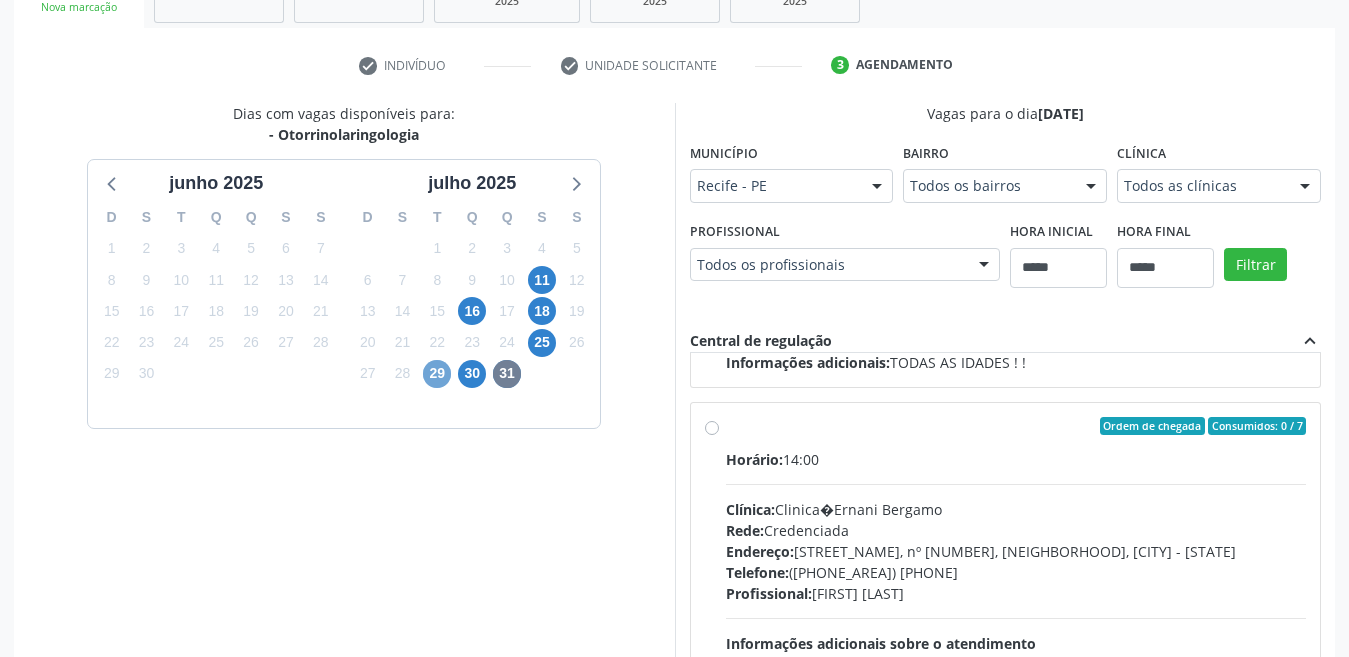 click on "29" at bounding box center (437, 374) 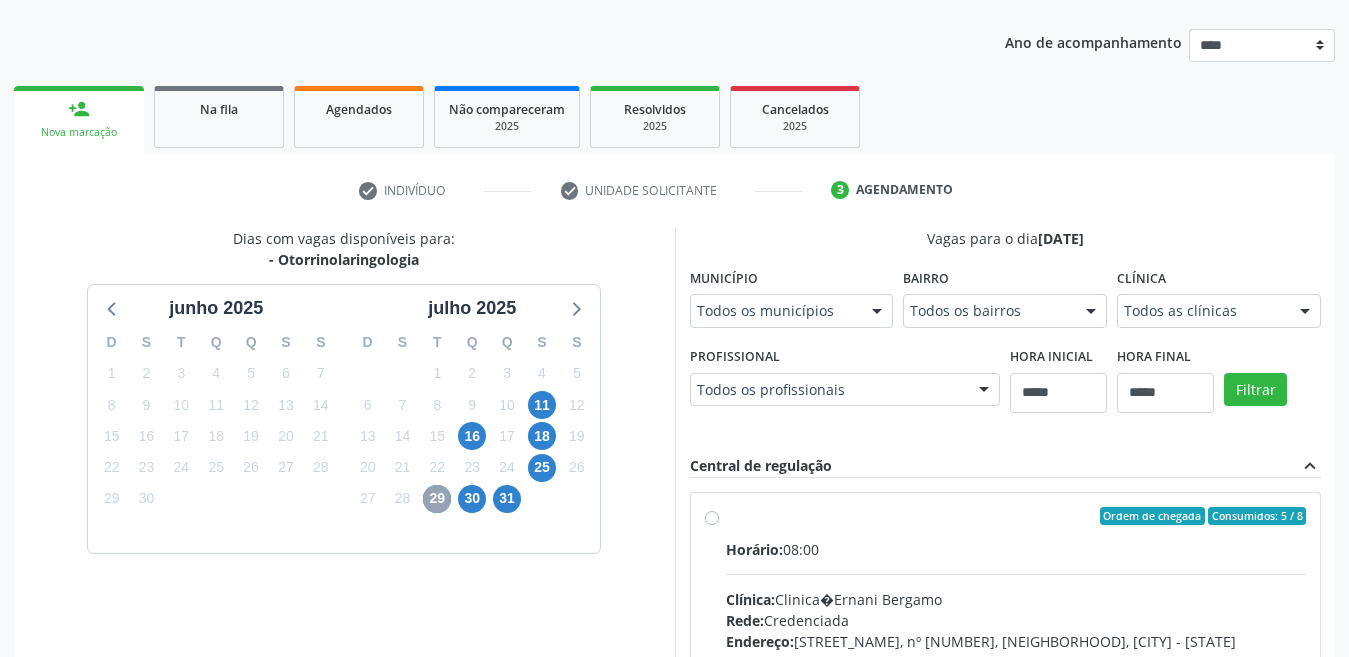scroll, scrollTop: 338, scrollLeft: 0, axis: vertical 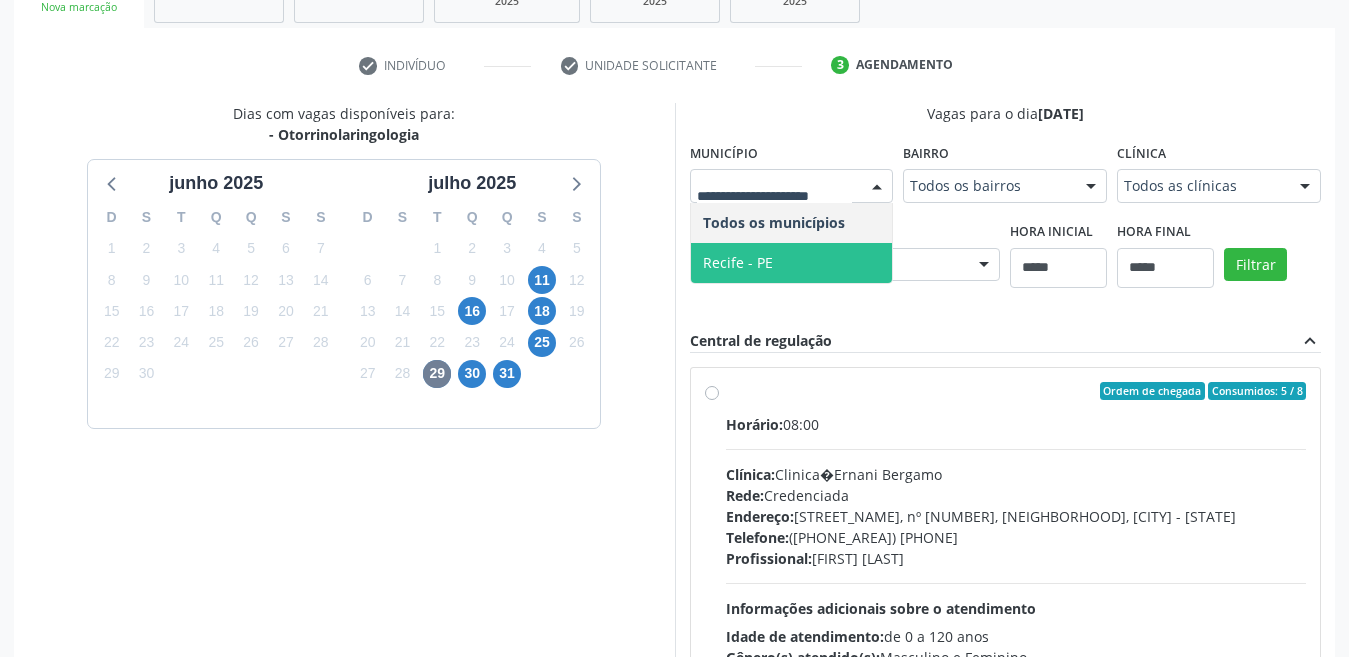 click on "Recife - PE" at bounding box center (738, 262) 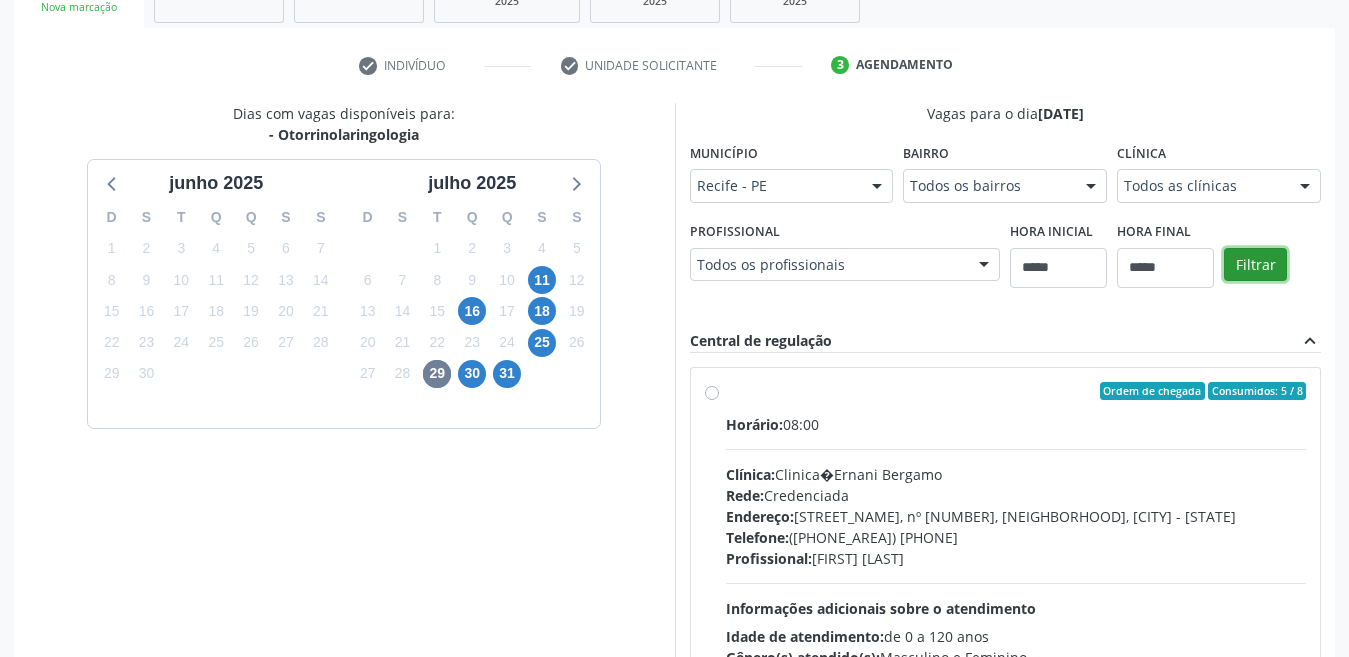 click on "Filtrar" at bounding box center [1255, 265] 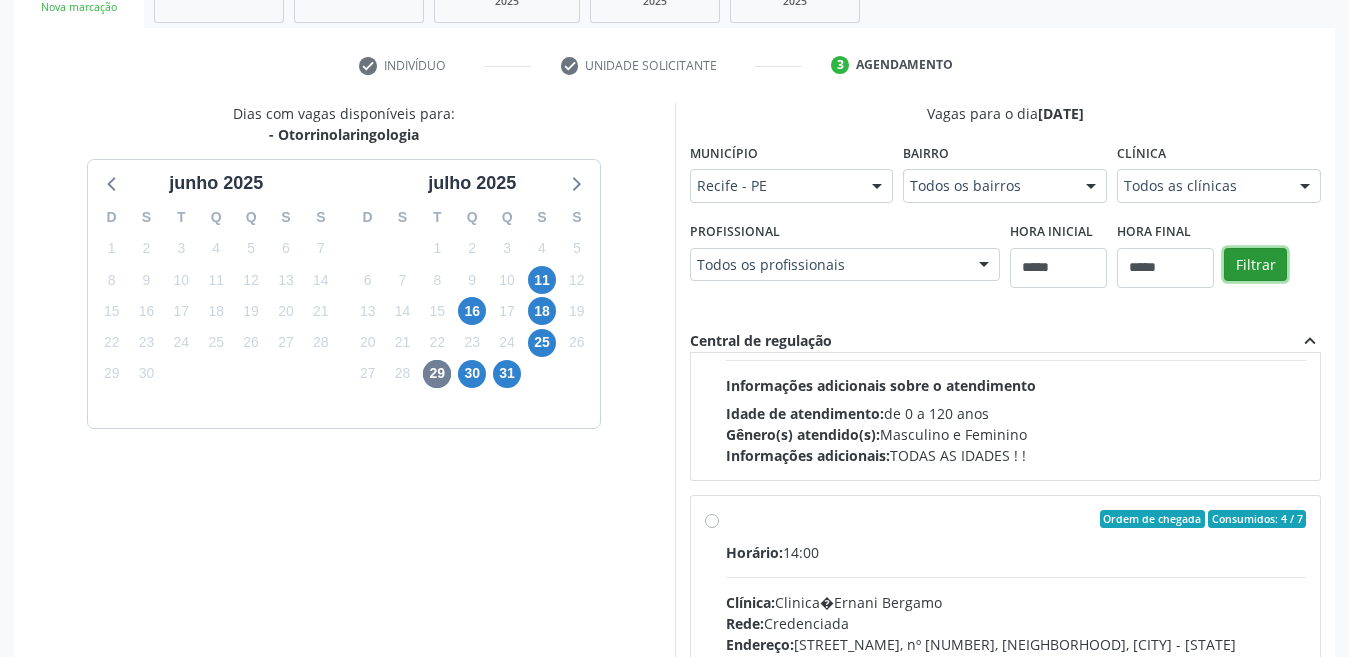 scroll, scrollTop: 666, scrollLeft: 0, axis: vertical 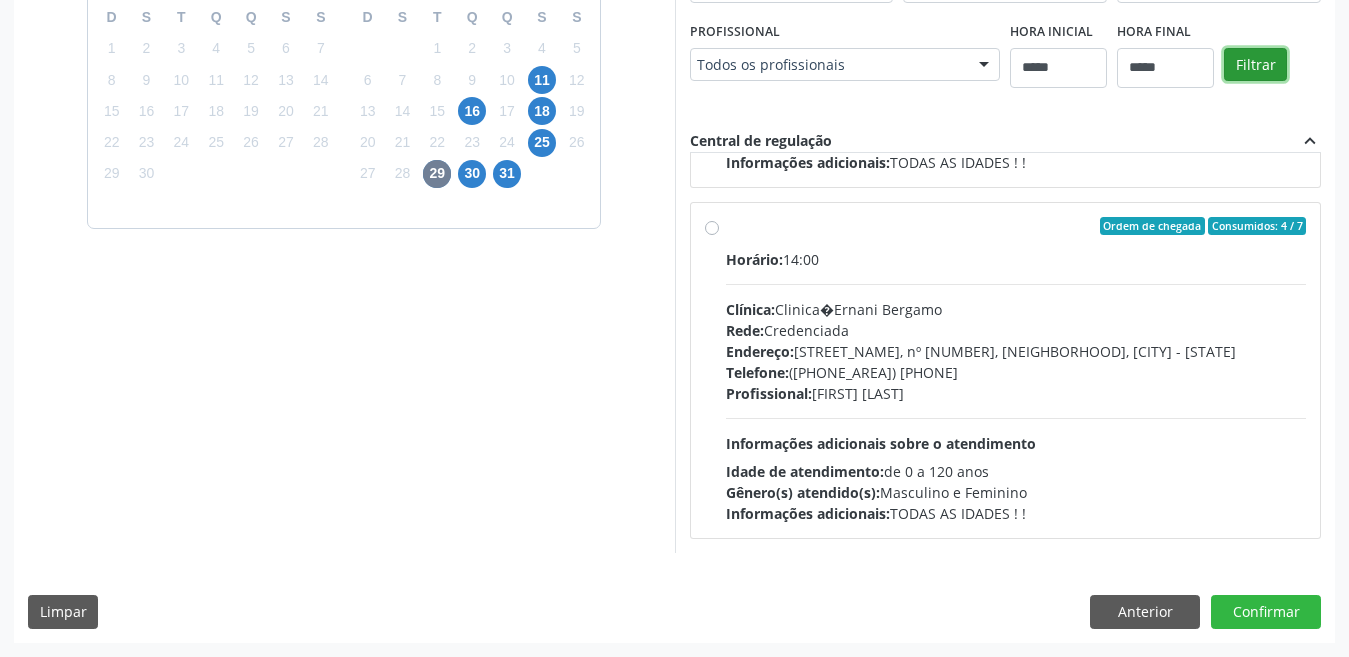 type 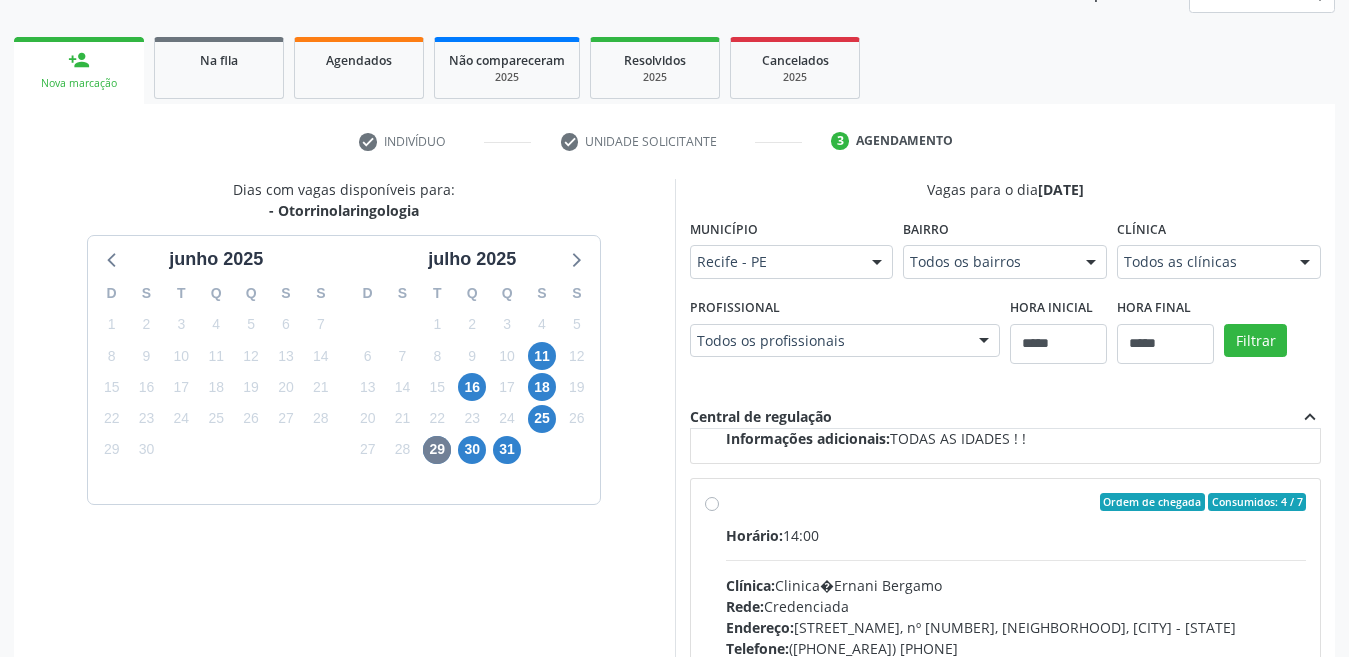 scroll, scrollTop: 238, scrollLeft: 0, axis: vertical 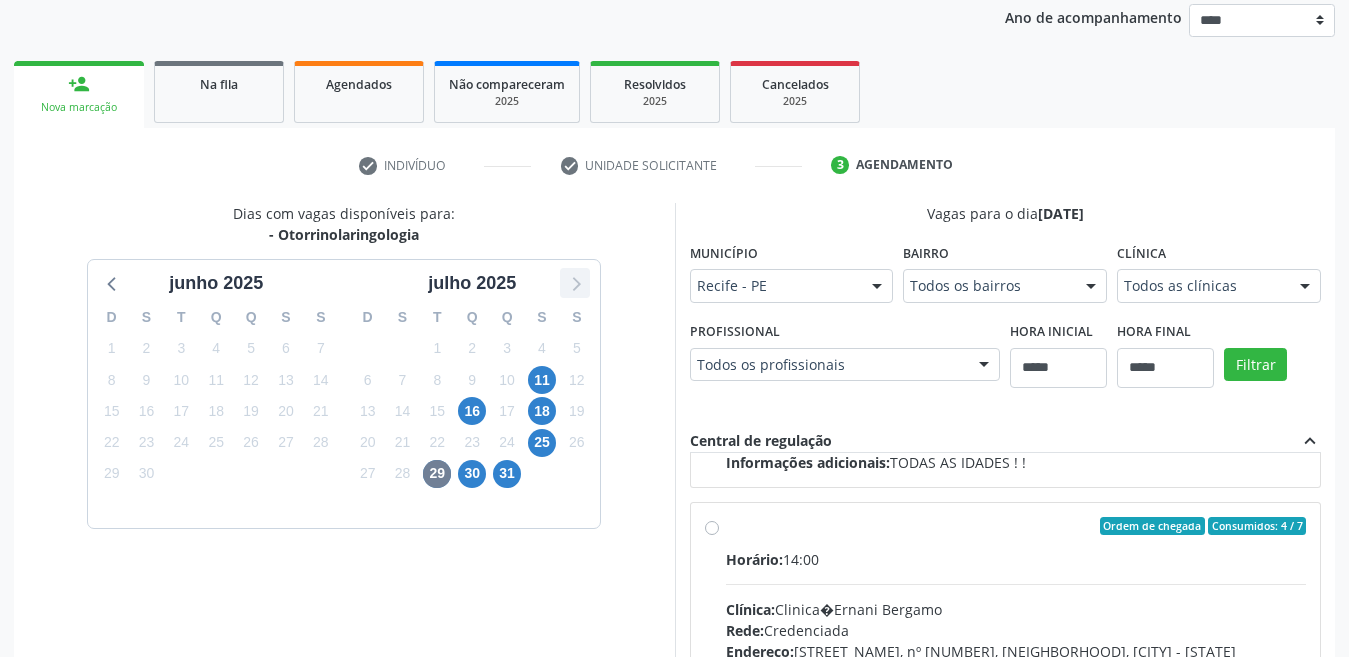 click 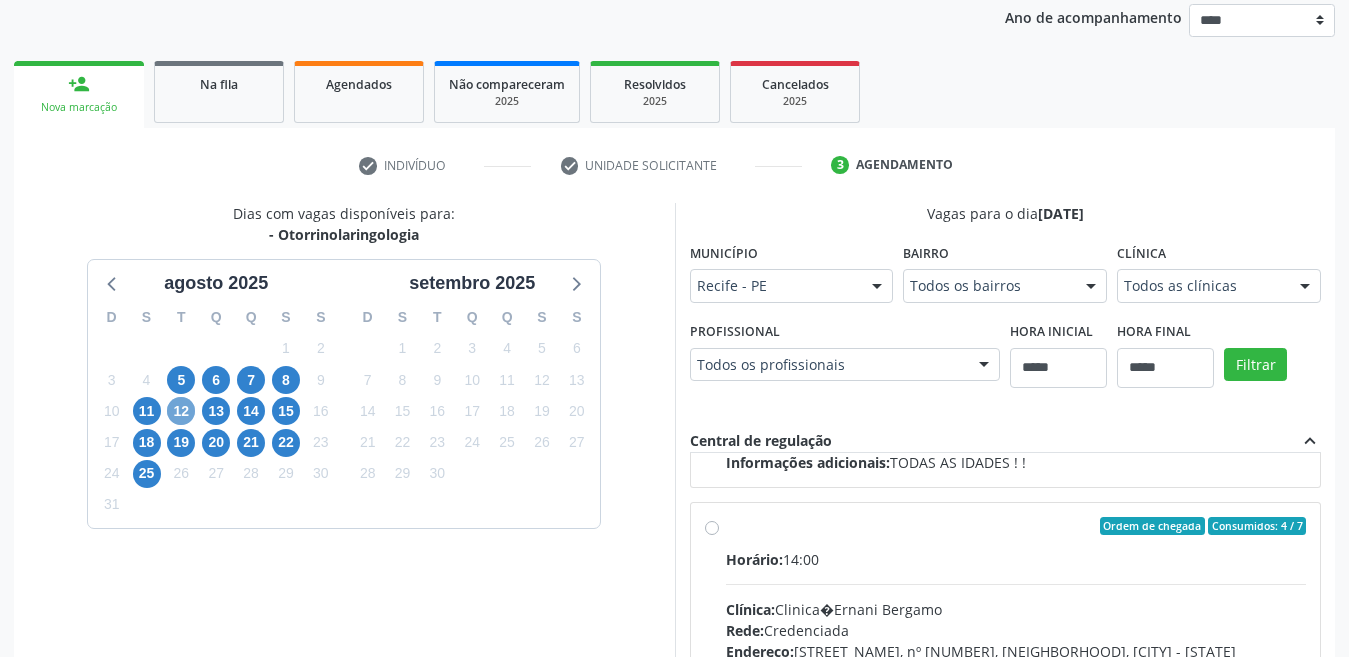 click on "12" at bounding box center [181, 411] 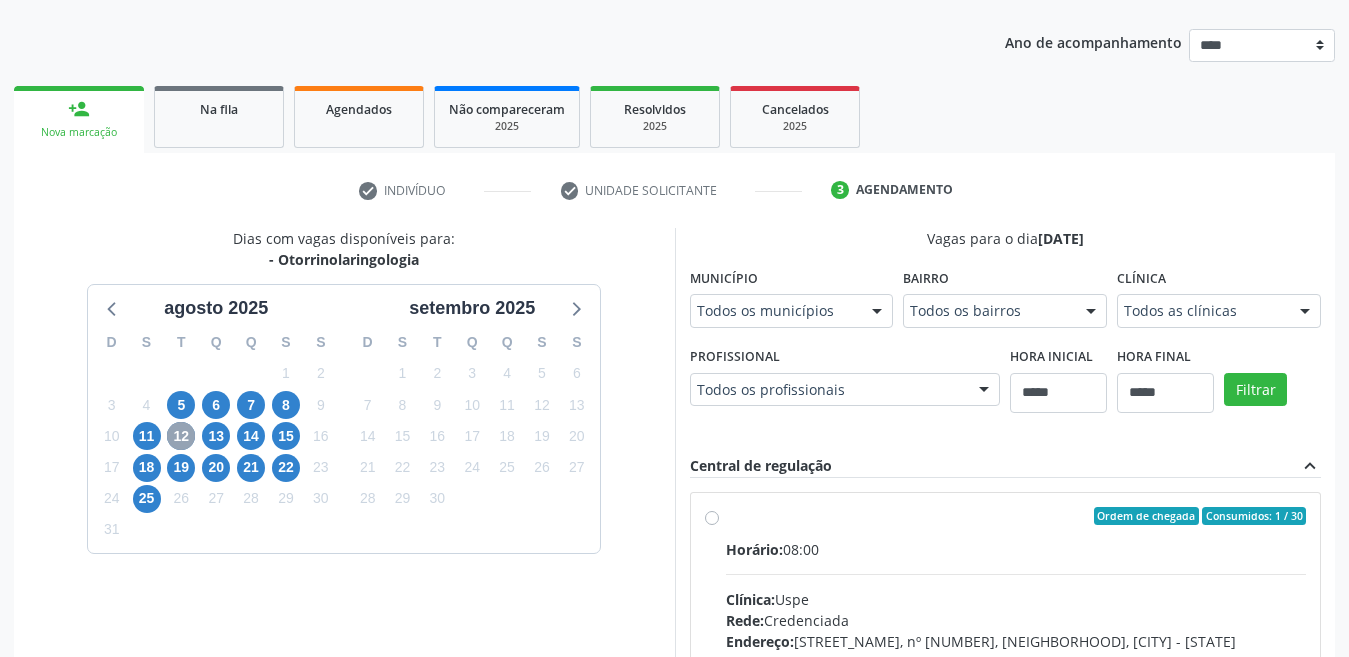 scroll, scrollTop: 238, scrollLeft: 0, axis: vertical 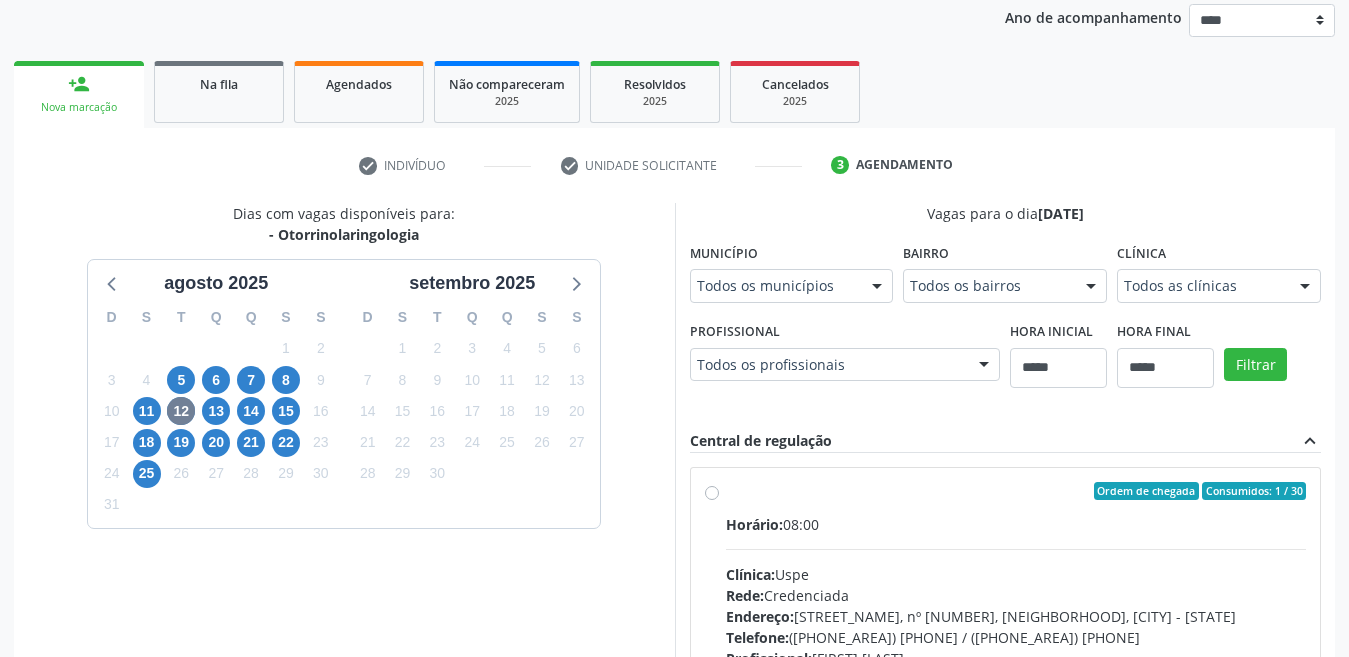 click on "Município
Todos os municípios         Todos os municípios   Recife - PE
Nenhum resultado encontrado para: "   "
Não há nenhuma opção para ser exibida." at bounding box center (792, 270) 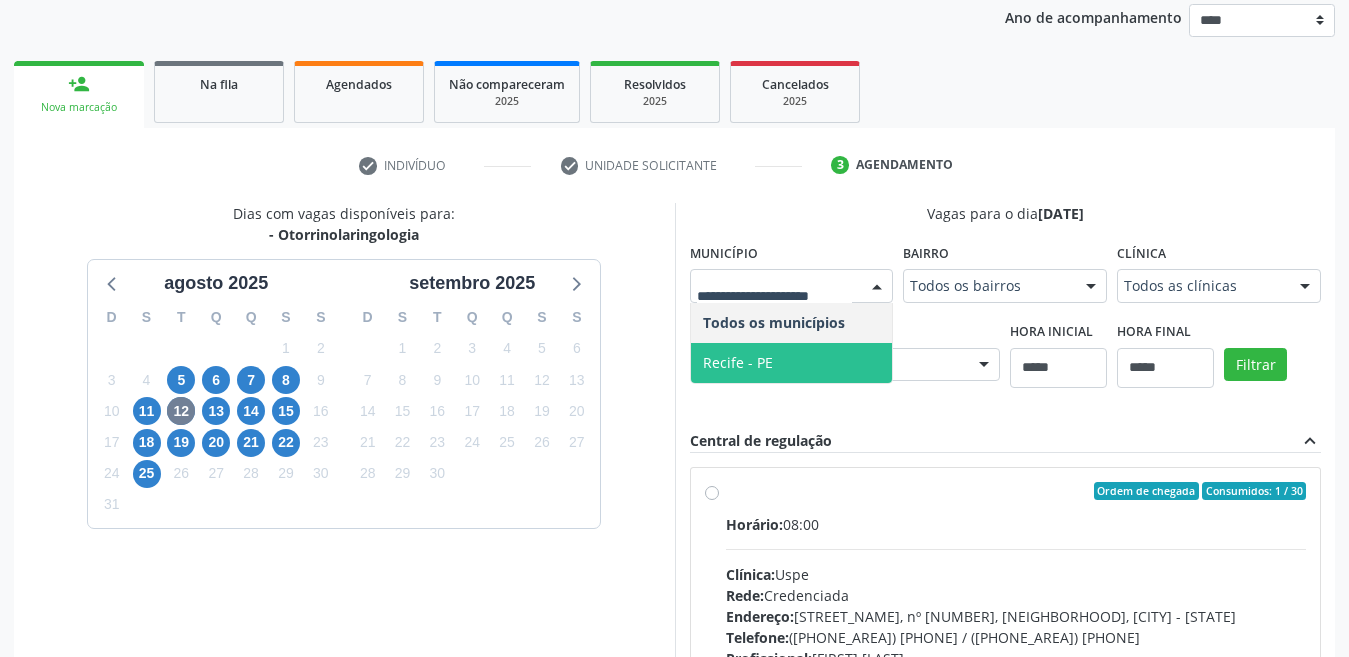click on "Recife - PE" at bounding box center [738, 362] 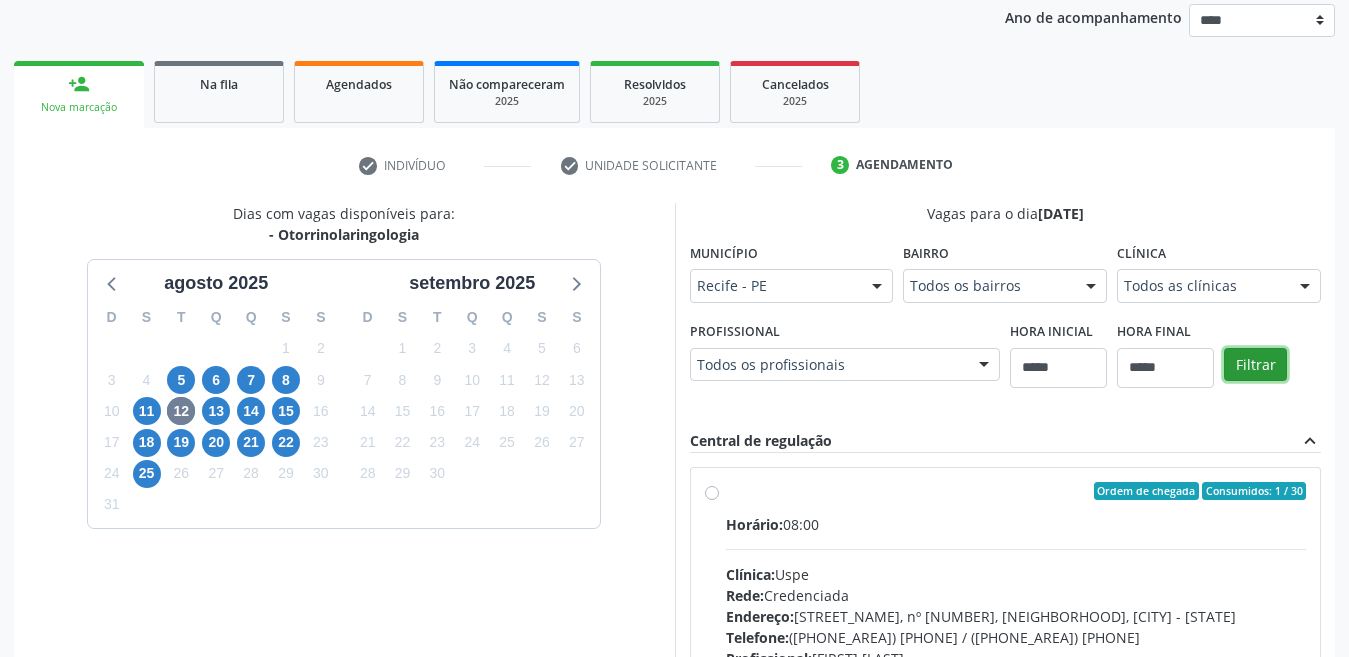 click on "Filtrar" at bounding box center [1255, 365] 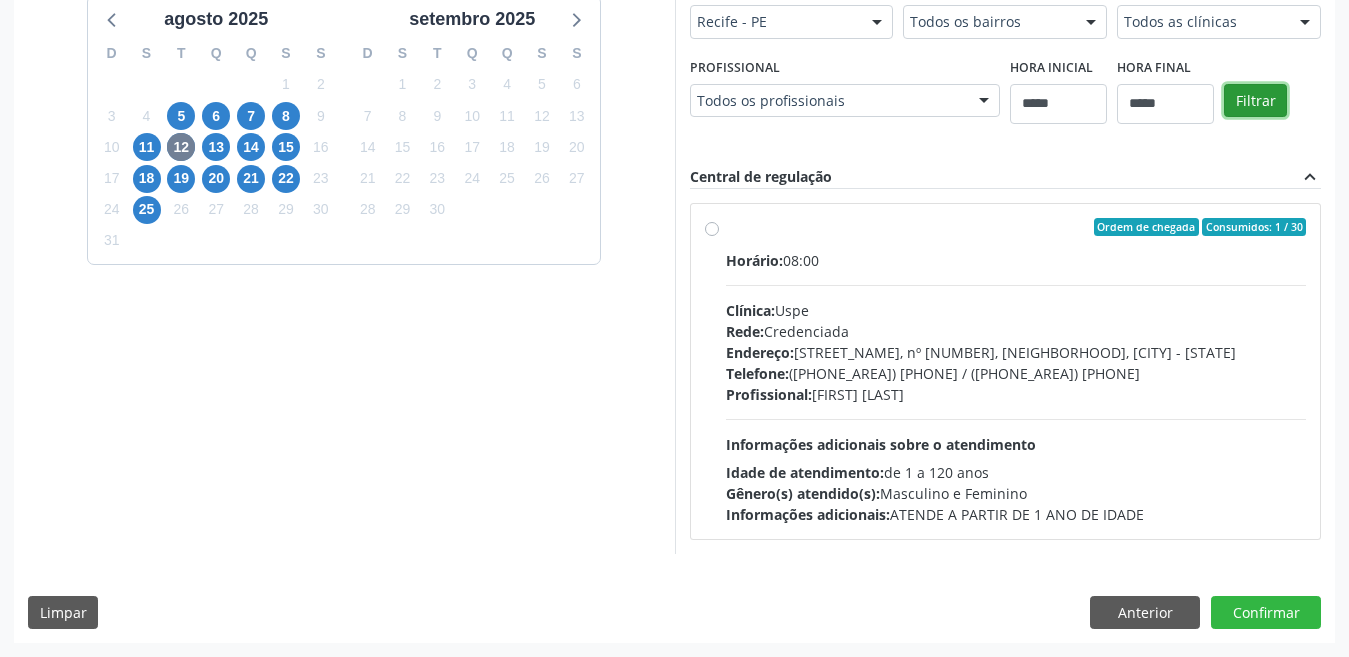 scroll, scrollTop: 402, scrollLeft: 0, axis: vertical 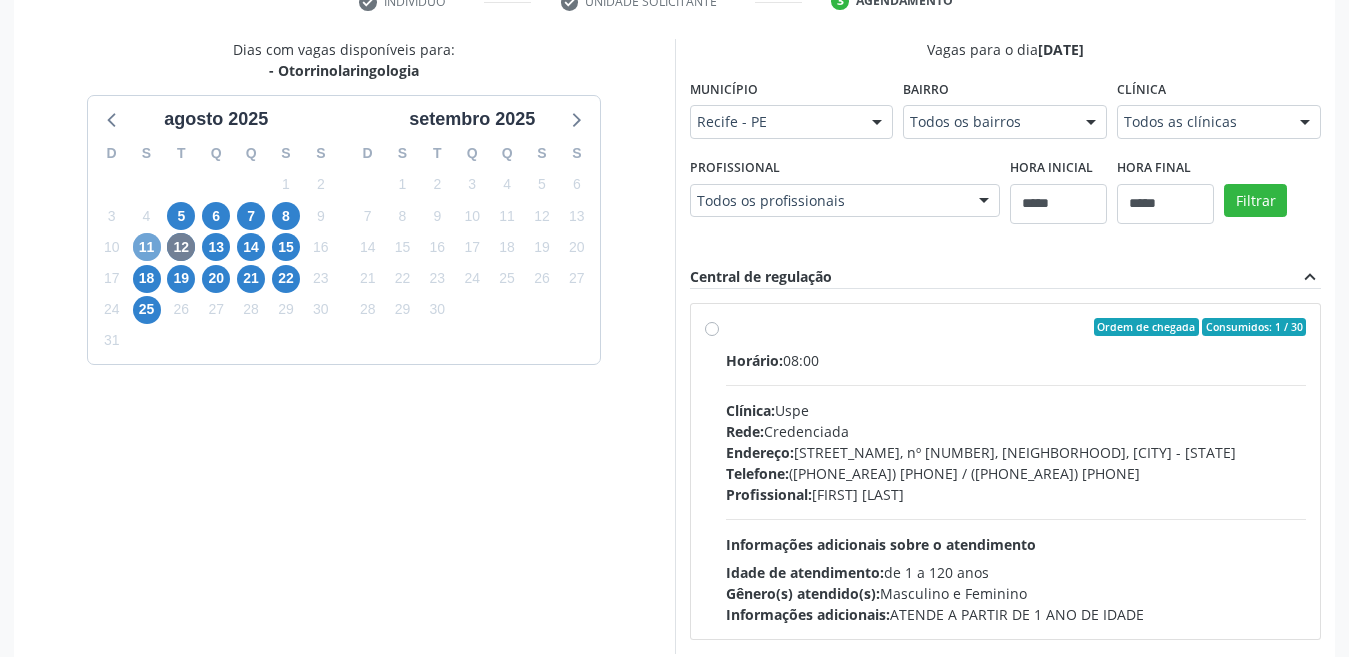 click on "11" at bounding box center (147, 247) 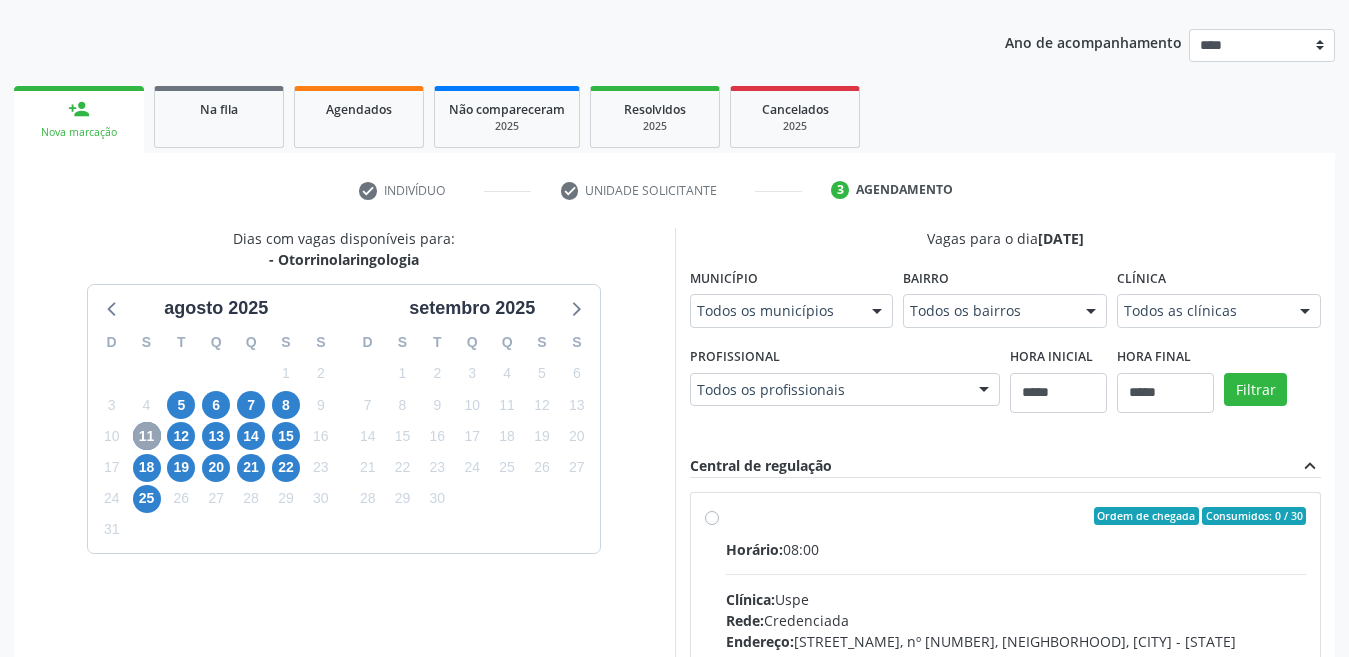scroll, scrollTop: 402, scrollLeft: 0, axis: vertical 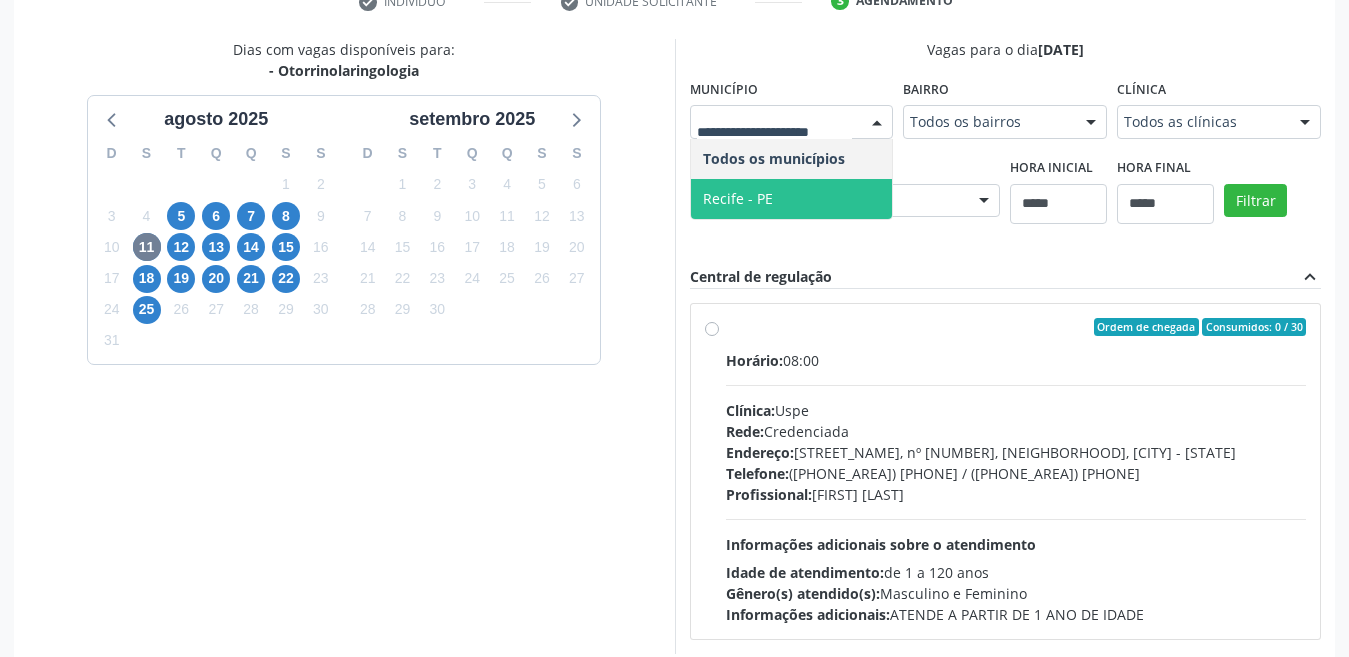 click on "Recife - PE" at bounding box center [792, 199] 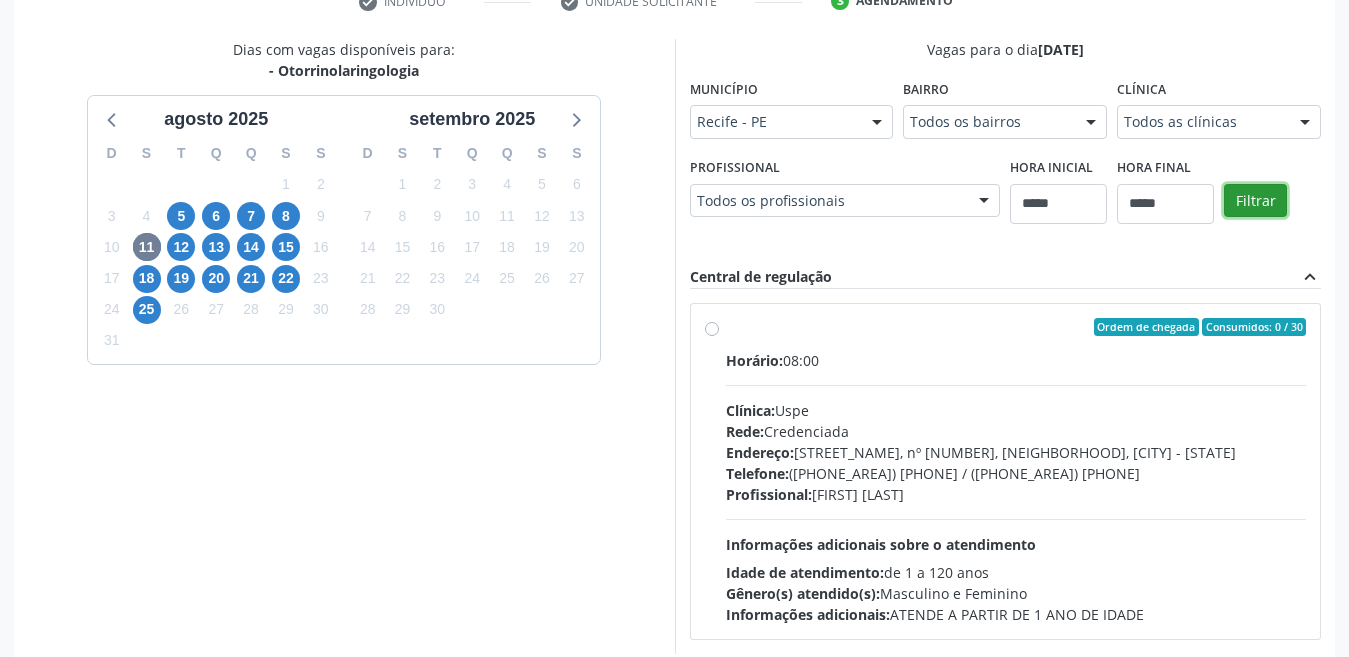 click on "Filtrar" at bounding box center [1255, 201] 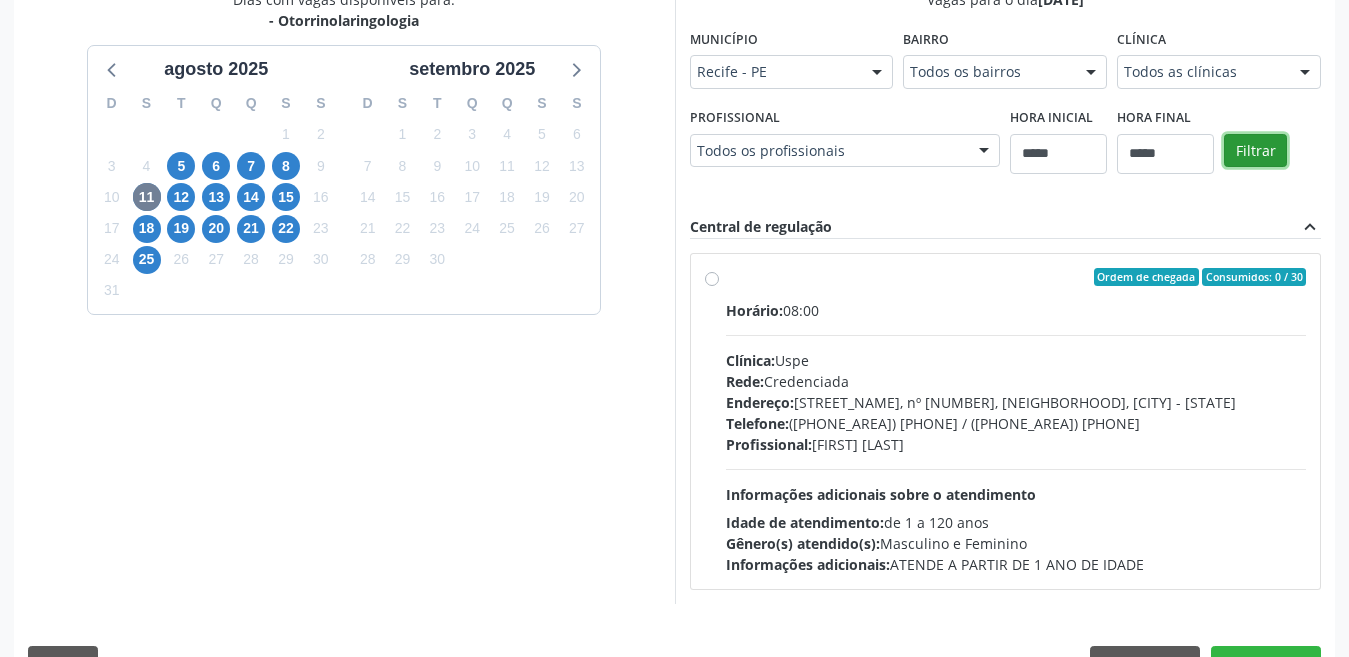 scroll, scrollTop: 402, scrollLeft: 0, axis: vertical 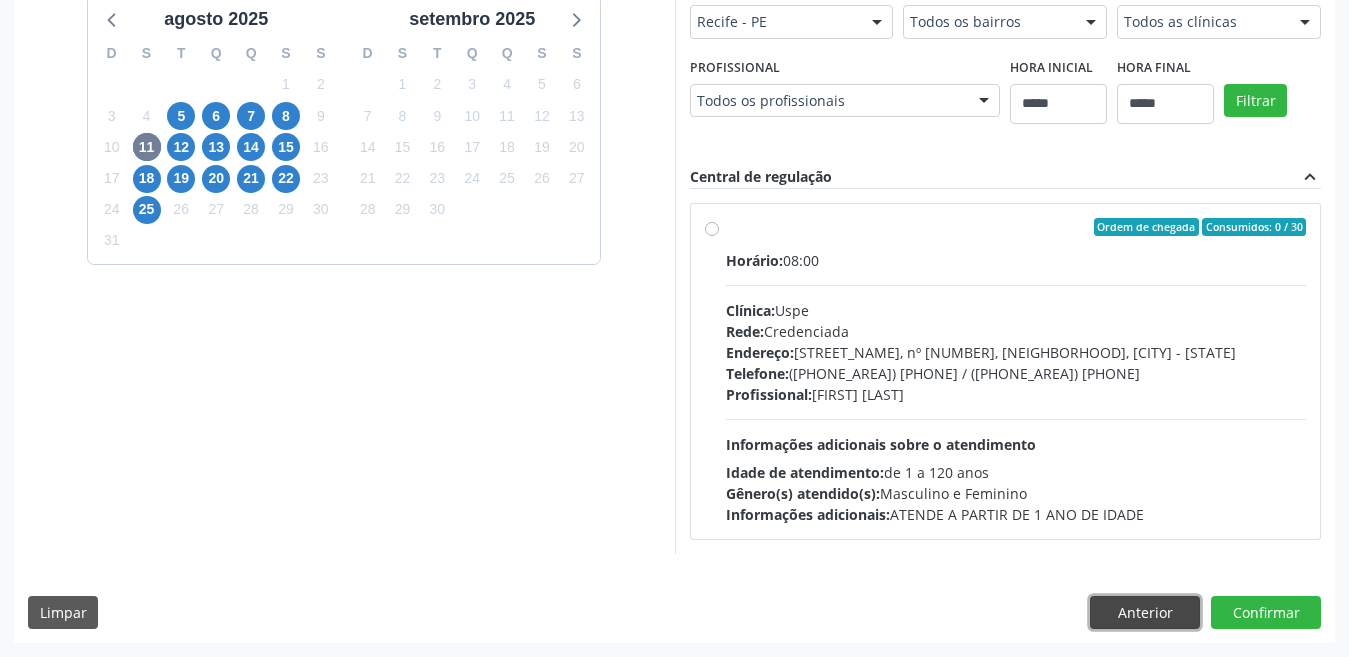 click on "Anterior" at bounding box center [1145, 613] 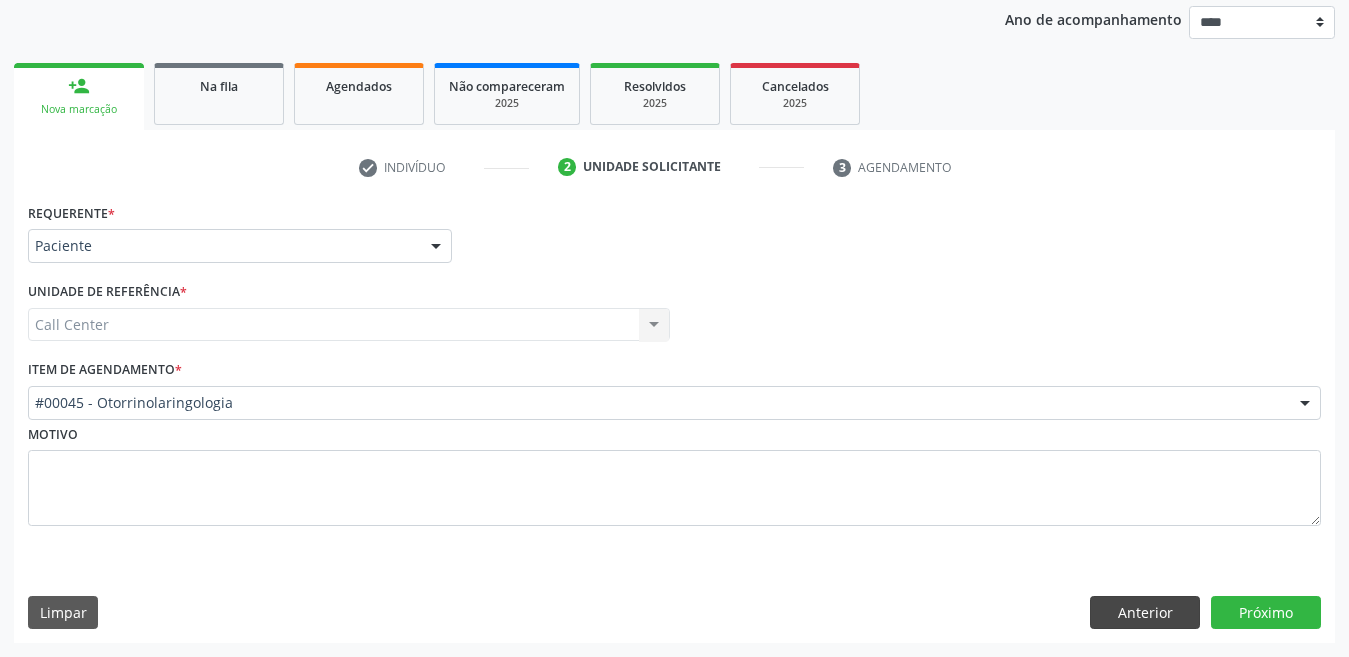 scroll, scrollTop: 236, scrollLeft: 0, axis: vertical 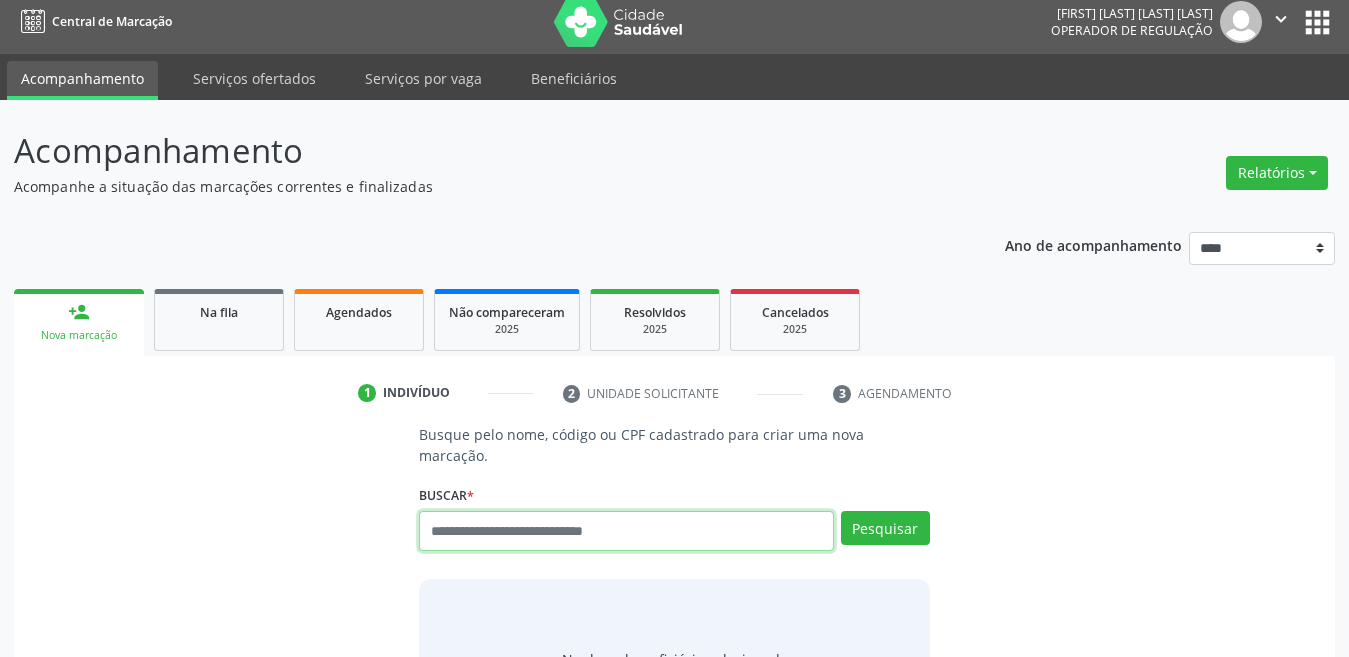 paste on "**********" 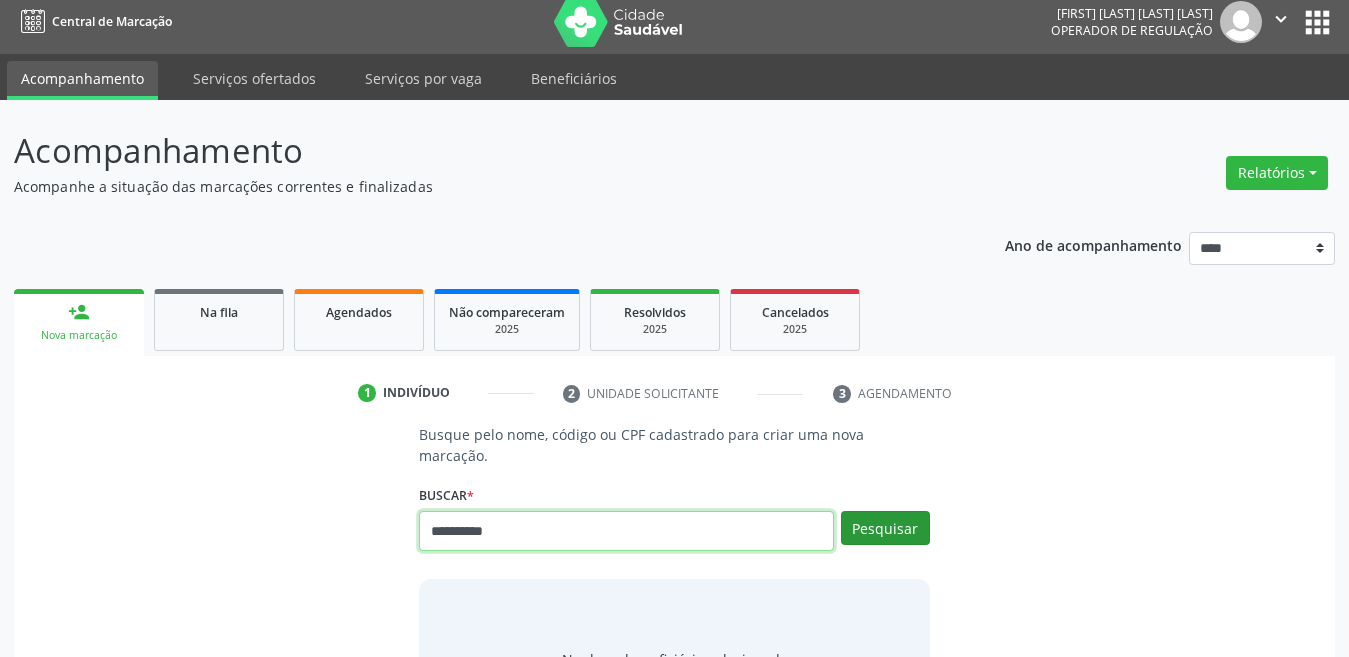 type on "**********" 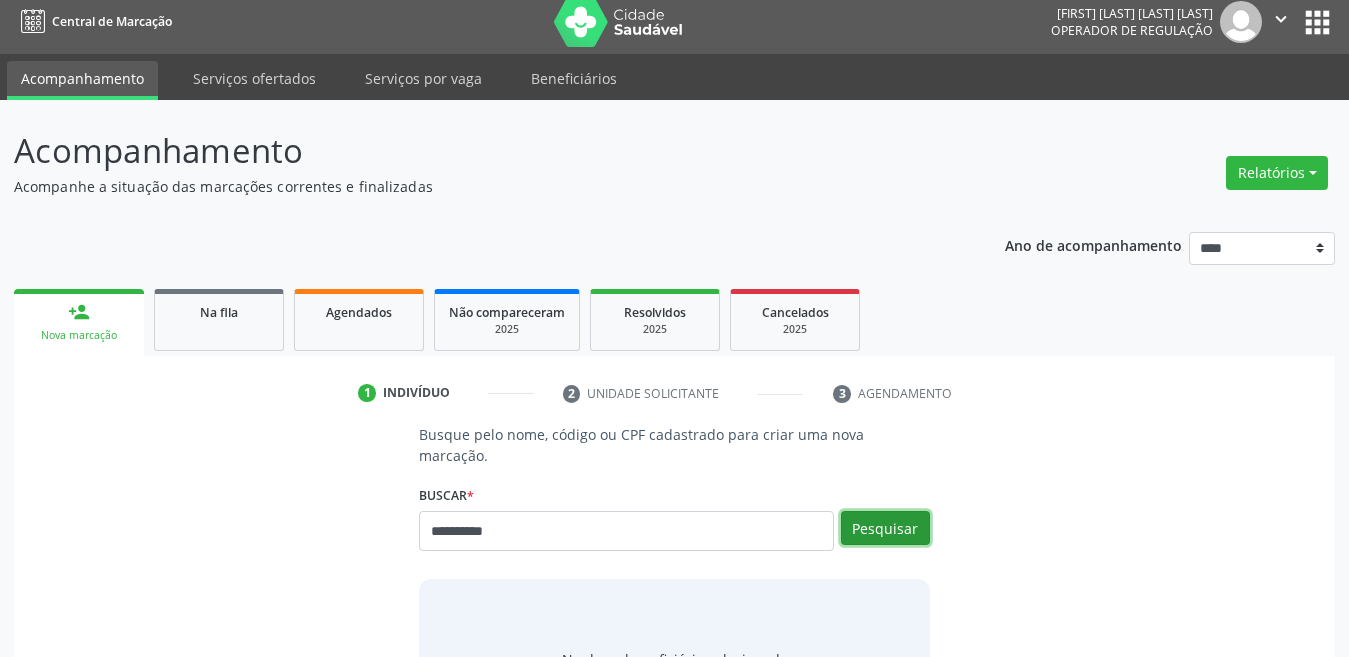 click on "Pesquisar" at bounding box center [885, 528] 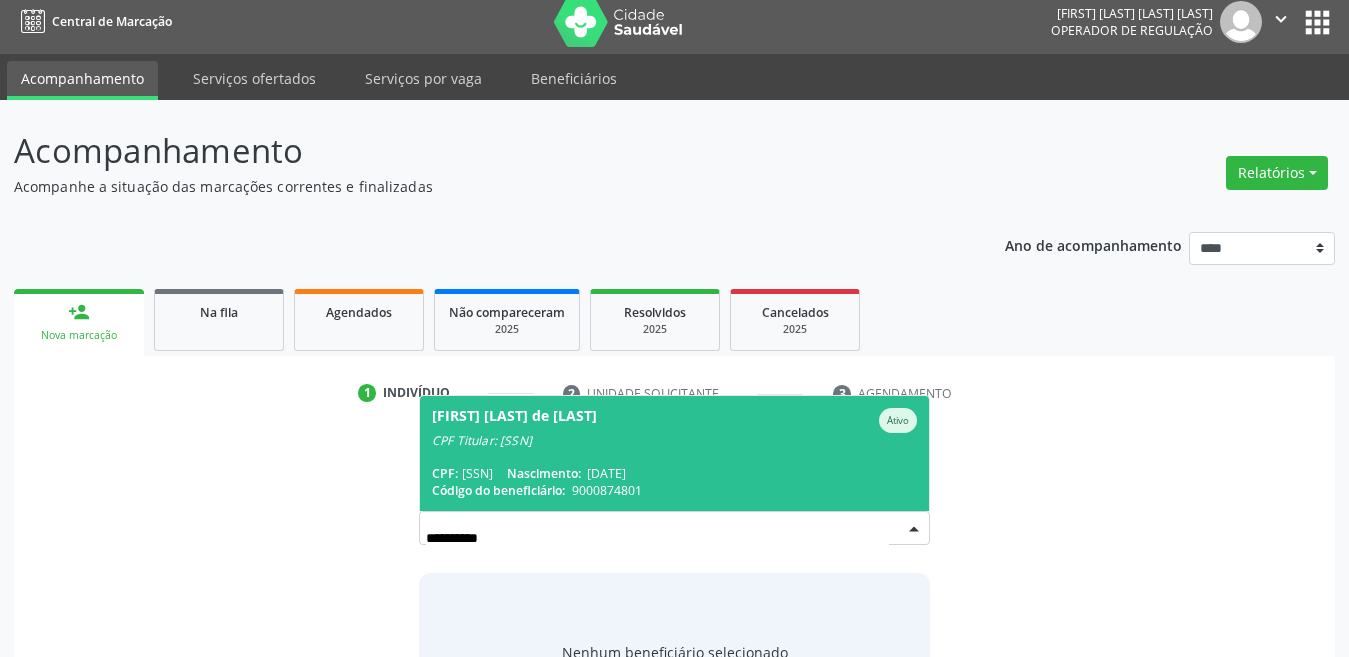 click on "CPF Titular: [SSN]" at bounding box center (674, 441) 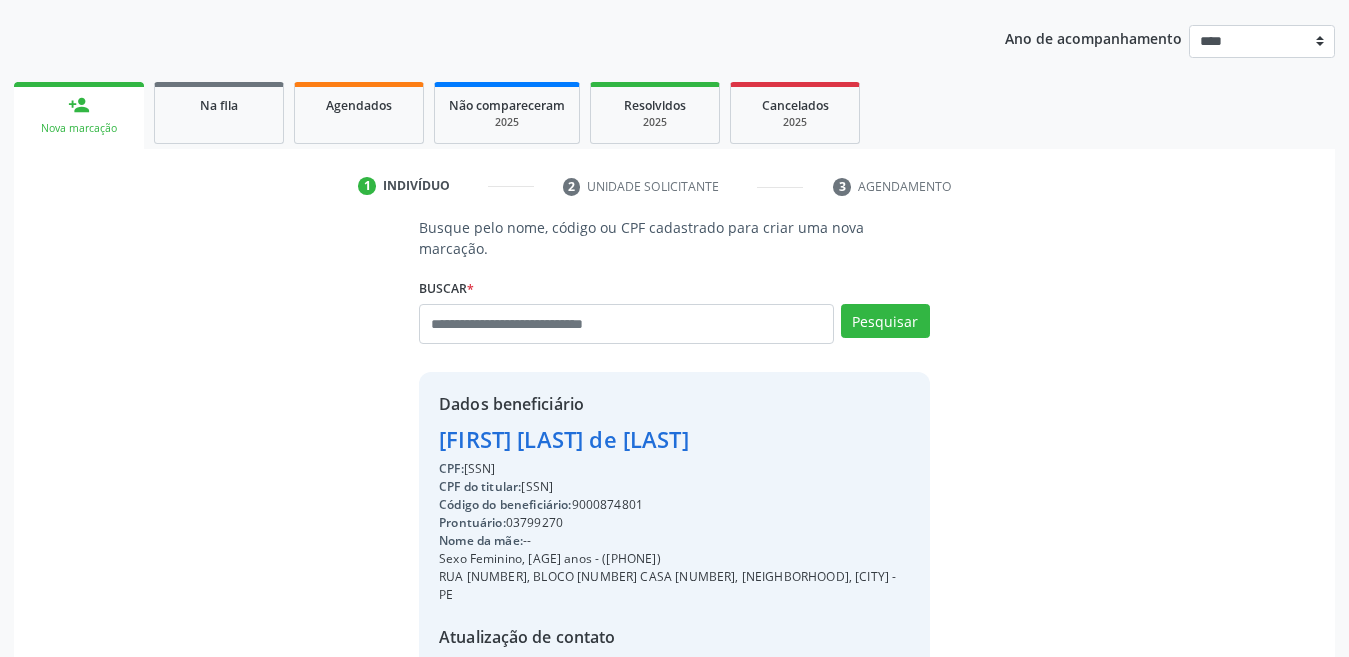 scroll, scrollTop: 399, scrollLeft: 0, axis: vertical 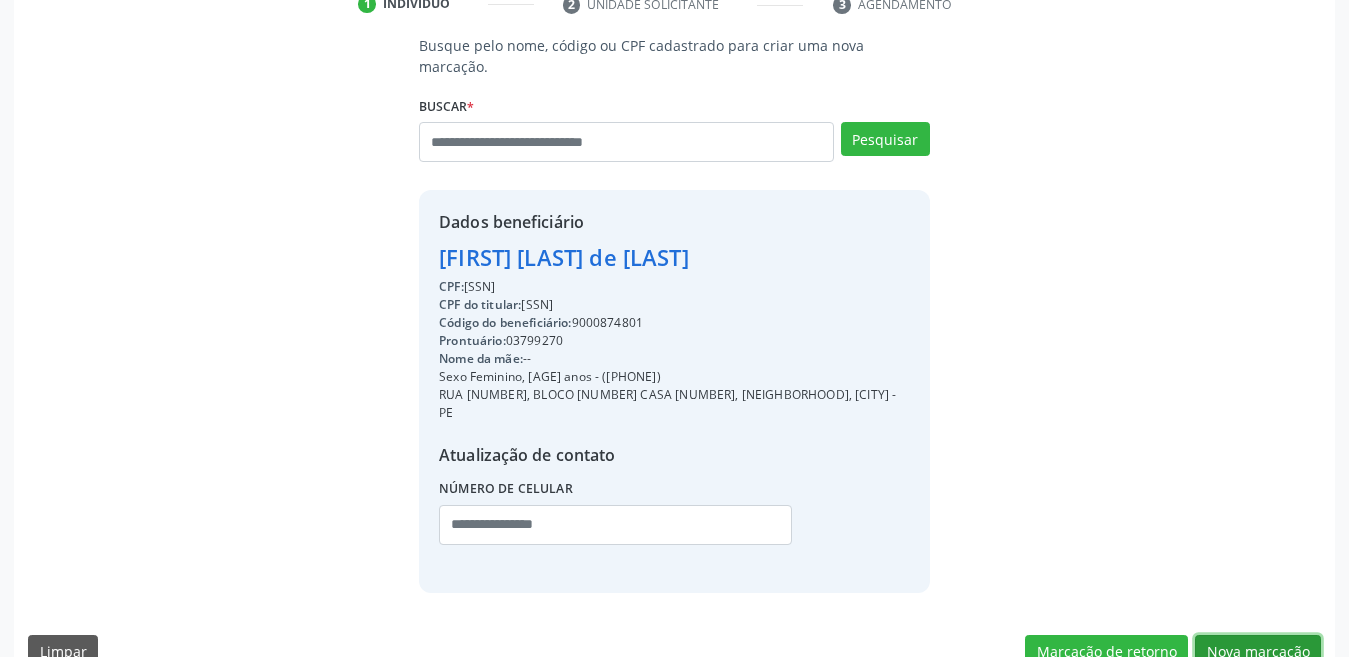 click on "Nova marcação" at bounding box center (1258, 652) 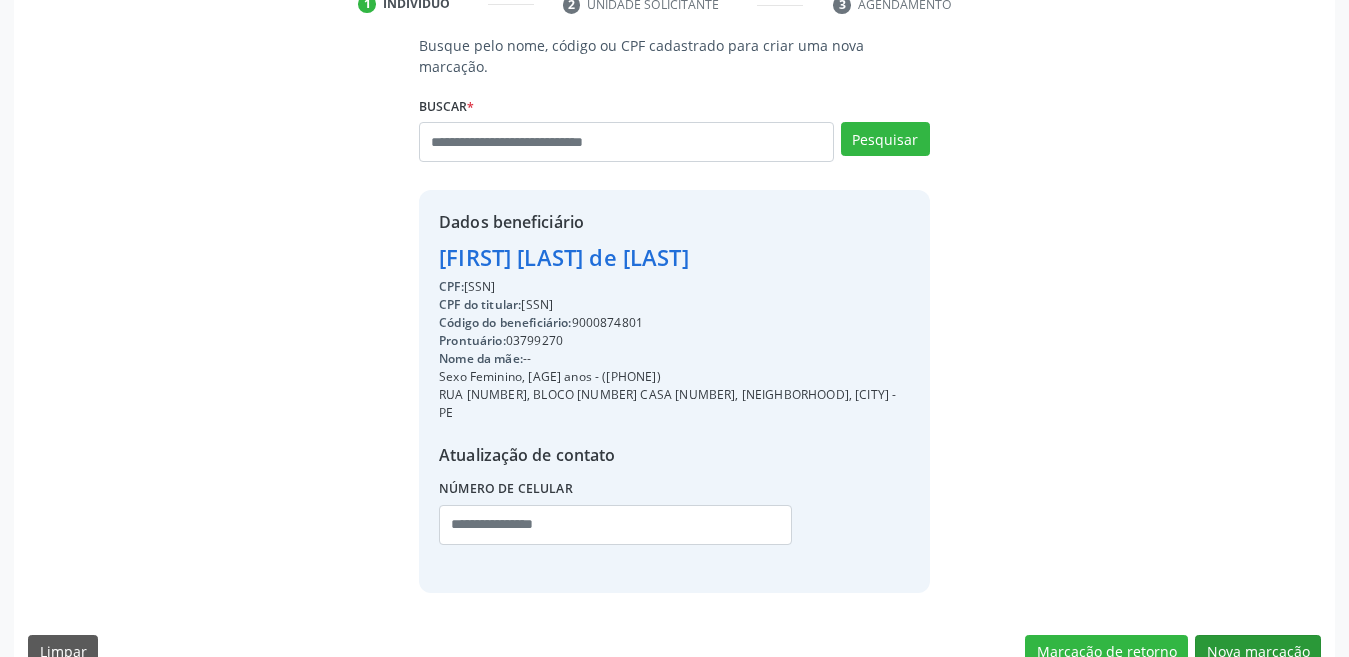 scroll, scrollTop: 236, scrollLeft: 0, axis: vertical 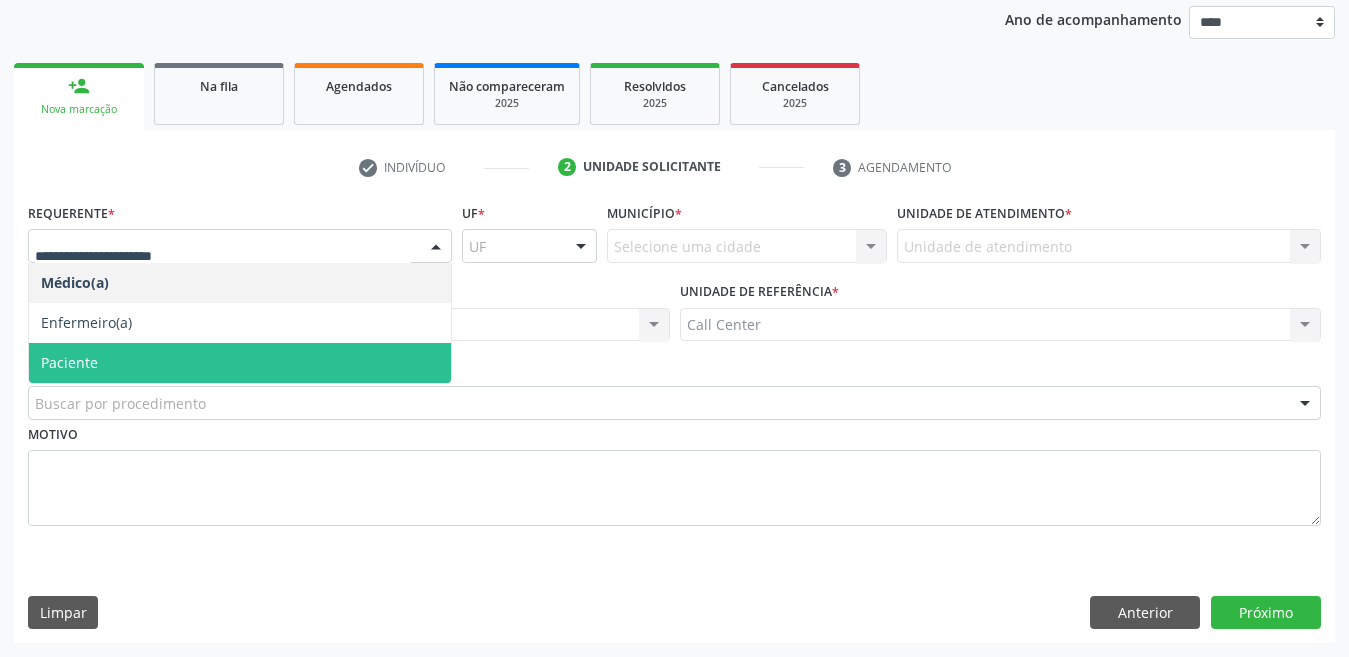 click on "Paciente" at bounding box center [240, 363] 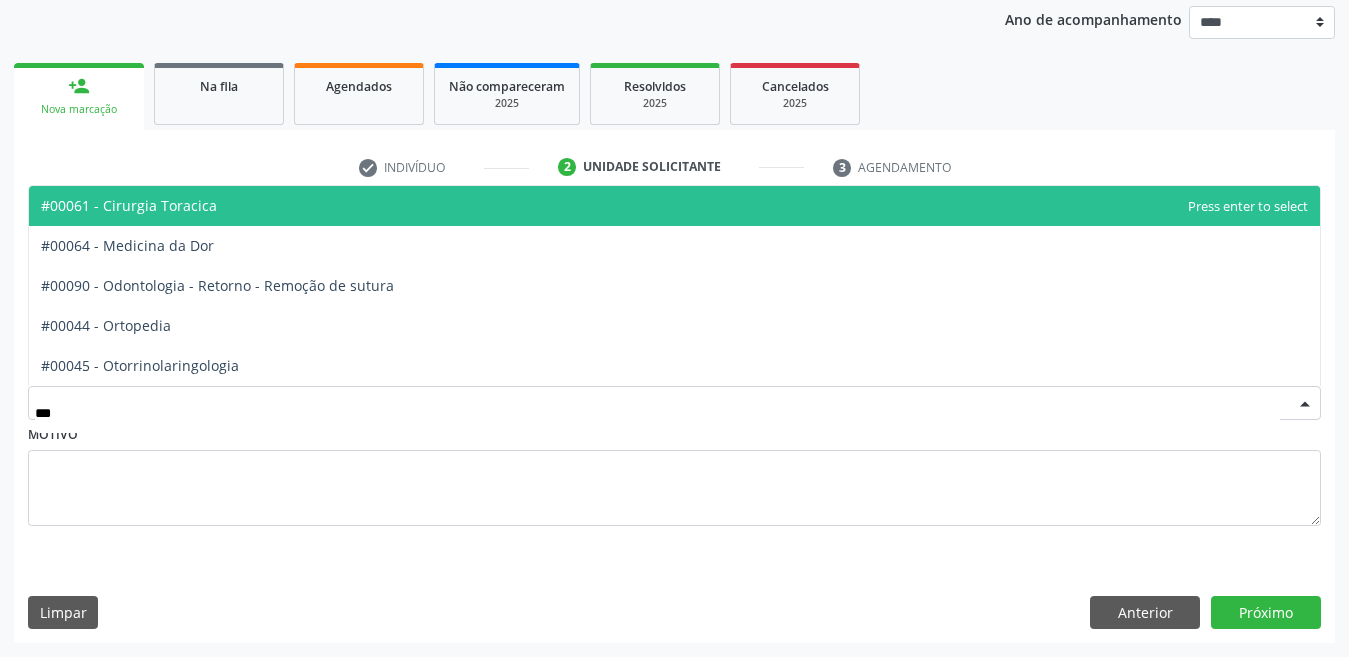 type on "****" 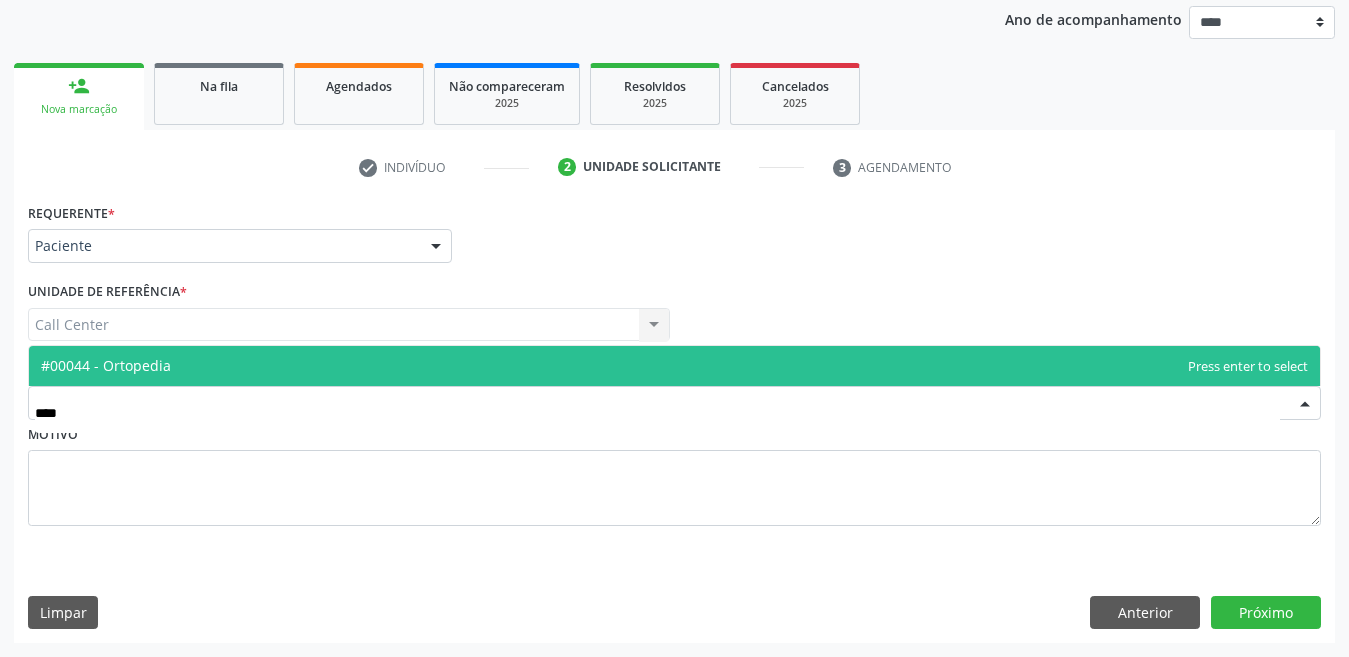 click on "#00044 - Ortopedia" at bounding box center [106, 365] 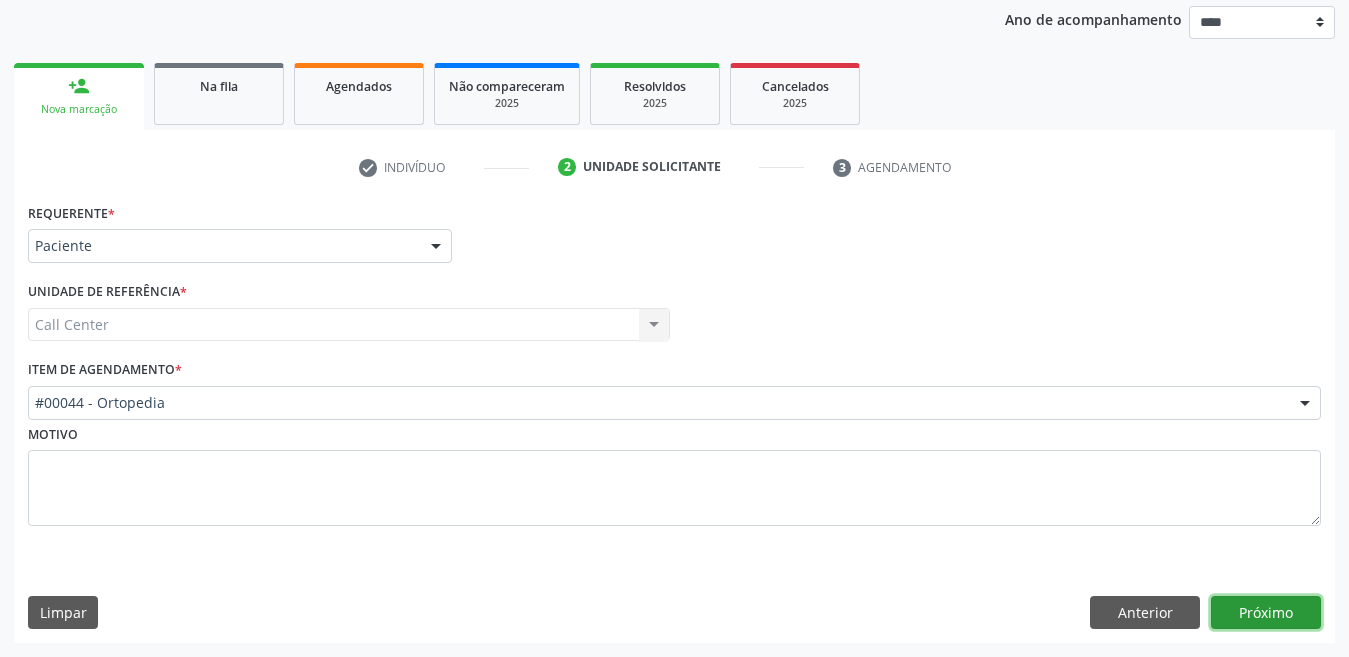 click on "Próximo" at bounding box center (1266, 613) 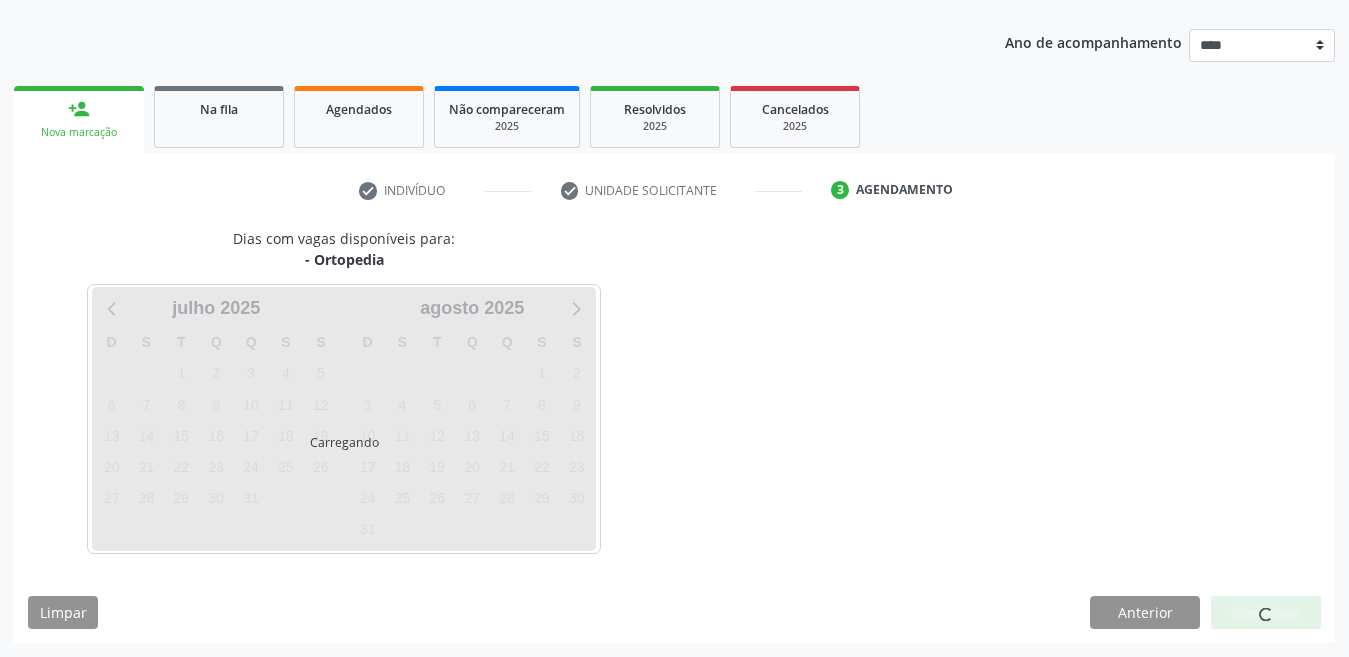 scroll, scrollTop: 213, scrollLeft: 0, axis: vertical 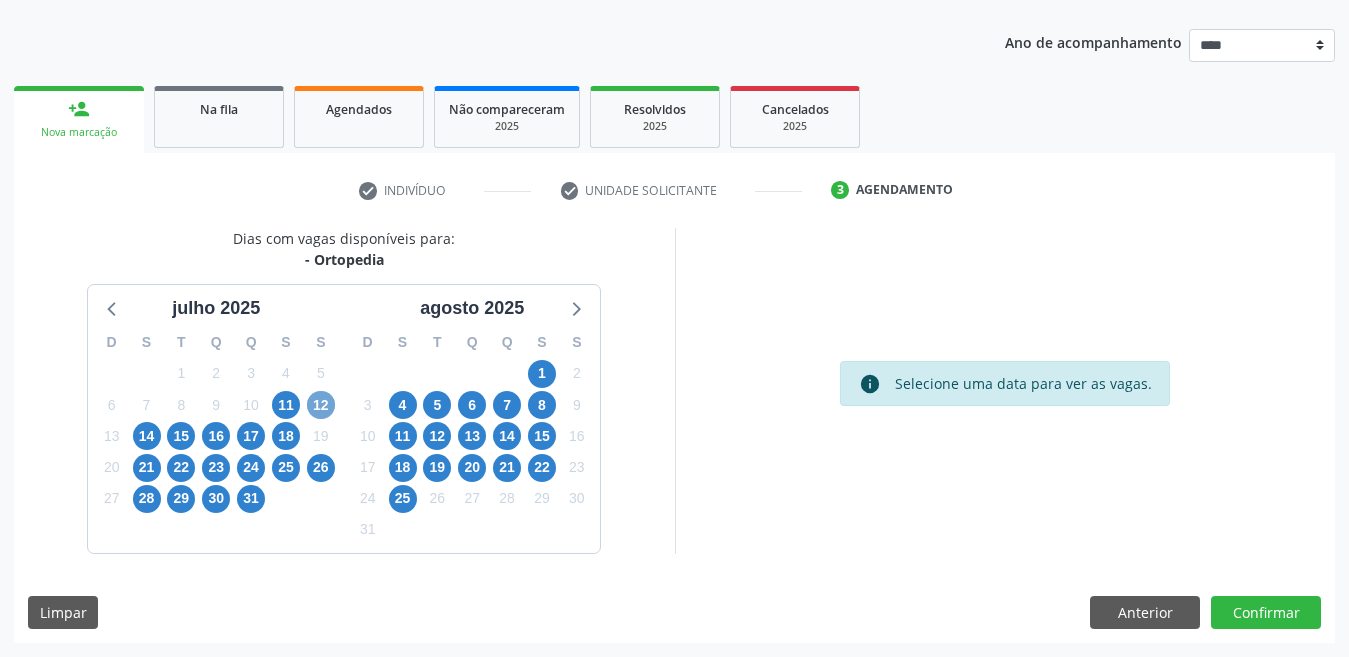 click on "12" at bounding box center (321, 405) 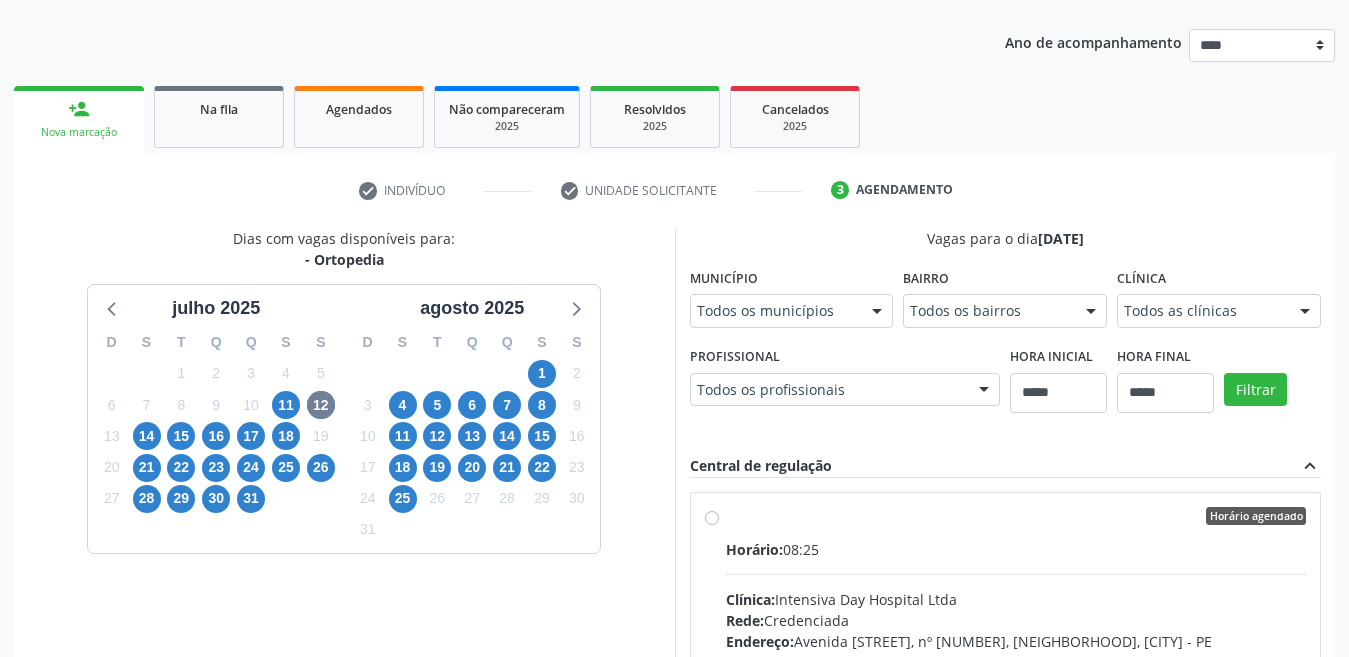 click on "Município
Todos os municípios         Todos os municípios   Caruaru - PE
Nenhum resultado encontrado para: "   "
Não há nenhuma opção para ser exibida." at bounding box center [792, 302] 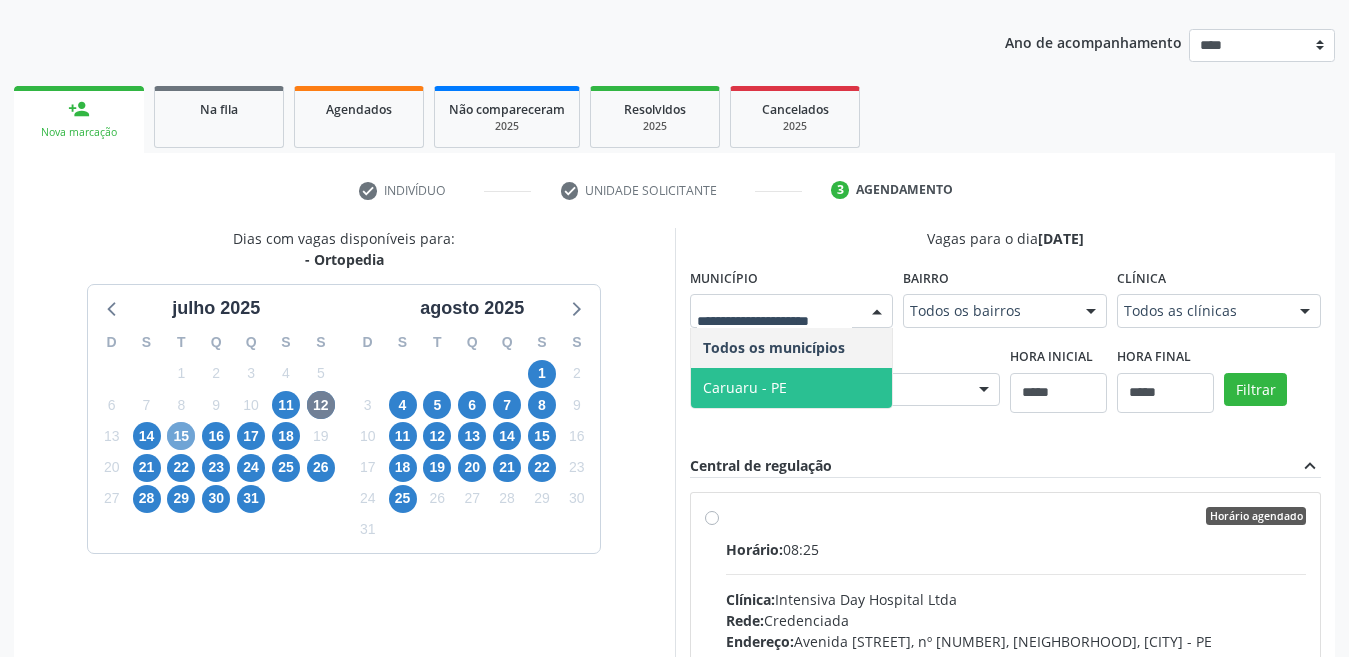 click on "15" at bounding box center (181, 436) 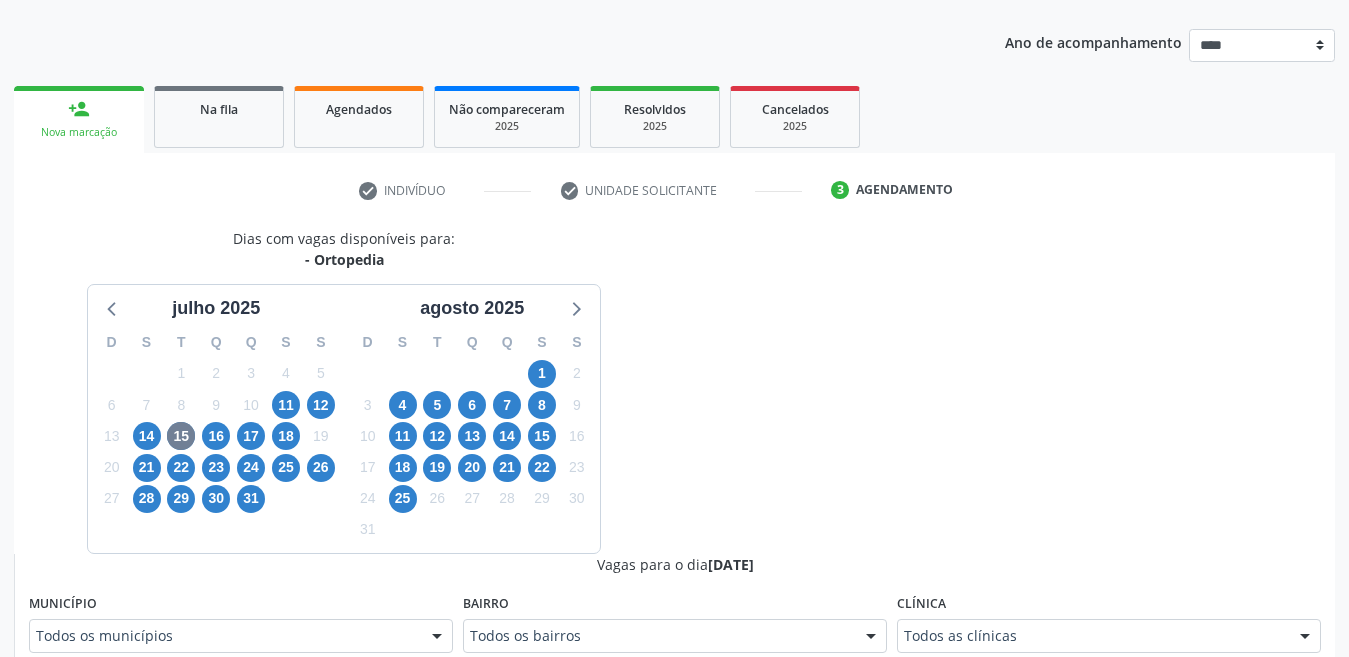 scroll, scrollTop: 222, scrollLeft: 0, axis: vertical 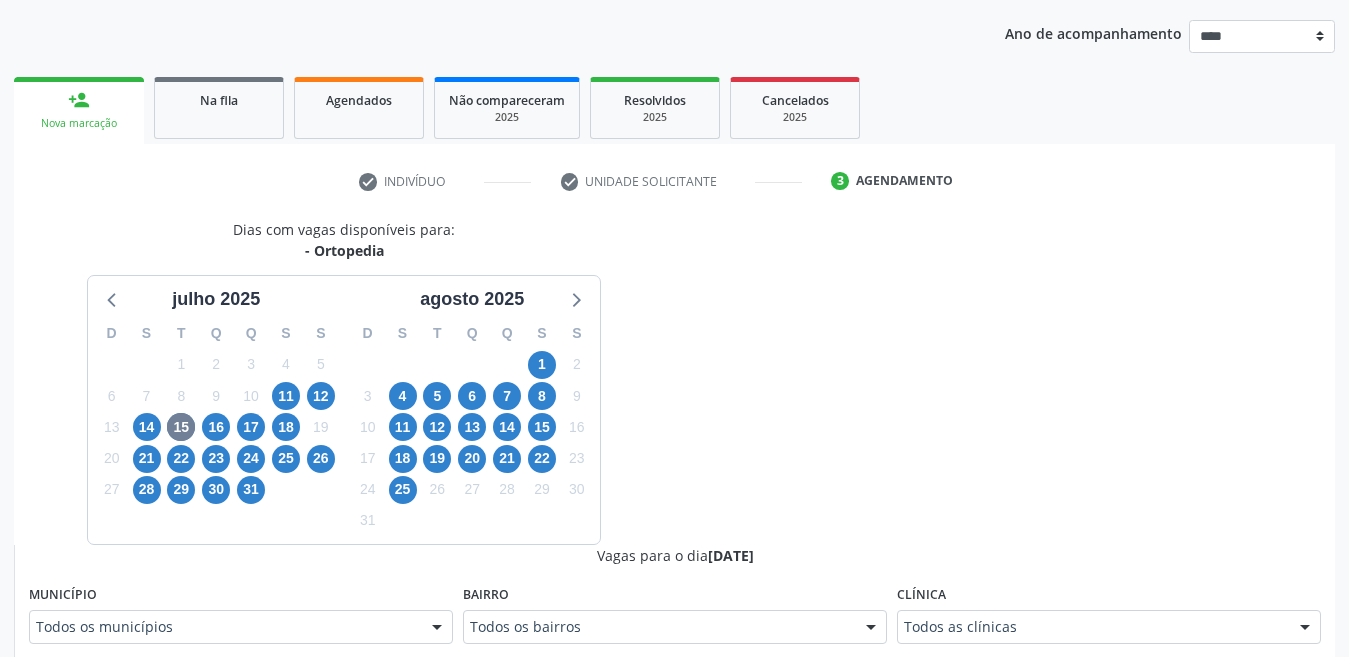 click on "Todos os municípios" at bounding box center [241, 627] 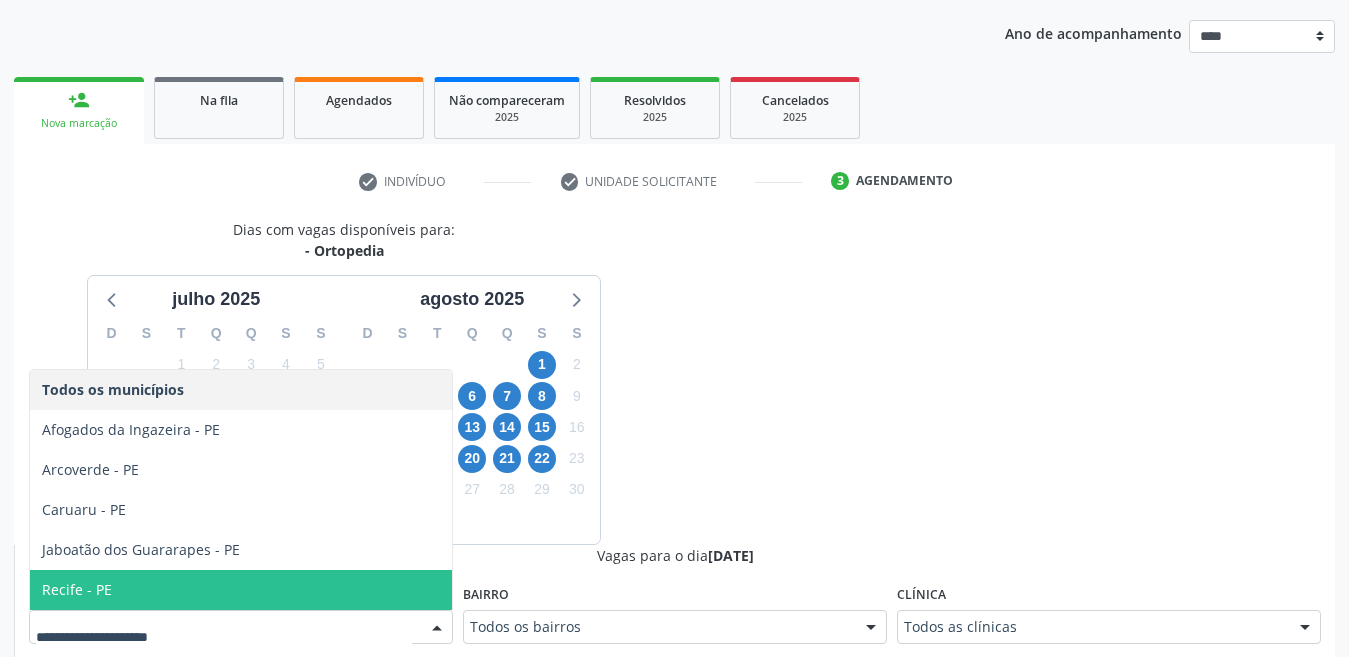 click on "Recife - PE" at bounding box center (241, 590) 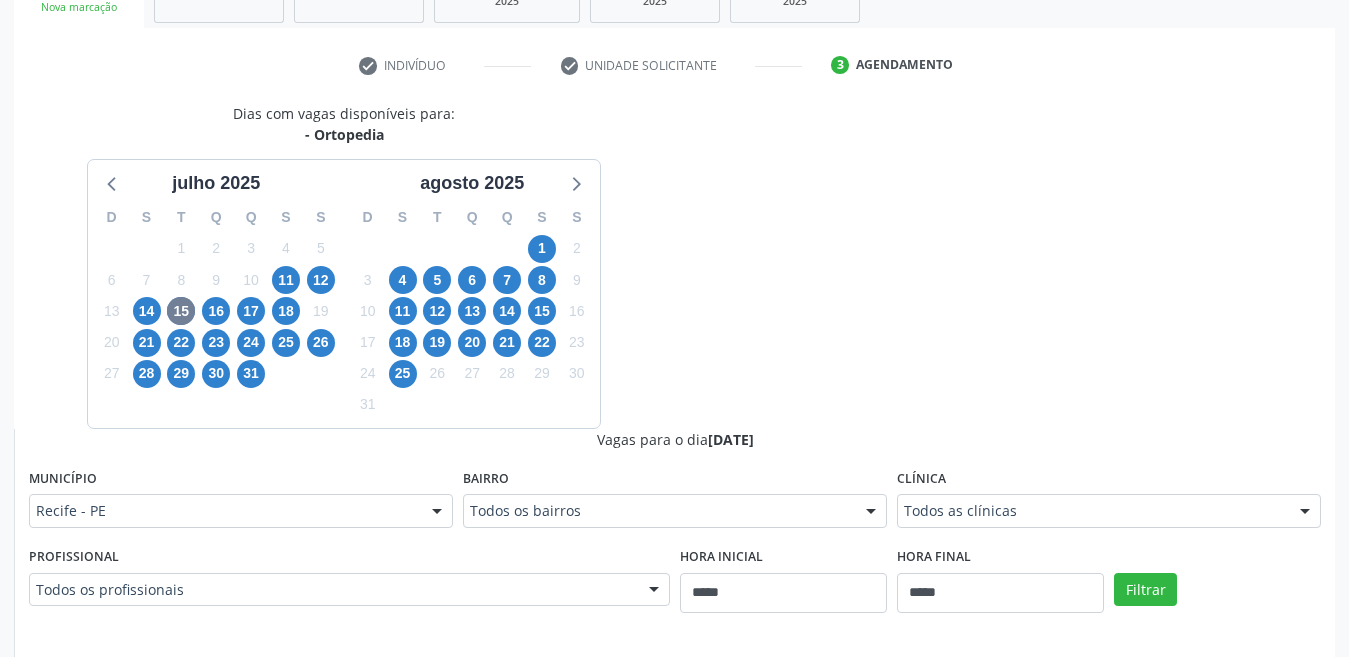 scroll, scrollTop: 522, scrollLeft: 0, axis: vertical 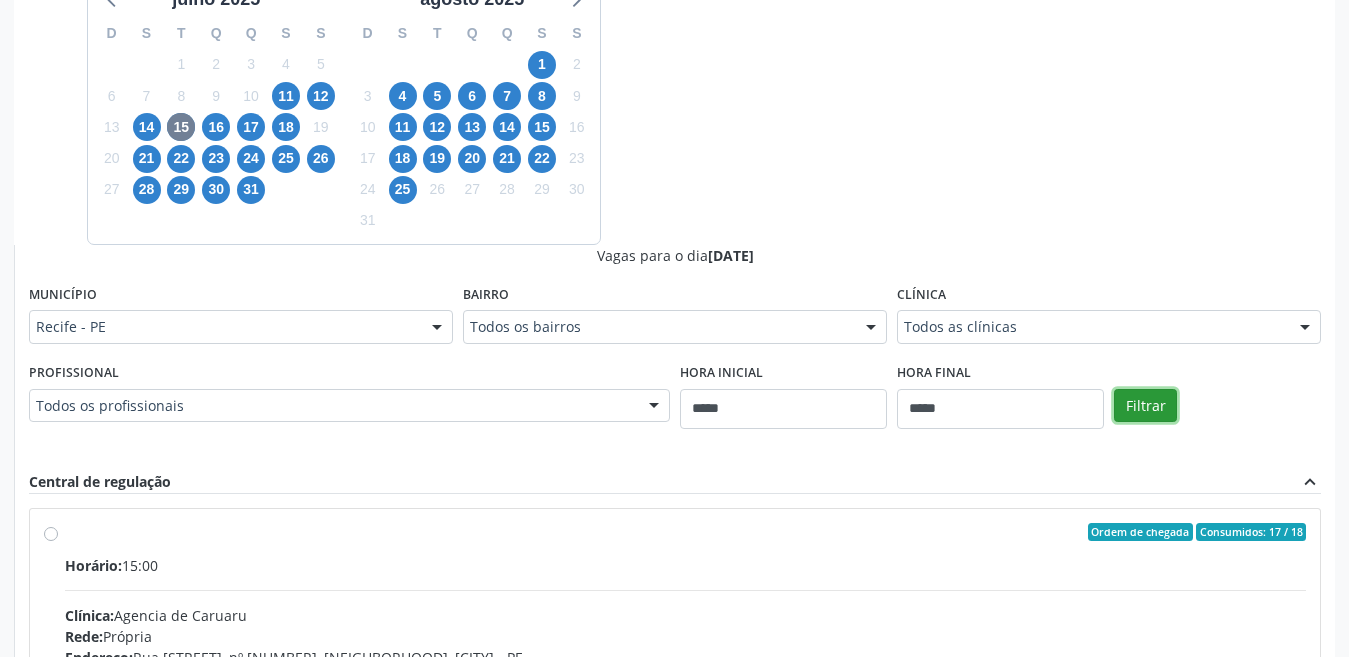 click on "Filtrar" at bounding box center [1145, 406] 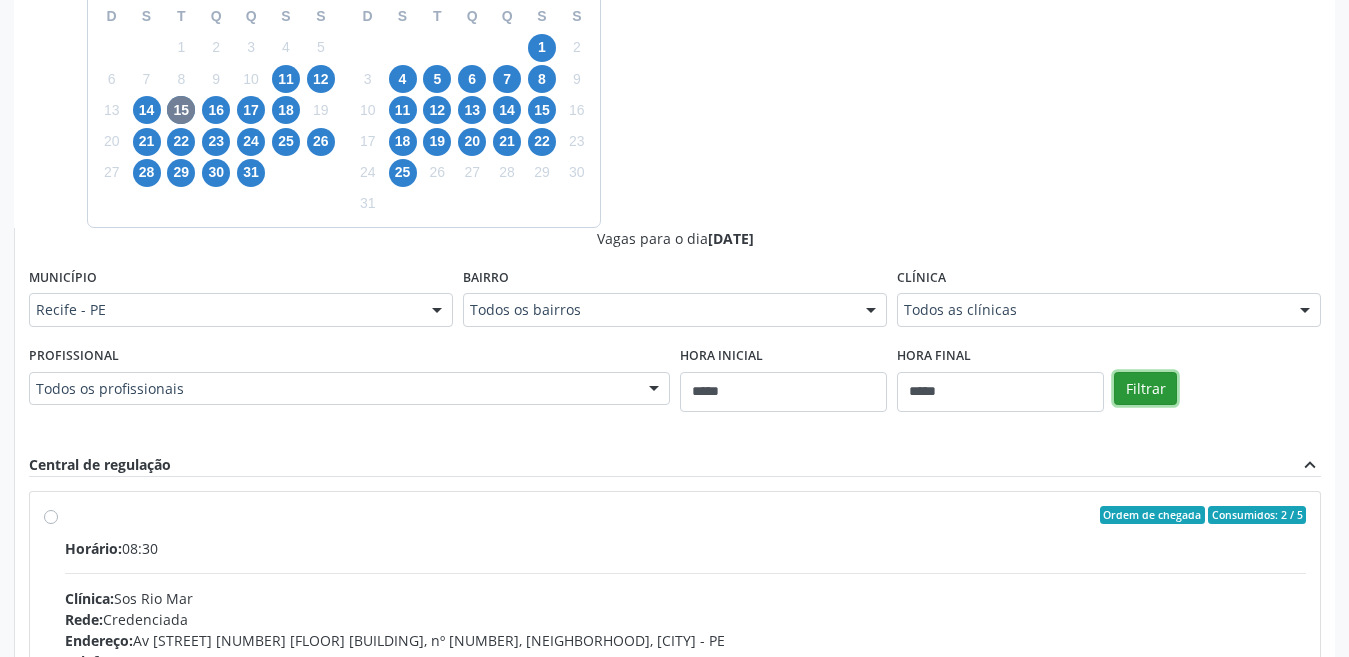 scroll, scrollTop: 522, scrollLeft: 0, axis: vertical 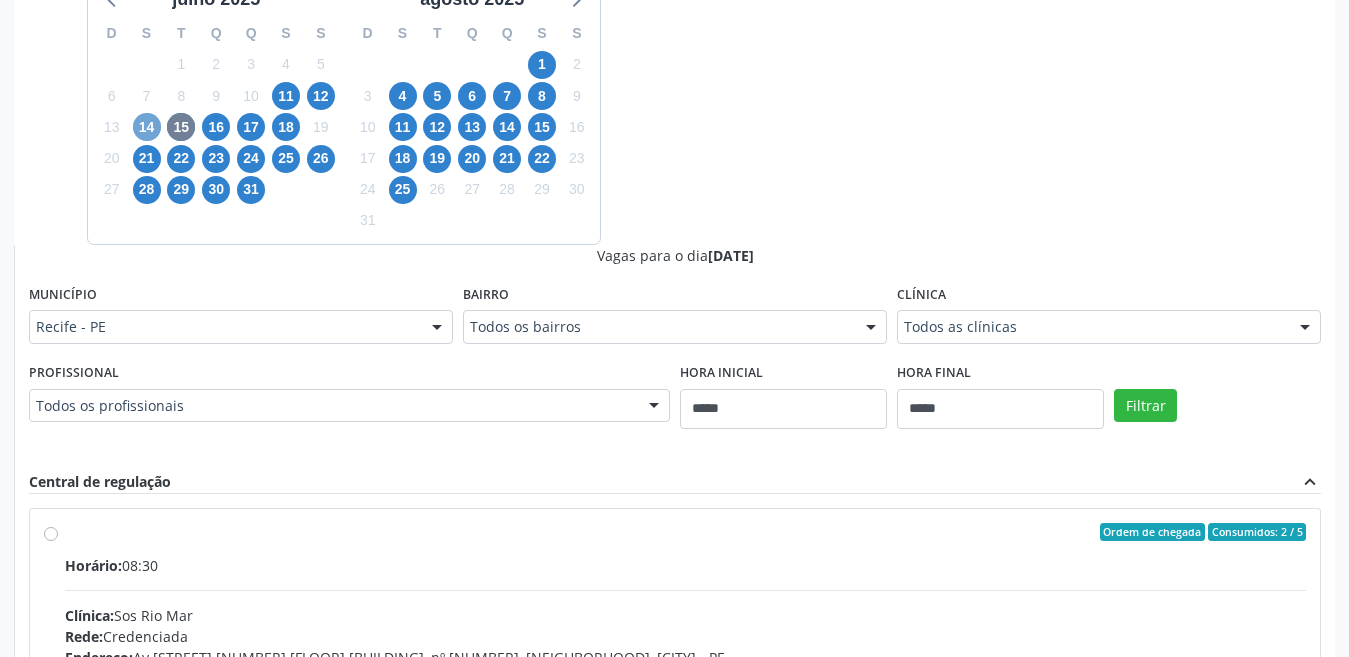 click on "14" at bounding box center (147, 127) 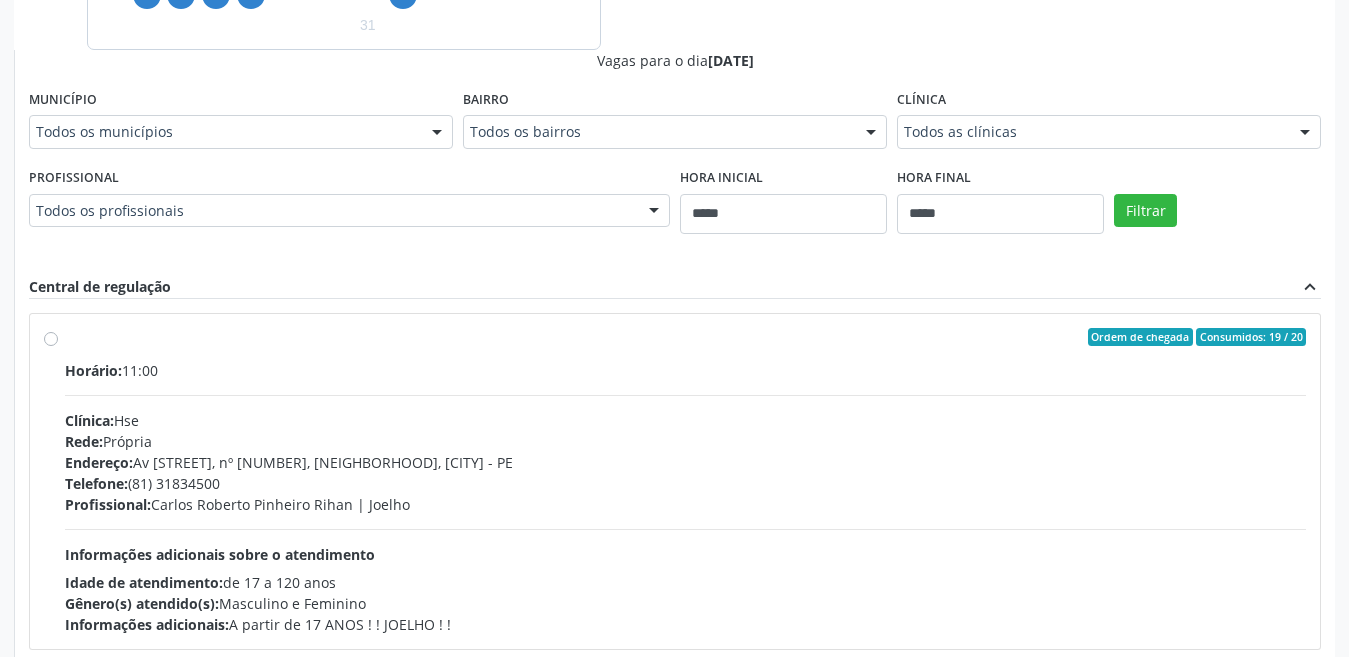 scroll, scrollTop: 722, scrollLeft: 0, axis: vertical 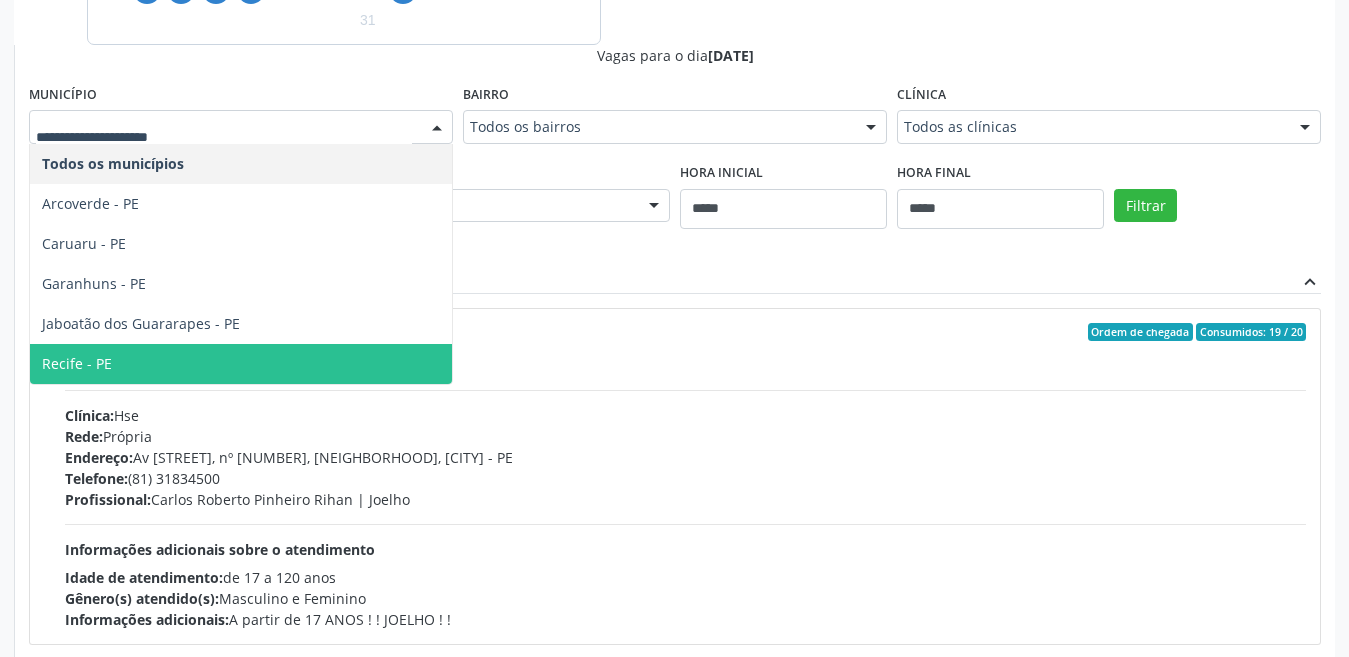 click on "Recife - PE" at bounding box center (241, 364) 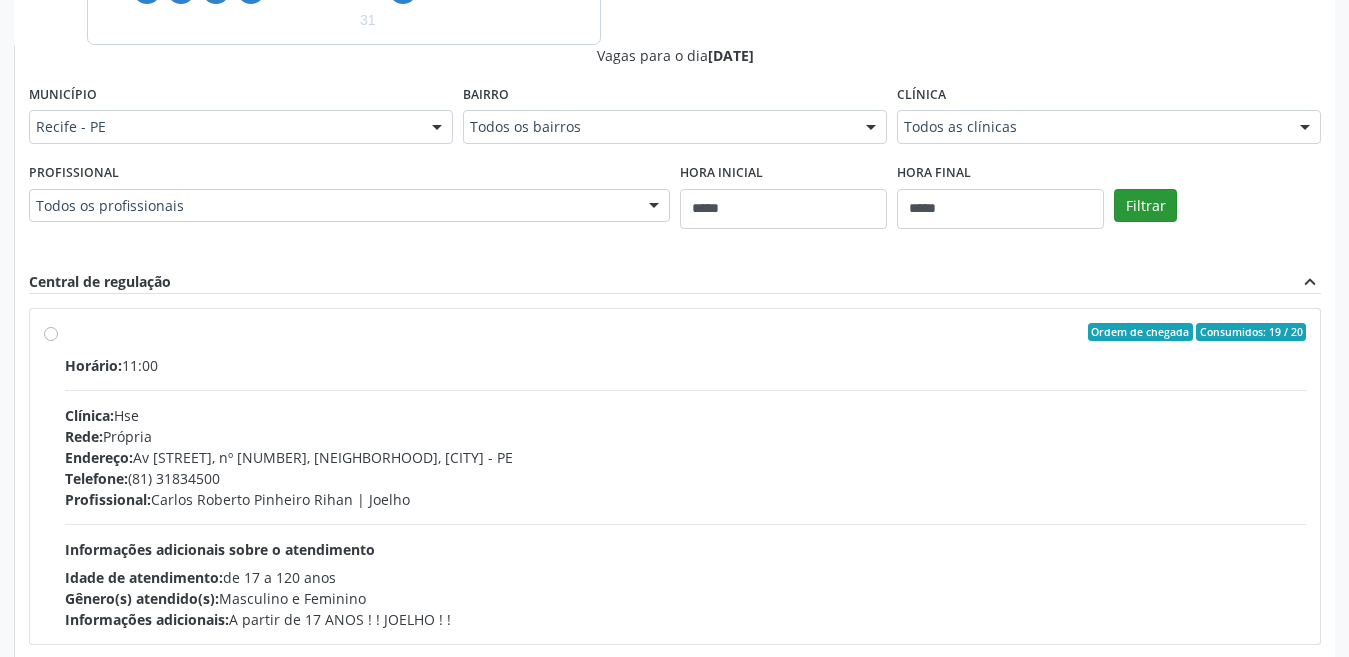 drag, startPoint x: 1168, startPoint y: 185, endPoint x: 1159, endPoint y: 211, distance: 27.513634 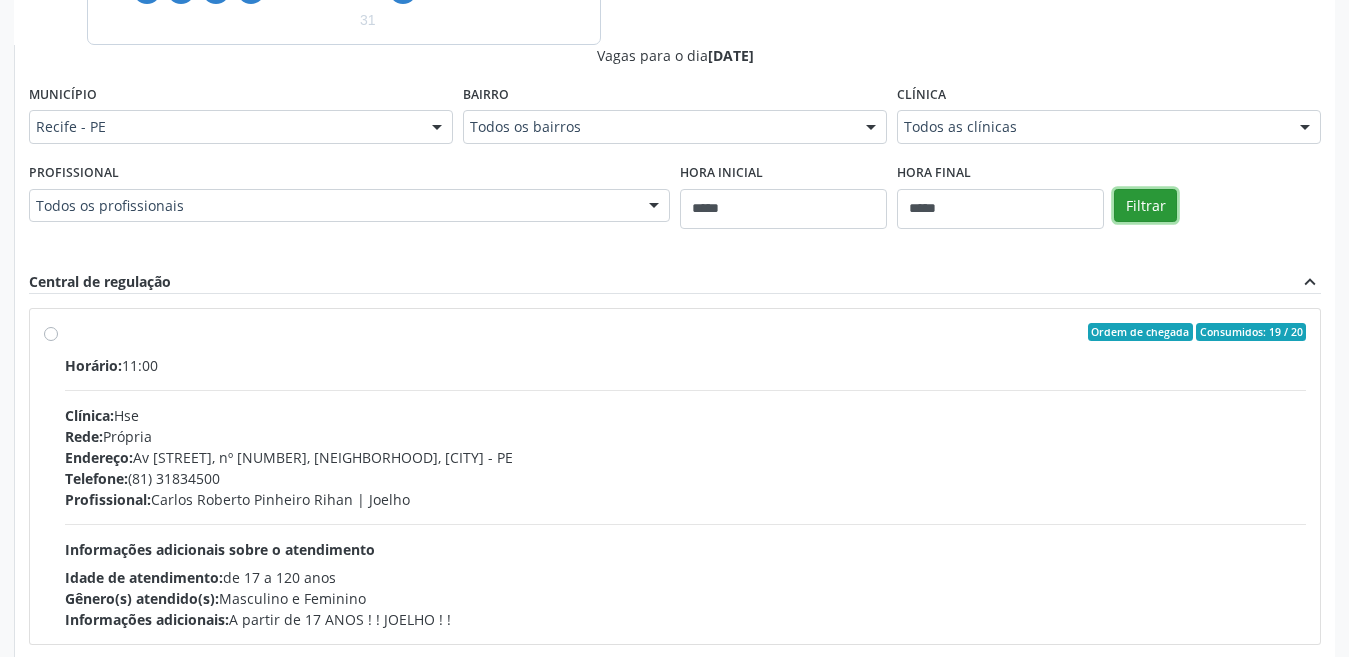 click on "Filtrar" at bounding box center [1145, 206] 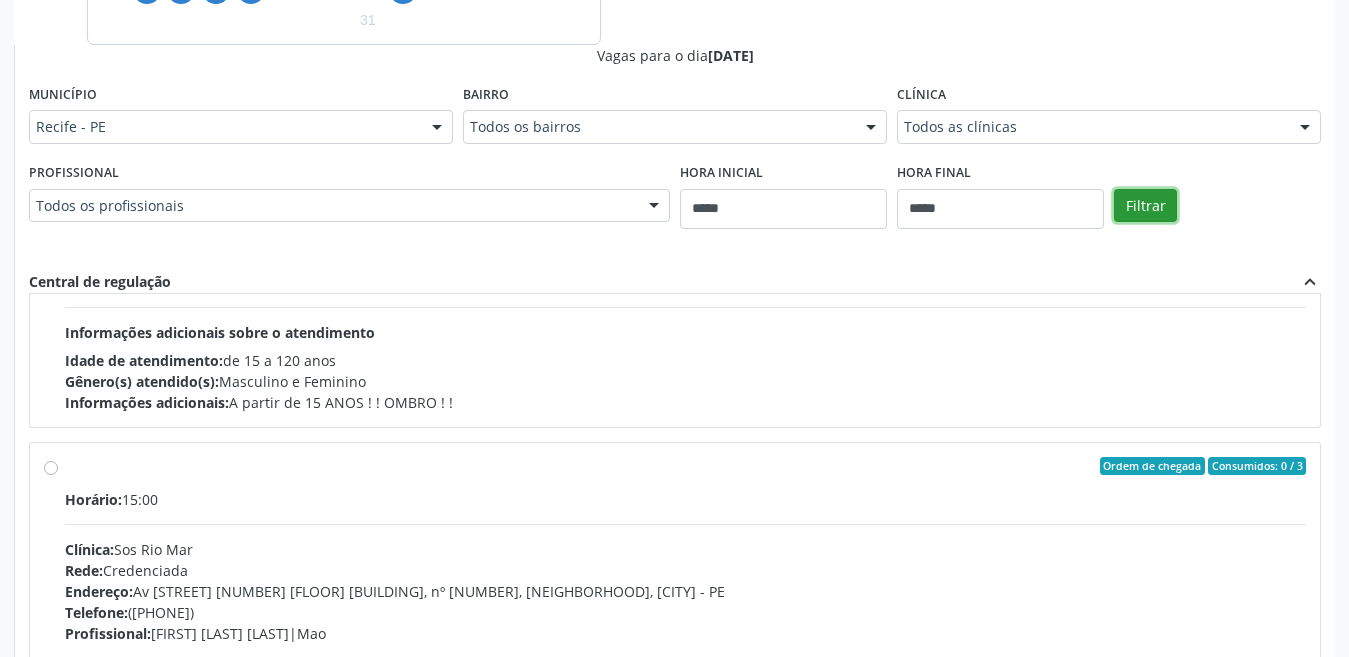 scroll, scrollTop: 666, scrollLeft: 0, axis: vertical 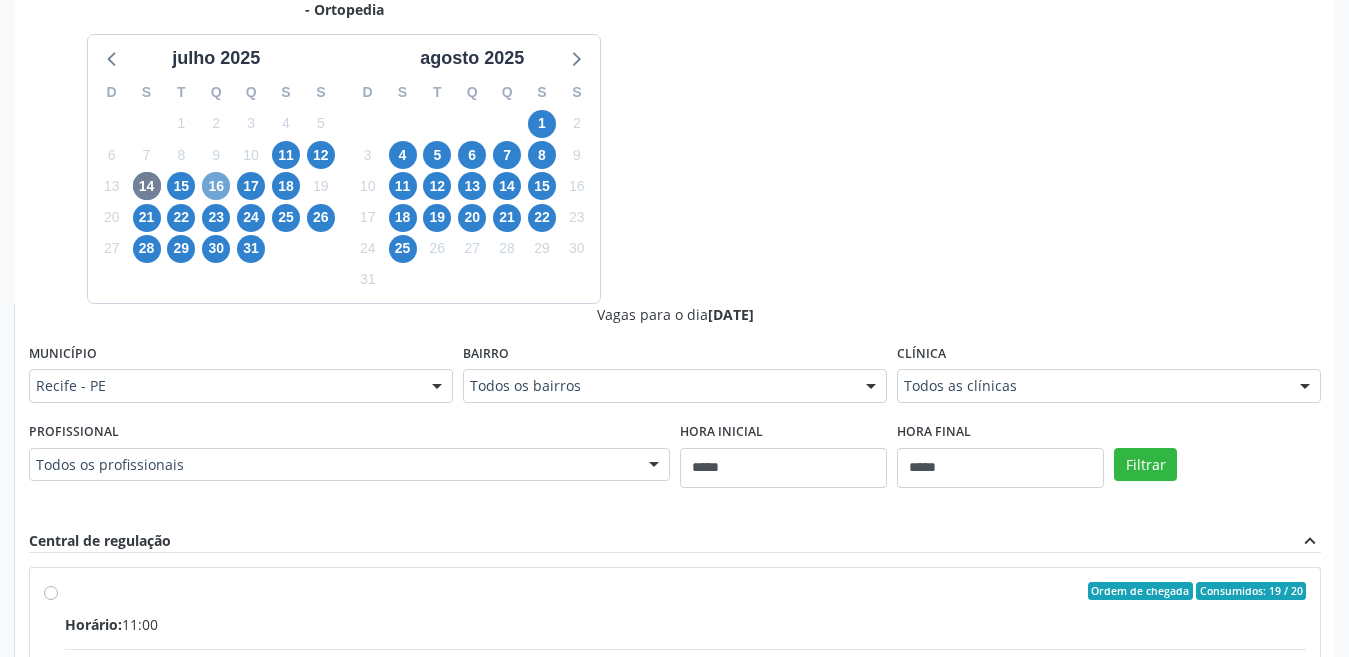 click on "16" at bounding box center (216, 186) 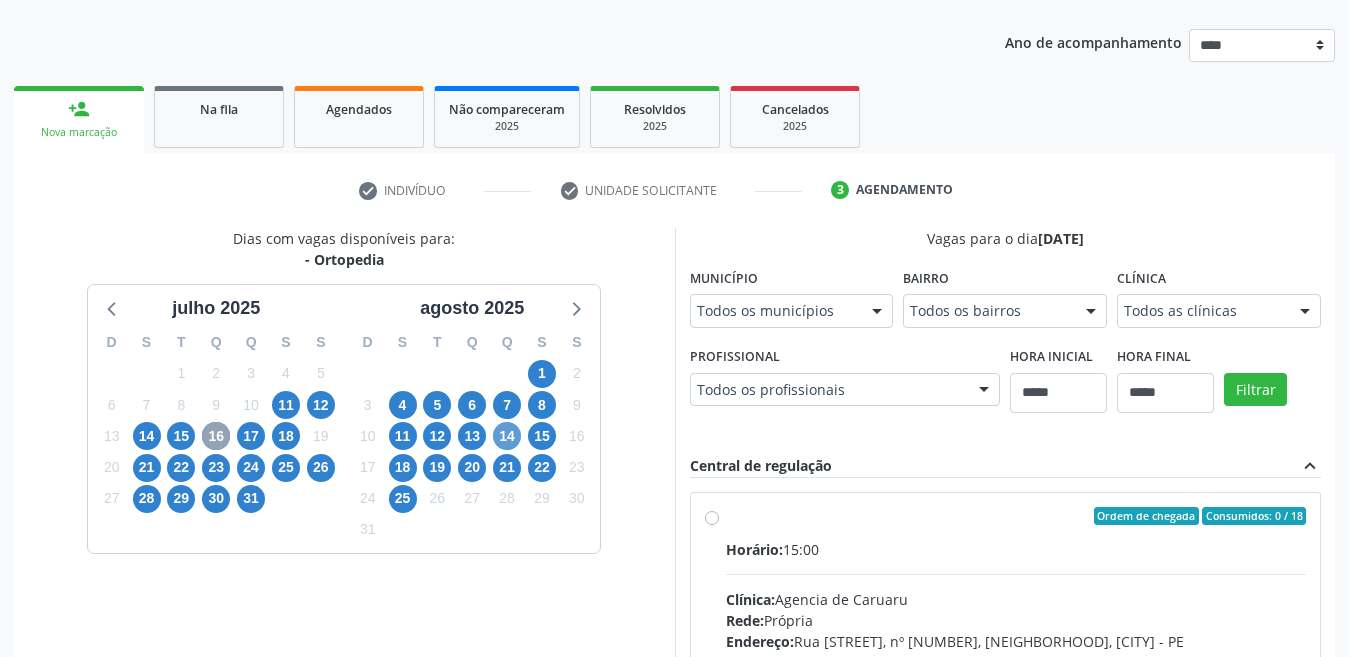scroll, scrollTop: 463, scrollLeft: 0, axis: vertical 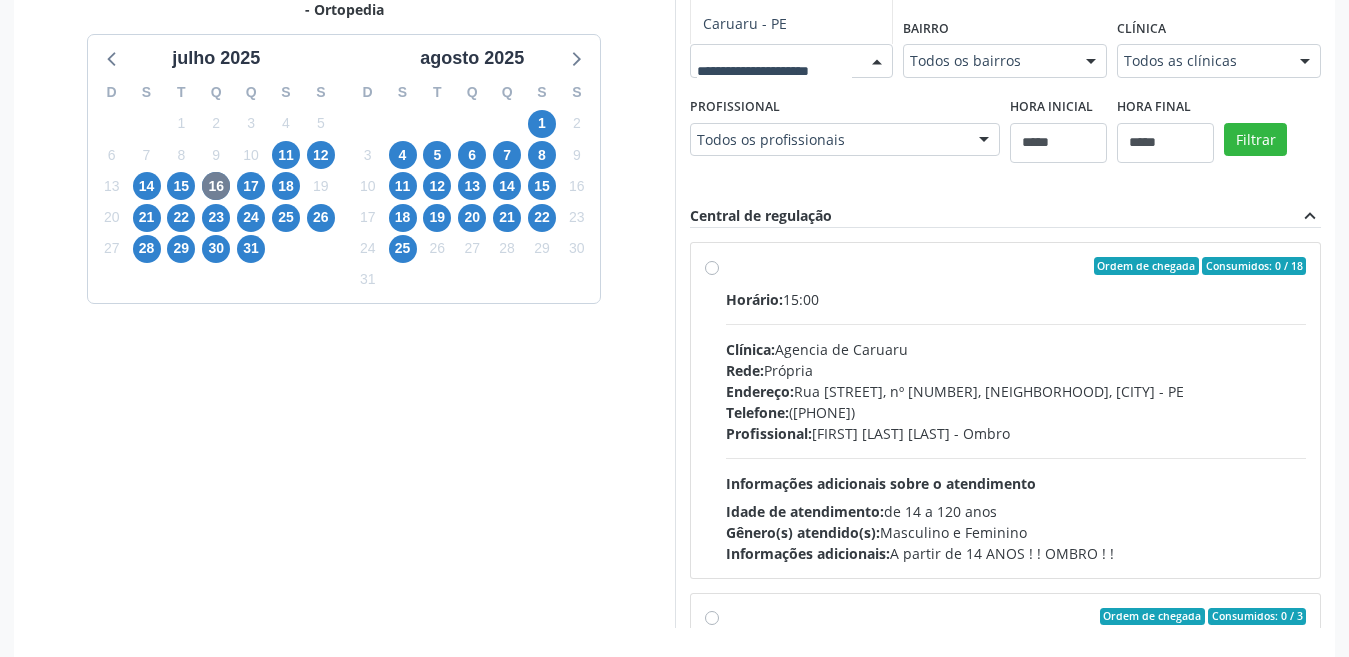click on "Dias com vagas disponíveis para:
- Ortopedia
julho 2025 D S T Q Q S S 29 30 1 2 3 4 5 6 7 8 9 10 11 12 13 14 15 16 17 18 19 20 21 22 23 24 25 26 27 28 29 30 31 1 2 3 4 5 6 7 8 9 agosto 2025 D S T Q Q S S 27 28 29 30 31 1 2 3 4 5 6 7 8 9 10 11 12 13 14 15 16 17 18 19 20 21 22 23 24 25 26 27 28 29 30 31 1 2 3 4 5 6
Vagas para o dia
16/07/2025
Município
Todos os municípios   Arcoverde - PE   Cabo de Santo Agostinho - PE   Caruaru - PE
Nenhum resultado encontrado para: "   "
Não há nenhuma opção para ser exibida.
Bairro
Todos os bairros         Todos os bairros   Centro   Indianapolis   Mauricio de Nassau
Nenhum resultado encontrado para: "   "
Não há nenhuma opção para ser exibida.
Clínica
Todos as clínicas         Todos as clínicas   Agencia de Caruaru   Centro Medico de Arcoverde     Top Saude       "" at bounding box center [674, 303] 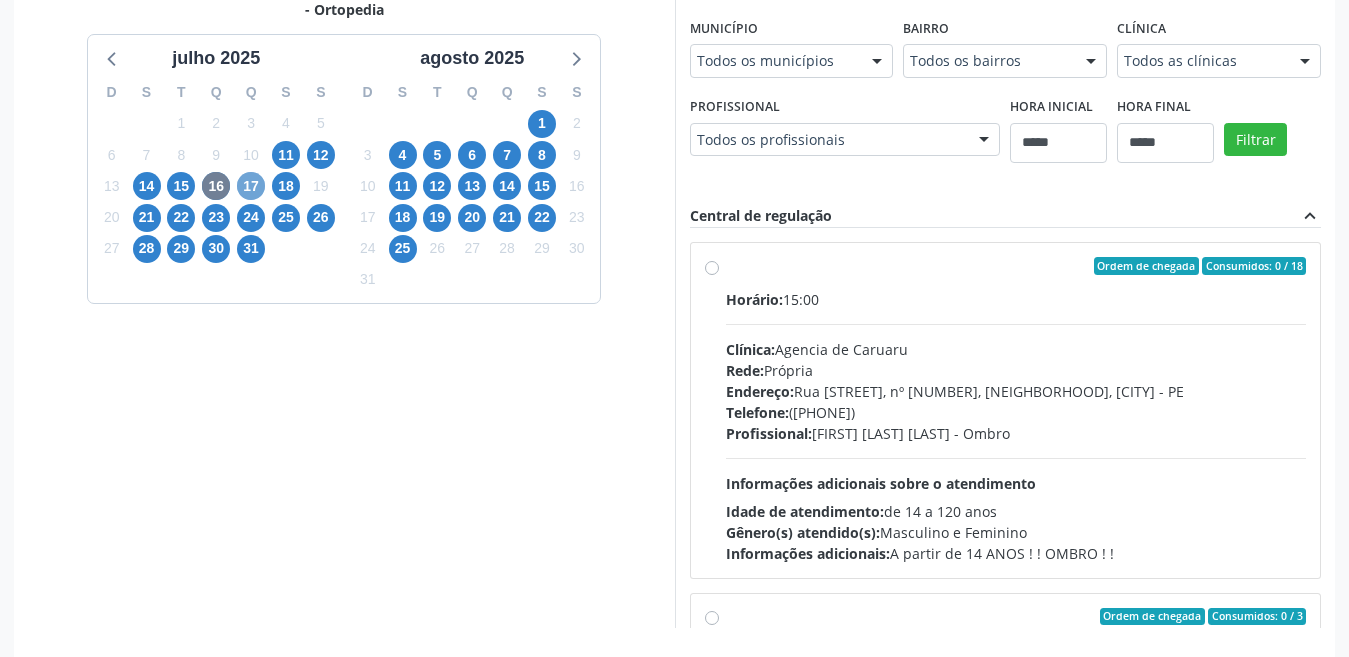 click on "17" at bounding box center [251, 186] 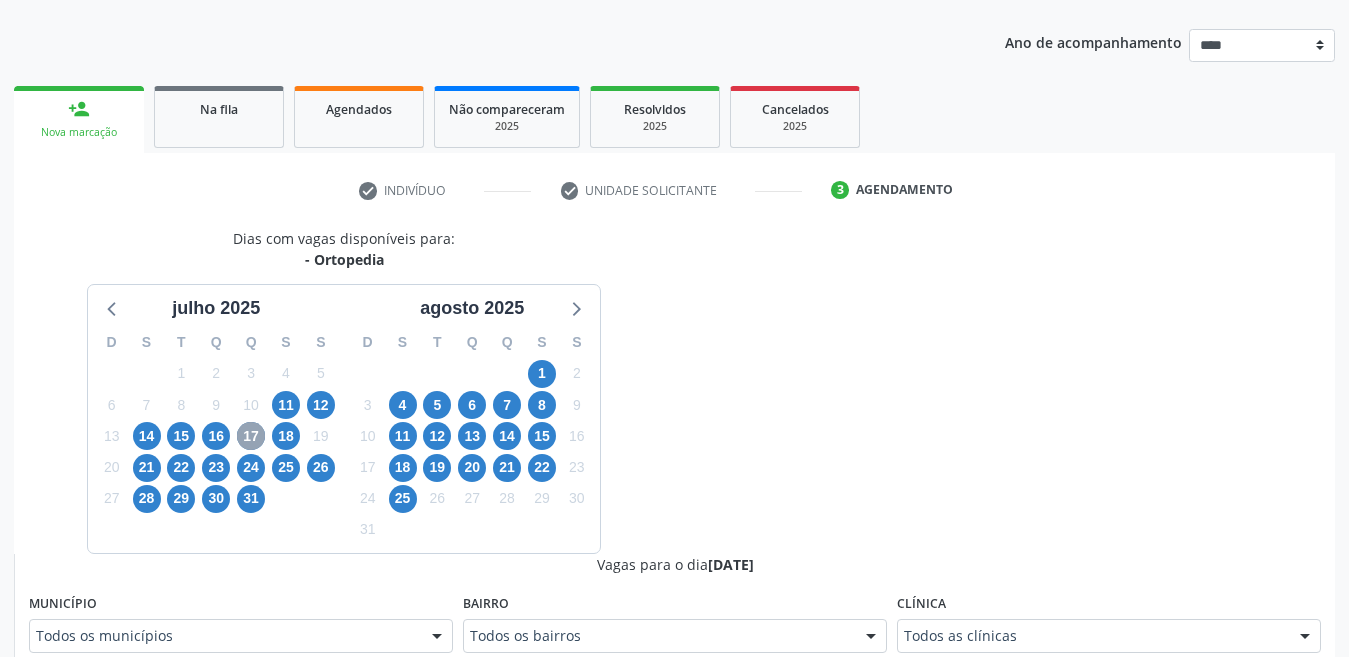 scroll, scrollTop: 463, scrollLeft: 0, axis: vertical 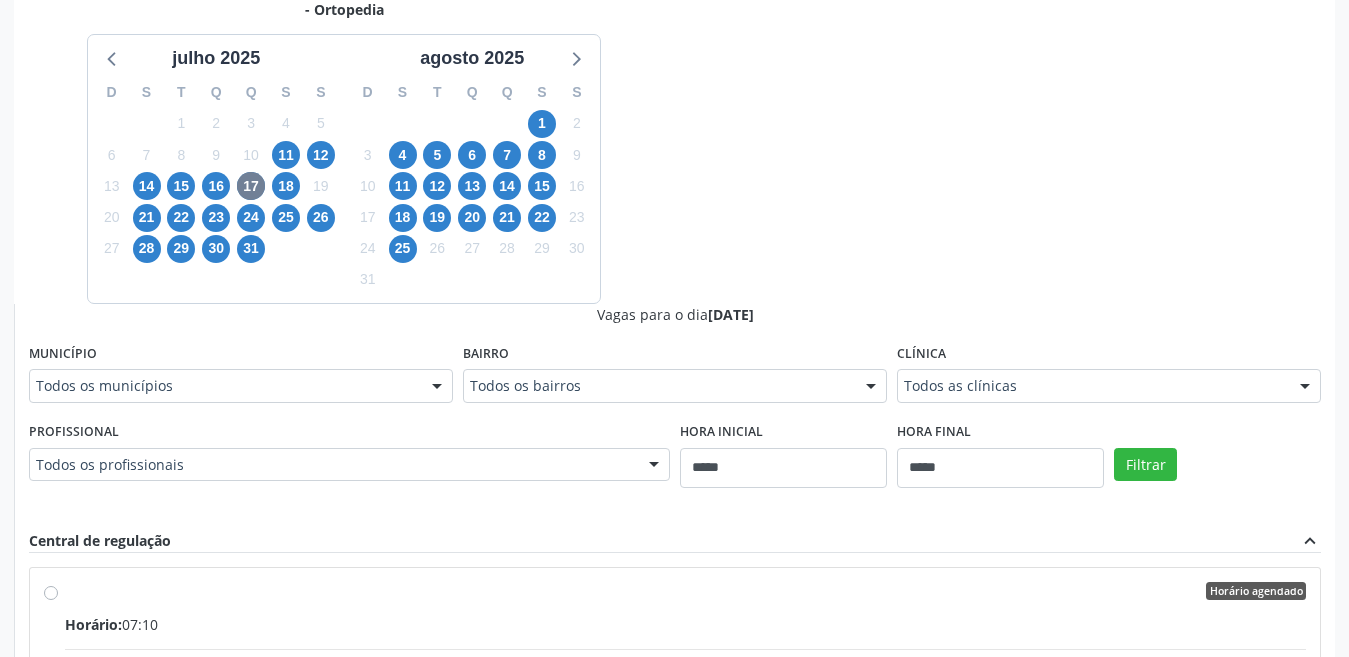 click on "Município
Todos os municípios         Todos os municípios   Arcoverde - PE   Caruaru - PE   Recife - PE
Nenhum resultado encontrado para: "   "
Não há nenhuma opção para ser exibida." at bounding box center (241, 371) 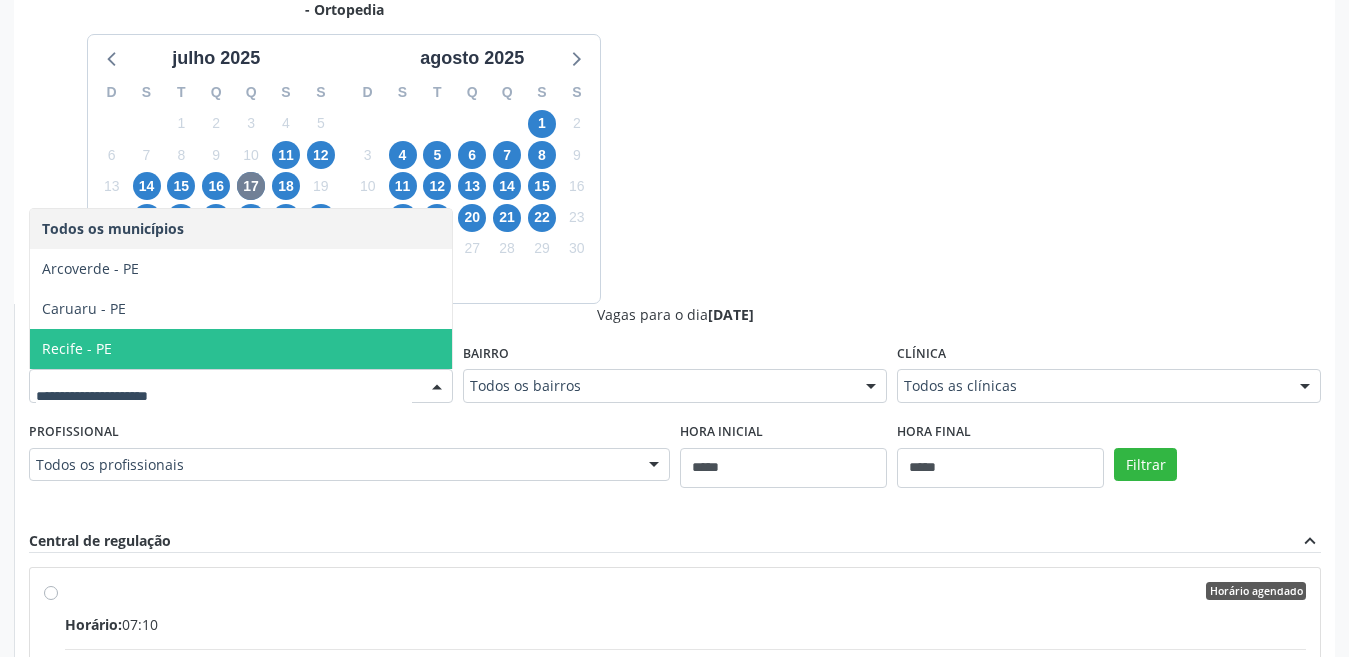 click on "Recife - PE" at bounding box center [241, 349] 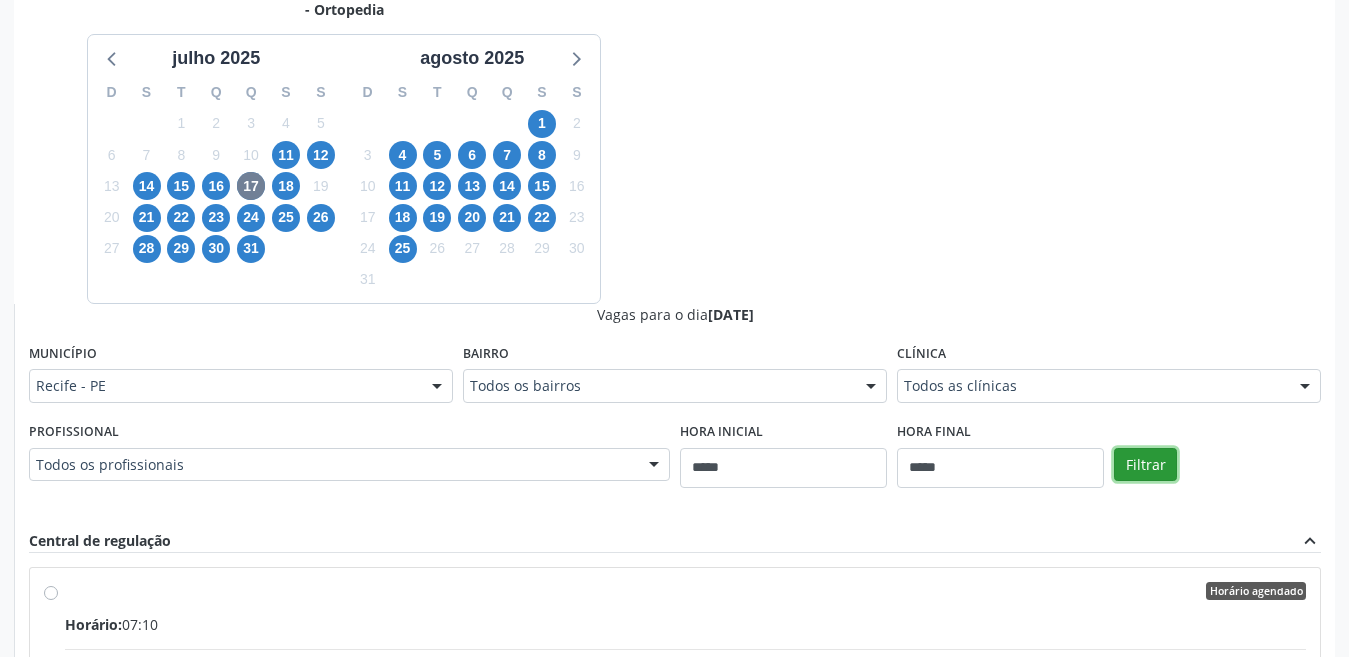 click on "Filtrar" at bounding box center (1145, 465) 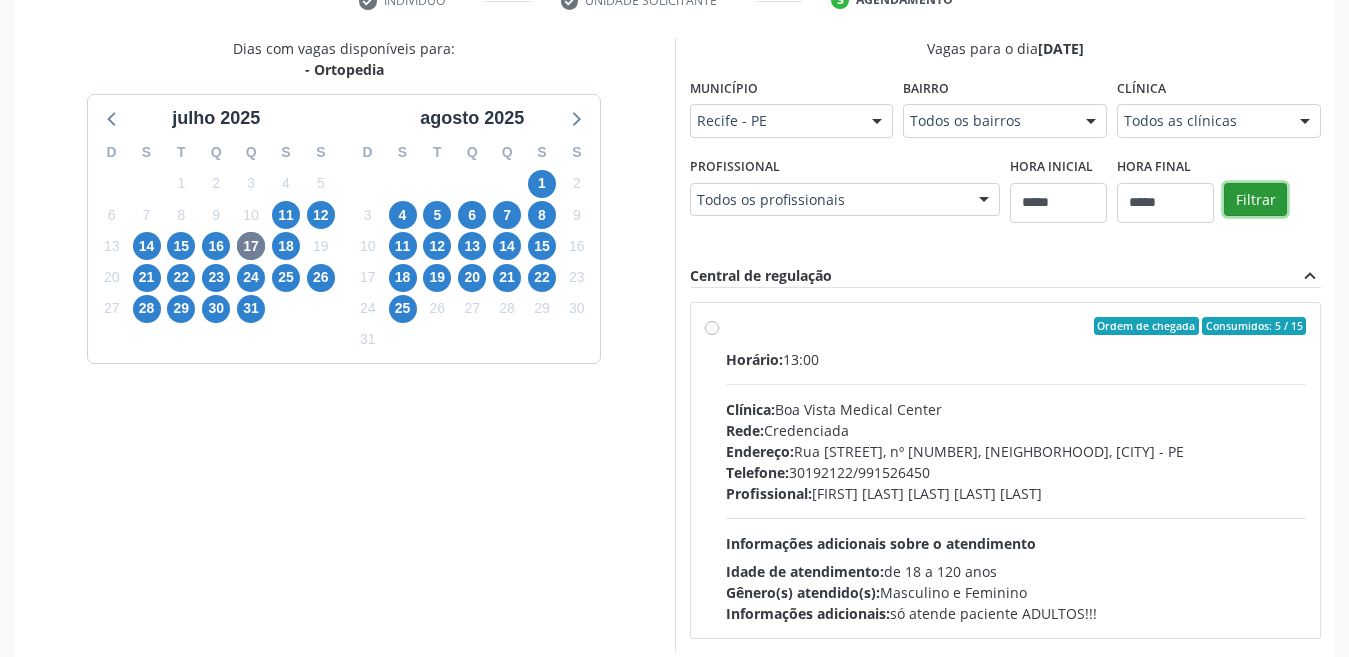 scroll, scrollTop: 402, scrollLeft: 0, axis: vertical 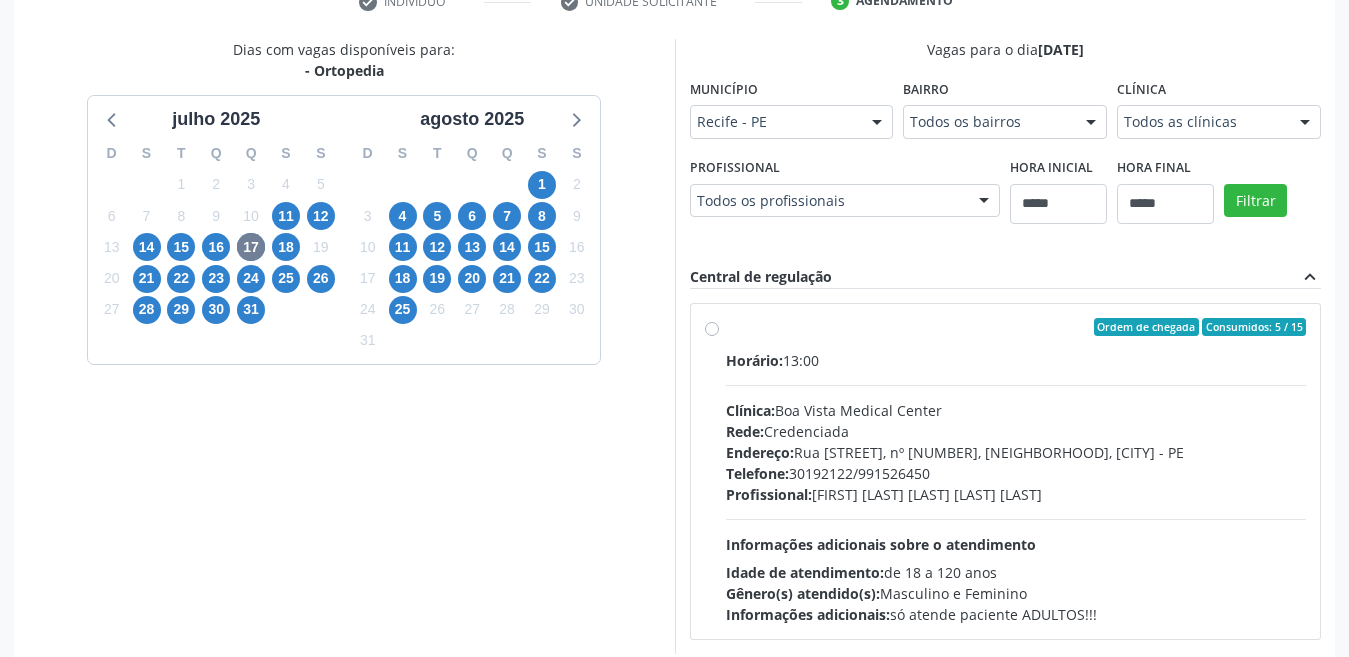 click on "Ordem de chegada
Consumidos: 5 / 15
Horário:   13:00
Clínica:  Boa Vista Medical Center
Rede:
Credenciada
Endereço:   Rua Gonçalves Maia, nº 186, Boa Vista, Recife - PE
Telefone:   30192122/991526450
Profissional:
Eduardo Felicio Calou Rodrigues Costa
Informações adicionais sobre o atendimento
Idade de atendimento:
de 18 a 120 anos
Gênero(s) atendido(s):
Masculino e Feminino
Informações adicionais:
só atende paciente ADULTOS!!!" at bounding box center (1016, 471) 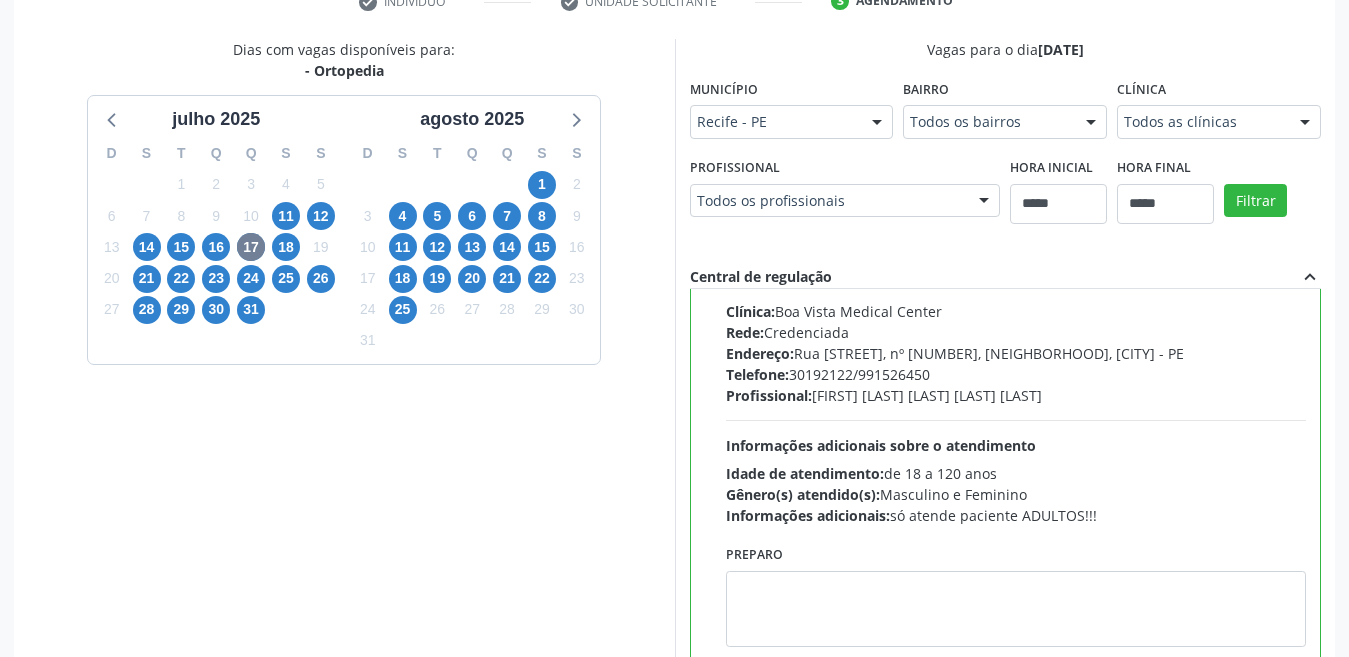 scroll, scrollTop: 0, scrollLeft: 0, axis: both 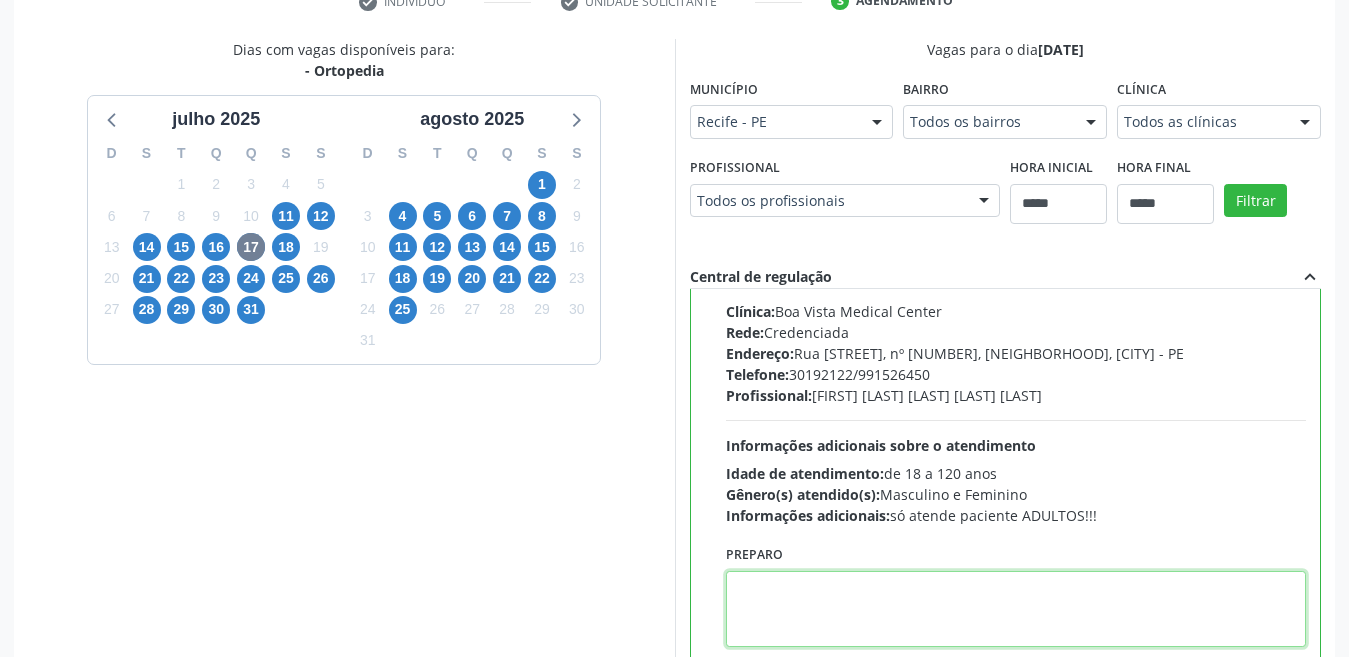 click at bounding box center [1016, 609] 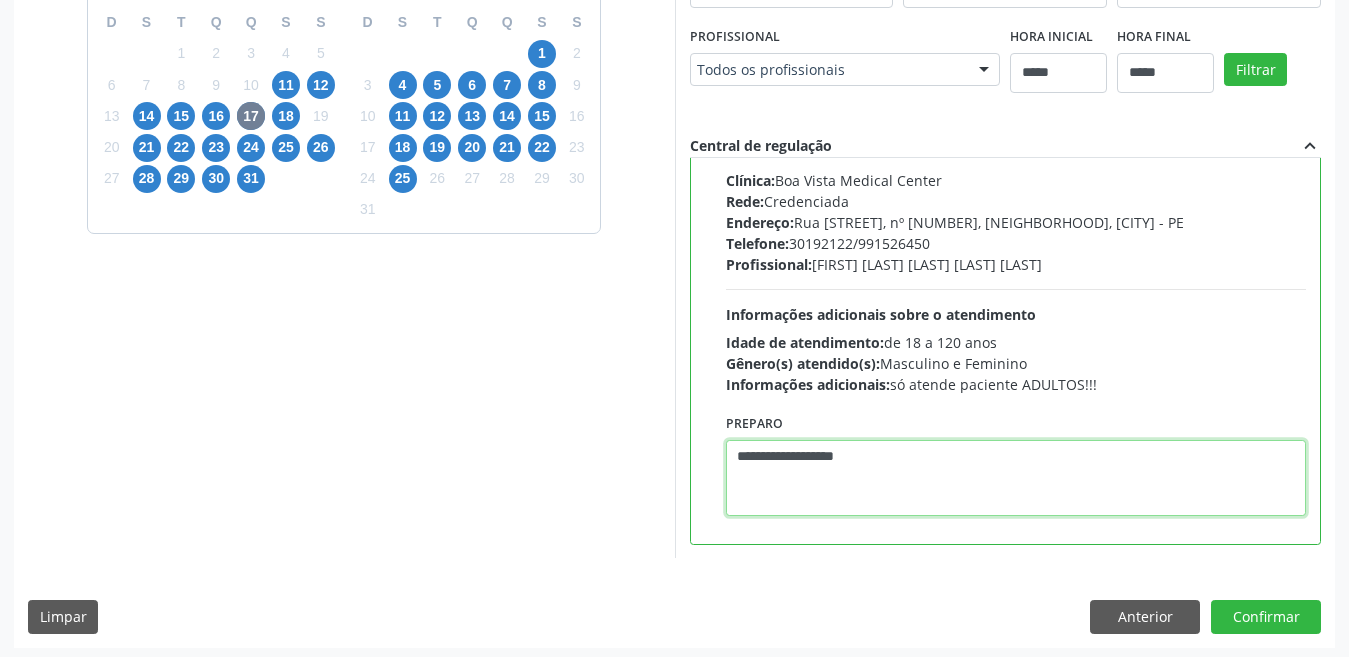 scroll, scrollTop: 538, scrollLeft: 0, axis: vertical 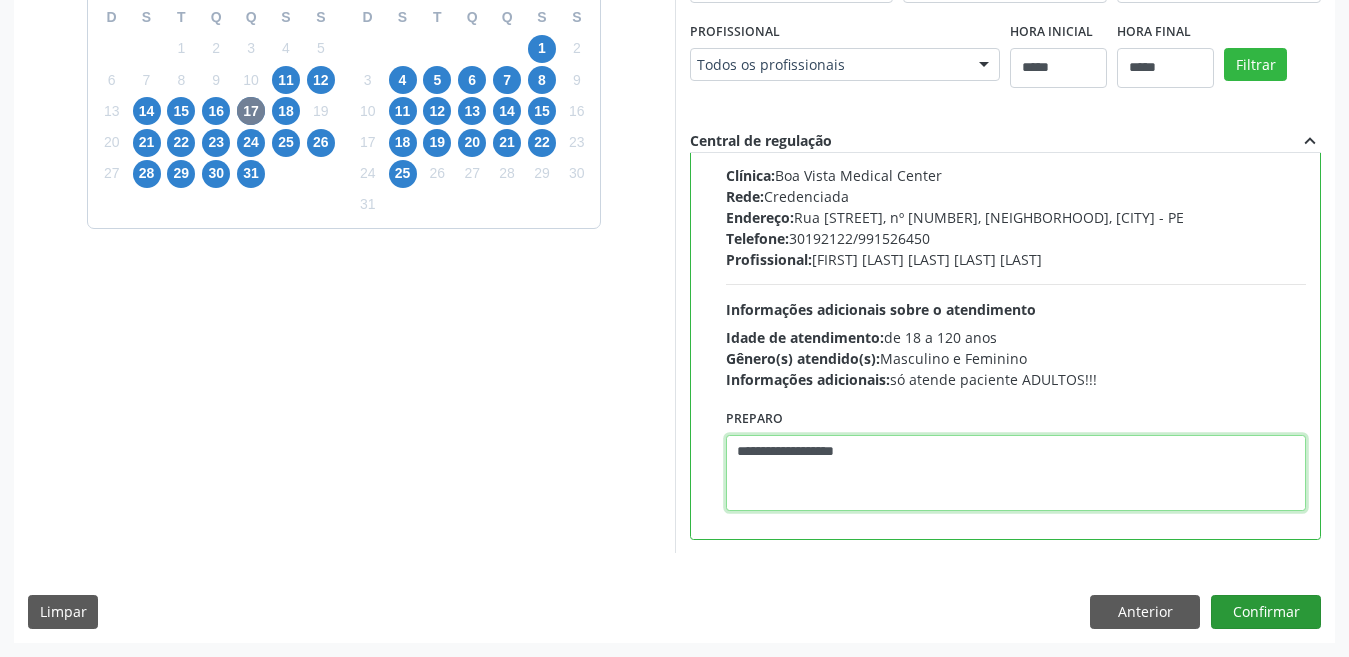 type on "**********" 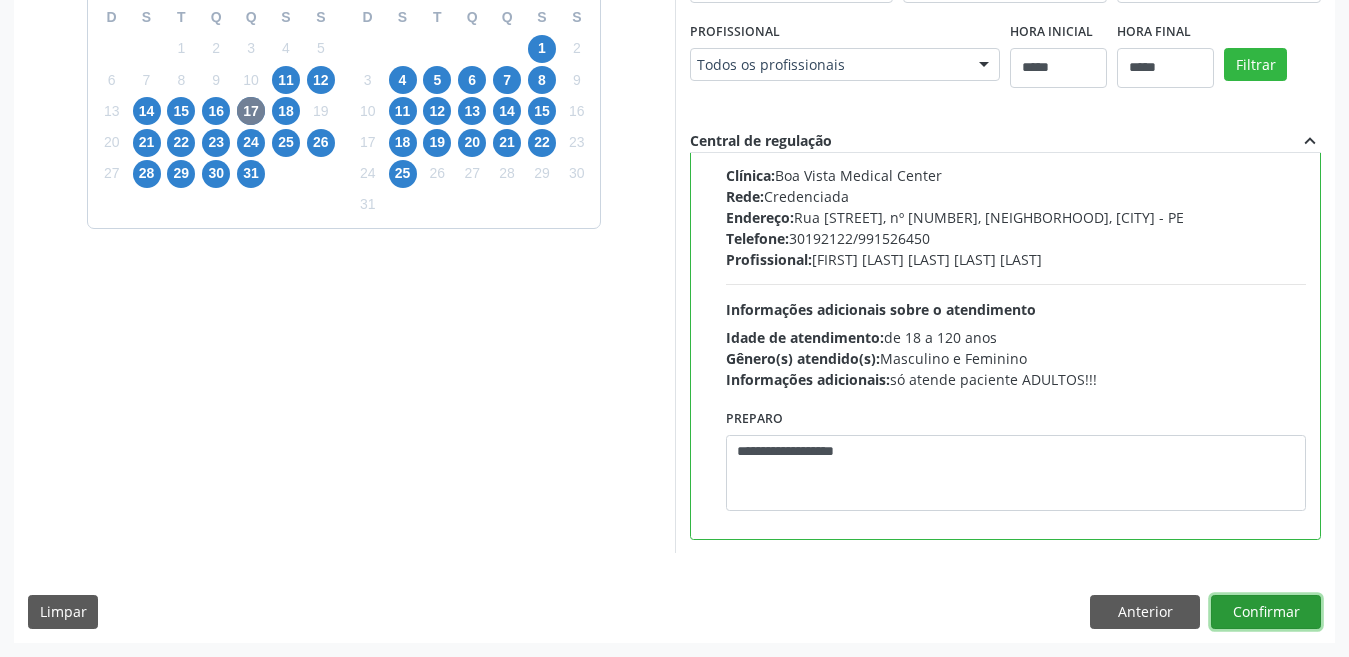 click on "Confirmar" at bounding box center [1266, 612] 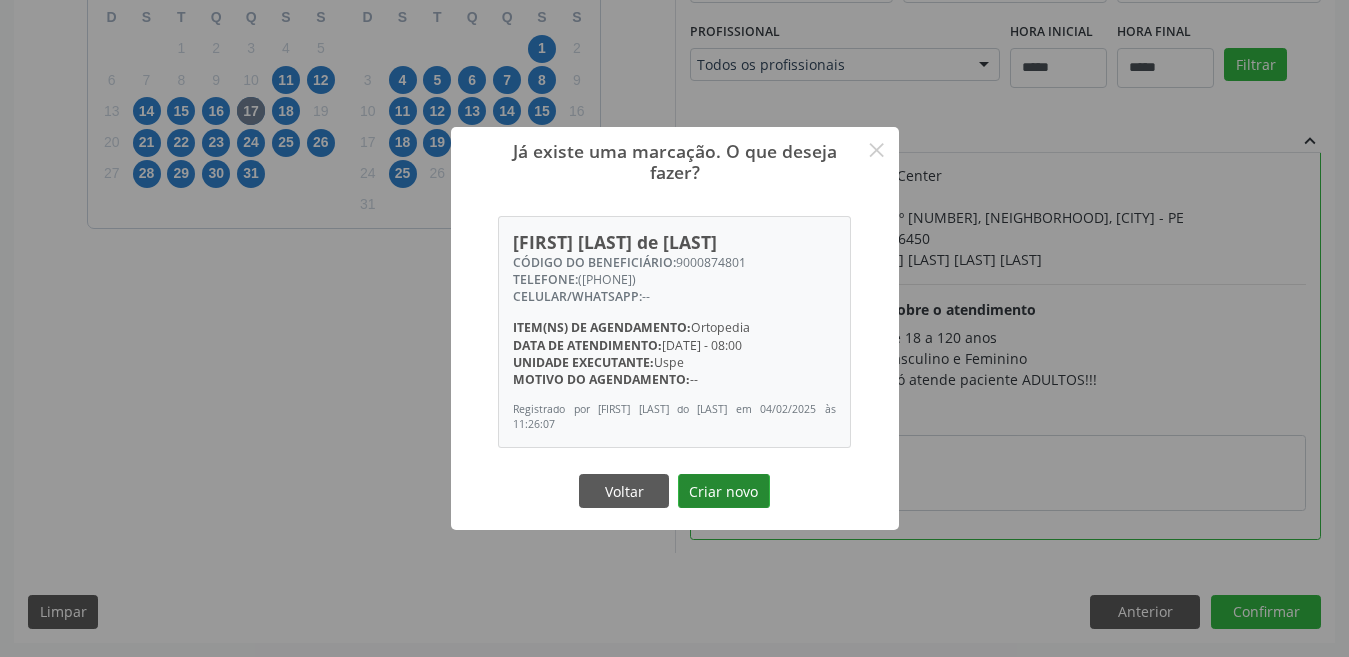 click on "Criar novo" at bounding box center [724, 491] 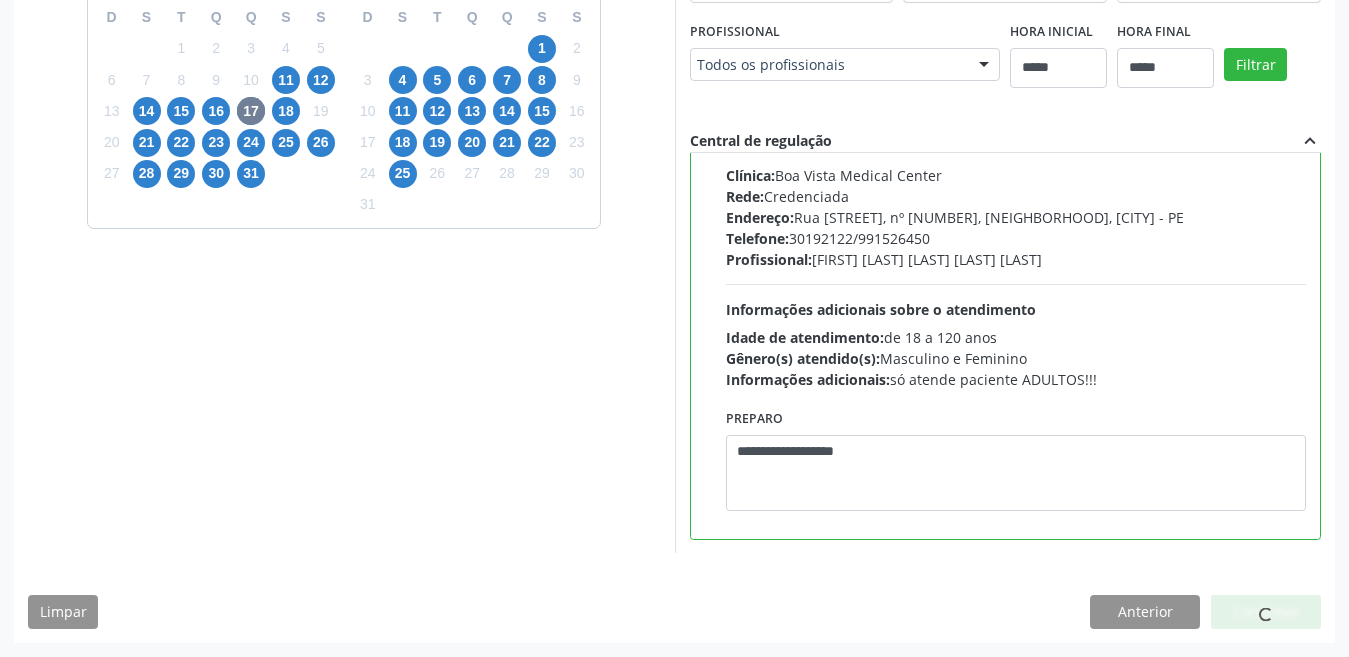 scroll, scrollTop: 10, scrollLeft: 0, axis: vertical 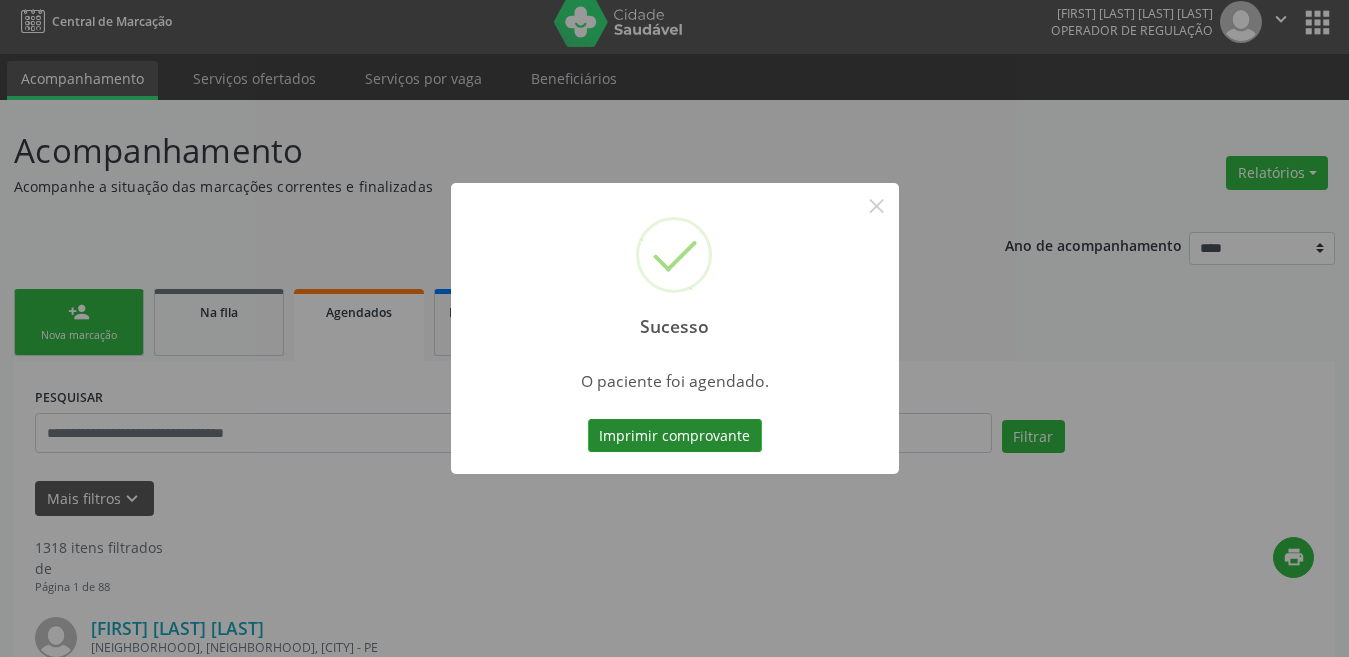 click on "Imprimir comprovante" at bounding box center (675, 436) 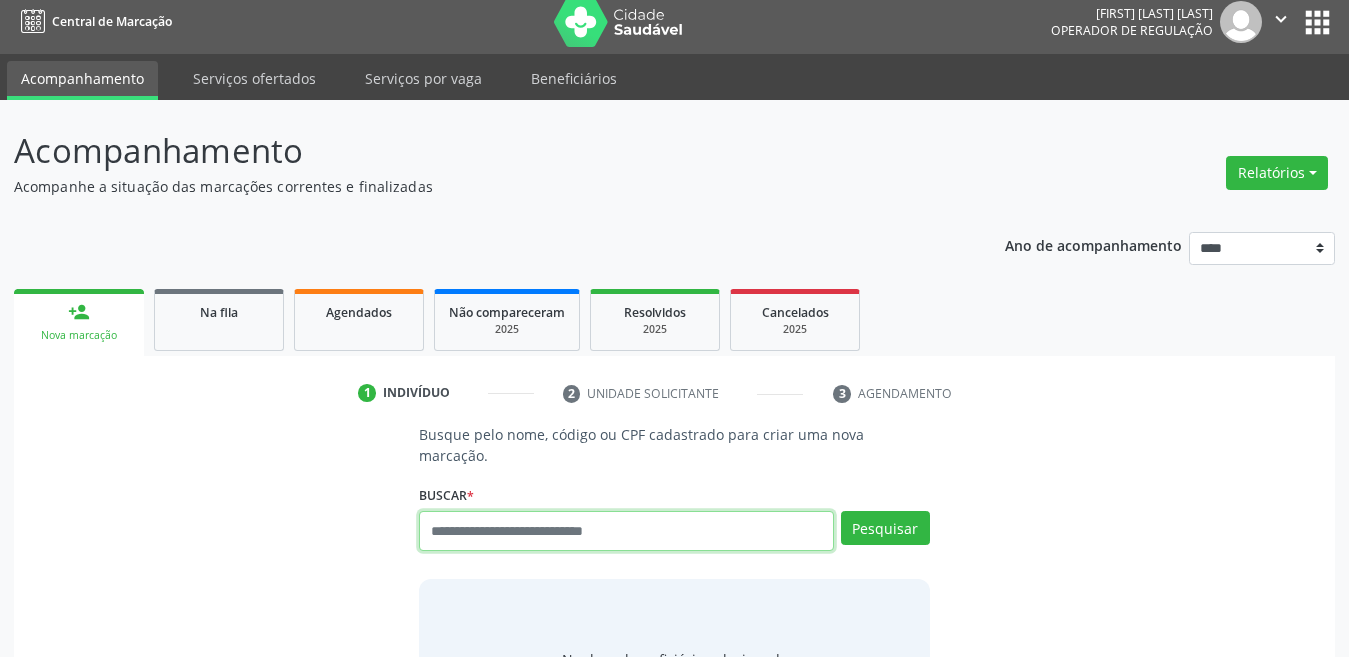 scroll, scrollTop: 10, scrollLeft: 0, axis: vertical 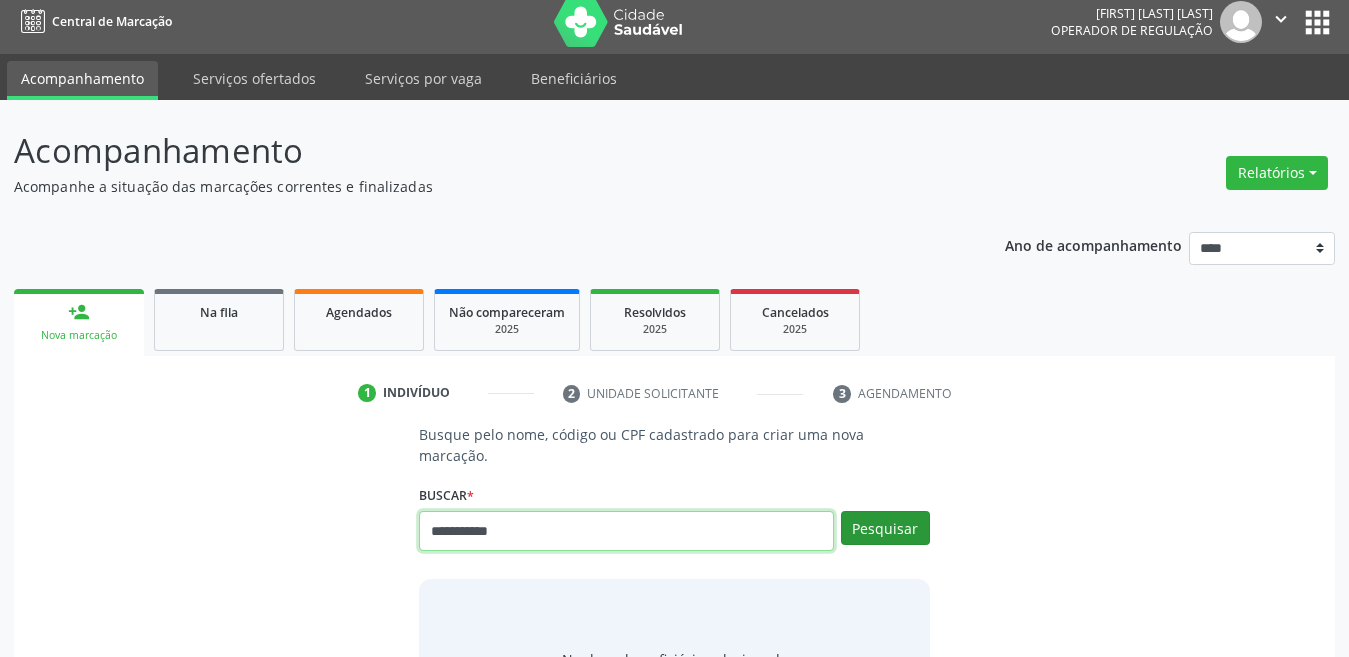 type on "**********" 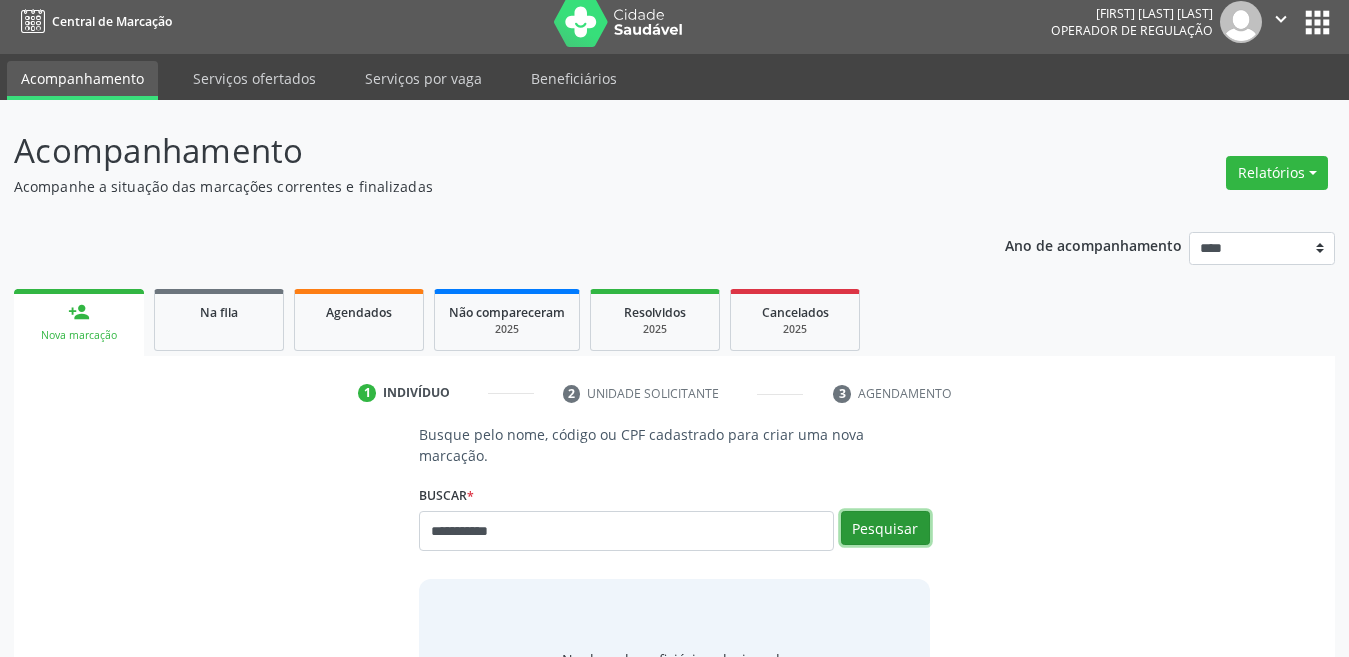 click on "Pesquisar" at bounding box center [885, 528] 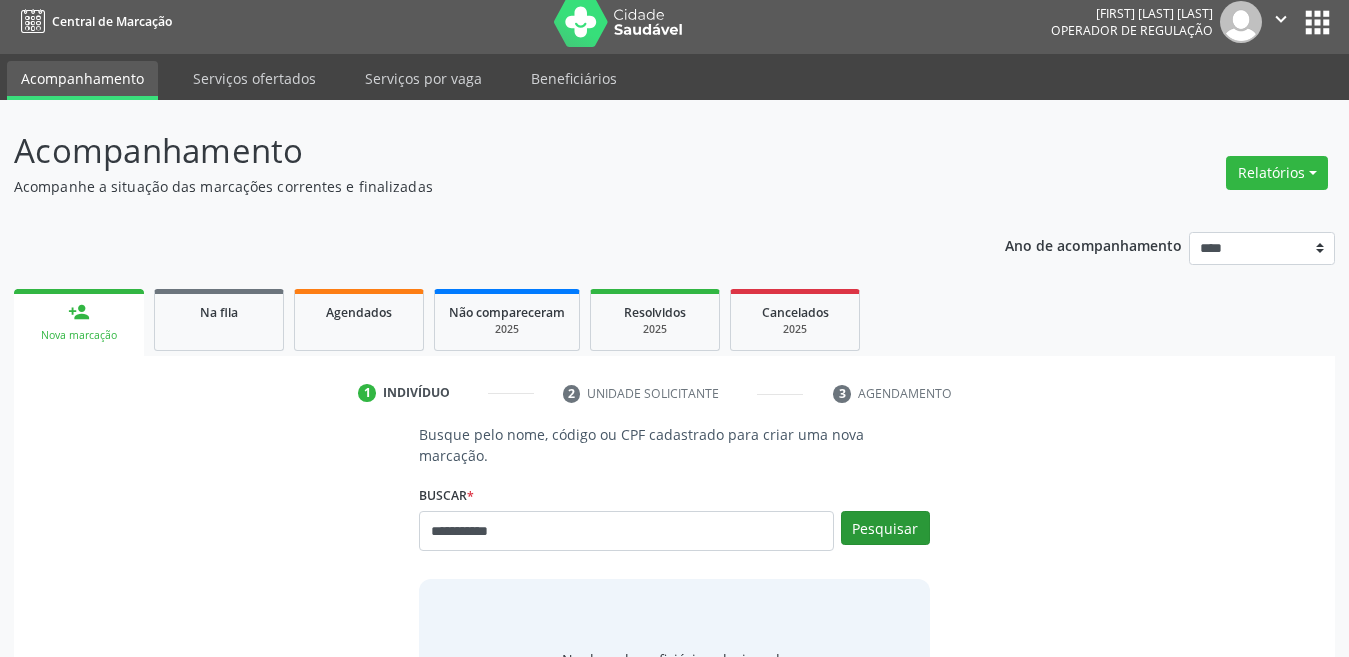 type on "**********" 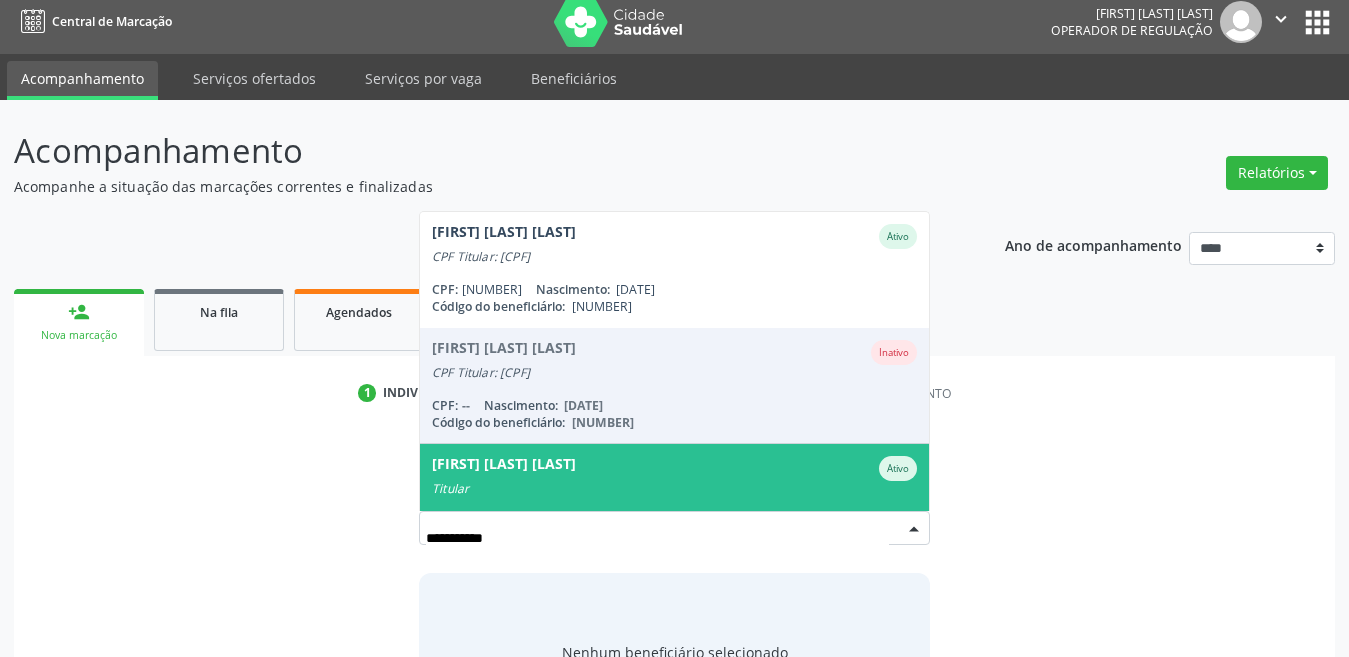 click on "[FIRST] [LAST] [LAST]" at bounding box center (504, 468) 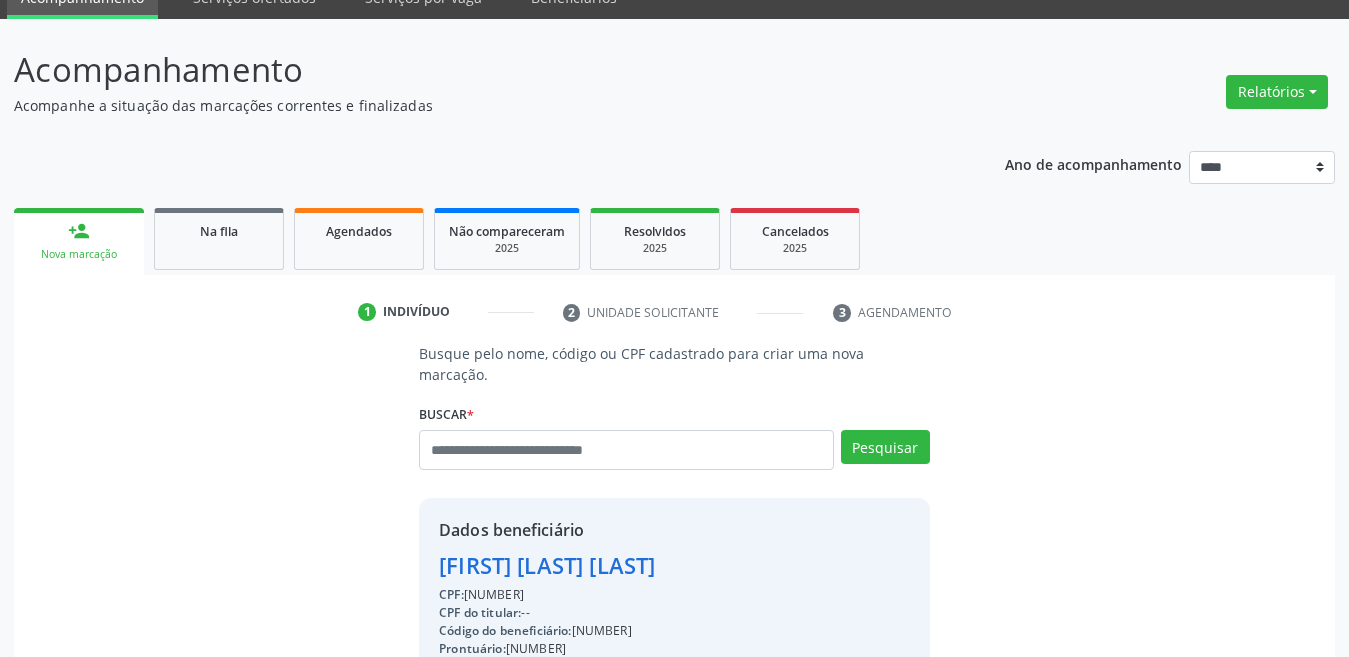 scroll, scrollTop: 399, scrollLeft: 0, axis: vertical 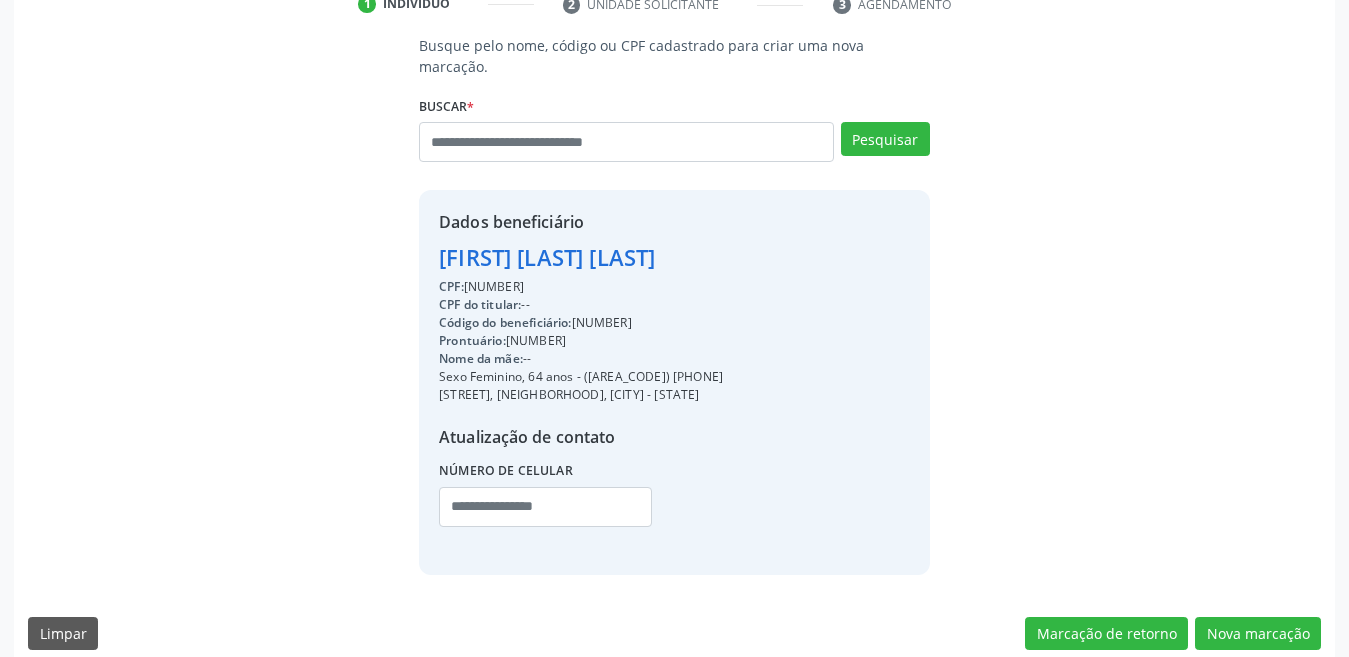 click on "Código do beneficiário:
[NUMBER]" at bounding box center (581, 323) 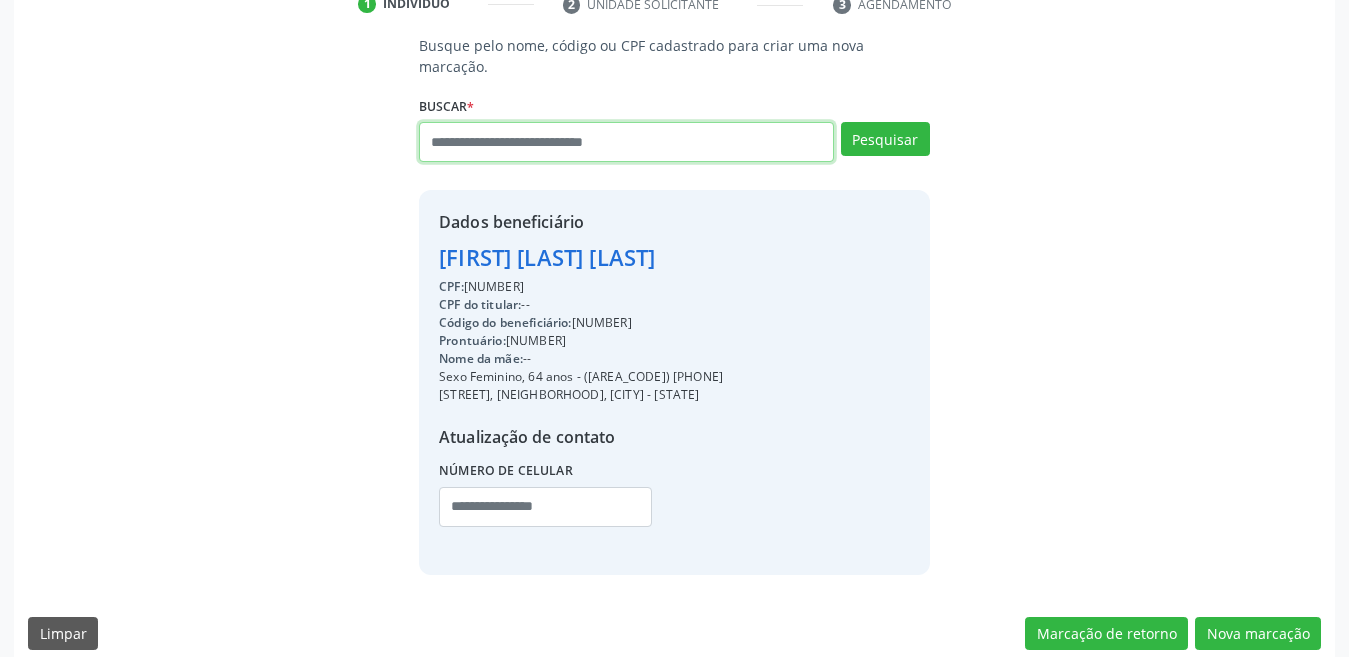 click at bounding box center [626, 142] 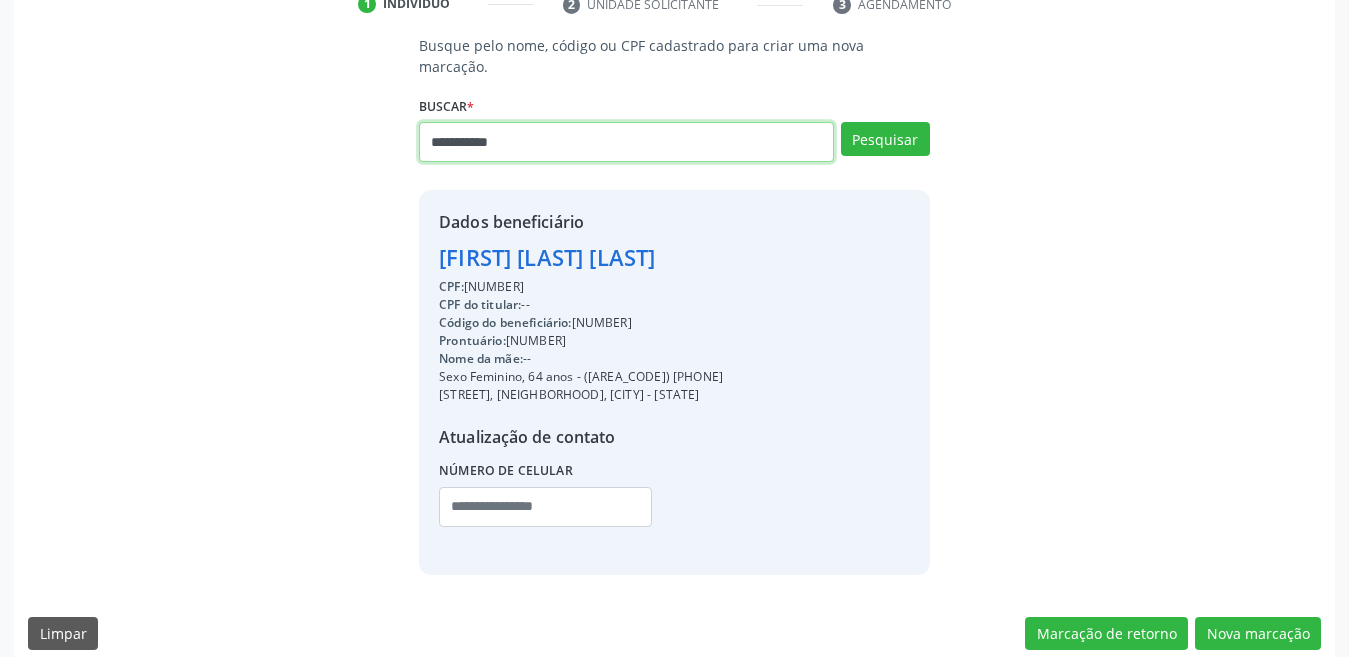 click on "**********" at bounding box center [626, 142] 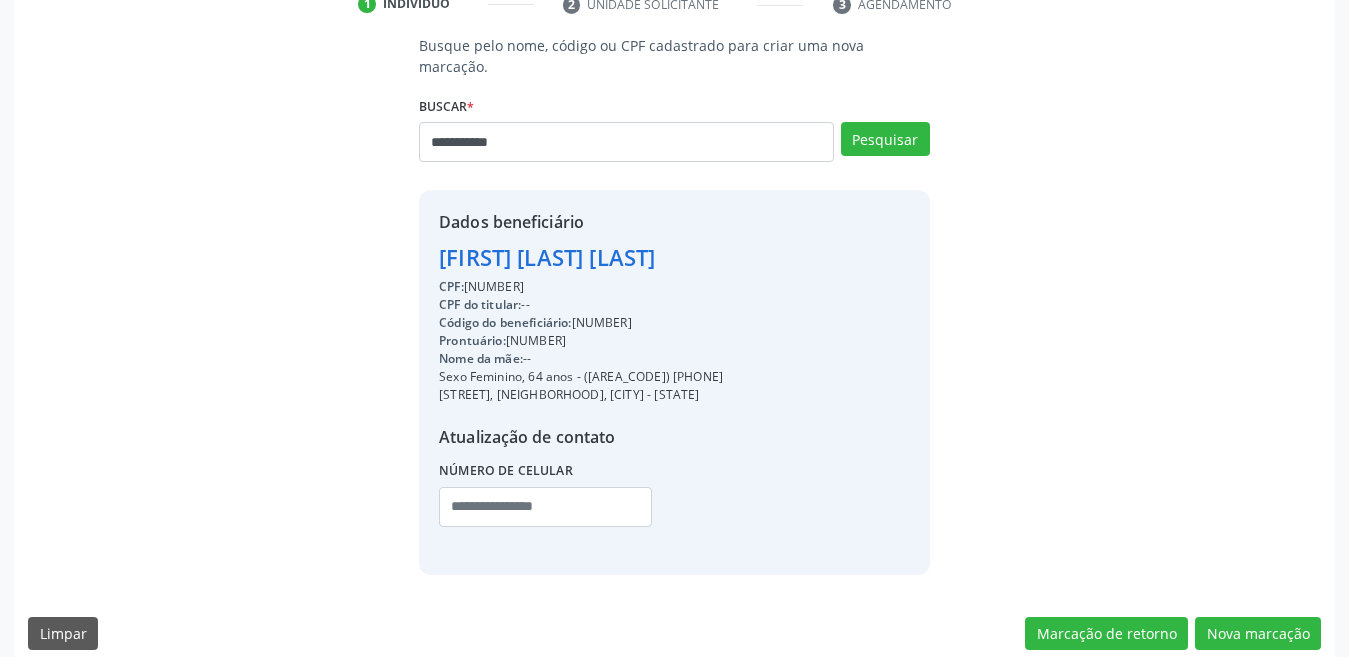 click on "Busque pelo nome, código ou CPF cadastrado para criar uma nova marcação.
Buscar
*
[FIRST] [MIDDLE] [LAST] dos Santos
[FIRST] [MIDDLE] [LAST]
Ativo
CPF Titular: [NUMBER]
CPF:
[NUMBER]
Nascimento:
[DATE]
Código do beneficiário:
[NUMBER]
[FIRST] [MIDDLE] [LAST]
Inativo
CPF Titular: [NUMBER]
CPF:
--
Nascimento:
[DATE]
Código do beneficiário:
[NUMBER]
[FIRST] [MIDDLE] [LAST] dos Santos
Ativo
Titular
CPF:
[NUMBER]
Nascimento:
[DATE]
Código do beneficiário:
[NUMBER]" at bounding box center [674, 304] 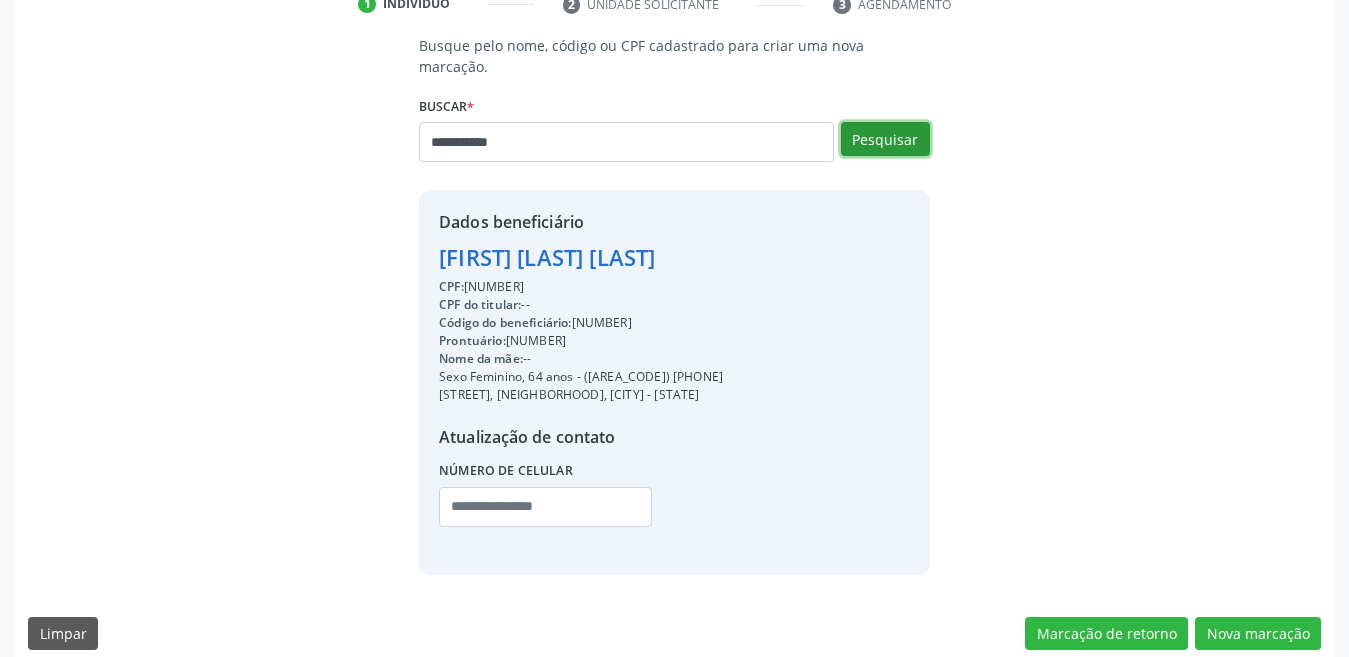 click on "Pesquisar" at bounding box center (885, 139) 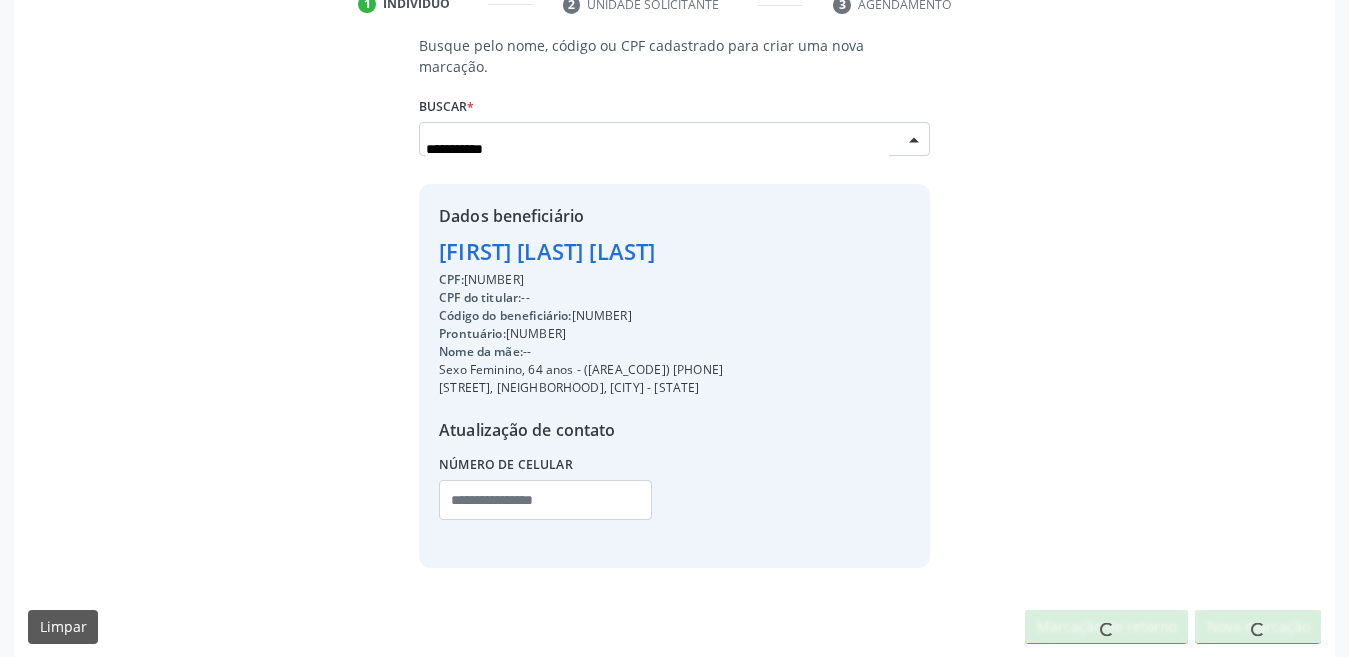 scroll, scrollTop: 393, scrollLeft: 0, axis: vertical 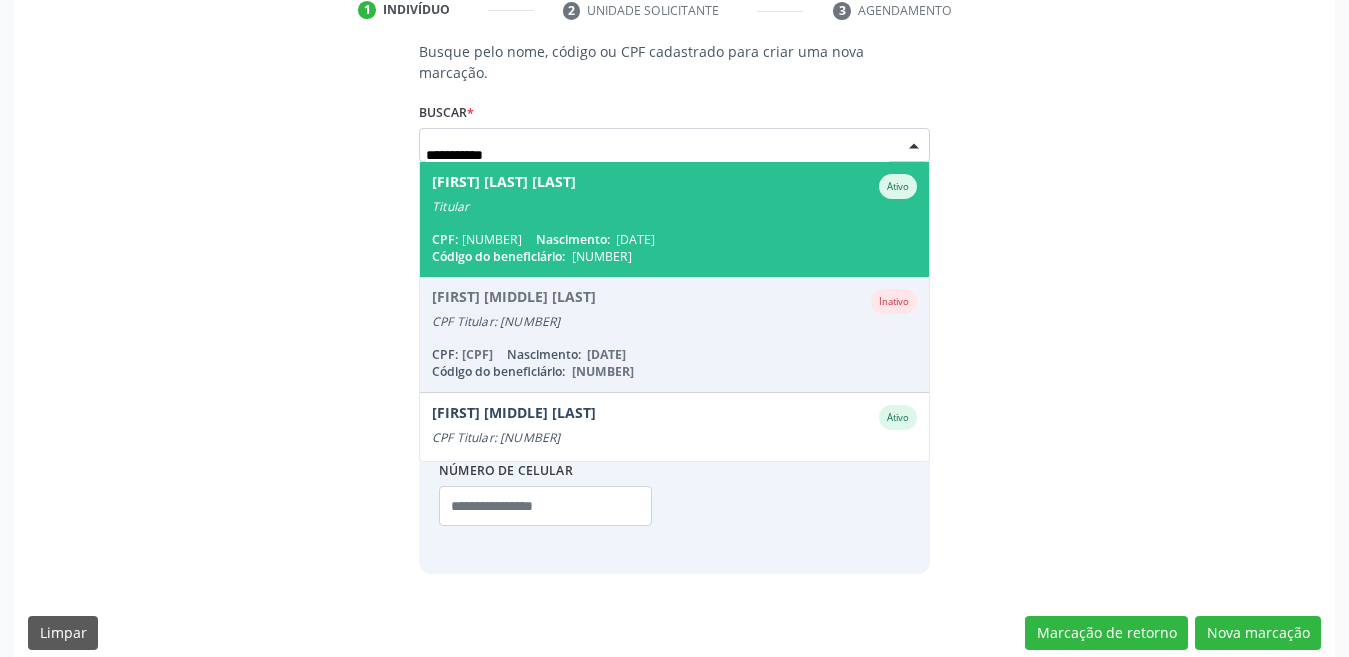 click on "CPF:
[NUMBER]
Nascimento:
[DATE]" at bounding box center [674, 239] 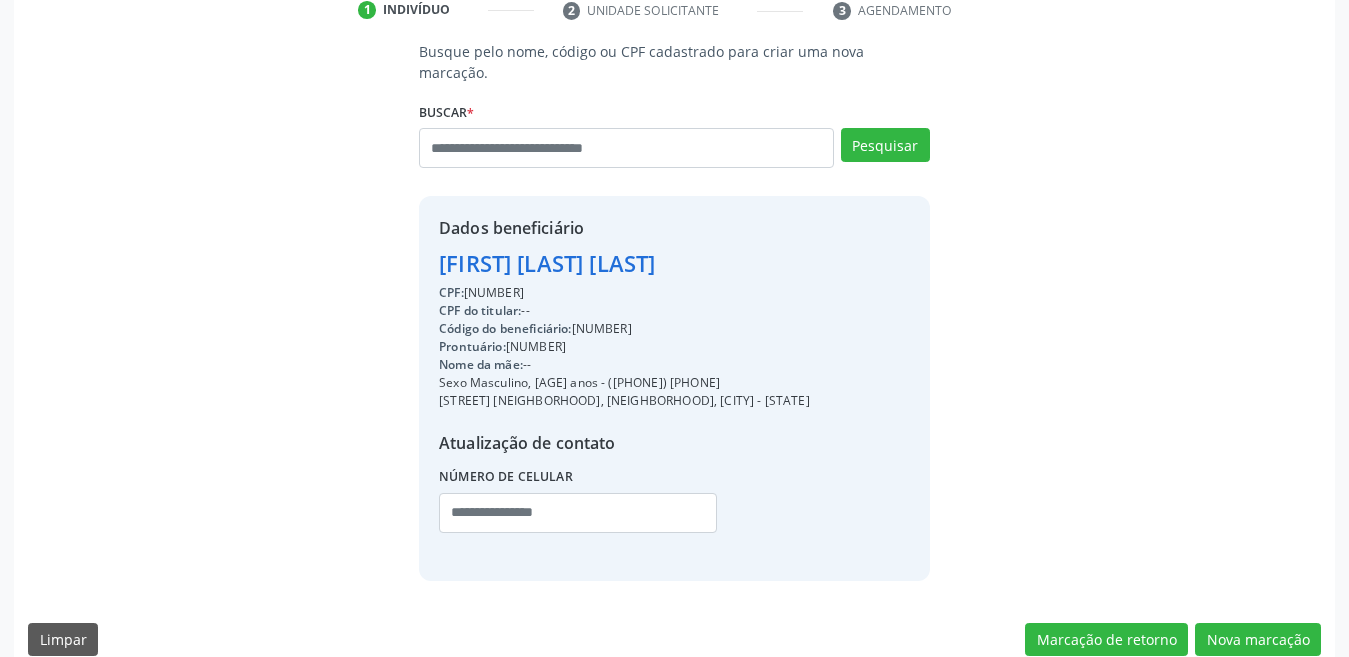 scroll, scrollTop: 399, scrollLeft: 0, axis: vertical 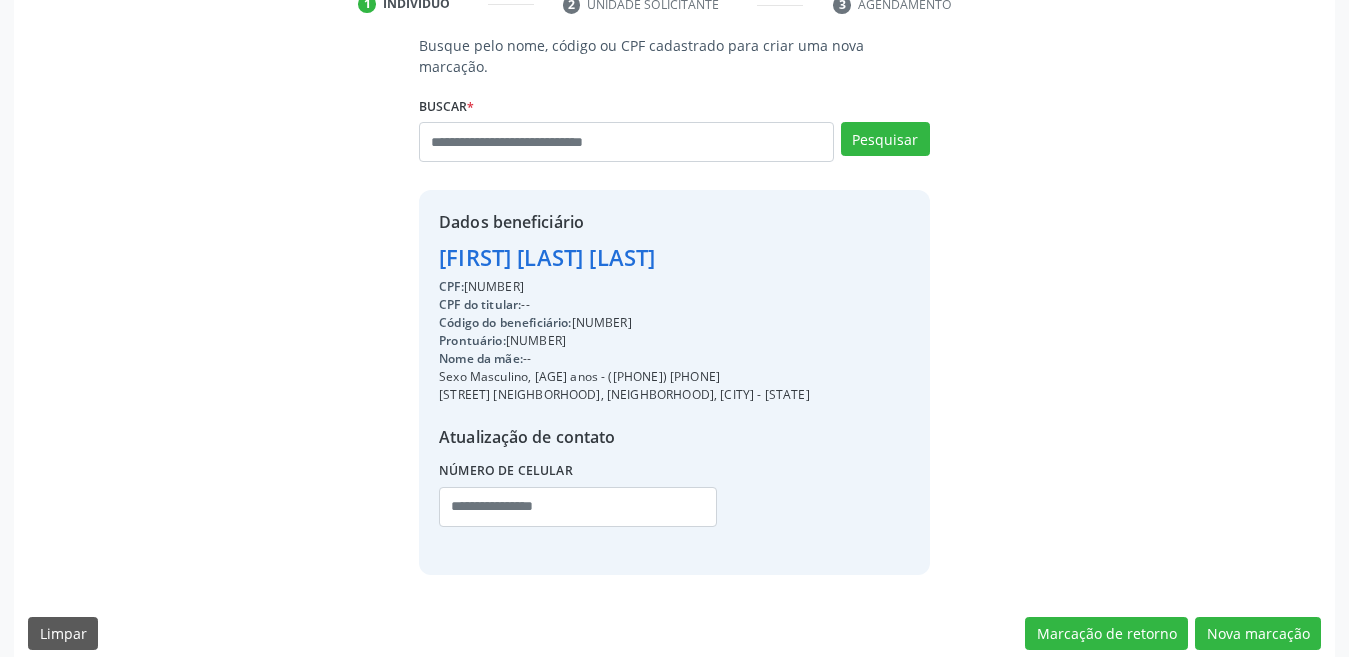 click on "Prontuário:
[NUMBER]" at bounding box center (624, 341) 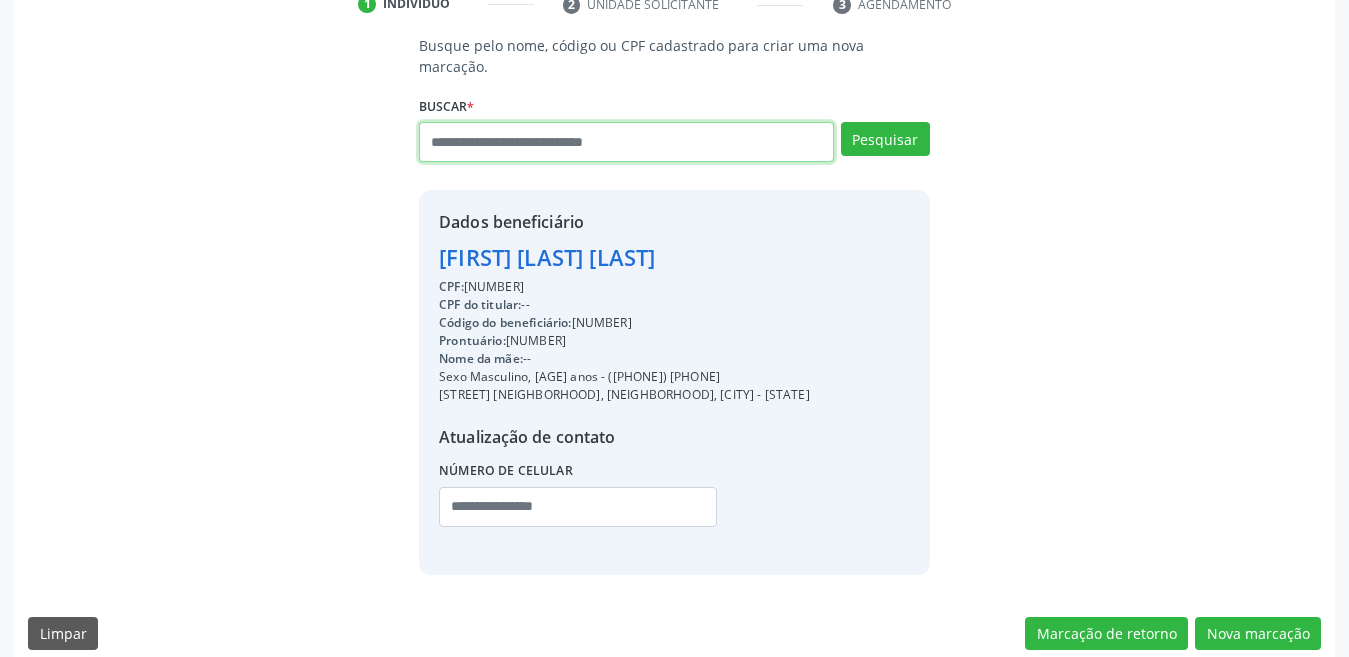 click at bounding box center (626, 142) 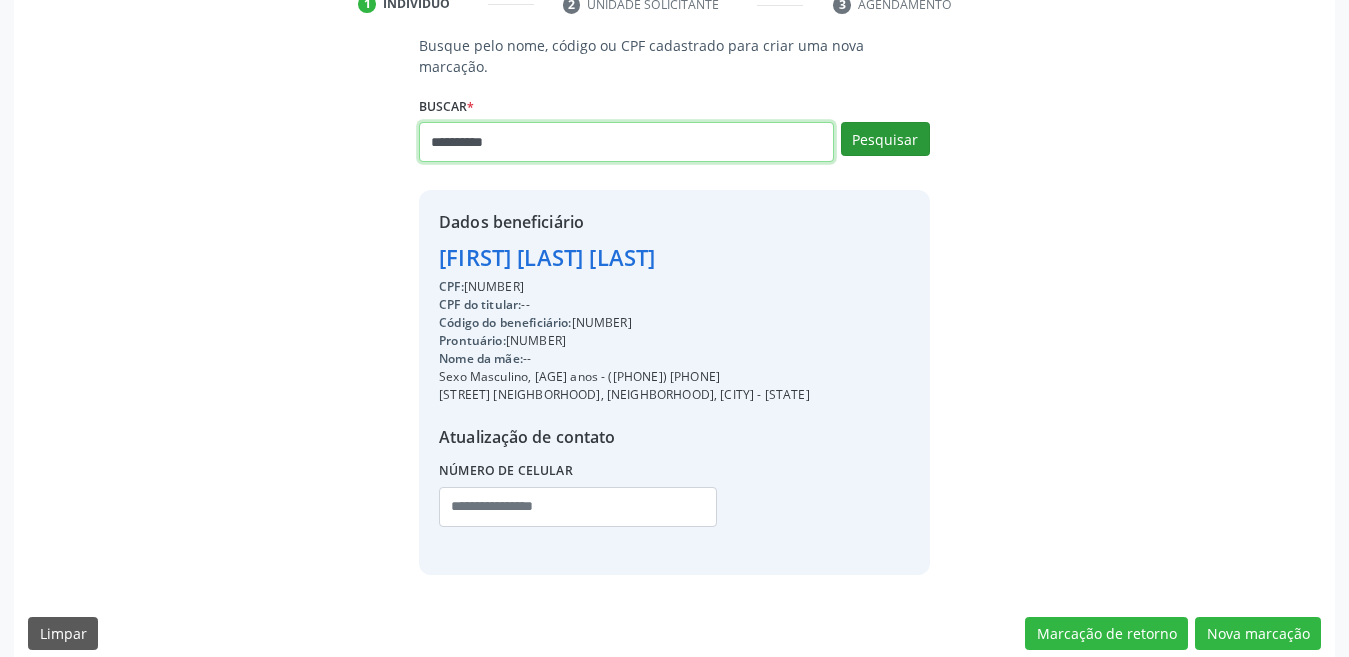 type on "**********" 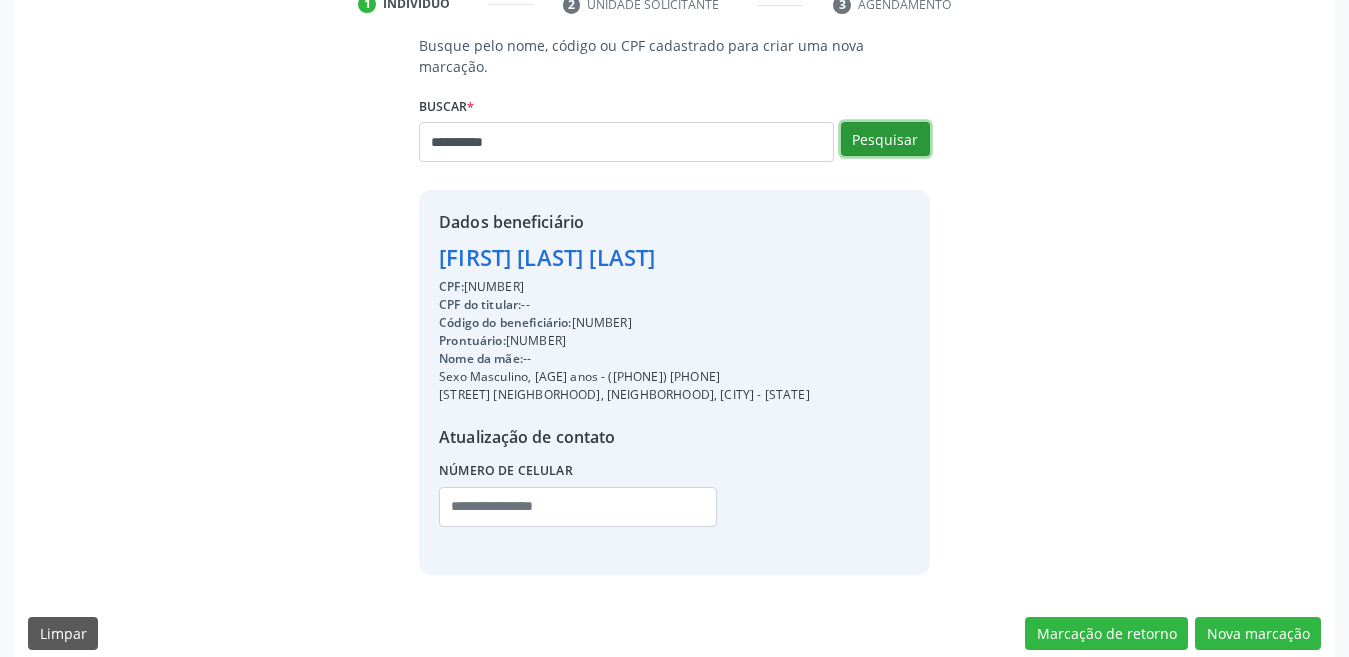 click on "Pesquisar" at bounding box center [885, 139] 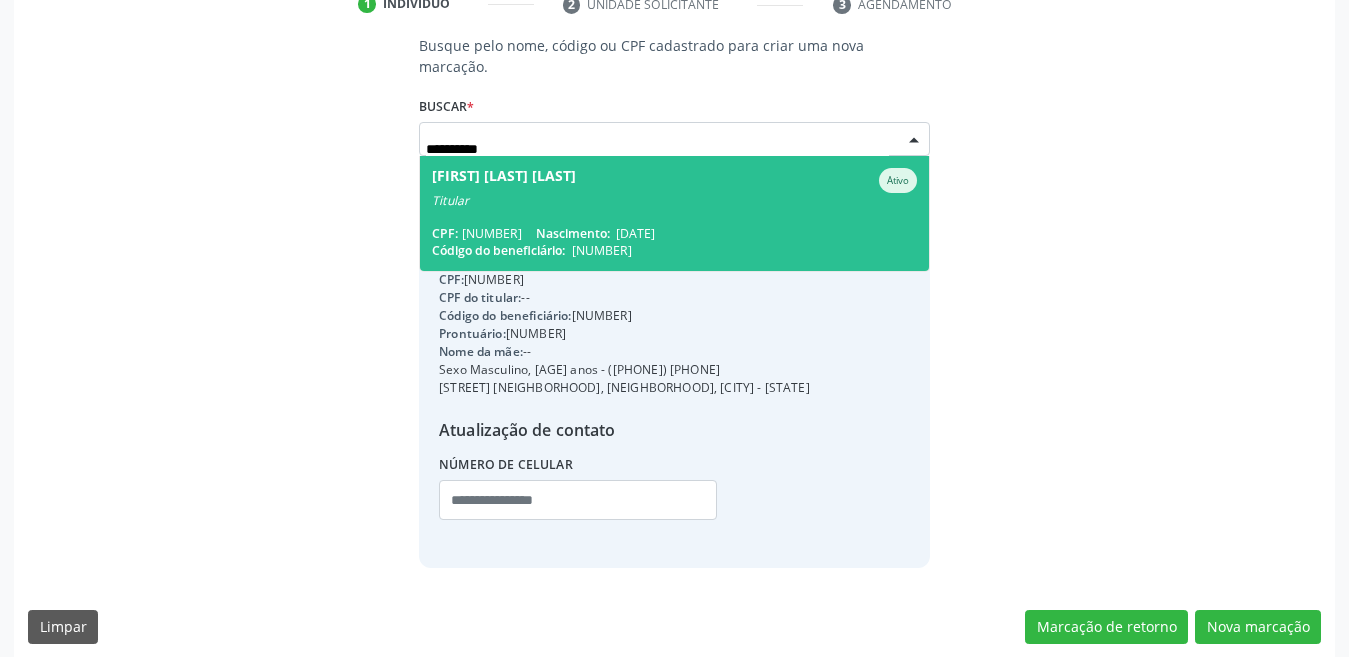 scroll, scrollTop: 393, scrollLeft: 0, axis: vertical 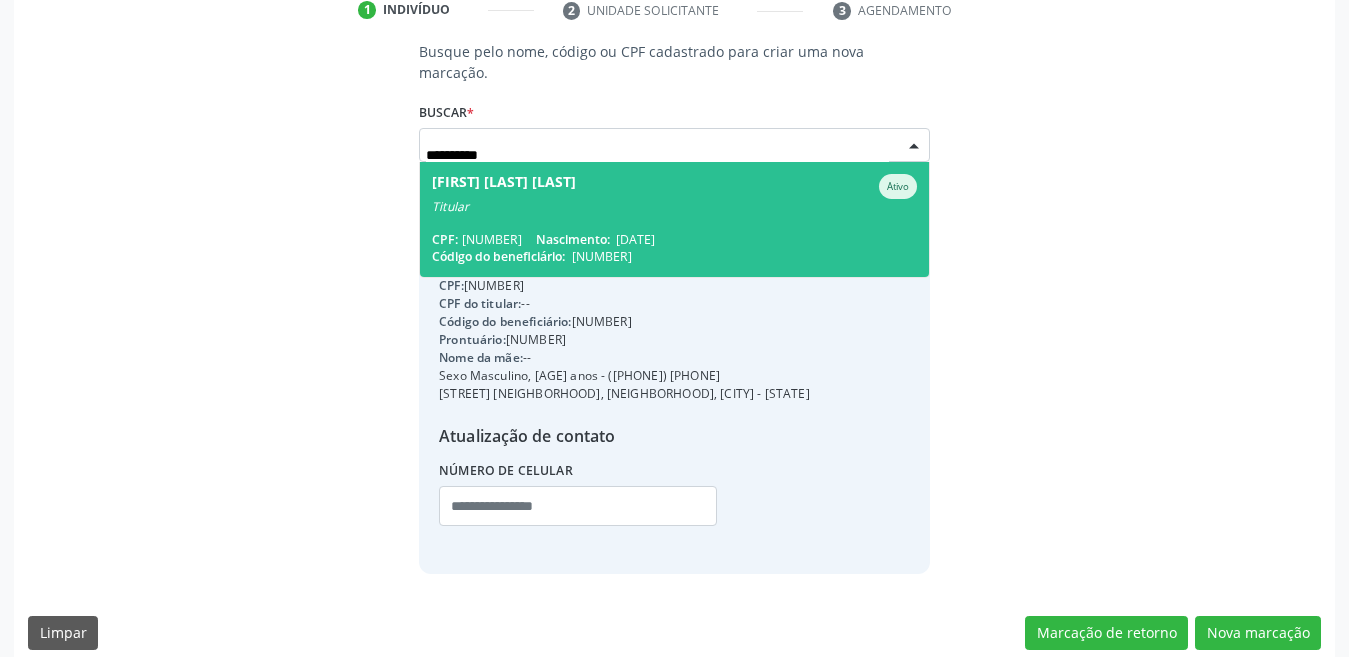 drag, startPoint x: 1023, startPoint y: 87, endPoint x: 986, endPoint y: 117, distance: 47.63402 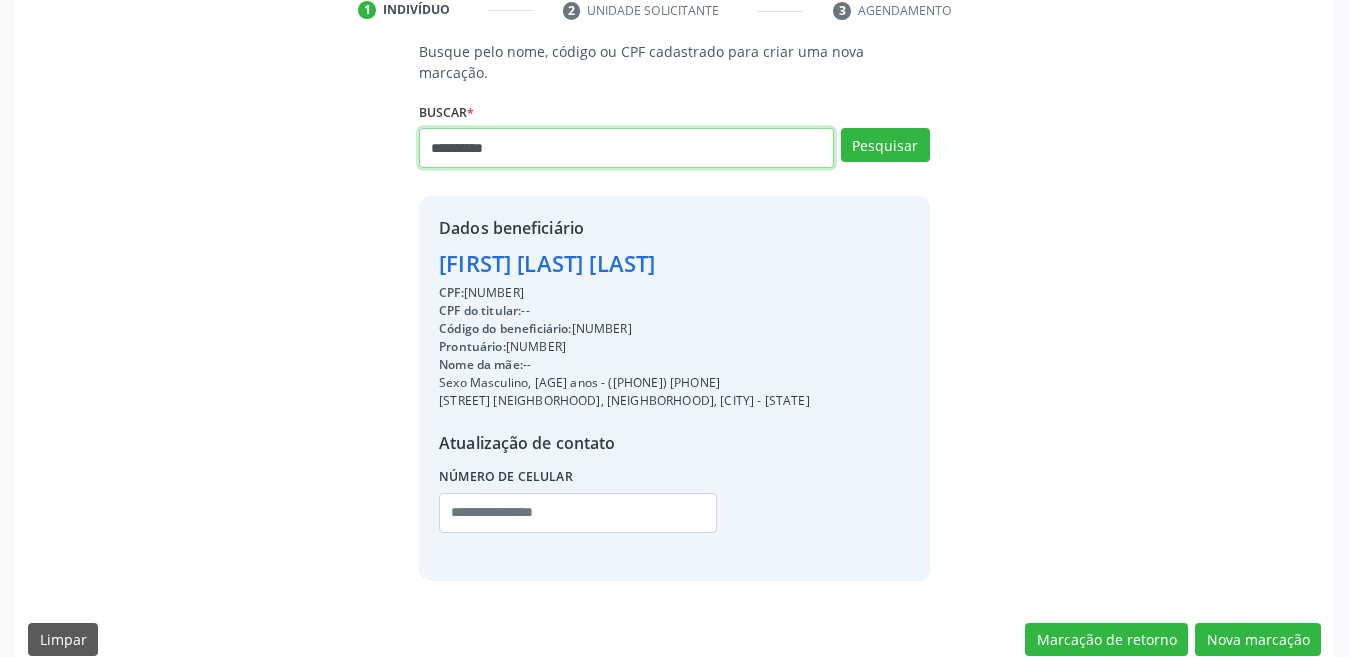 click on "**********" at bounding box center (626, 148) 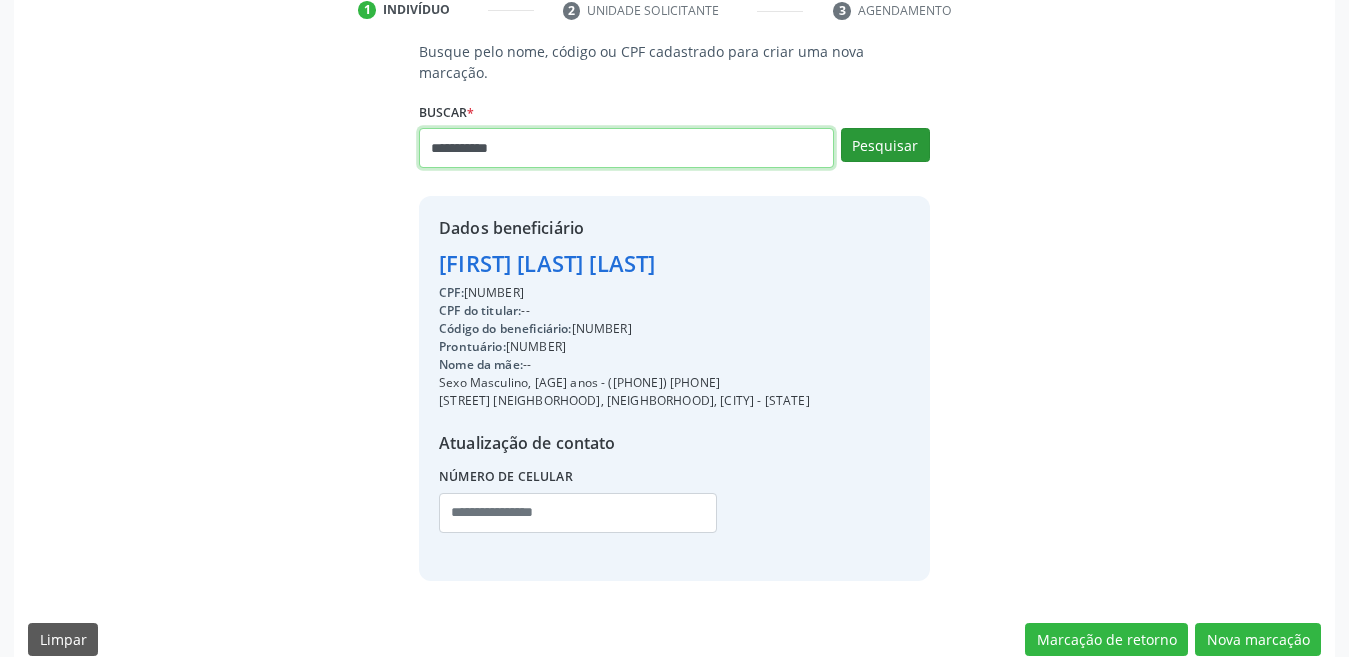 type on "**********" 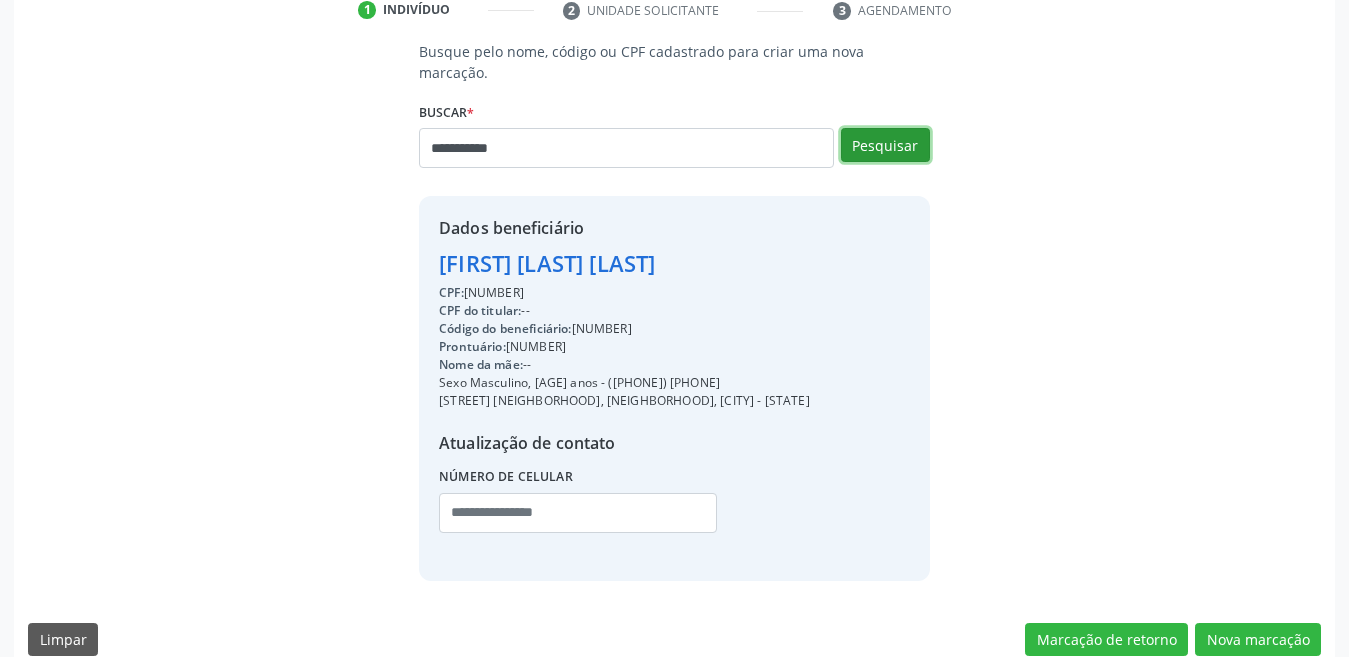 click on "Pesquisar" at bounding box center [885, 145] 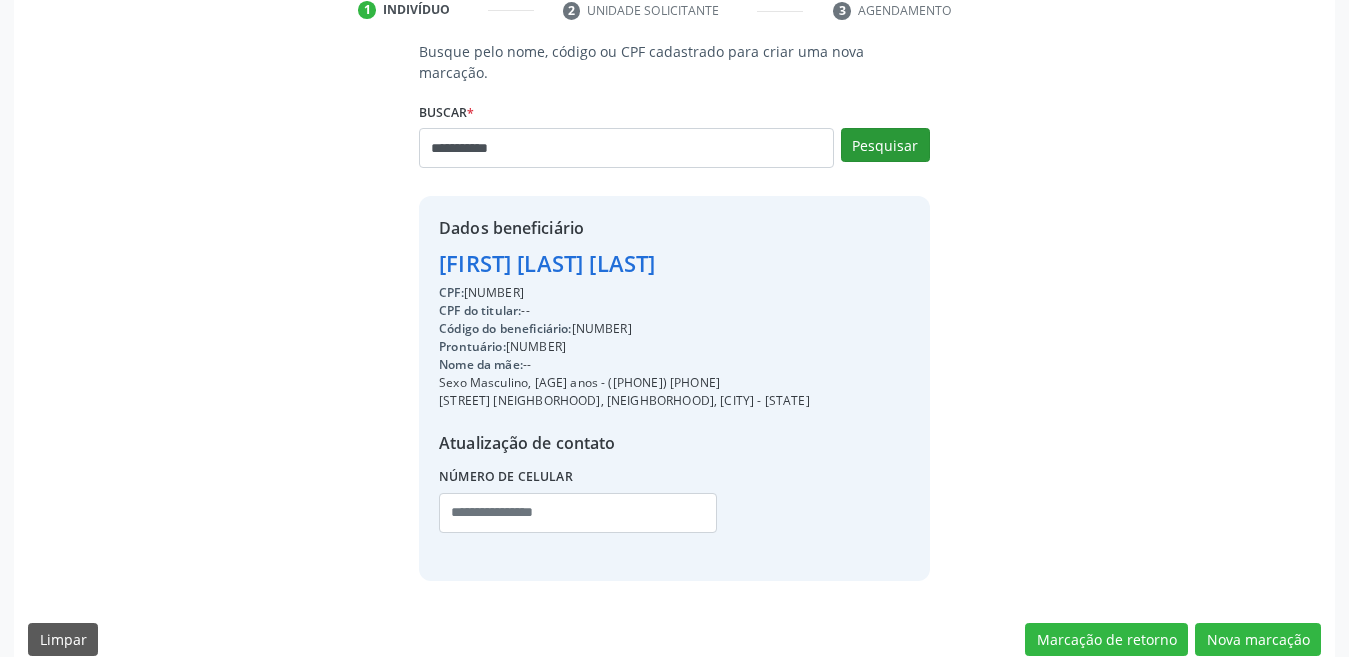 type on "**********" 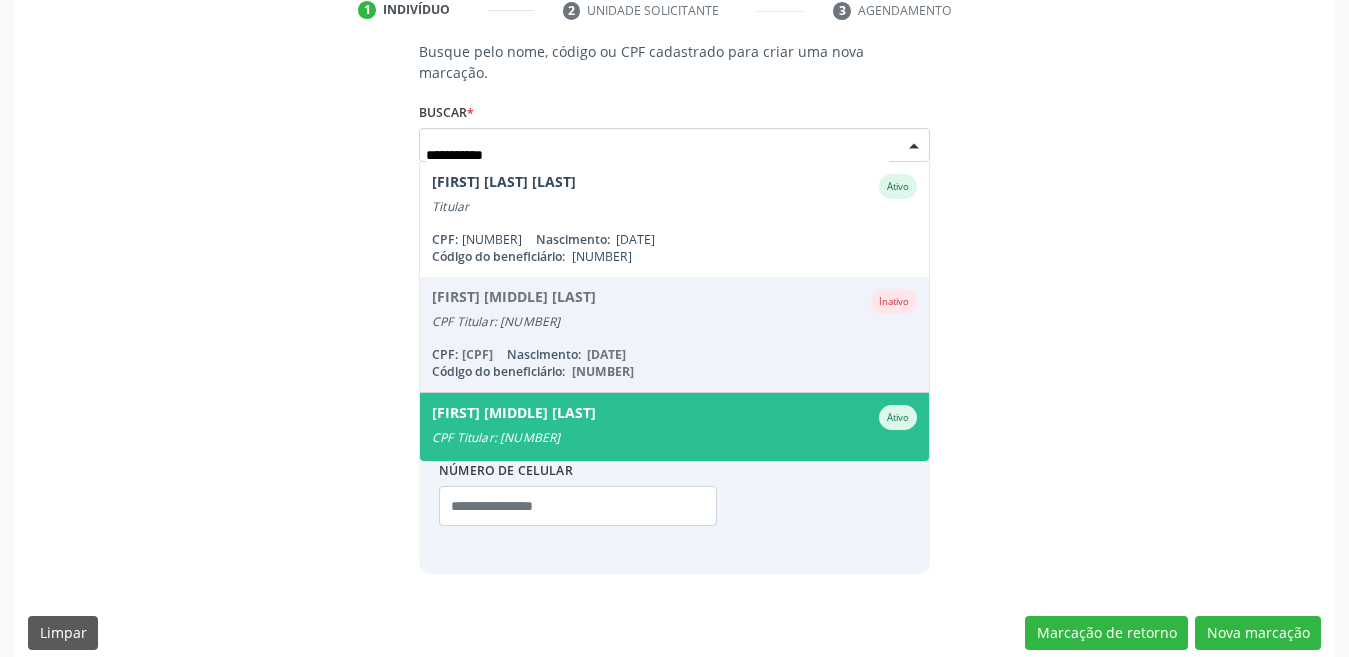 click on "CPF Titular: [NUMBER]" at bounding box center (674, 438) 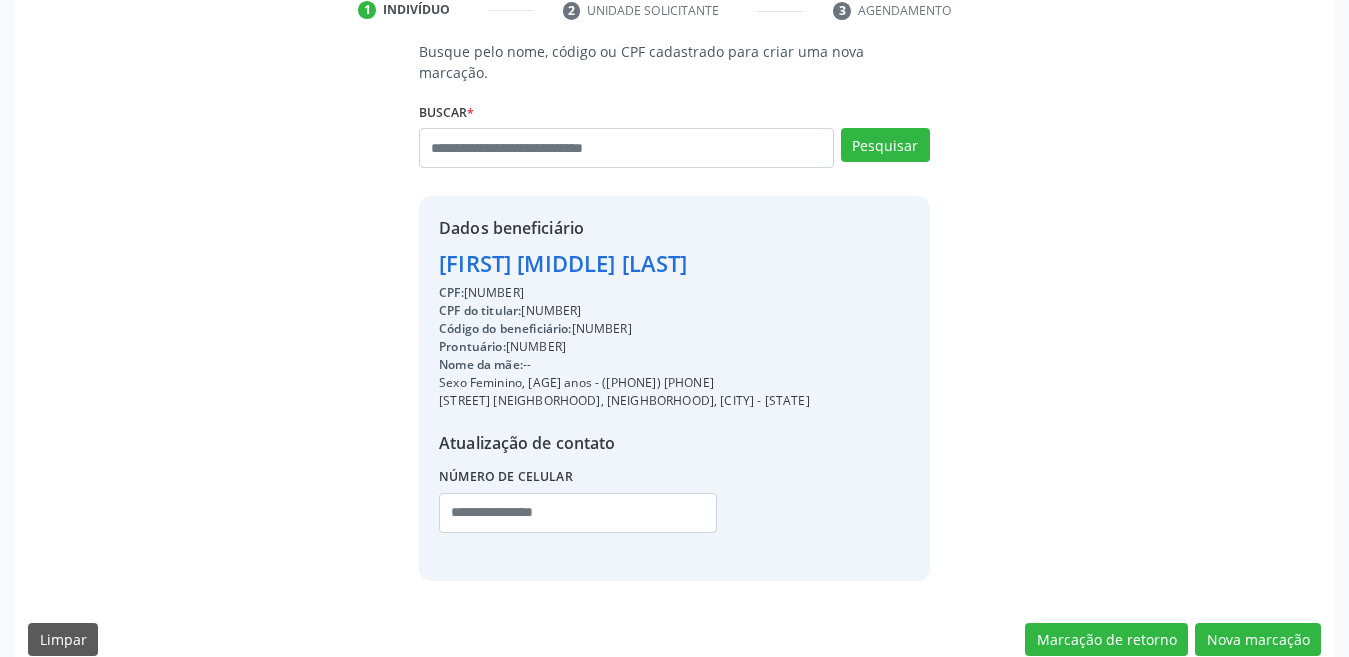 click on "CPF do titular:
[NUMBER]" at bounding box center [624, 311] 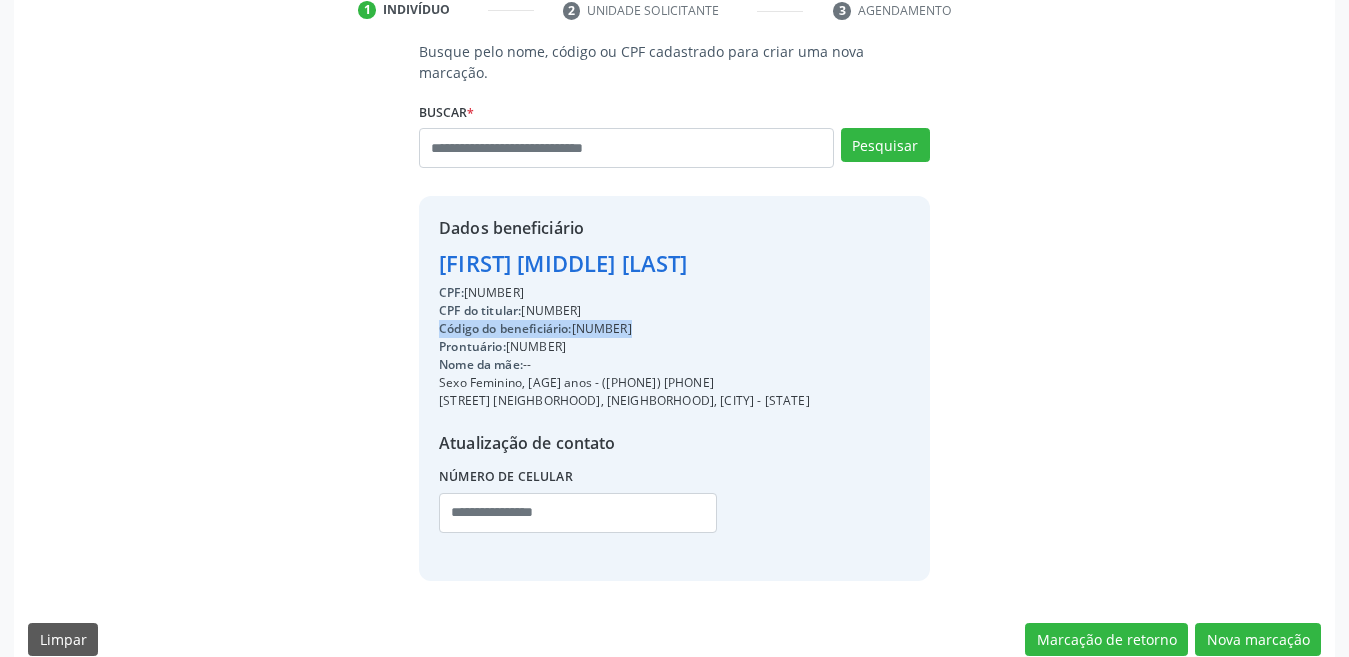 click on "Código do beneficiário:
[NUMBER]" at bounding box center [624, 329] 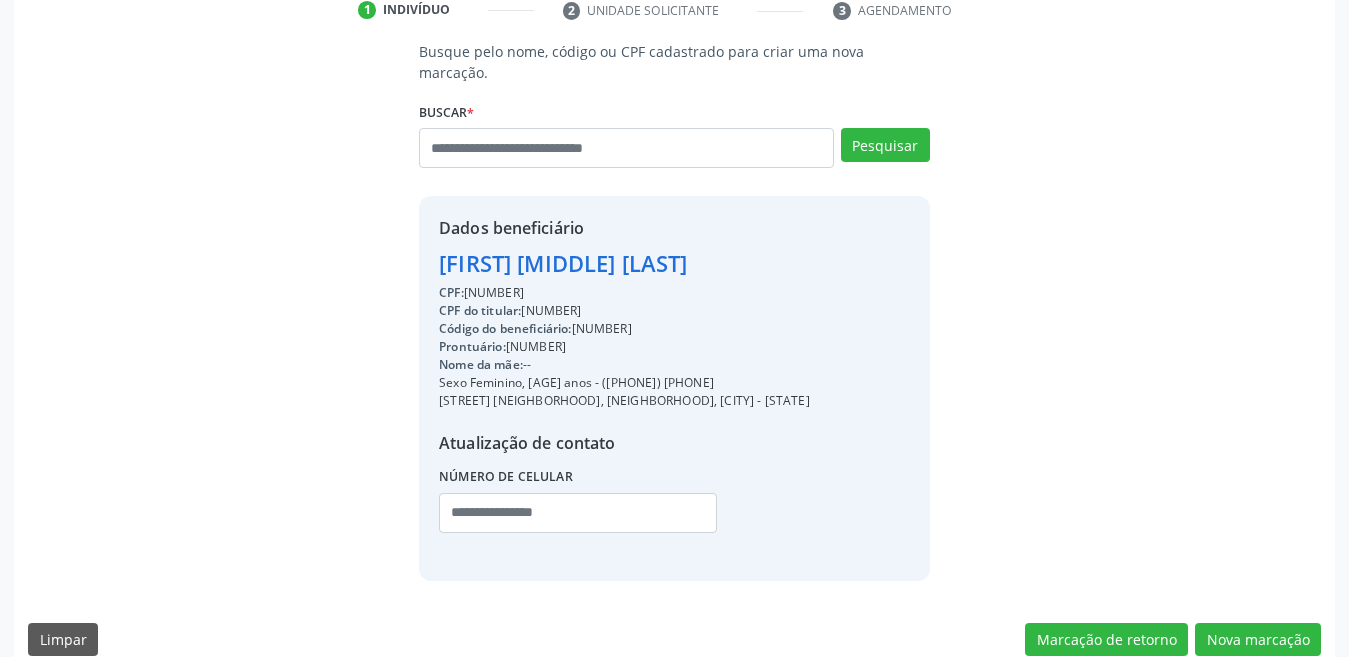 drag, startPoint x: 0, startPoint y: 315, endPoint x: 45, endPoint y: 312, distance: 45.099888 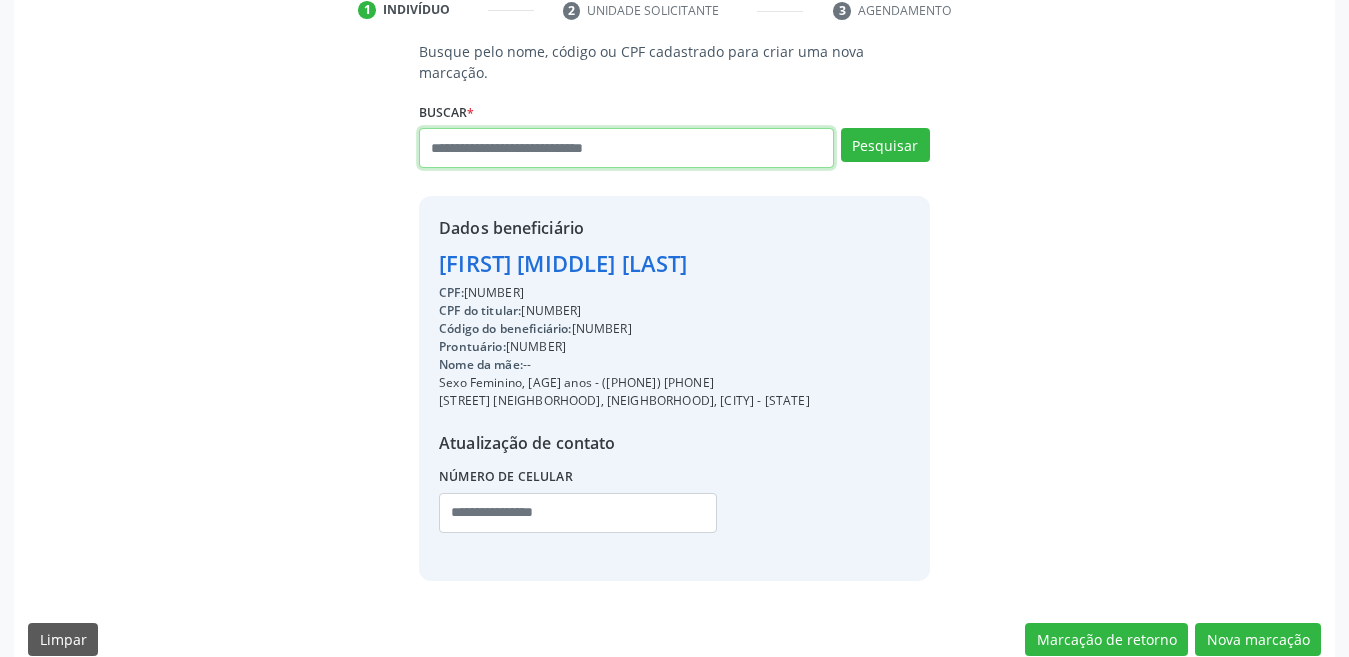 paste on "**********" 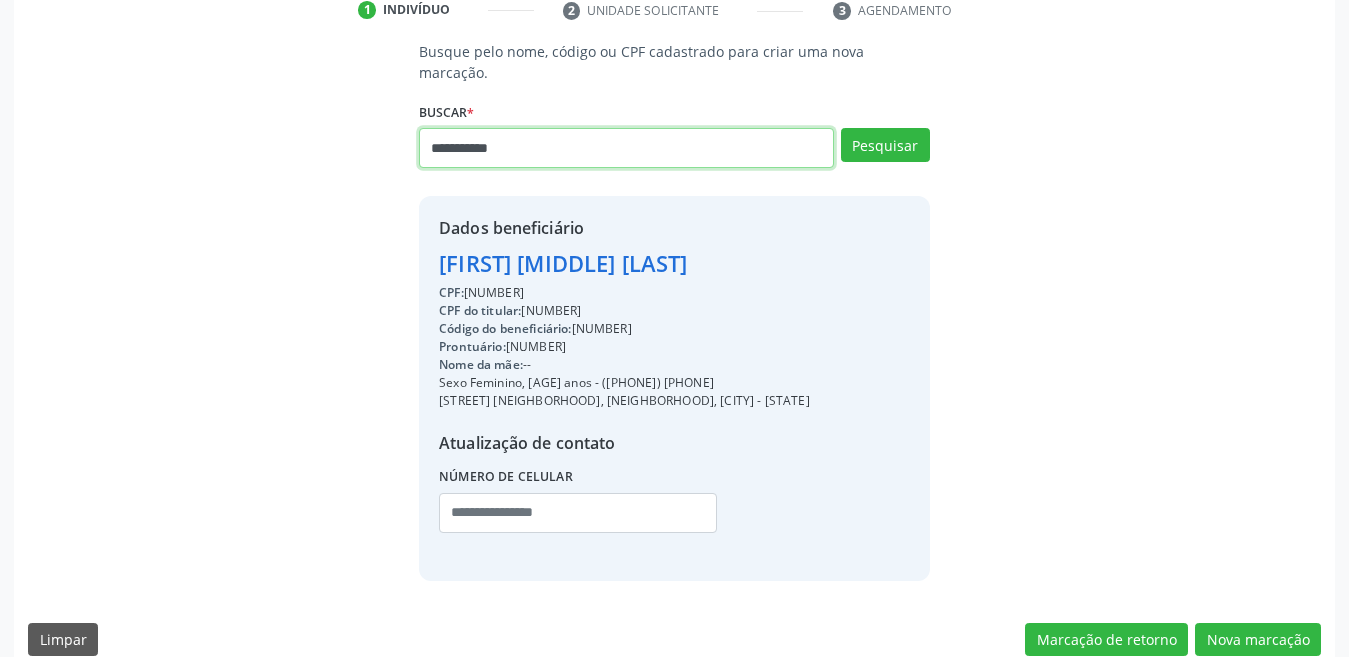type on "**********" 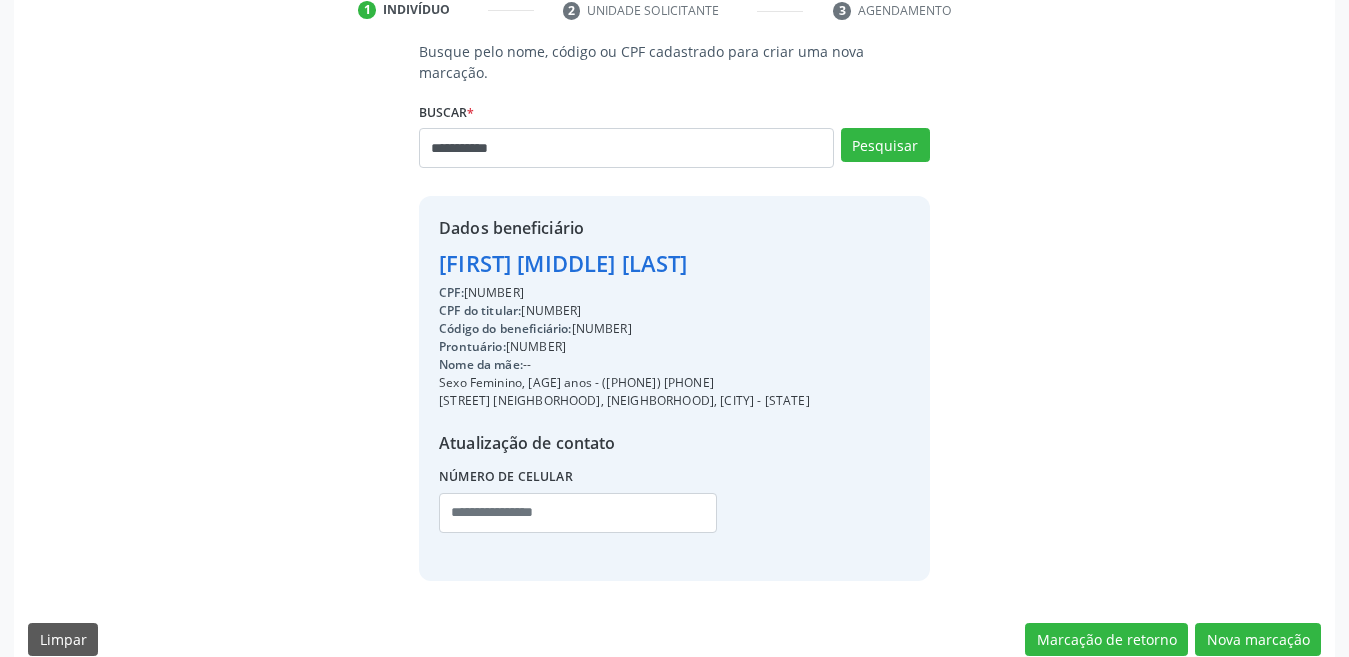 click on "Busque por nome, código ou CPF
[FIRST] [LAST] [LAST]
[FIRST] [LAST] [LAST]
Inativo
CPF Titular: [CPF]
CPF:
[CPF]
Nascimento:
[DATE]
Código do beneficiário:
[NUMBER]
[FIRST] [LAST] [LAST]
Ativo
Titular
CPF:
[CPF]
Nascimento:
[DATE]
Código do beneficiário:
[NUMBER]
[FIRST] [LAST] [LAST]
Inativo
CPF Titular: [CPF]
"" at bounding box center [674, 139] 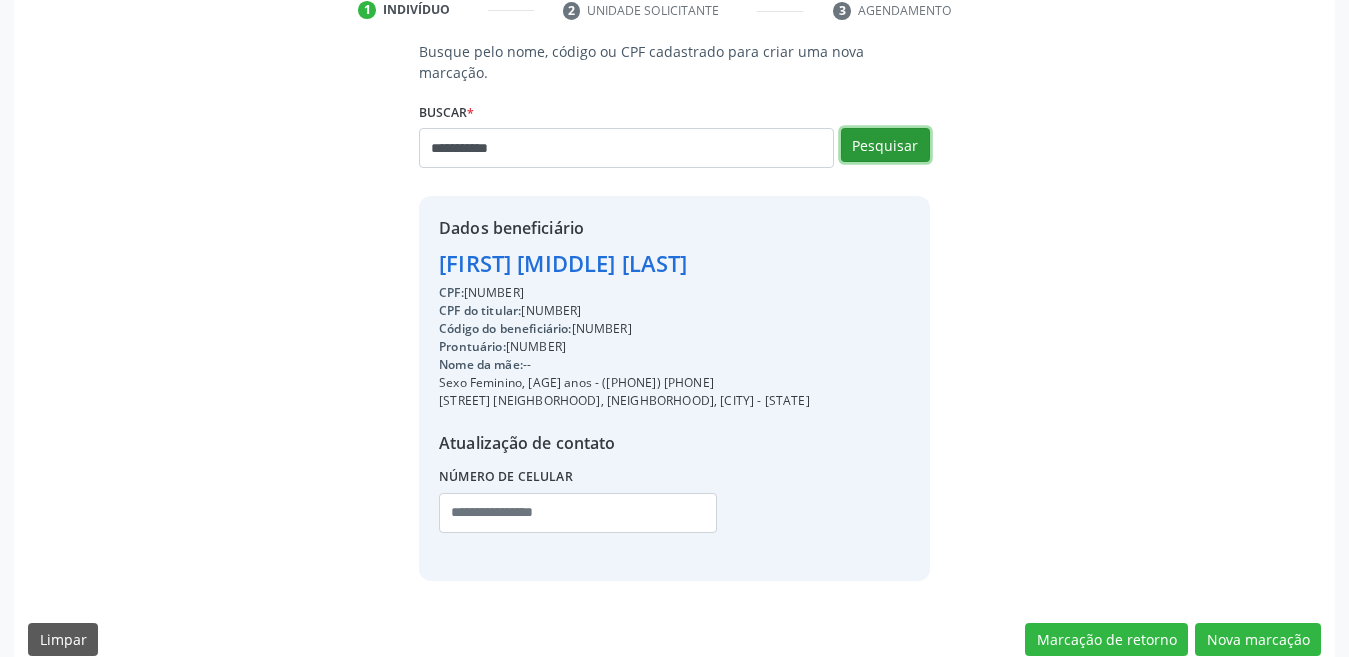 click on "Pesquisar" at bounding box center [885, 145] 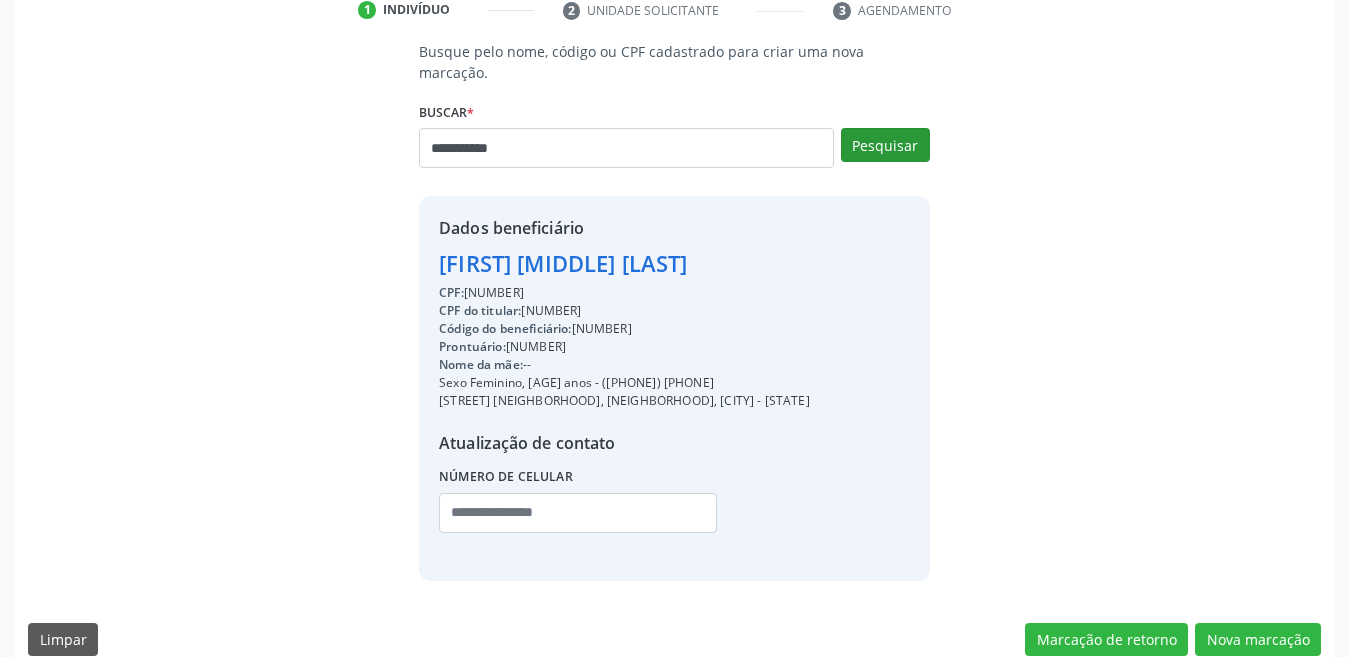 type on "**********" 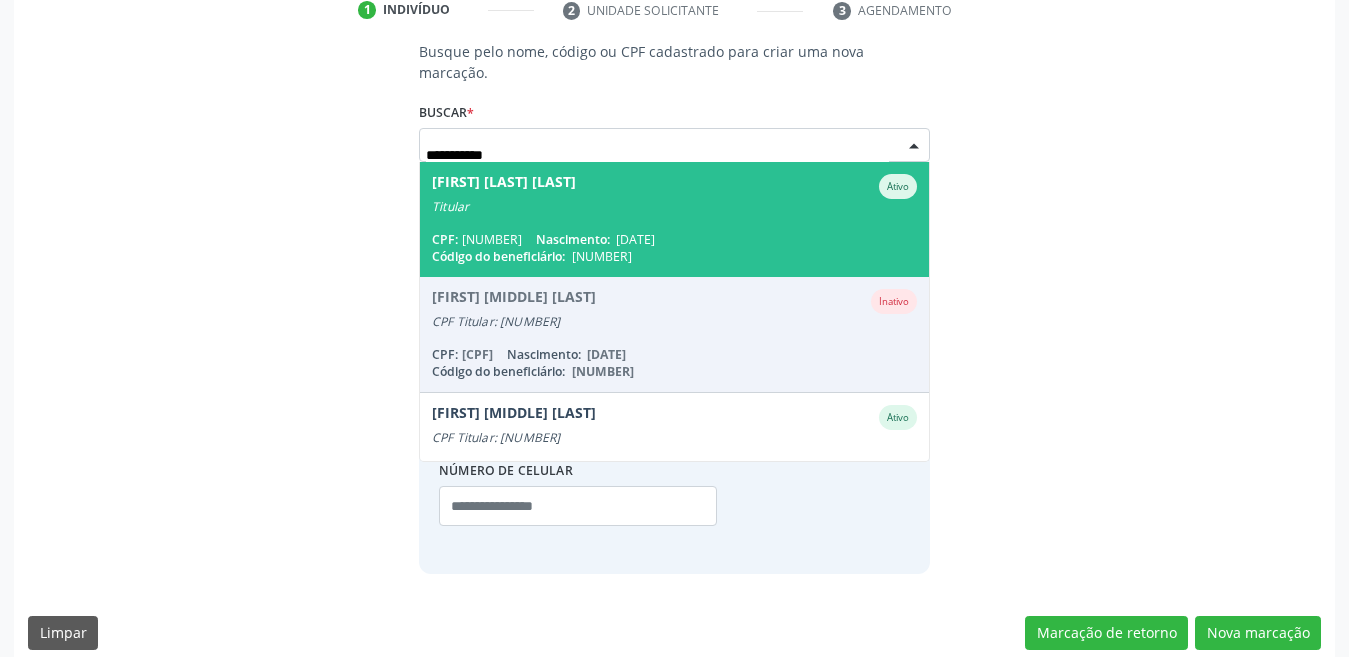 click on "CPF:
[NUMBER]
Nascimento:
[DATE]" at bounding box center [674, 239] 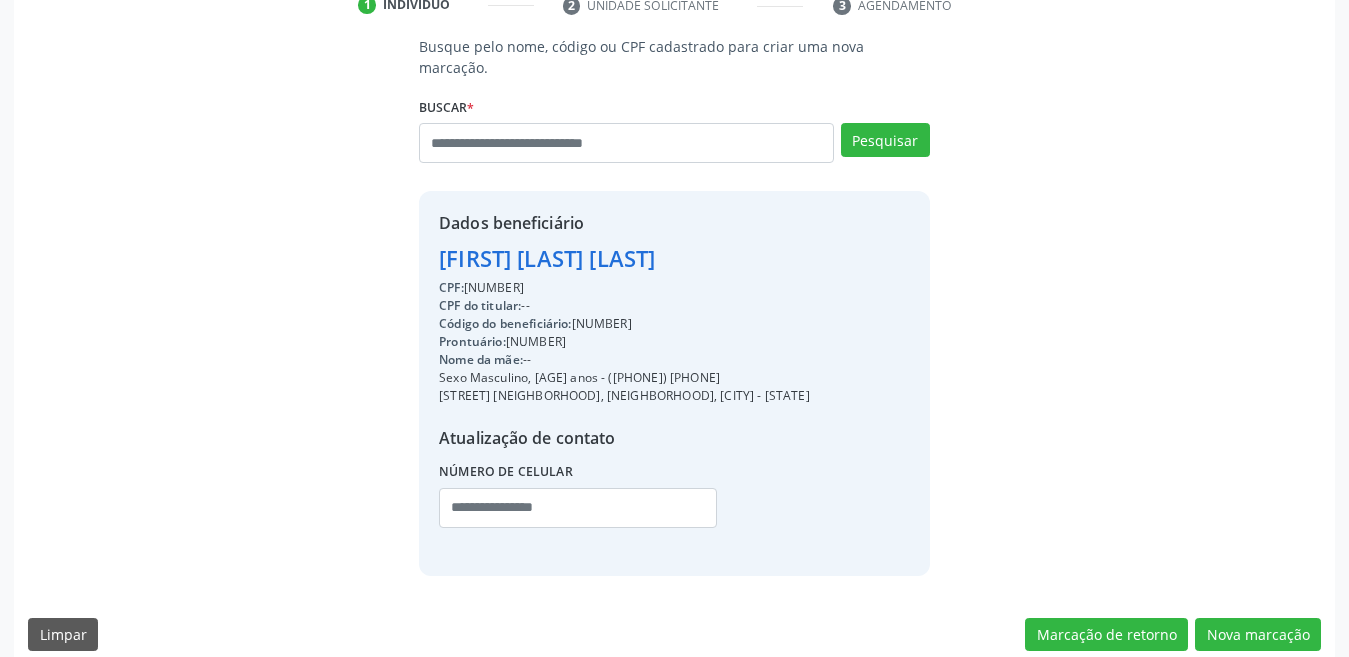 scroll, scrollTop: 399, scrollLeft: 0, axis: vertical 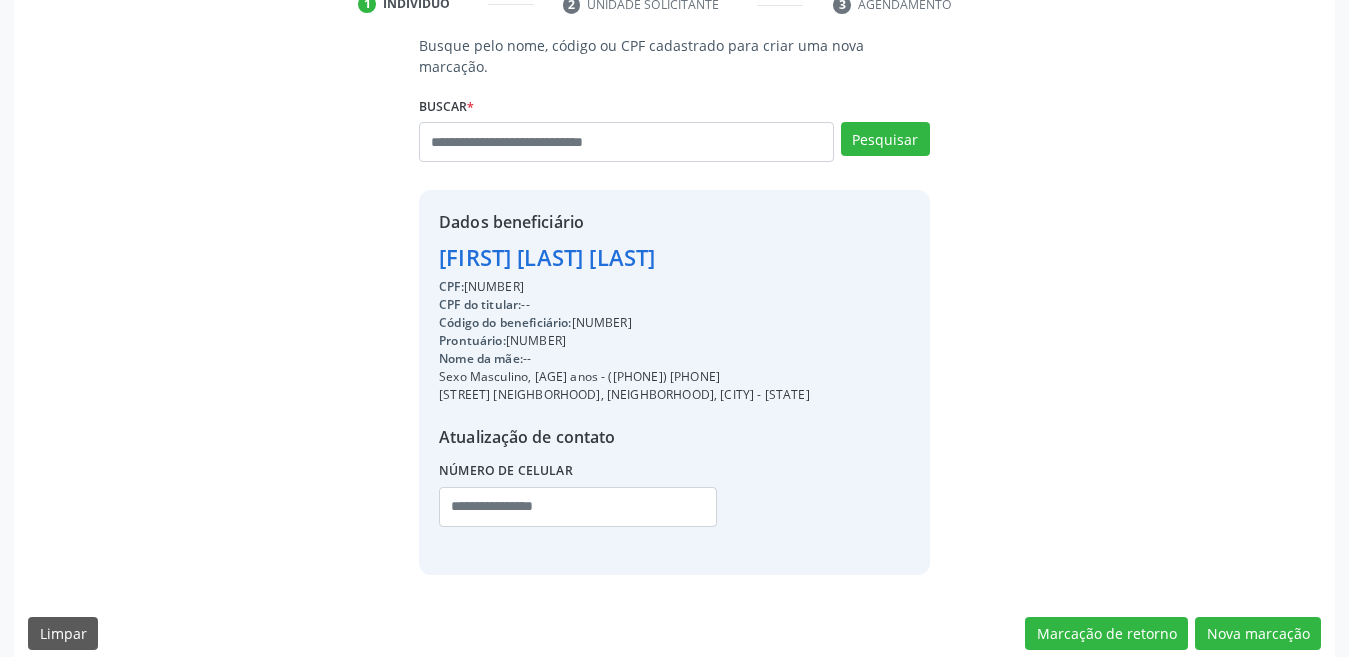 click on "Código do beneficiário:
[NUMBER]" at bounding box center [624, 323] 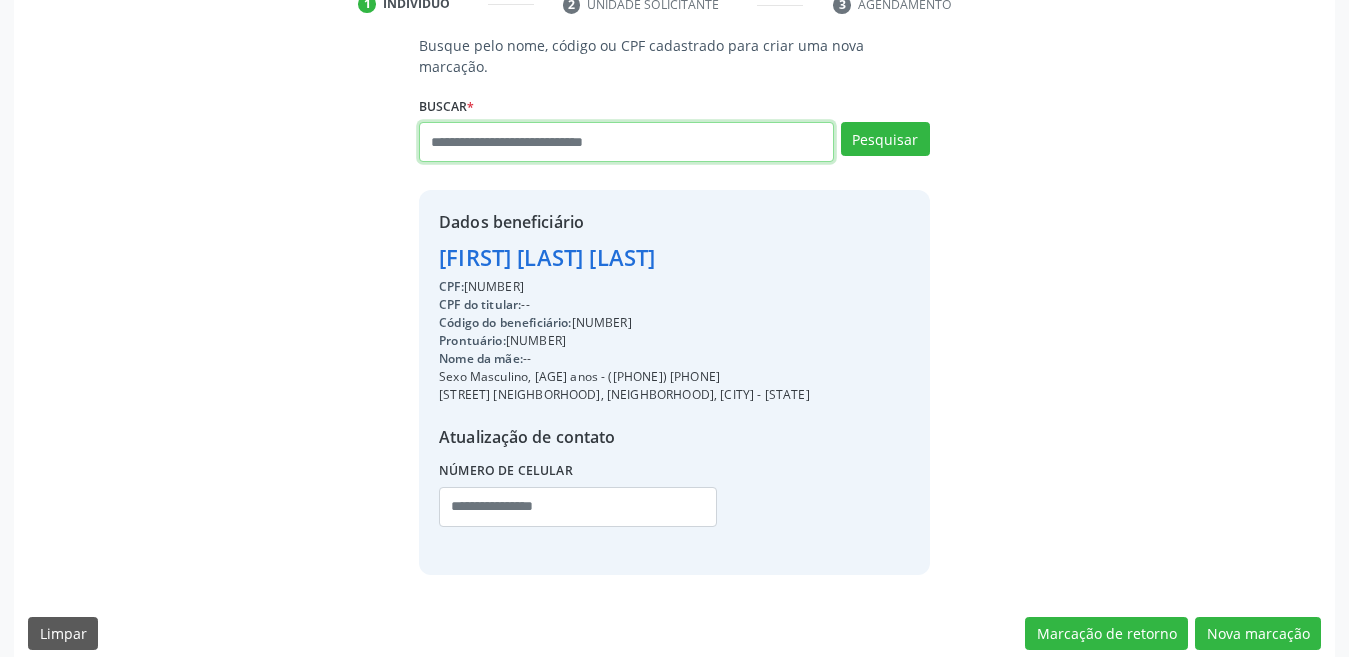 click at bounding box center (626, 142) 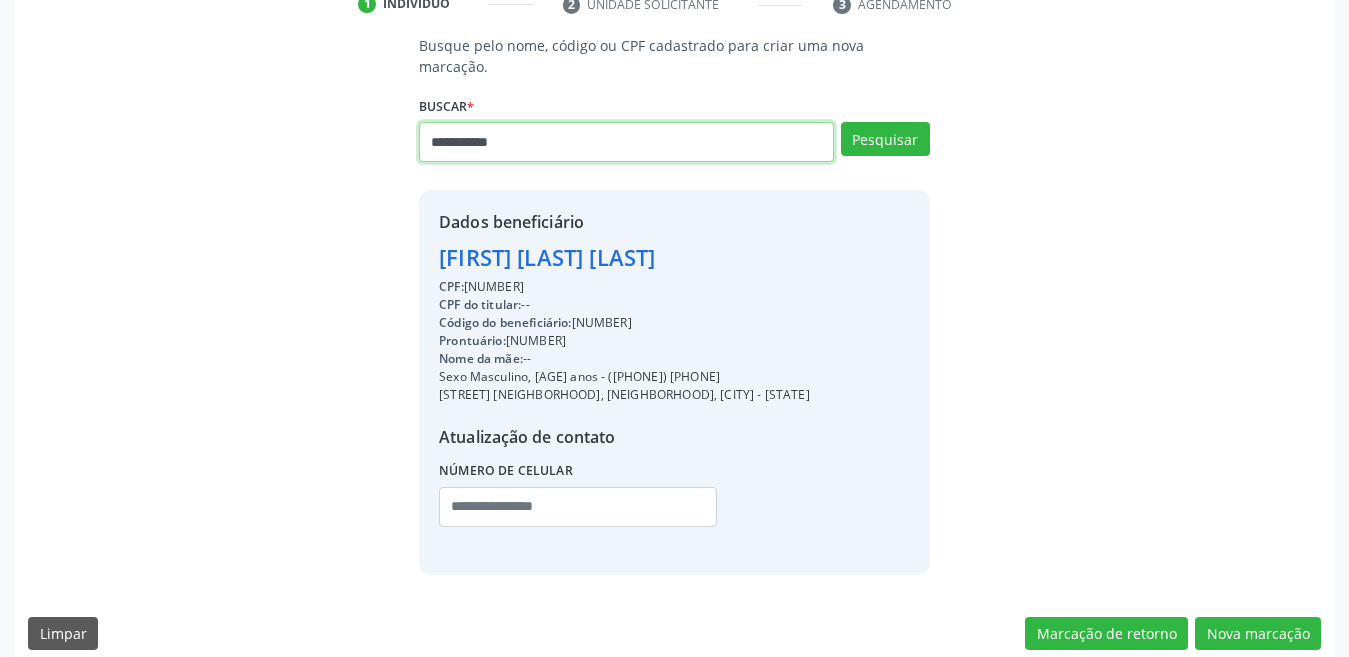 click on "**********" at bounding box center [626, 142] 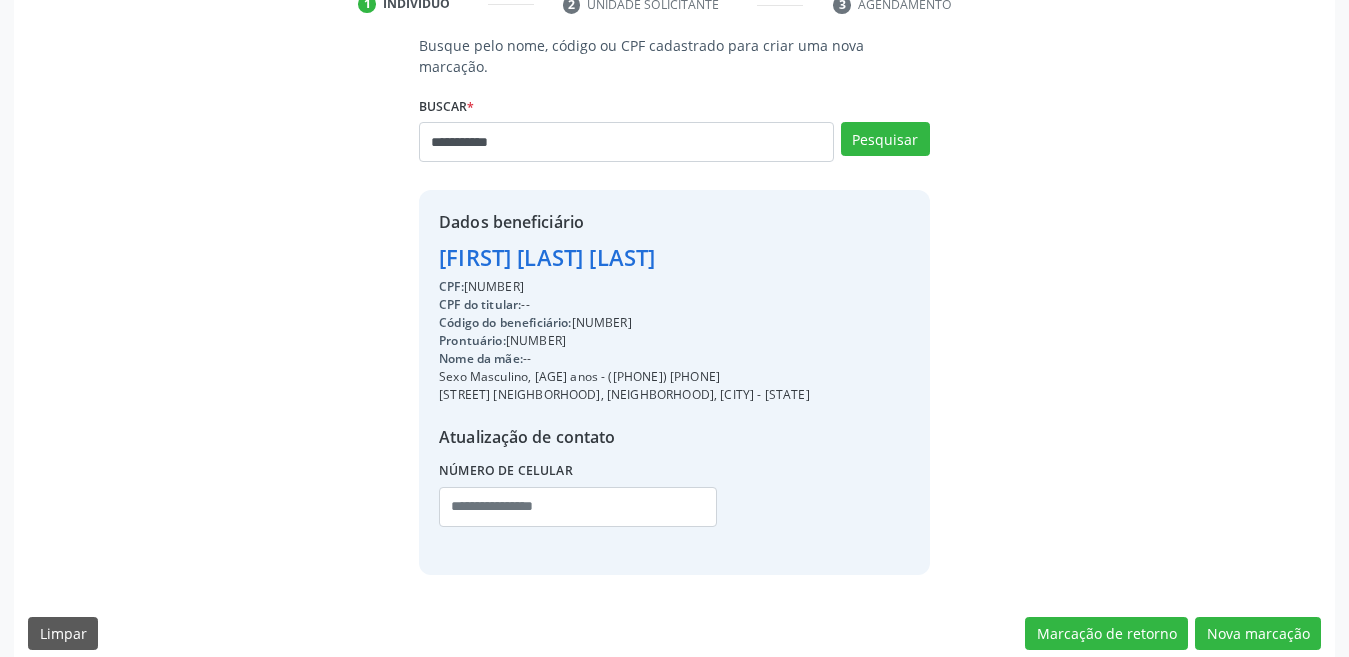 click on "Busque pelo nome, código ou CPF cadastrado para criar uma nova marcação.
Buscar
*
[FIRST] [LAST] [LAST]
[FIRST] [LAST] [LAST]
Ativo
Titular
CPF:
[CPF]
Nascimento:
[DATE]
Código do beneficiário:
[NUMBER]
[FIRST] [LAST] [LAST]
Inativo
CPF Titular: [CPF]
CPF:
[CPF]
Nascimento:
[DATE]
Código do beneficiário:
[NUMBER]
[FIRST] [LAST] [LAST]
Ativo
CPF Titular: [CPF]
CPF:
[CPF]
Nascimento:
[DATE]
Código do beneficiário:
[NUMBER]
Inativo
CPF:" at bounding box center [674, 304] 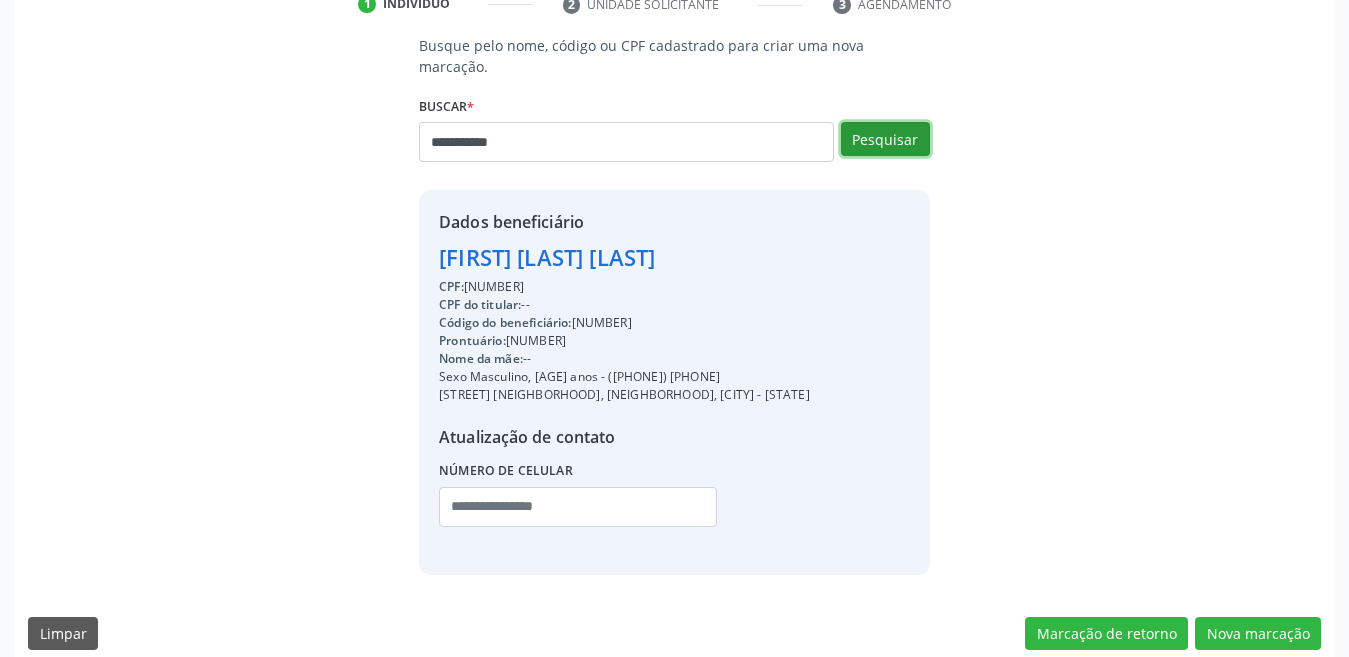 click on "Pesquisar" at bounding box center [885, 139] 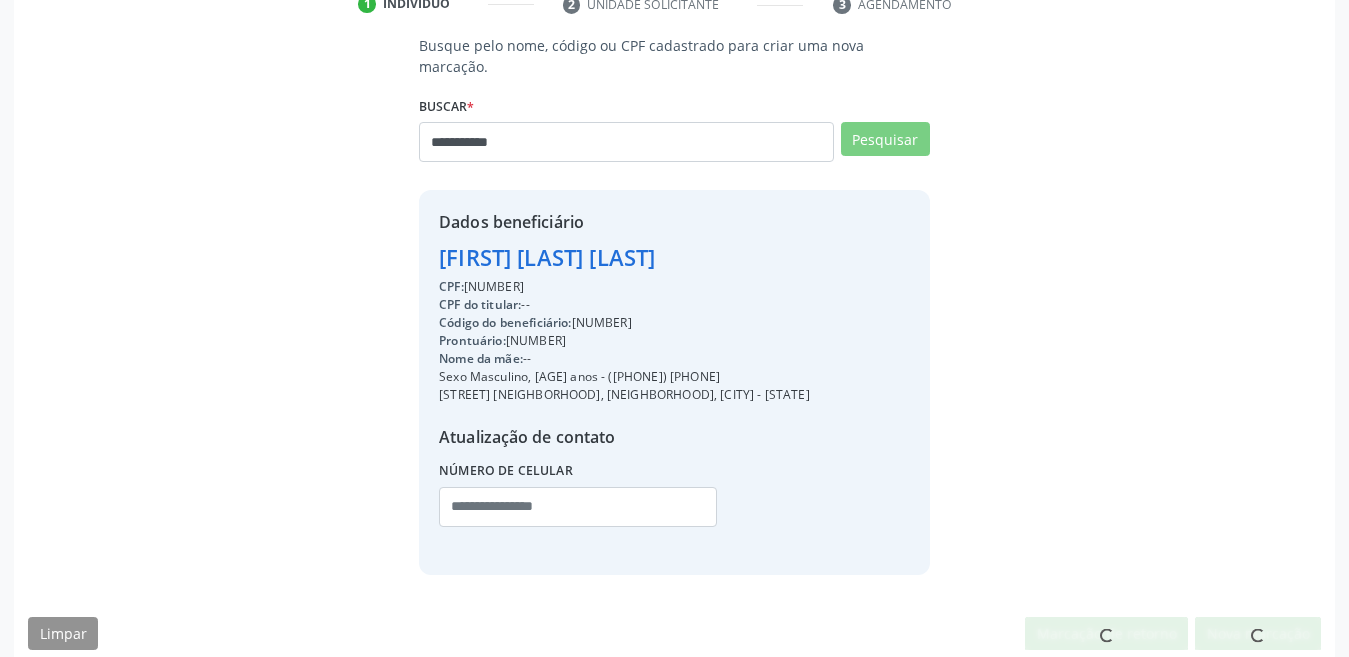 scroll, scrollTop: 393, scrollLeft: 0, axis: vertical 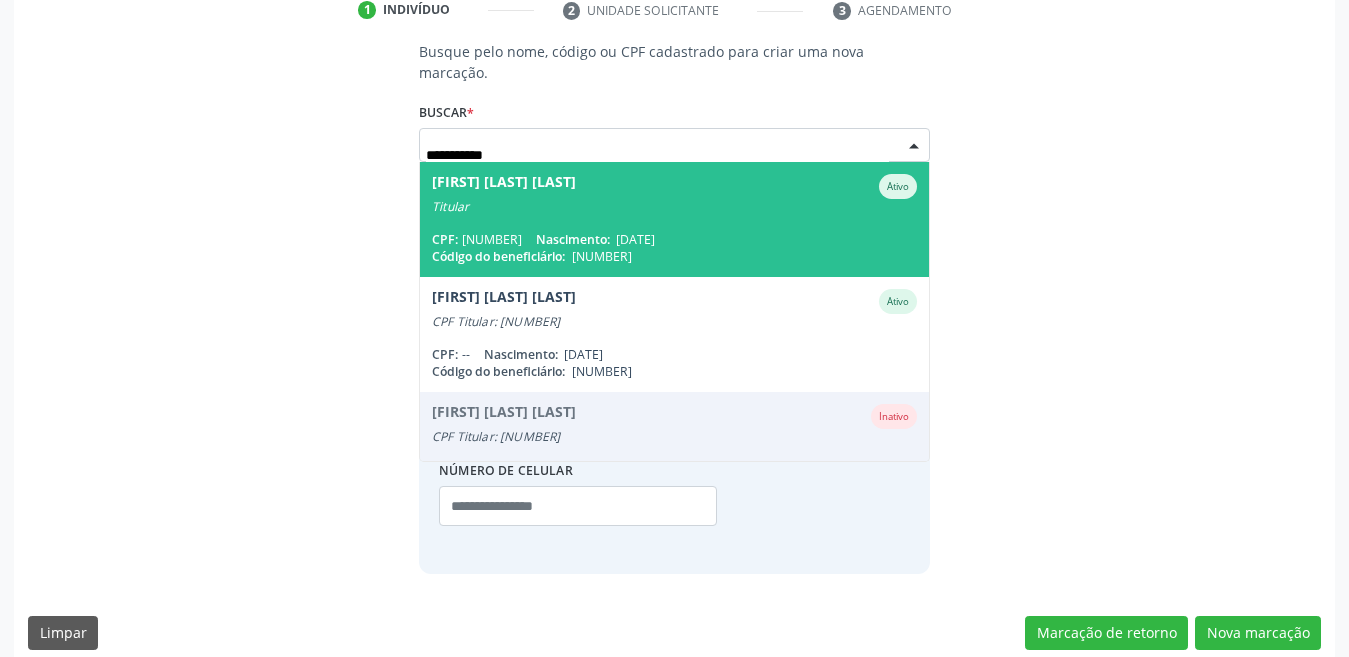 click on "Nascimento:" at bounding box center (573, 239) 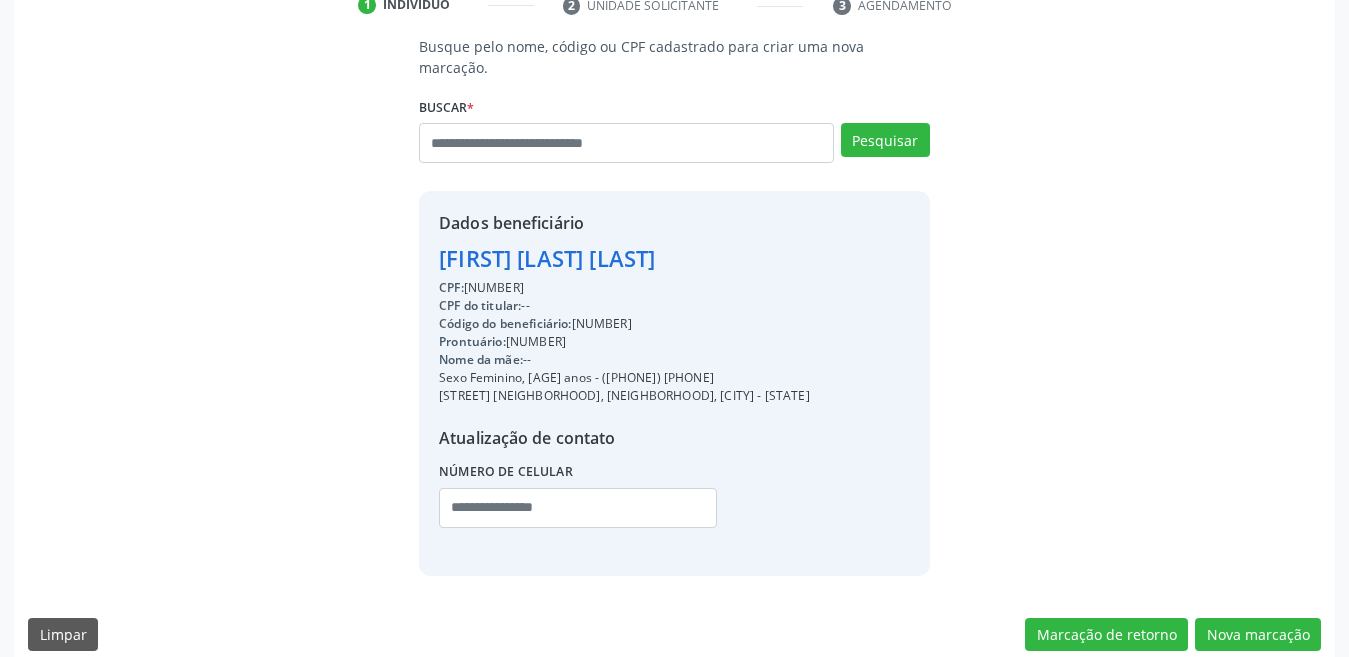scroll, scrollTop: 399, scrollLeft: 0, axis: vertical 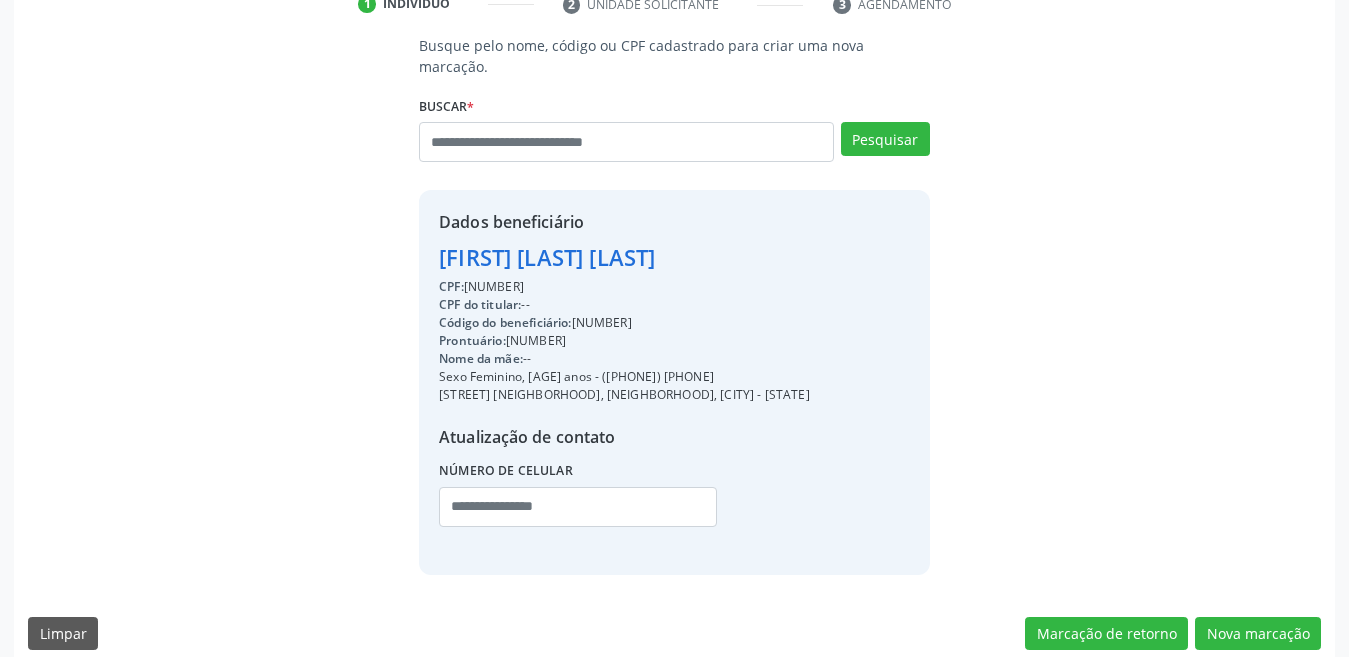 click on "Código do beneficiário:
[NUMBER]" at bounding box center (624, 323) 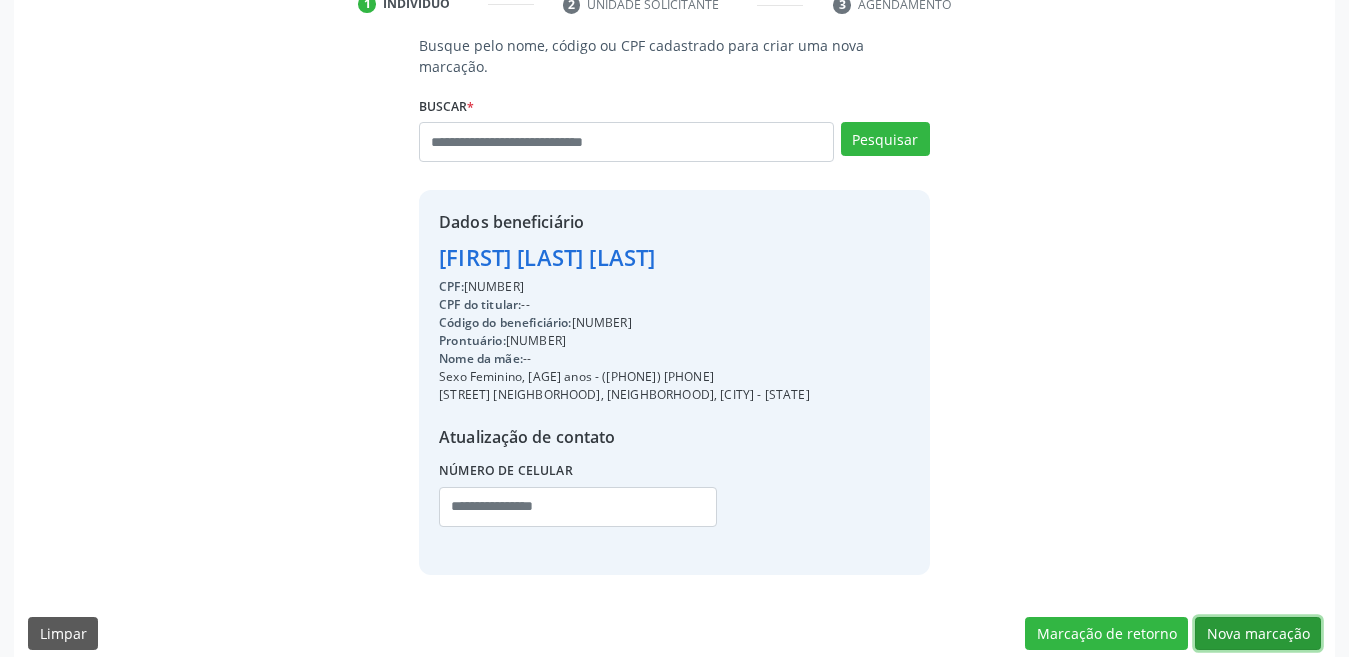 click on "Nova marcação" at bounding box center (1258, 634) 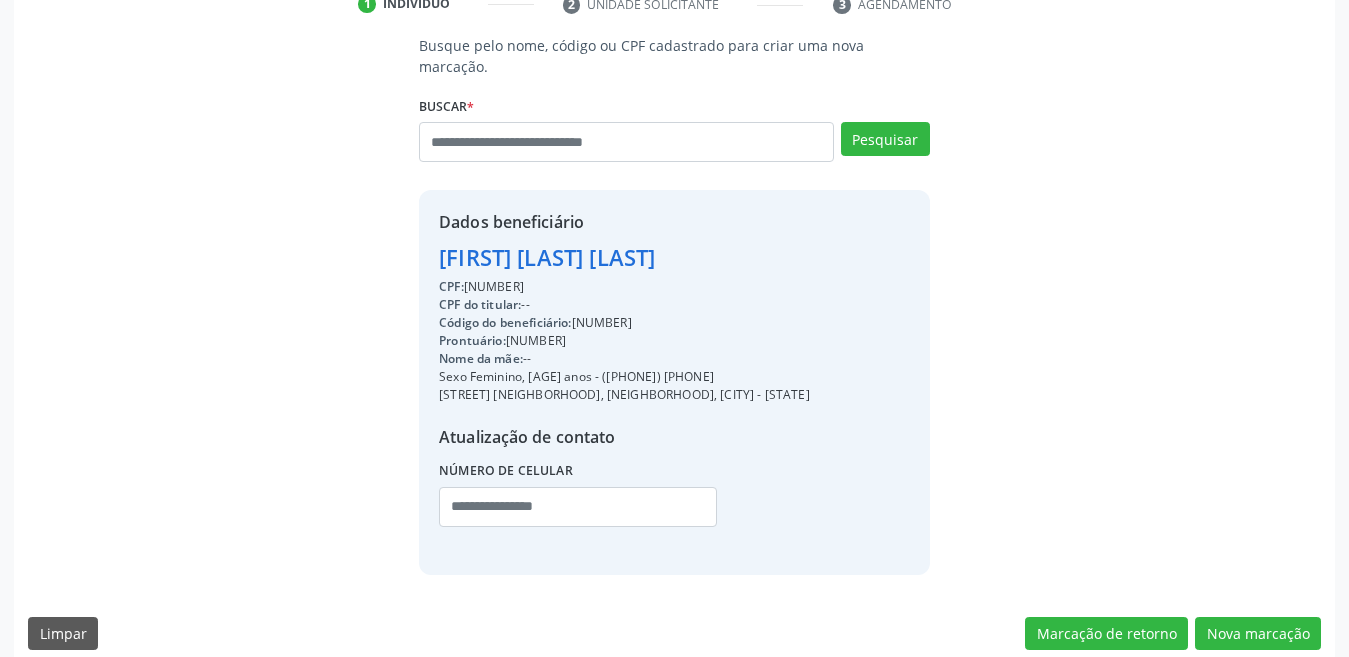 scroll, scrollTop: 236, scrollLeft: 0, axis: vertical 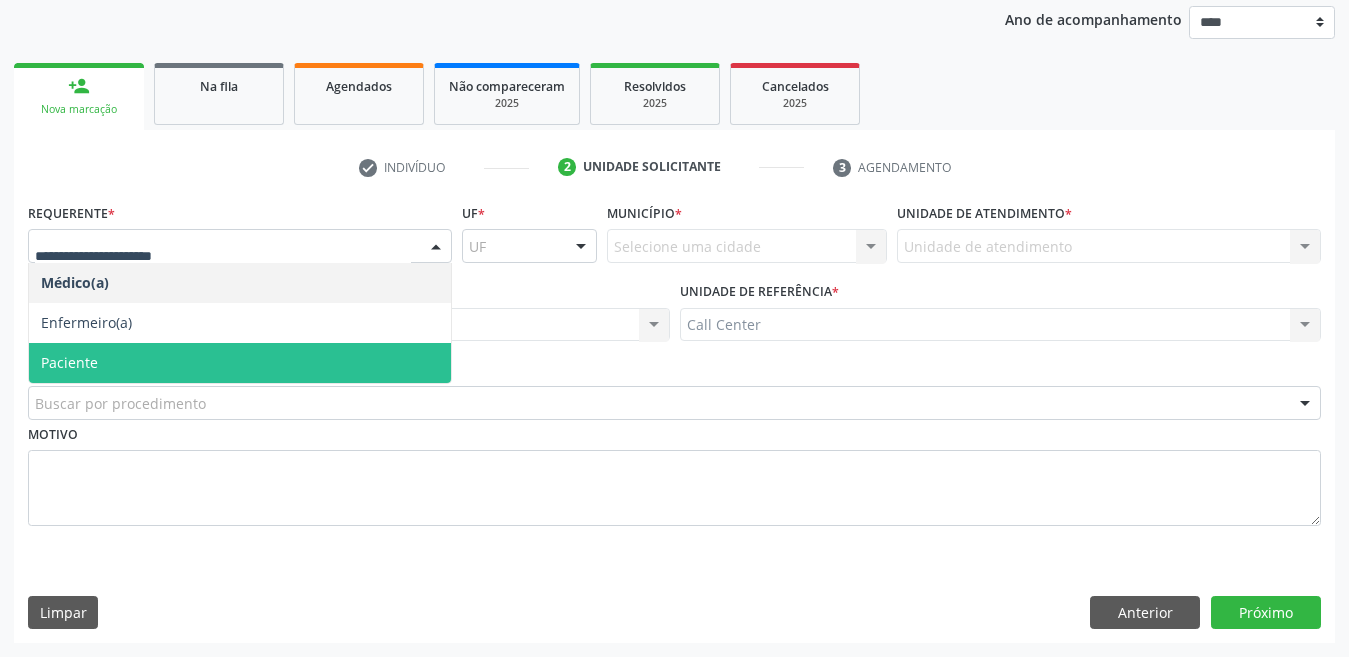 click on "Paciente" at bounding box center [240, 363] 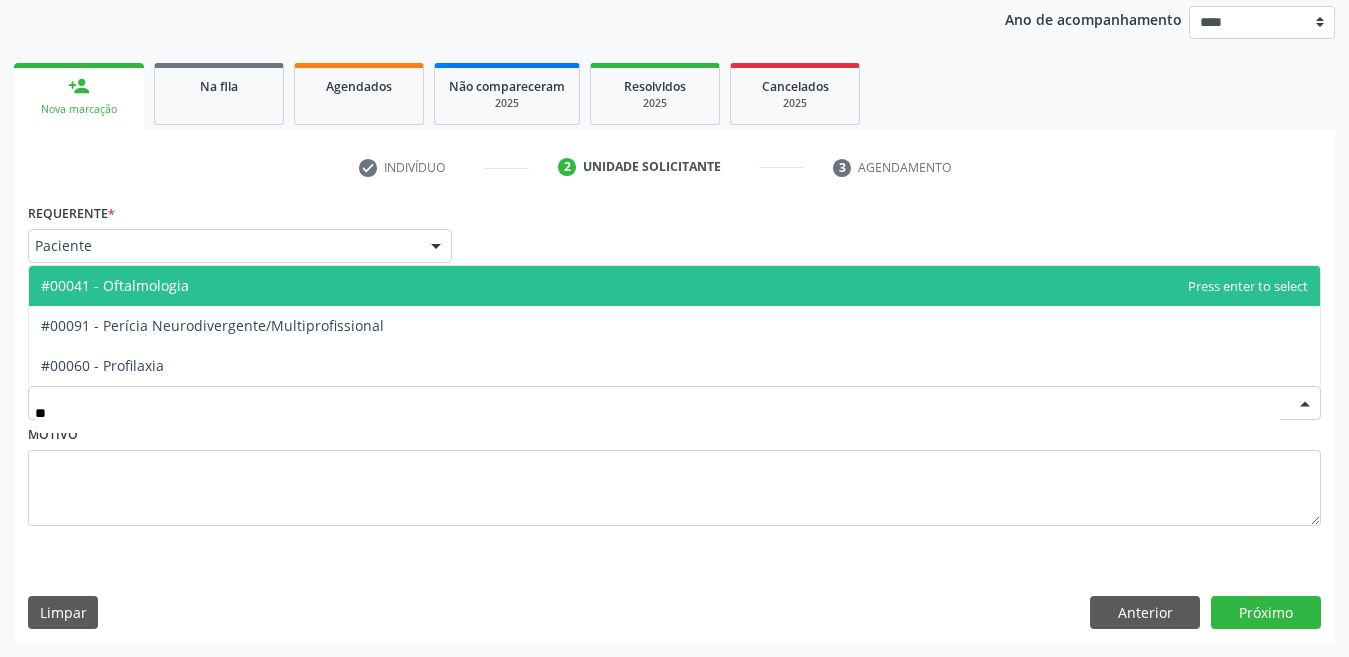 type on "***" 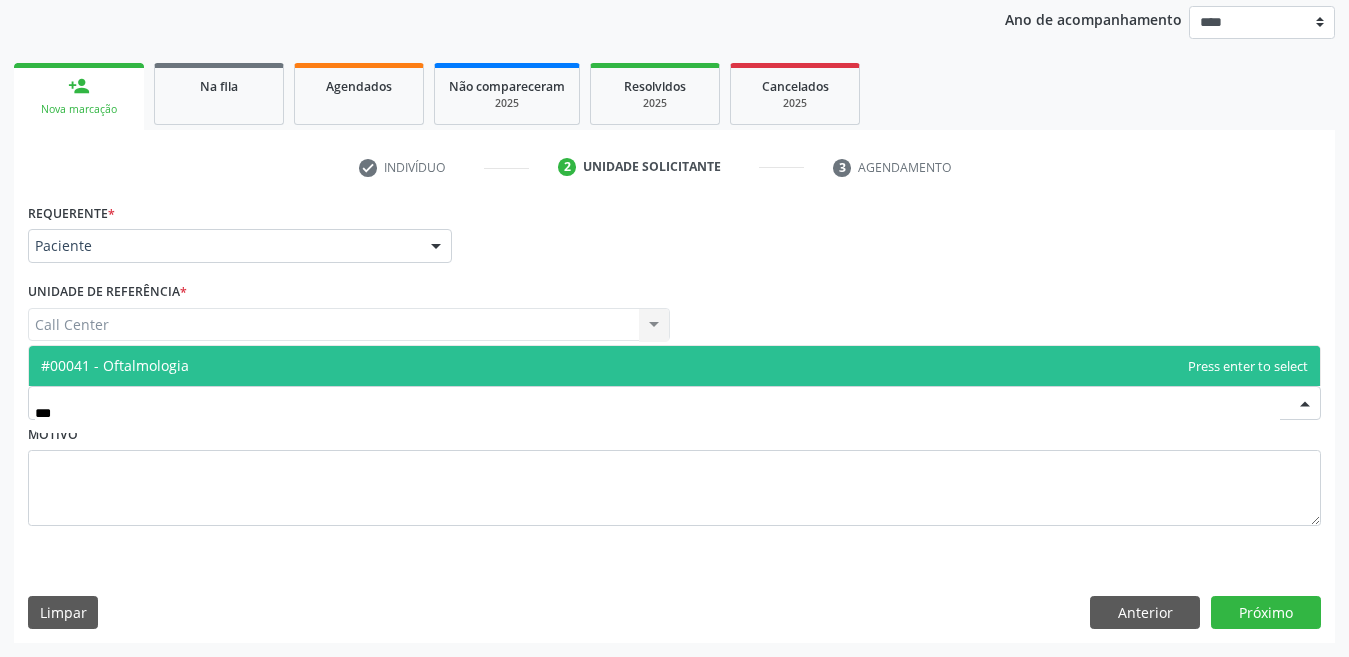 click on "#00041 - Oftalmologia" at bounding box center [115, 365] 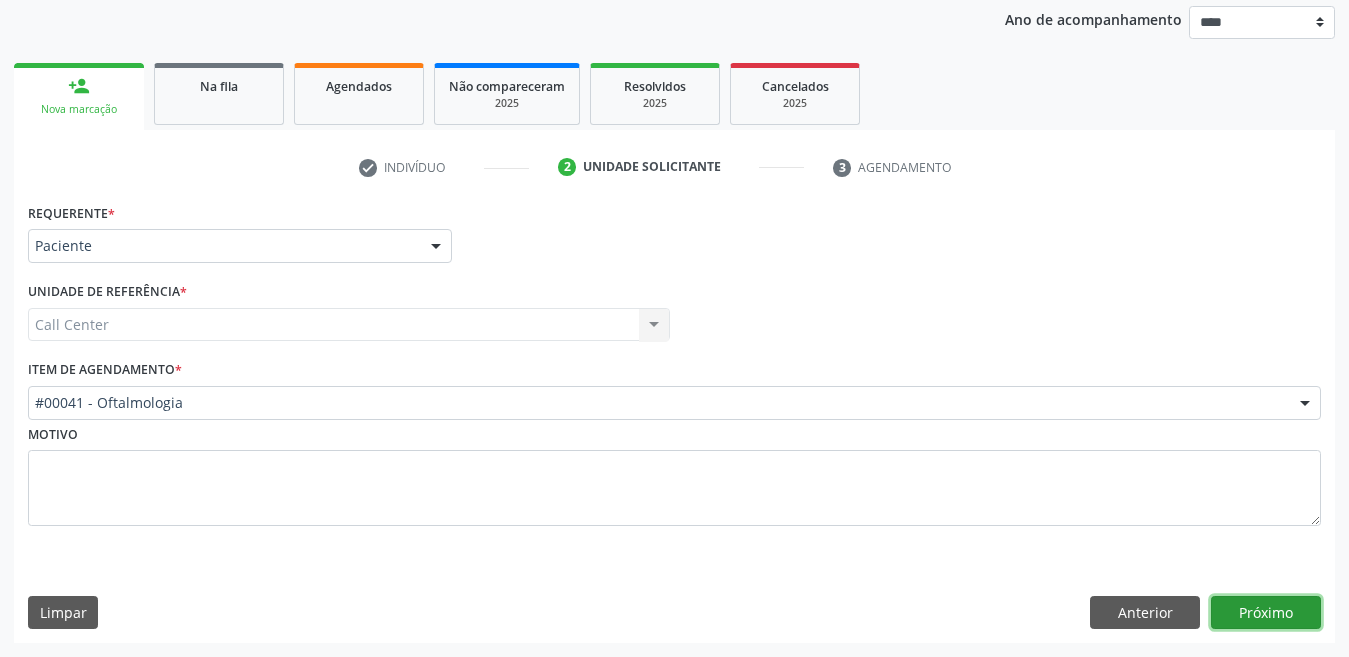 click on "Próximo" at bounding box center (1266, 613) 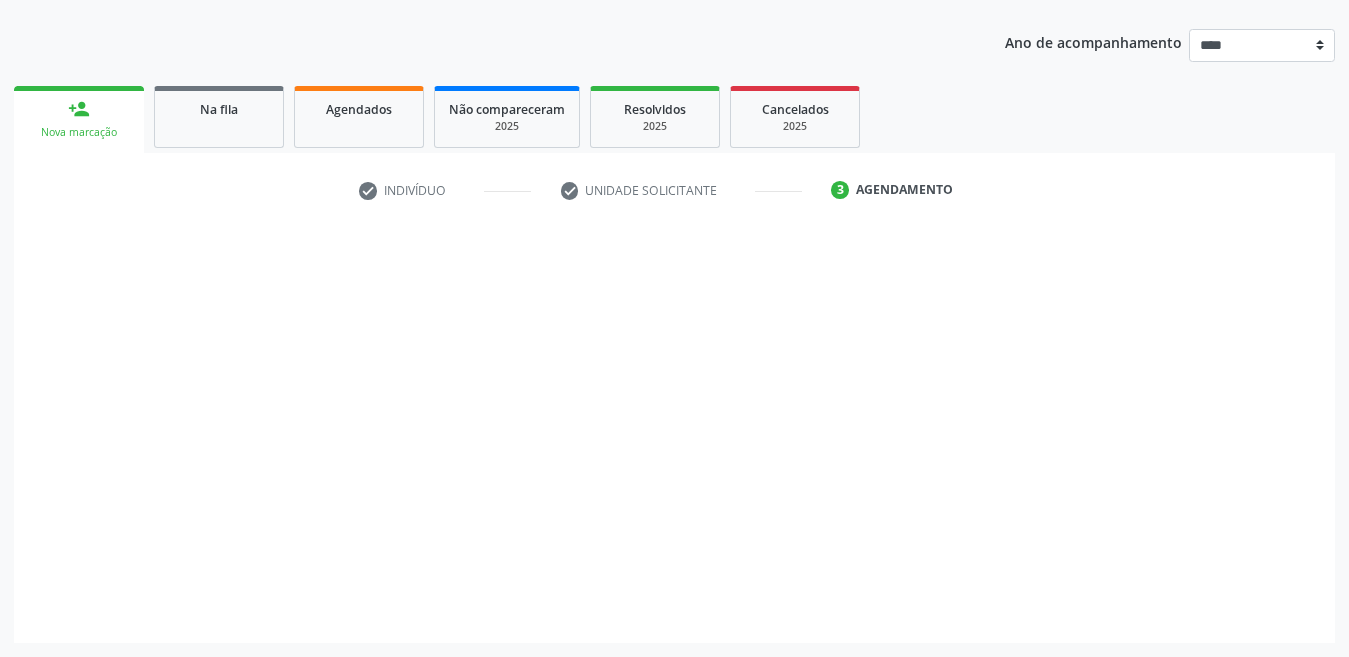 scroll, scrollTop: 213, scrollLeft: 0, axis: vertical 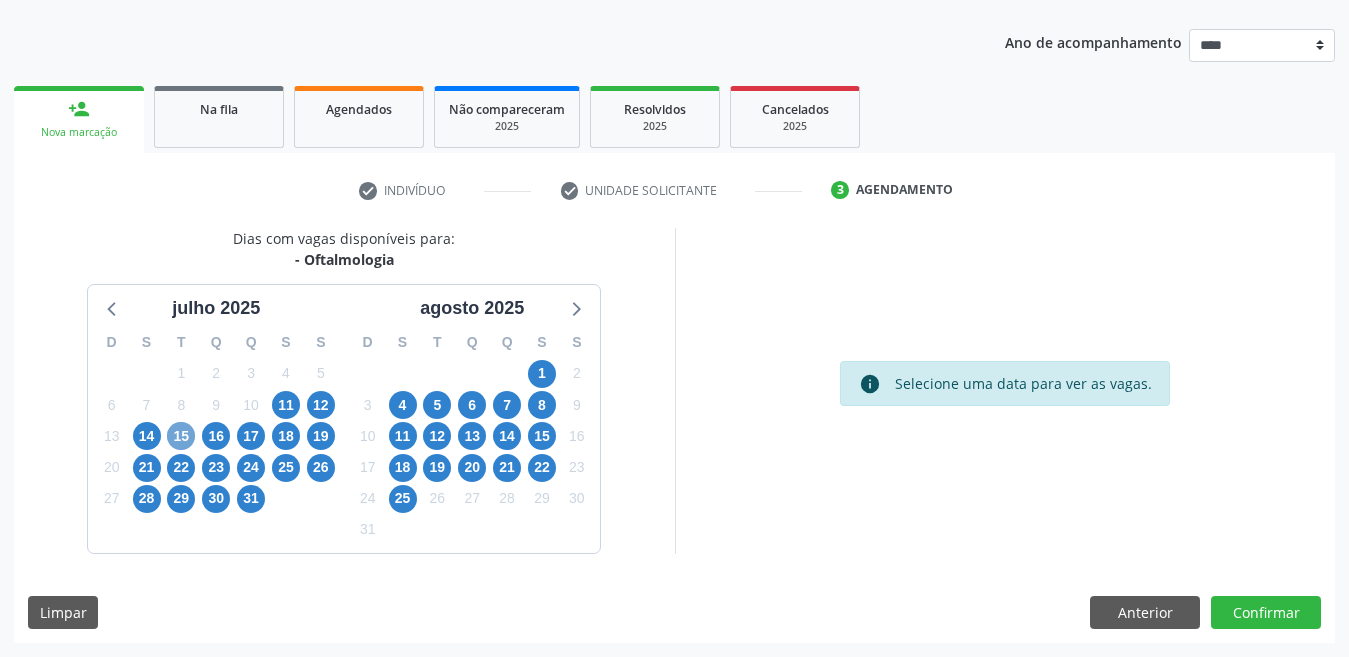 click on "15" at bounding box center [181, 436] 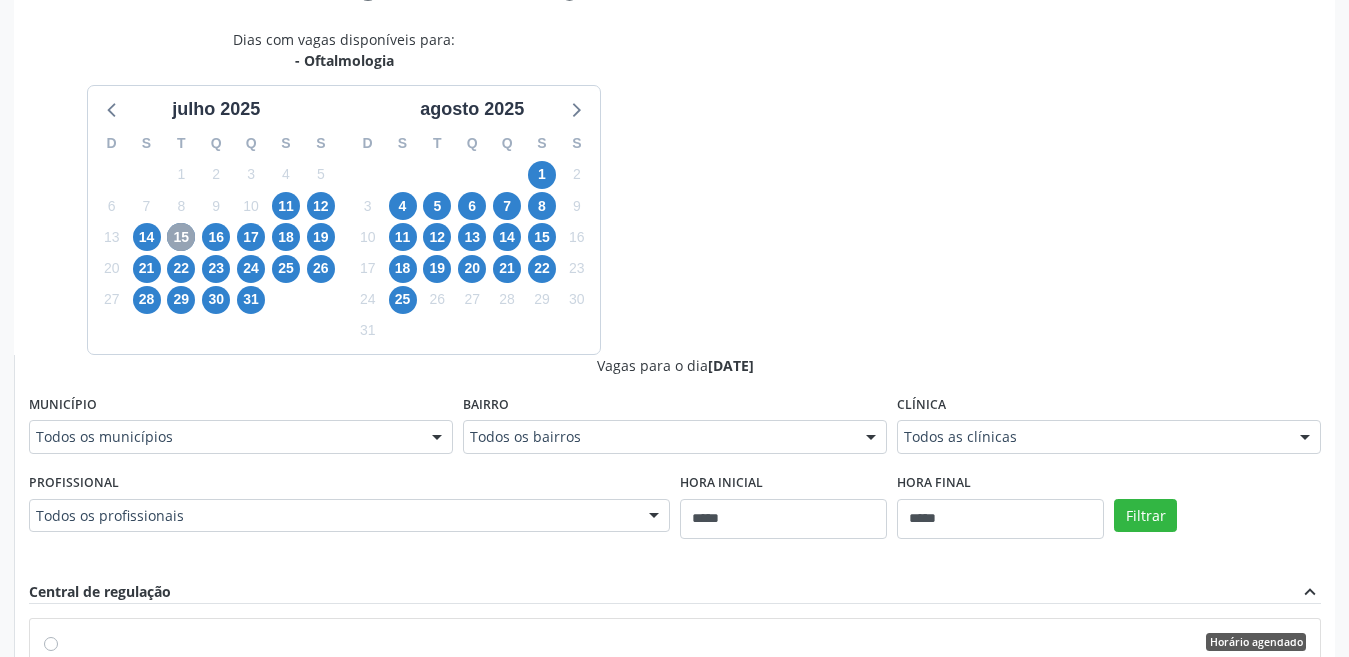 scroll, scrollTop: 413, scrollLeft: 0, axis: vertical 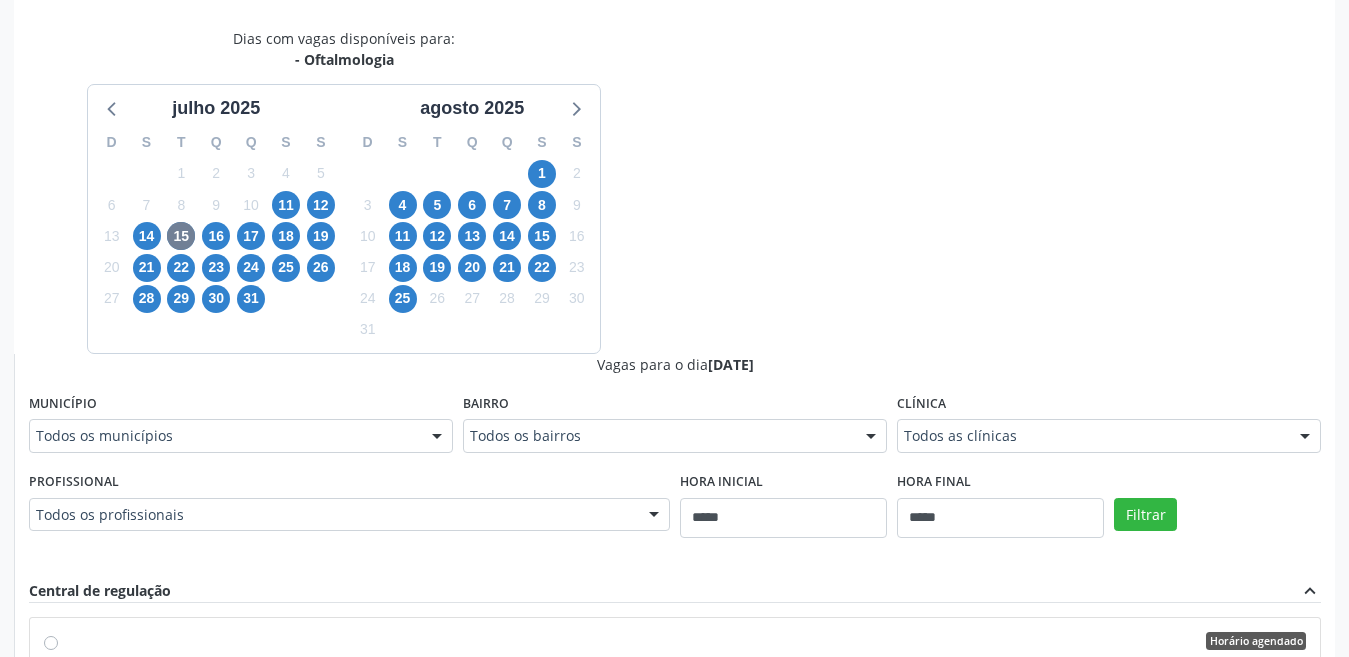 click on "Dias com vagas disponíveis para:
- Oftalmologia
julho 2025 D S T Q Q S S 29 30 1 2 3 4 5 6 7 8 9 10 11 12 13 14 15 16 17 18 19 20 21 22 23 24 25 26 27 28 29 30 31 1 2 3 4 5 6 7 8 9 agosto 2025 D S T Q Q S S 27 28 29 30 31 1 2 3 4 5 6 7 8 9 10 11 12 13 14 15 16 17 18 19 20 21 22 23 24 25 26 27 28 29 30 31 1 2 3 4 5 6
Vagas para o dia
15/07/2025
Município
Todos os municípios         Todos os municípios   Cabo de Santo Agostinho - [STATE]   Camaragibe - [STATE]   Carpina - [STATE]   Olinda - [STATE]   Recife - [STATE]
Nenhum resultado encontrado para: "   "
Não há nenhuma opção para ser exibida.
Bairro
Todos os bairros         Todos os bairros   Boa Vista   Casa Caiada   Centro   Derby   Espinheiro   Ilha do Leite   Jardim Brasil I   Pina   Timbi
Nenhum resultado encontrado para: "   "
Não há nenhuma opção para ser exibida.
Clínica" at bounding box center [674, 515] 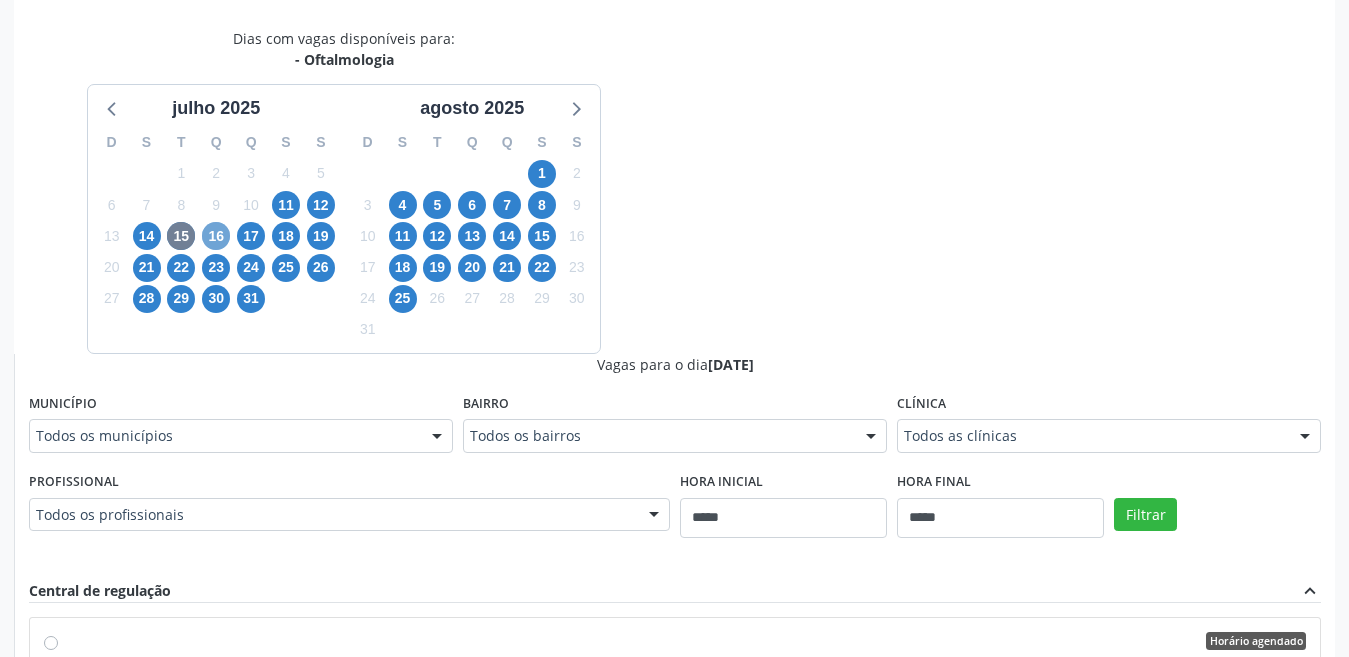 click on "16" at bounding box center [216, 236] 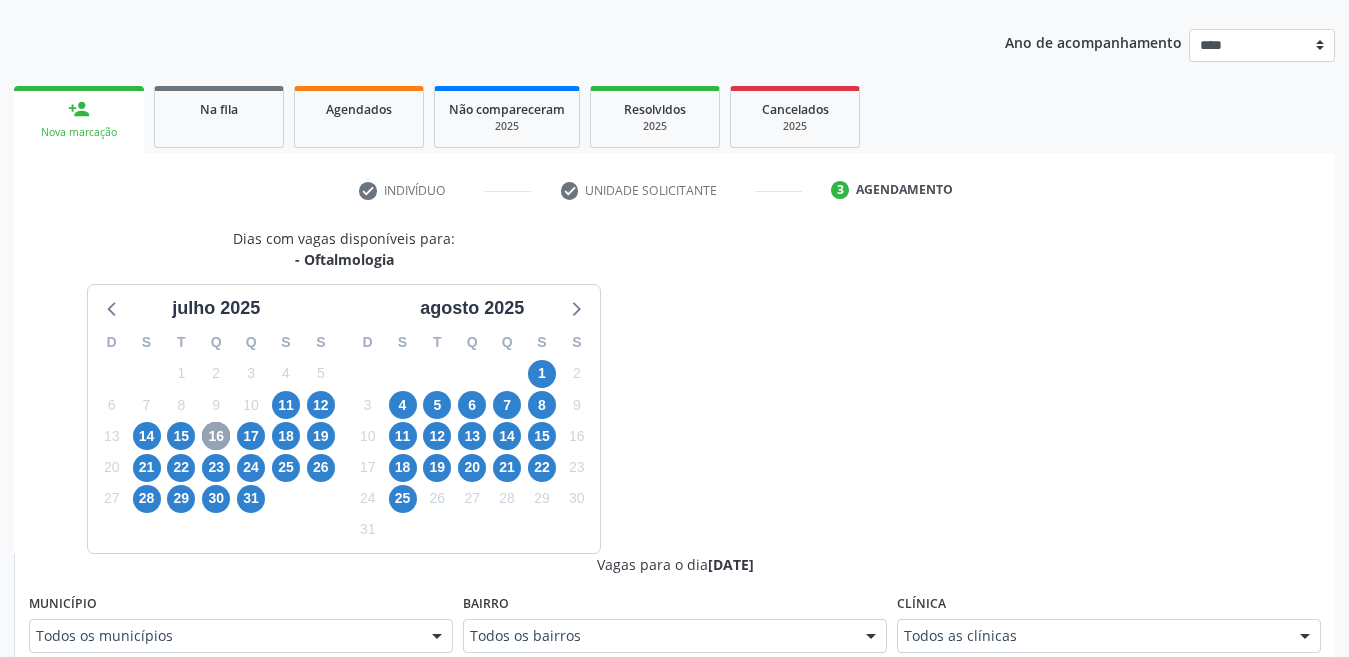 scroll, scrollTop: 413, scrollLeft: 0, axis: vertical 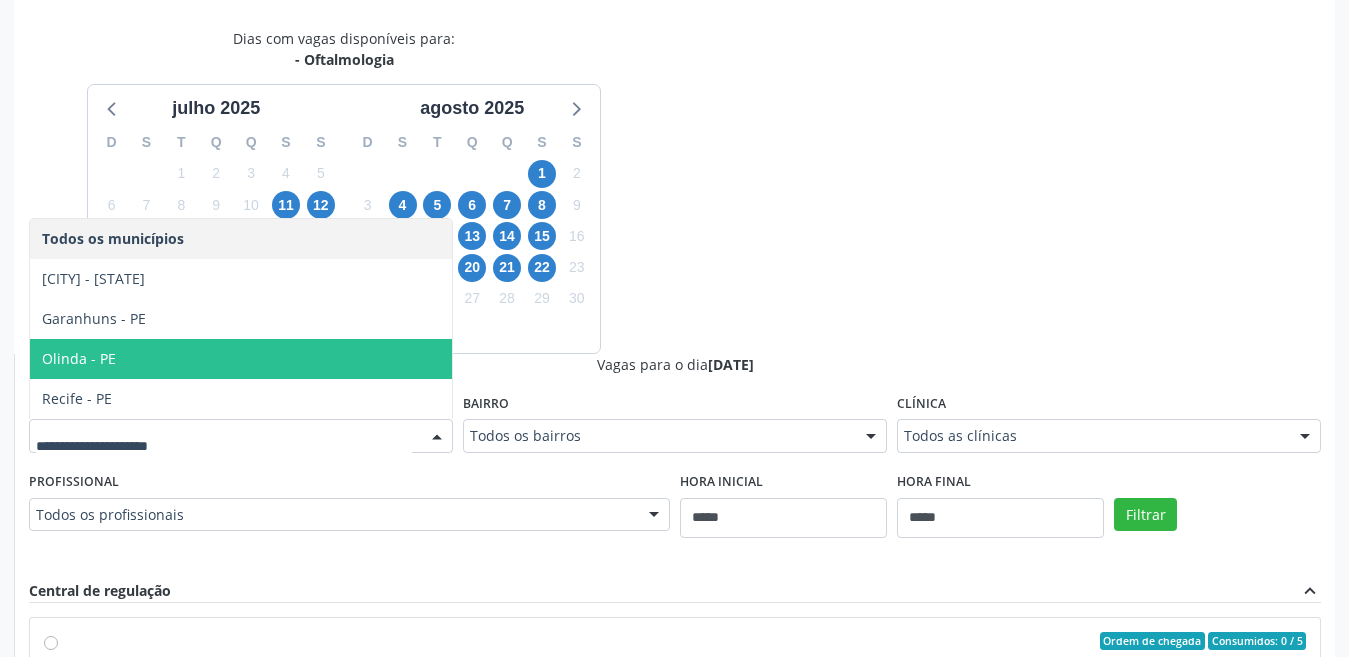 click on "Dias com vagas disponíveis para:
- Oftalmologia
julho 2025 D S T Q Q S S 29 30 1 2 3 4 5 6 7 8 9 10 11 12 13 14 15 16 17 18 19 20 21 22 23 24 25 26 27 28 29 30 31 1 2 3 4 5 6 7 8 9 agosto 2025 D S T Q Q S S 27 28 29 30 31 1 2 3 4 5 6 7 8 9 10 11 12 13 14 15 16 17 18 19 20 21 22 23 24 25 26 27 28 29 30 31 1 2 3 4 5 6
Vagas para o dia
16/07/2025
Município
Todos os municípios   Cabo de Santo Agostinho - [STATE]   Garanhuns - [STATE]   Olinda - [STATE]   Recife - [STATE]
Nenhum resultado encontrado para: "   "
Não há nenhuma opção para ser exibida.
Bairro
Todos os bairros         Todos os bairros   Boa Vista   Centro   Heliopolis   Jardim Brasil I   Pina
Nenhum resultado encontrado para: "   "
Não há nenhuma opção para ser exibida.
Clínica
Todos as clínicas         Todos as clínicas   Cope Boa Vista         Oftalmocenter" at bounding box center (674, 515) 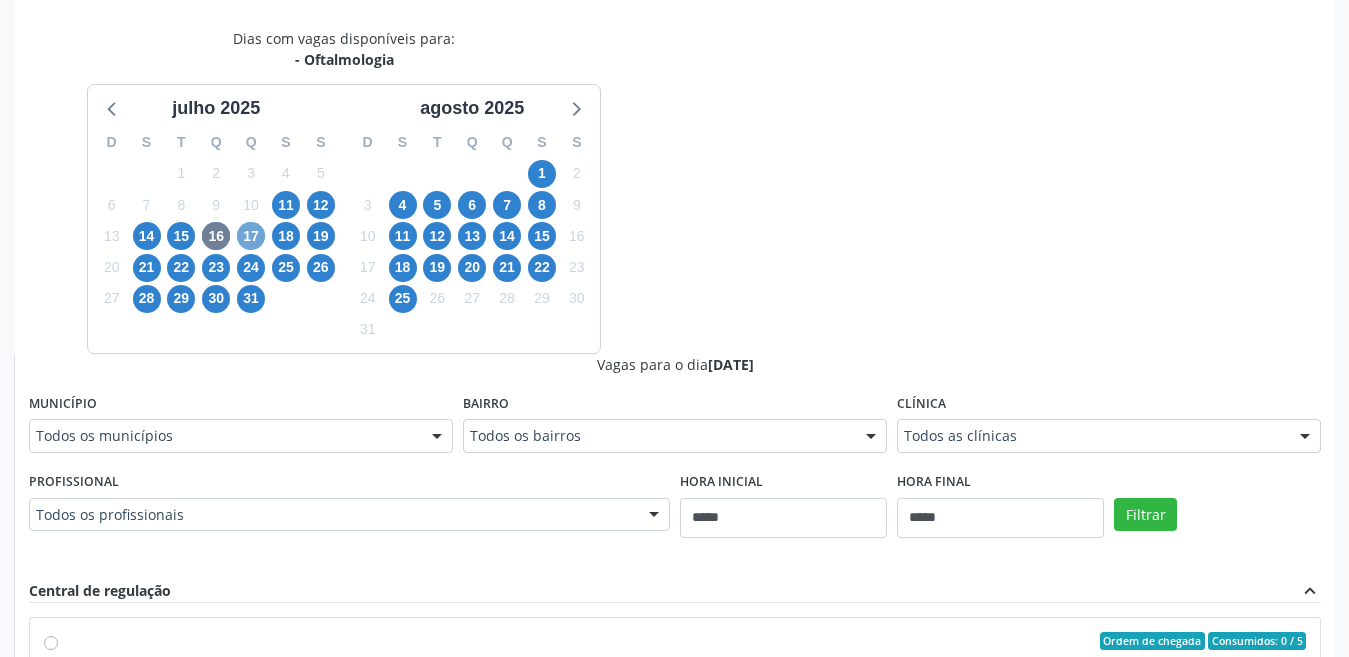 click on "17" at bounding box center (251, 236) 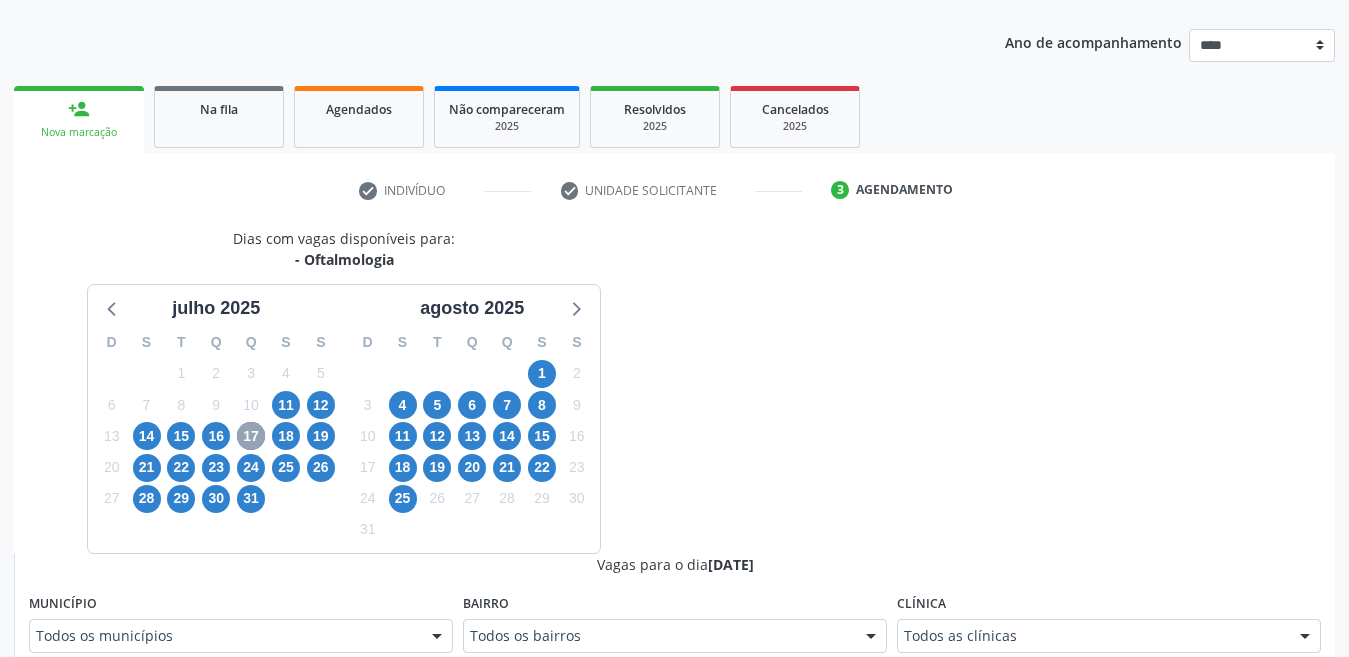 scroll, scrollTop: 413, scrollLeft: 0, axis: vertical 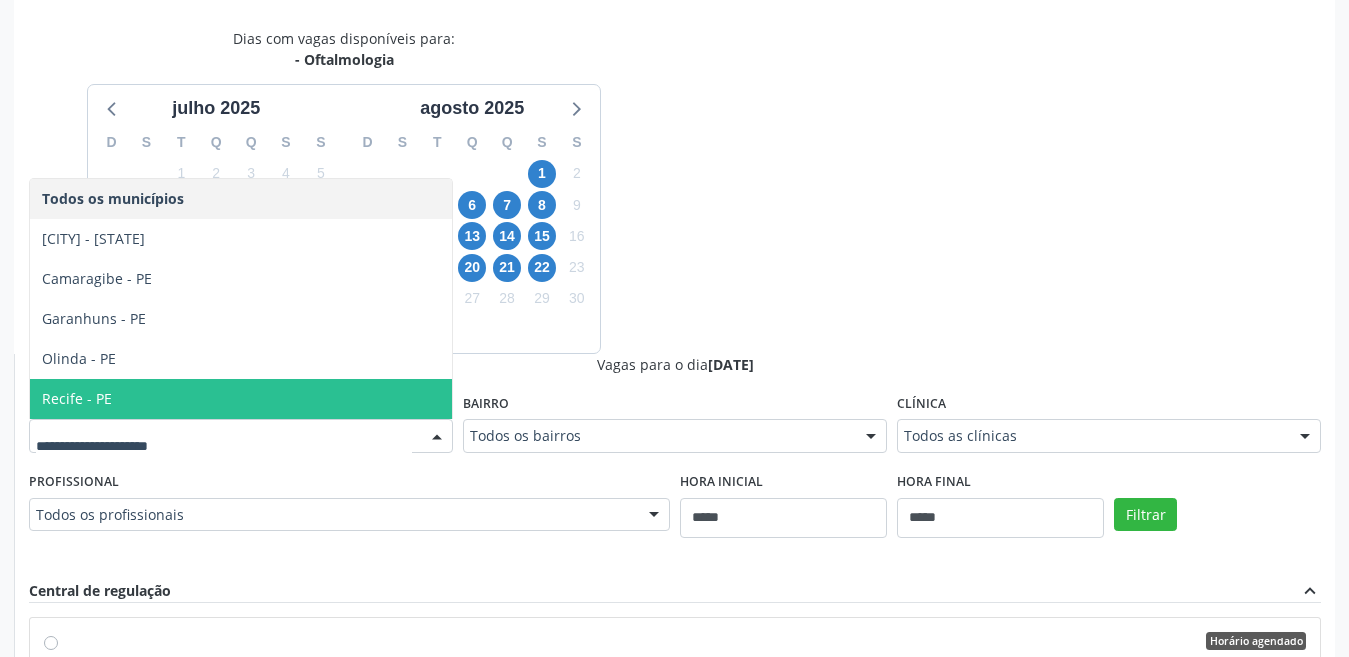 click on "Dias com vagas disponíveis para:
- Oftalmologia
julho 2025 D S T Q Q S S 29 30 1 2 3 4 5 6 7 8 9 10 11 12 13 14 15 16 17 18 19 20 21 22 23 24 25 26 27 28 29 30 31 1 2 3 4 5 6 7 8 9 agosto 2025 D S T Q Q S S 27 28 29 30 31 1 2 3 4 5 6 7 8 9 10 11 12 13 14 15 16 17 18 19 20 21 22 23 24 25 26 27 28 29 30 31 1 2 3 4 5 6
Vagas para o dia
17/07/2025
Município
Todos os municípios   Cabo de Santo Agostinho - [STATE]   Camaragibe - [STATE]   Garanhuns - [STATE]   Olinda - [STATE]   Recife - [STATE]
Nenhum resultado encontrado para: "   "
Não há nenhuma opção para ser exibida.
Bairro
Todos os bairros         Todos os bairros   Boa Vista   Centro   Derby   Espinheiro   Heliopolis   Ilha do Leite   Jardim Brasil I   Pina   Recife   Timbi
Nenhum resultado encontrado para: "   "
Não há nenhuma opção para ser exibida.
Clínica
Todos as clínicas" at bounding box center [674, 515] 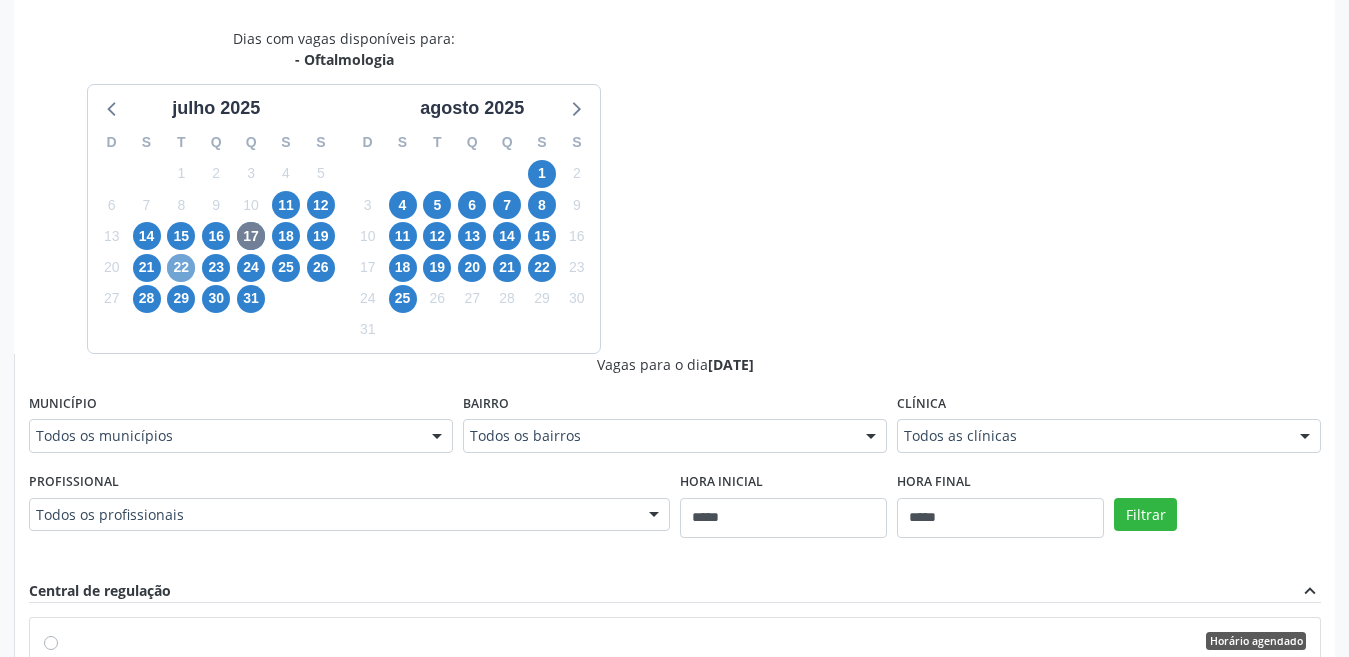 click on "22" at bounding box center [181, 268] 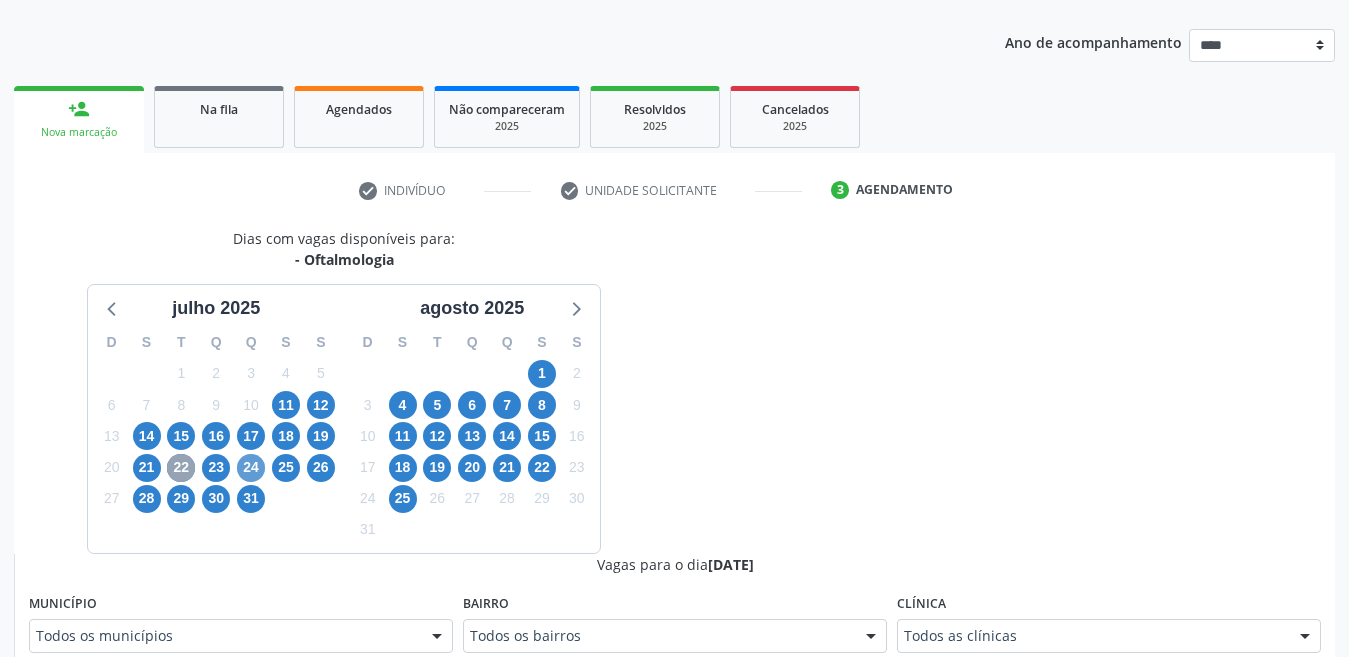 scroll, scrollTop: 413, scrollLeft: 0, axis: vertical 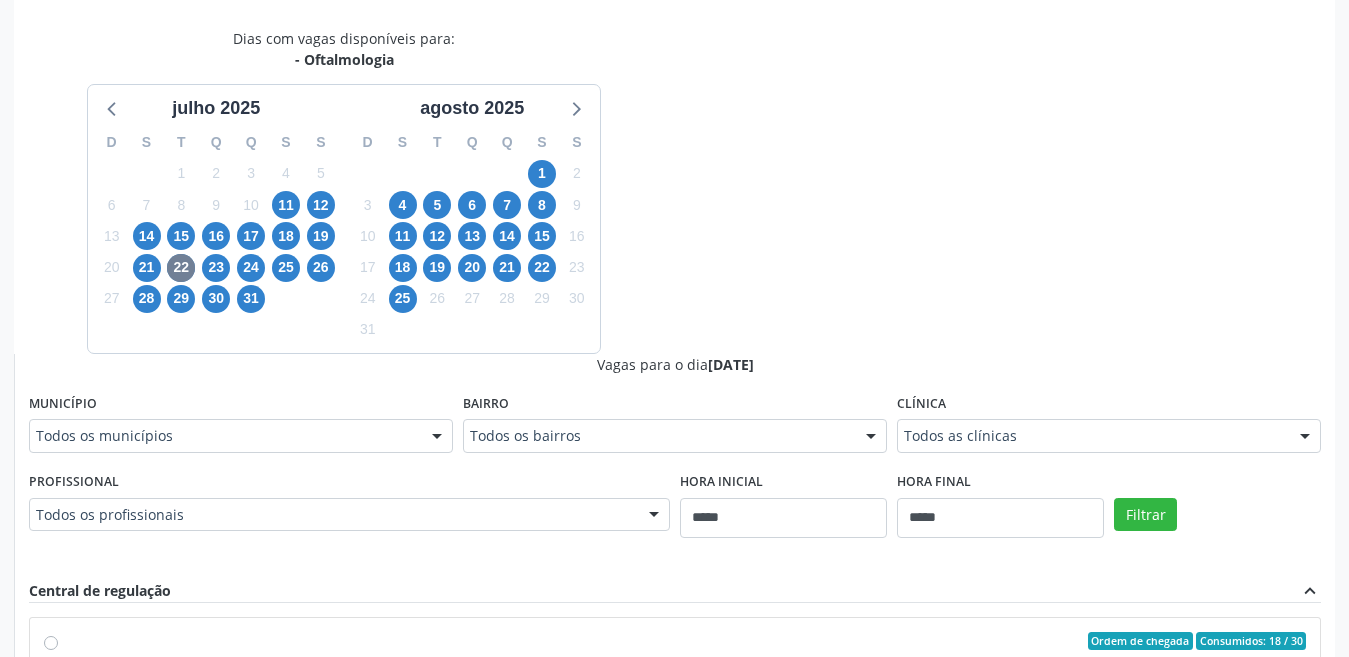 click on "Município
Todos os municípios         Todos os municípios   Cabo de Santo Agostinho - [STATE]   Camaragibe - [STATE]   Carpina - [STATE]   Limoeiro - [STATE]   Olinda - [STATE]   Recife - [STATE]
Nenhum resultado encontrado para: "   "
Não há nenhuma opção para ser exibida." at bounding box center (241, 428) 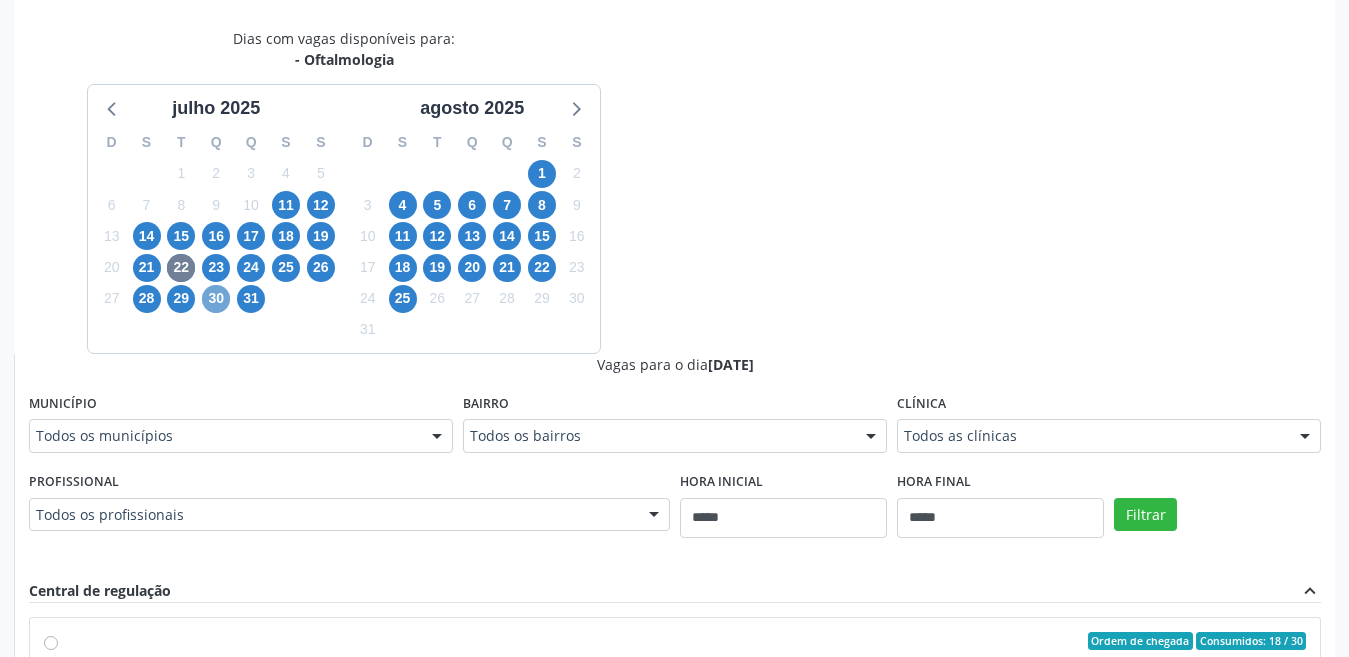 click on "30" at bounding box center [216, 299] 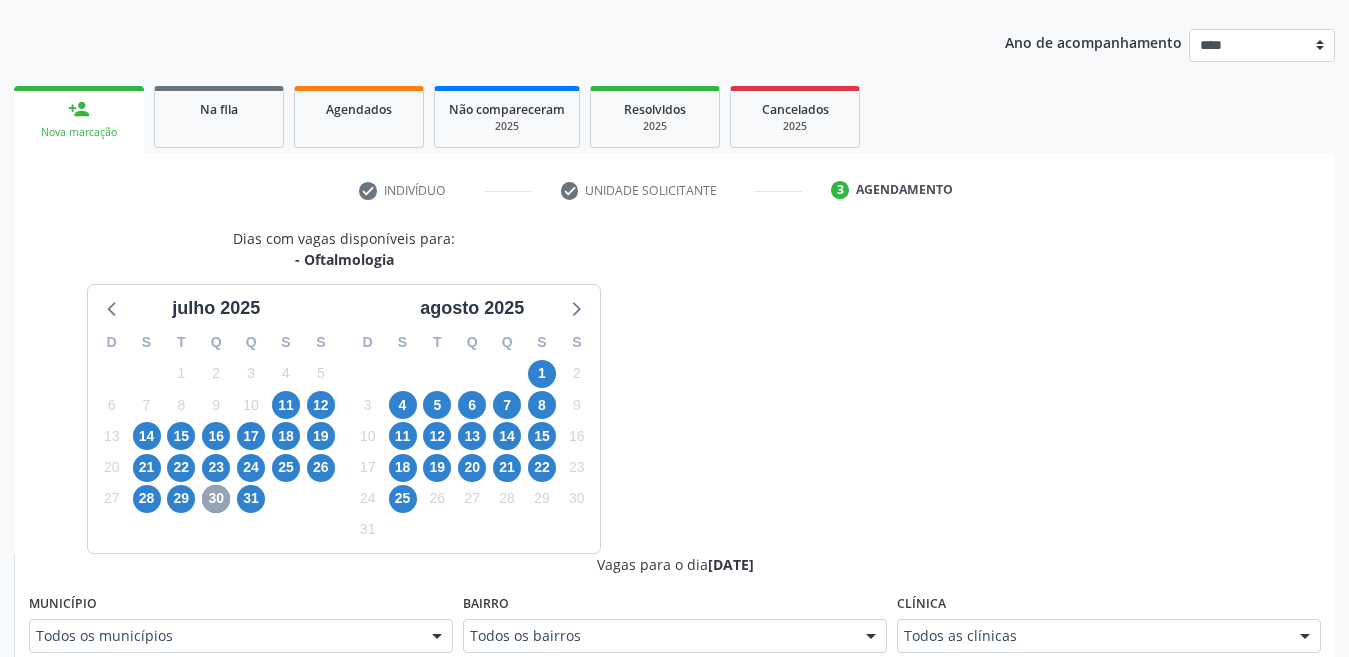 scroll, scrollTop: 413, scrollLeft: 0, axis: vertical 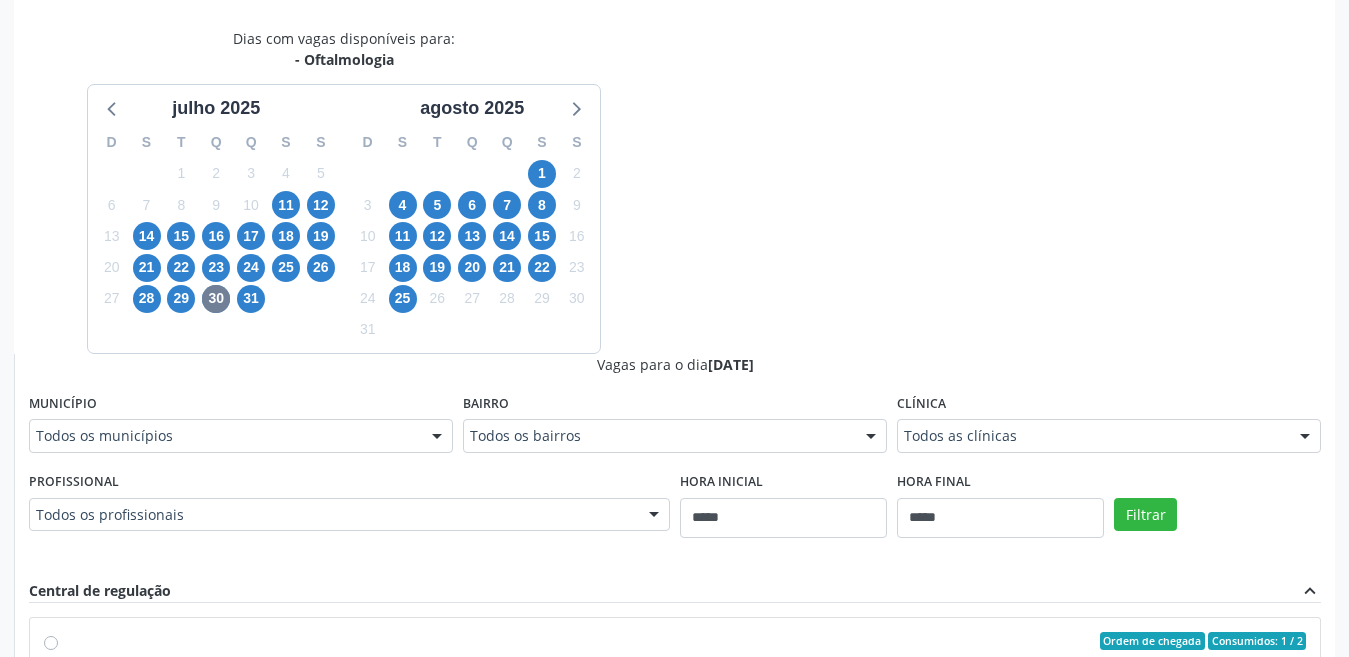 click at bounding box center [437, 437] 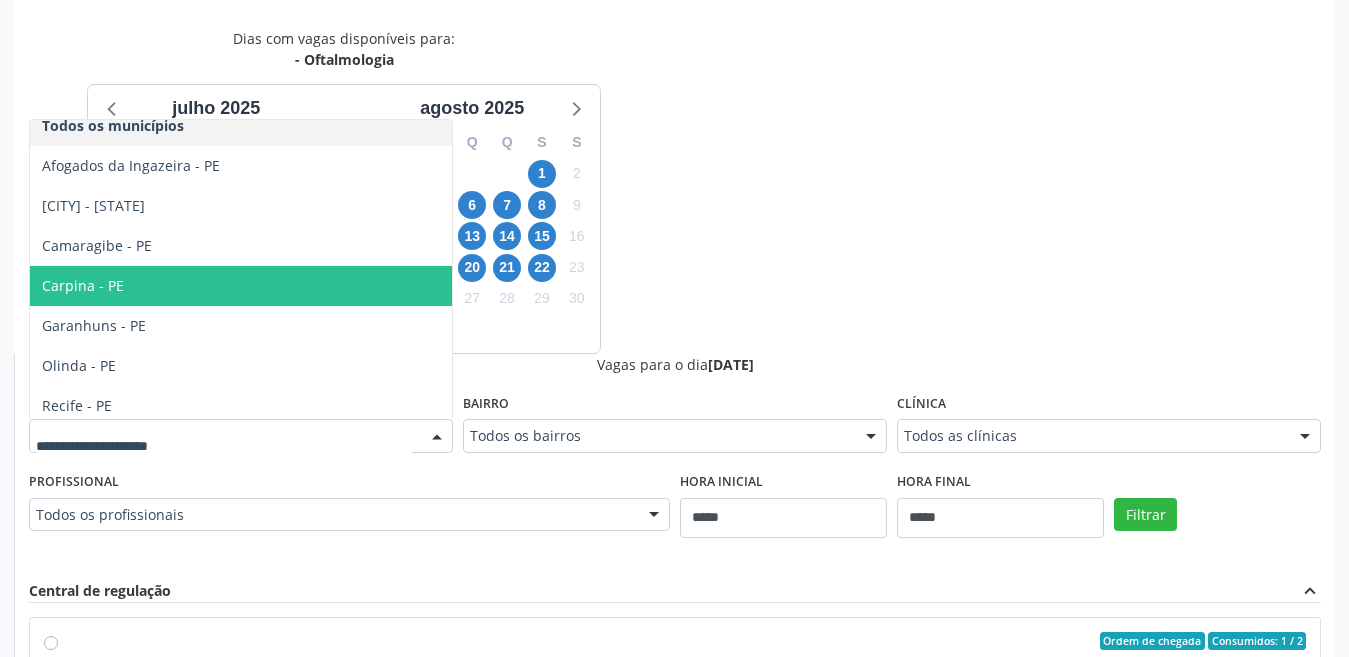 scroll, scrollTop: 21, scrollLeft: 0, axis: vertical 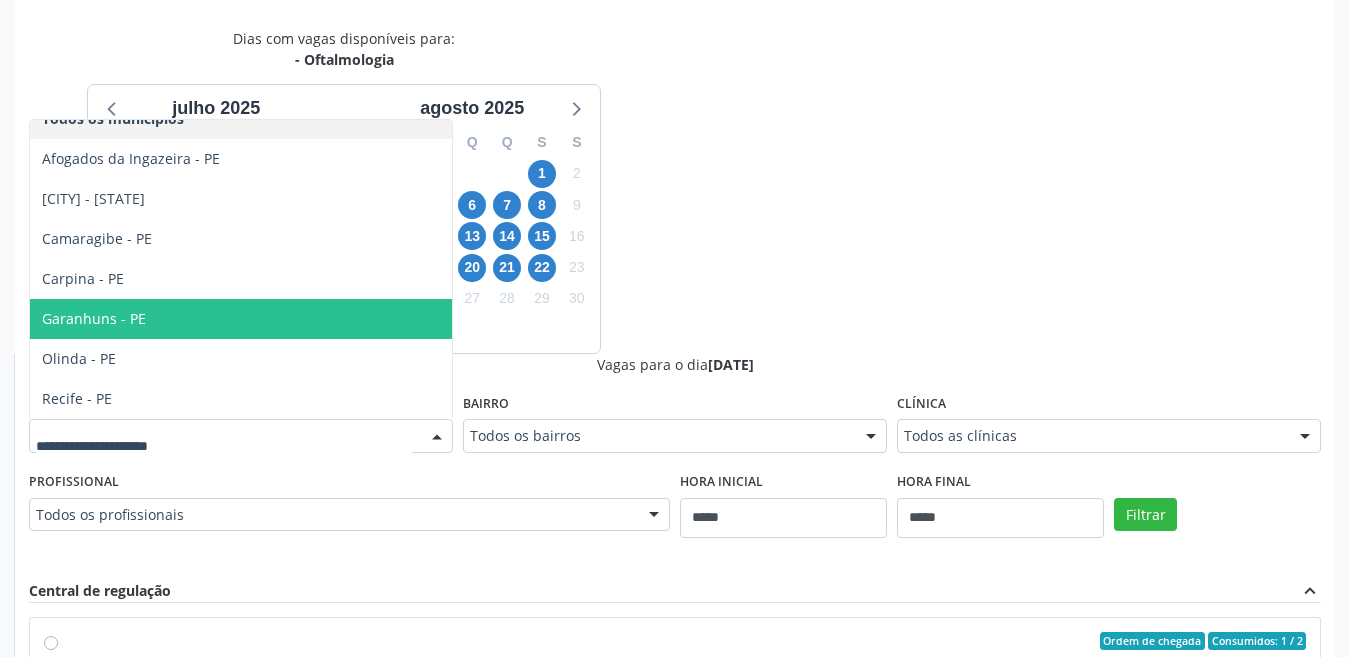 click on "Dias com vagas disponíveis para:
- Oftalmologia
julho 2025 D S T Q Q S S 29 30 1 2 3 4 5 6 7 8 9 10 11 12 13 14 15 16 17 18 19 20 21 22 23 24 25 26 27 28 29 30 31 1 2 3 4 5 6 7 8 9 agosto 2025 D S T Q Q S S 27 28 29 30 31 1 2 3 4 5 6 7 8 9 10 11 12 13 14 15 16 17 18 19 20 21 22 23 24 25 26 27 28 29 30 31 1 2 3 4 5 6
Vagas para o dia
30/07/2025
Município
Todos os municípios   Afogados da Ingazeira - [STATE]   Cabo de Santo Agostinho - [STATE]   Camaragibe - [STATE]   Carpina - [STATE]   Garanhuns - [STATE]   Olinda - [STATE]   Recife - [STATE]
Nenhum resultado encontrado para: "   "
Não há nenhuma opção para ser exibida.
Bairro
Todos os bairros         Todos os bairros   Boa Vista   Casa Caiada   Centro   Derby   Espinheiro   Heliopolis   Ilha do Leite   Jardim Brasil I   Madalena   Pina   Recife   Timbi
Nenhum resultado encontrado para: "   "
Clínica" at bounding box center (674, 515) 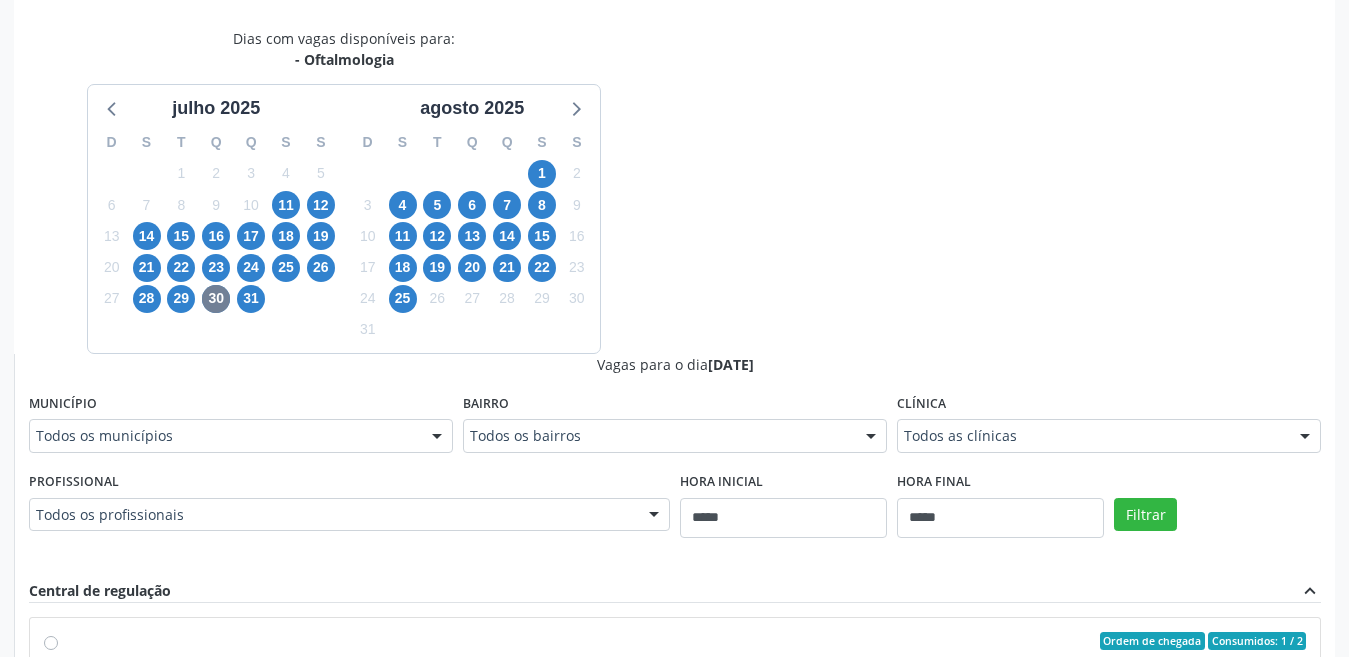 click on "6" at bounding box center (472, 205) 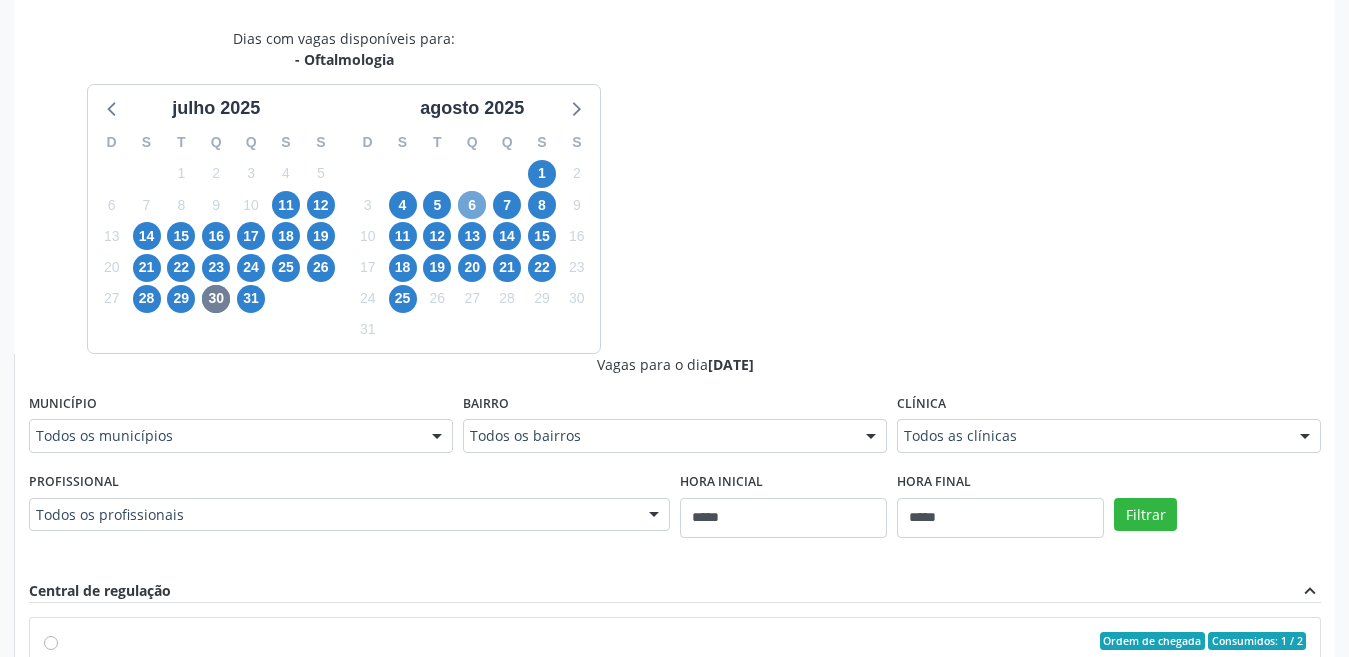 click on "6" at bounding box center (472, 205) 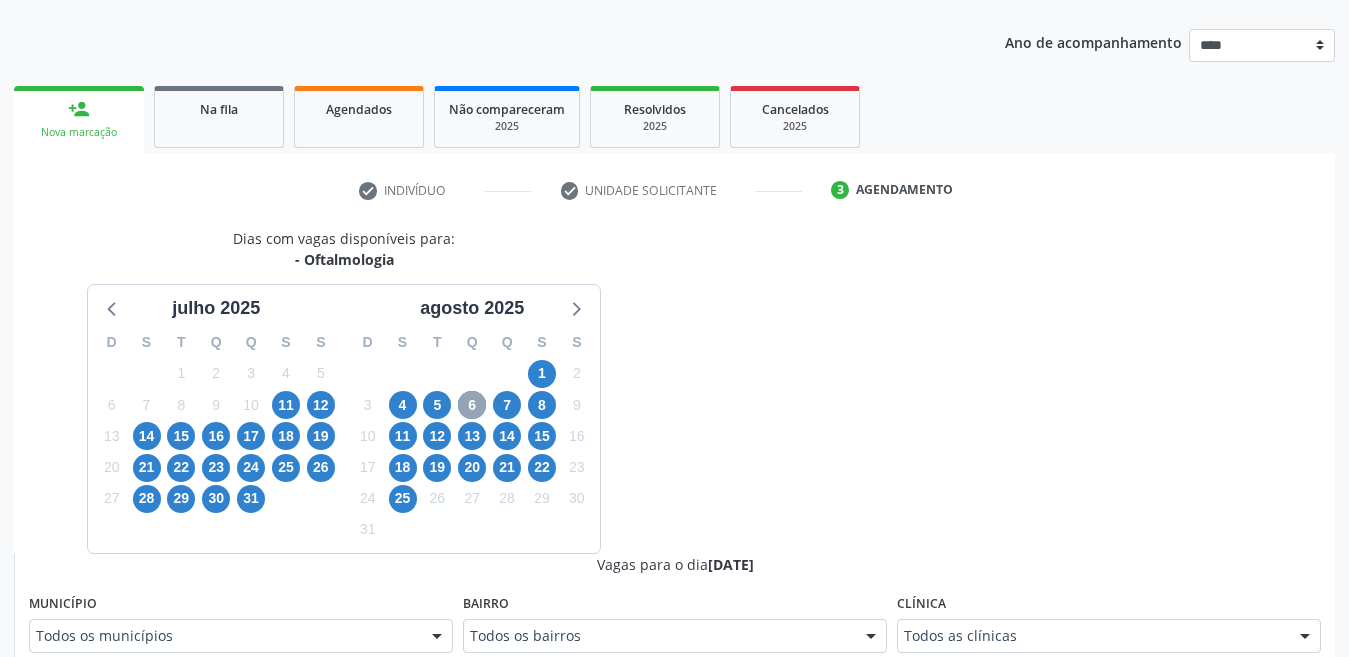 scroll, scrollTop: 413, scrollLeft: 0, axis: vertical 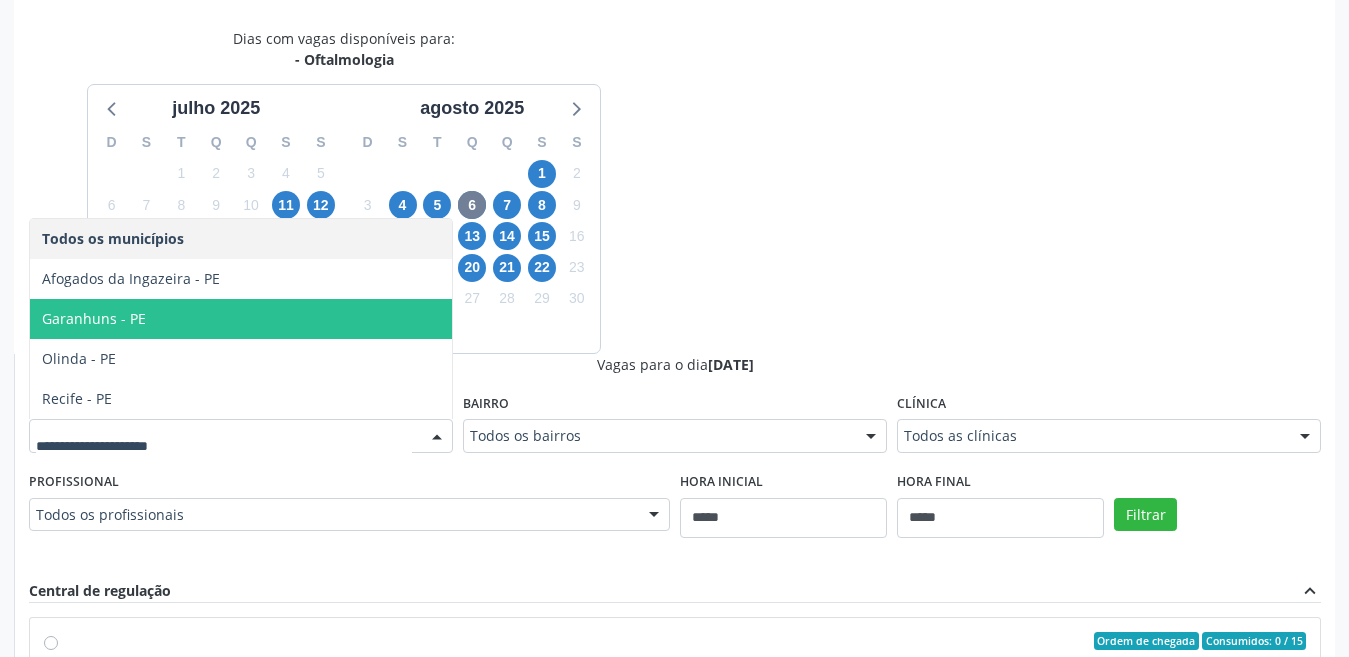 click on "Dias com vagas disponíveis para:
- Oftalmologia
julho 2025 D S T Q Q S S 29 30 1 2 3 4 5 6 7 8 9 10 11 12 13 14 15 16 17 18 19 20 21 22 23 24 25 26 27 28 29 30 31 1 2 3 4 5 6 7 8 9 agosto 2025 D S T Q Q S S 27 28 29 30 31 1 2 3 4 5 6 7 8 9 10 11 12 13 14 15 16 17 18 19 20 21 22 23 24 25 26 27 28 29 30 31 1 2 3 4 5 6
Vagas para o dia
06/08/2025
Município
Todos os municípios   Afogados da Ingazeira - [STATE]   Garanhuns - [STATE]   Olinda - [STATE]   Recife - [STATE]
Nenhum resultado encontrado para: "   "
Não há nenhuma opção para ser exibida.
Bairro
Todos os bairros         Todos os bairros   Boa Vista   Casa Caiada   Centro   Derby   Espinheiro   Heliopolis   Jardim Brasil I   Madalena   Pina   Recife
Nenhum resultado encontrado para: "   "
Não há nenhuma opção para ser exibida.
Clínica
Todos as clínicas" at bounding box center [674, 515] 